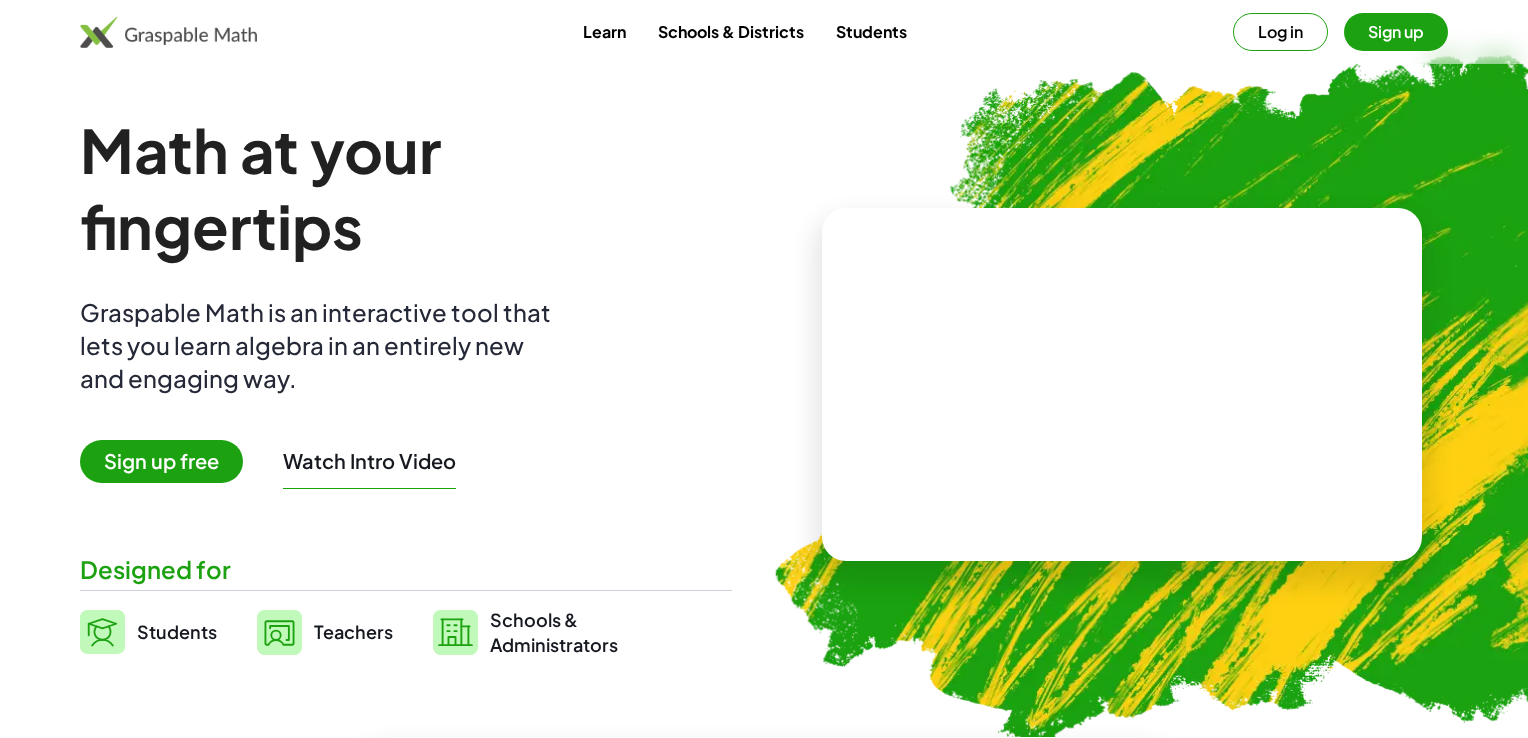 scroll, scrollTop: 0, scrollLeft: 0, axis: both 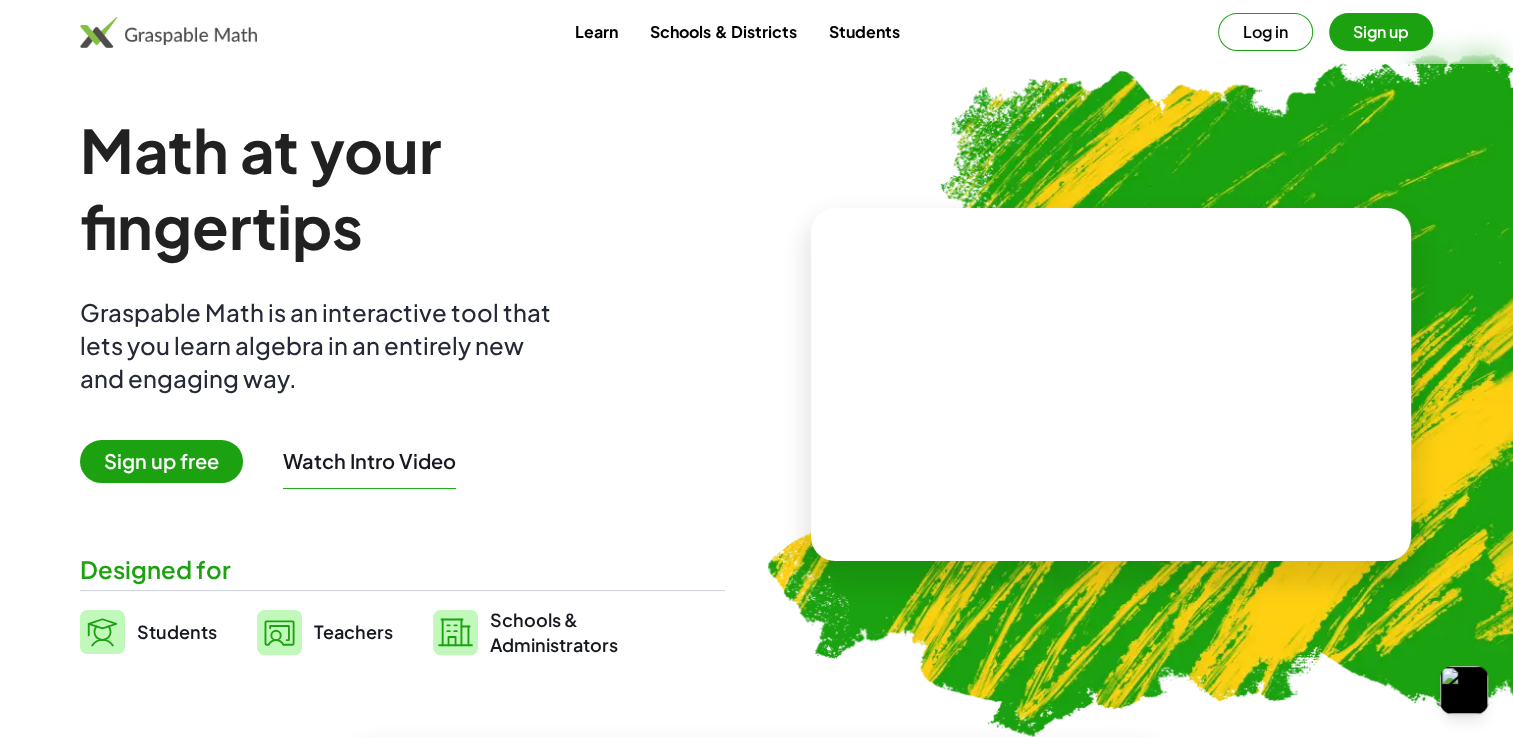 click on "Sign up free" at bounding box center [161, 461] 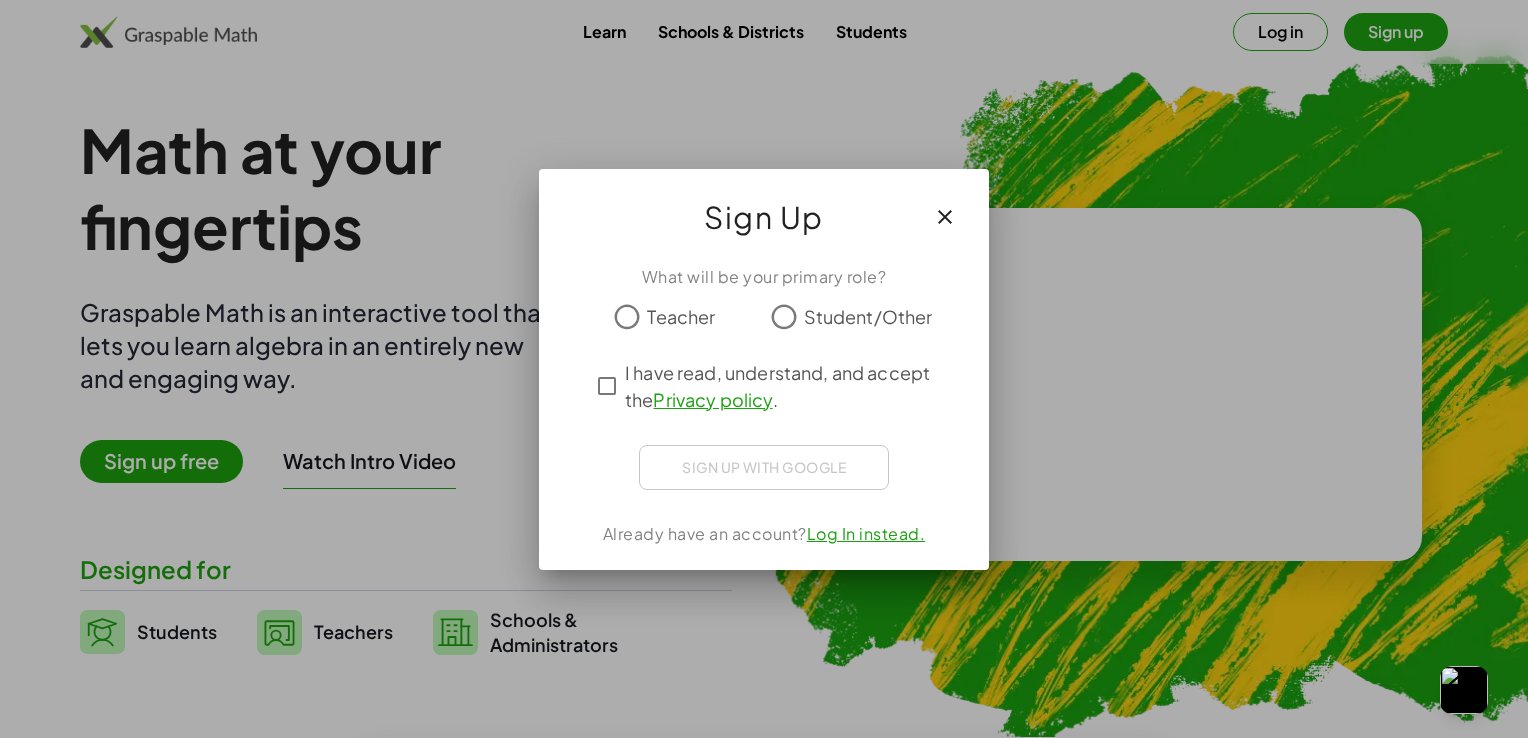 click on "Student/Other" 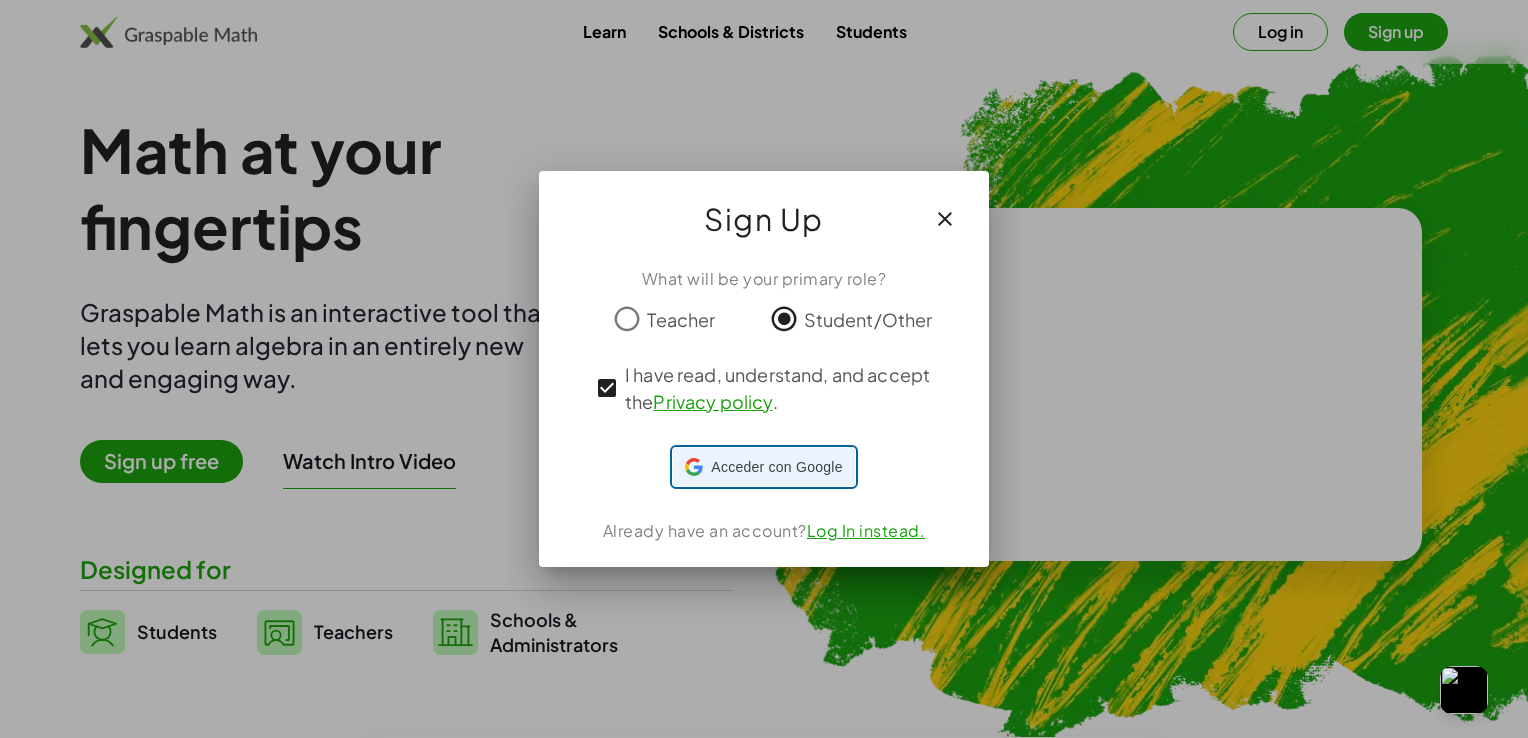 click on "Acceder con Google Acceder con Google. Se abre en una pestaña nueva" at bounding box center (763, 467) 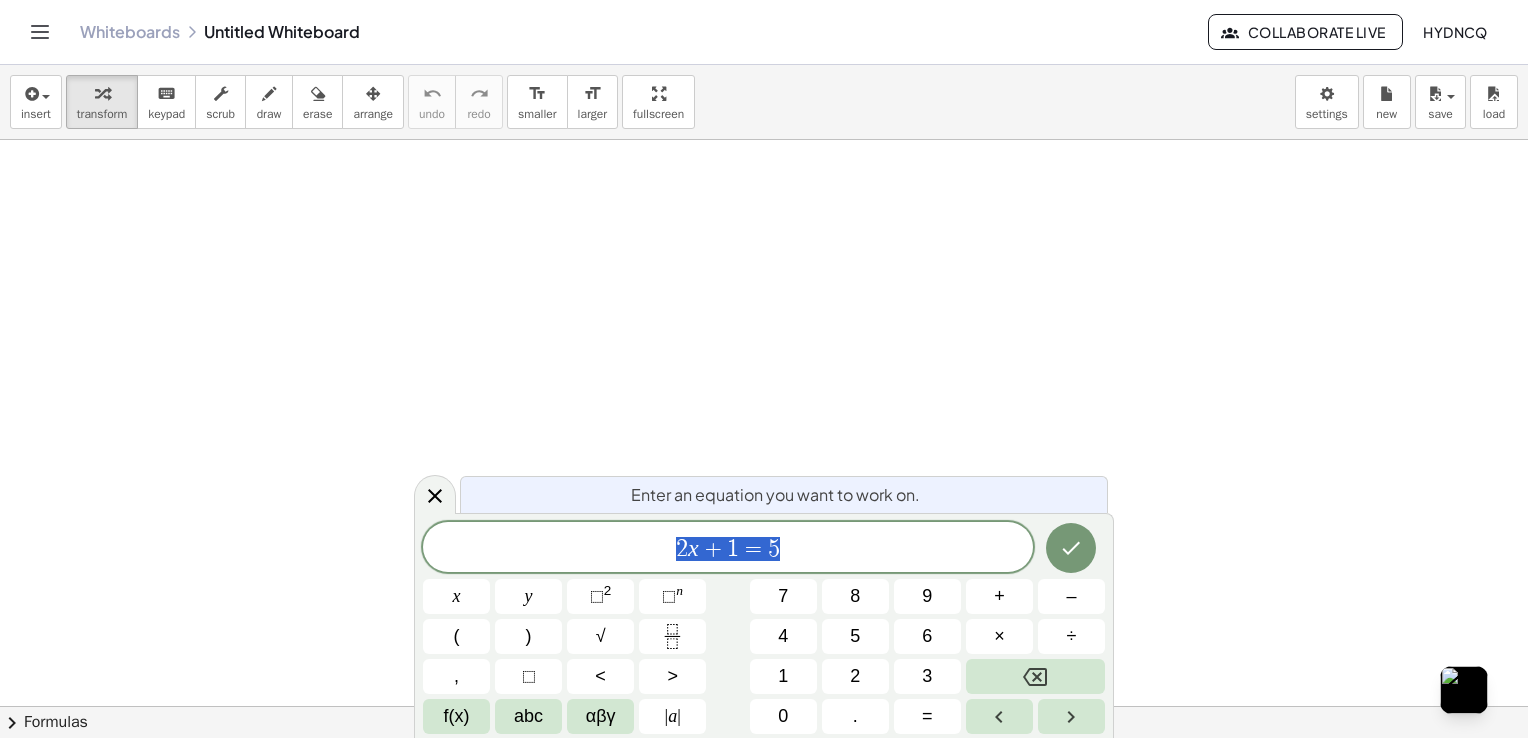 click at bounding box center [764, 772] 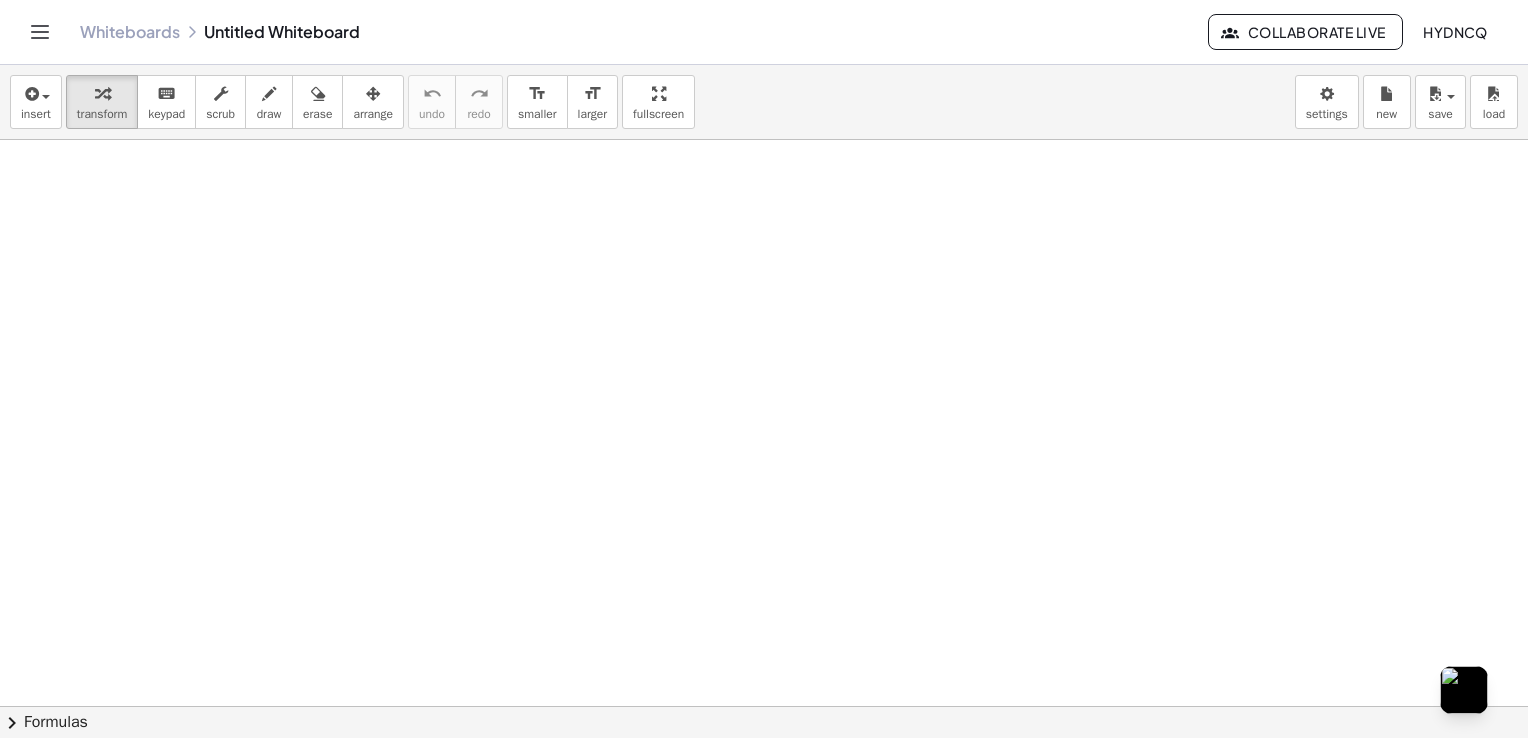 click on "Whiteboards Untitled Whiteboard" at bounding box center (644, 32) 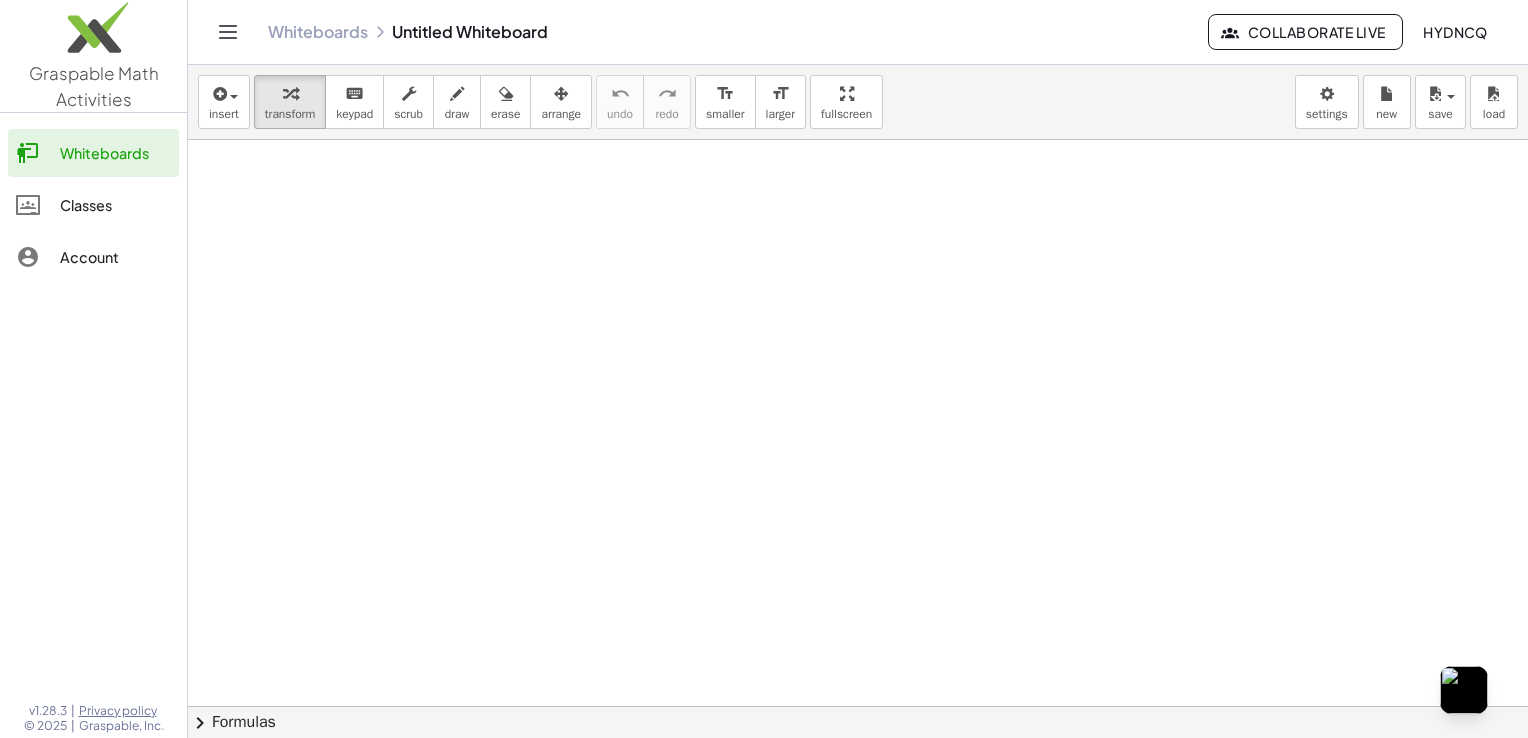 click on "Whiteboards" 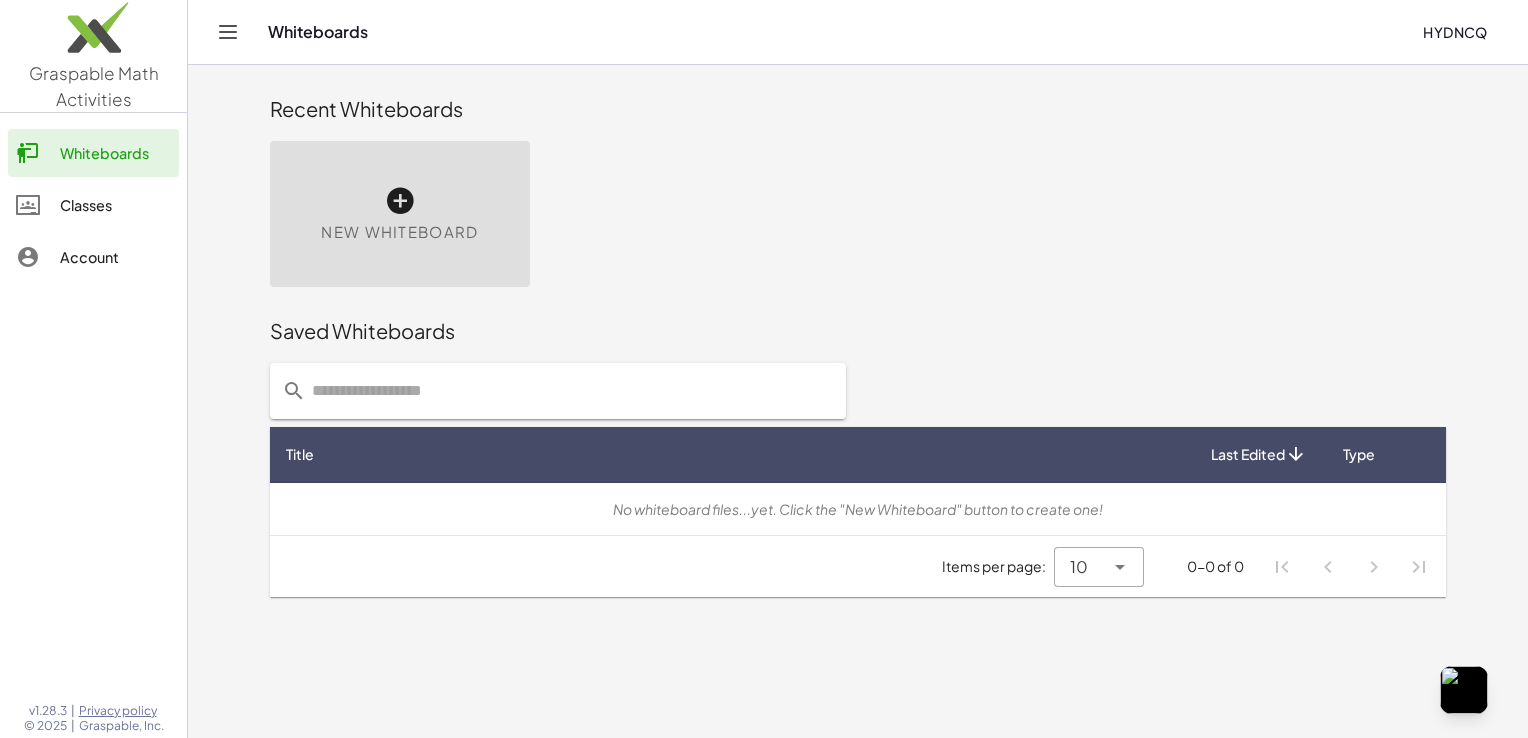 click at bounding box center (400, 201) 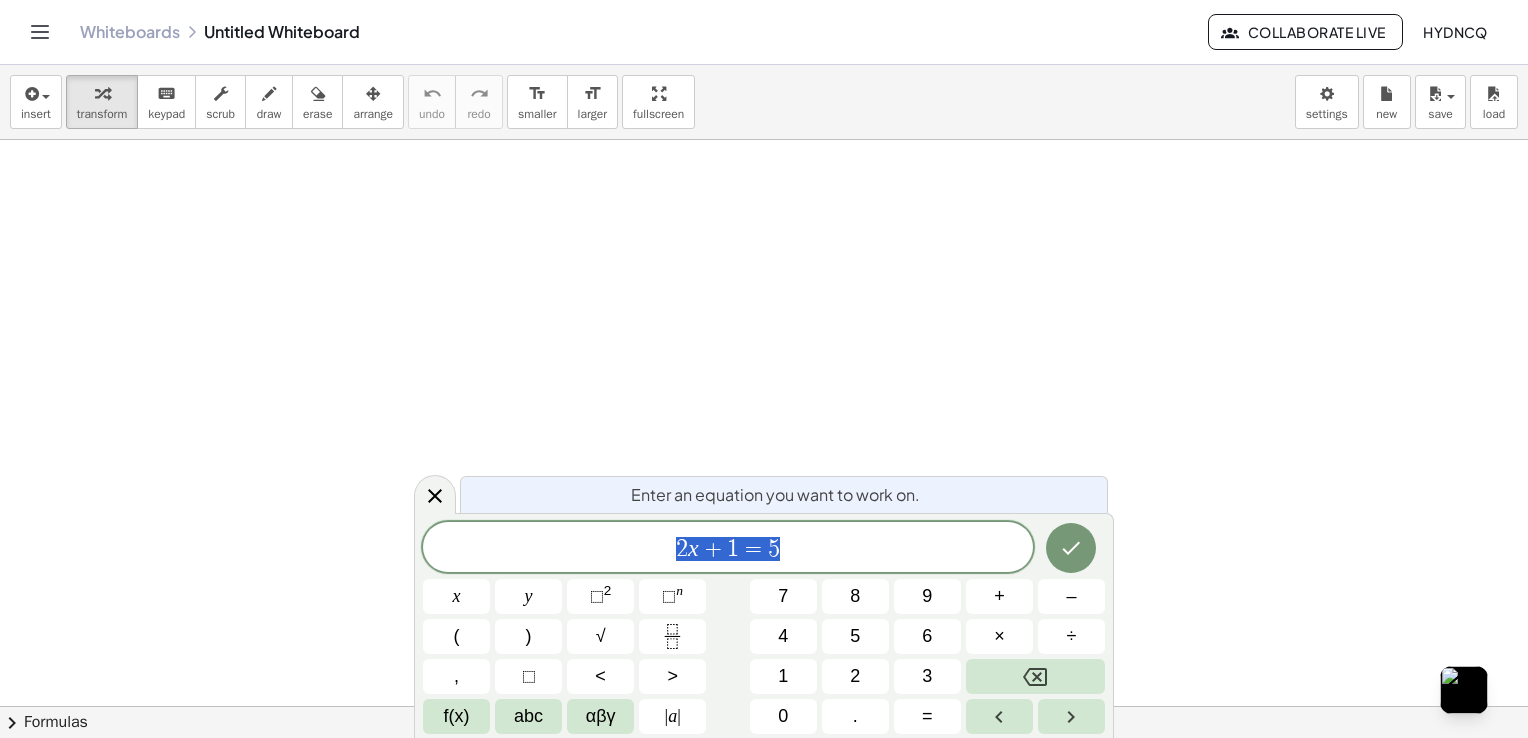 click on "Whiteboards Untitled Whiteboard" at bounding box center (644, 32) 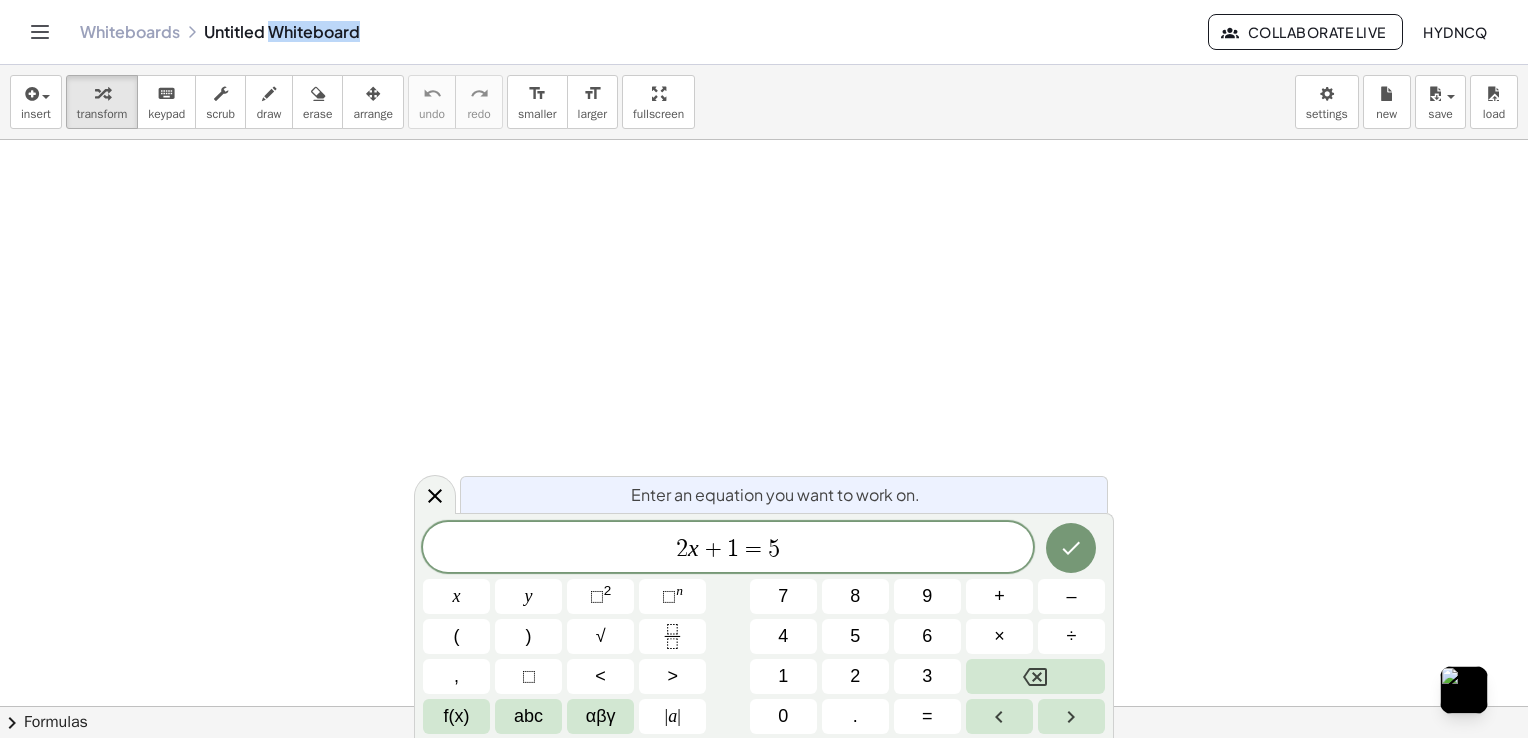 click on "Whiteboards Untitled Whiteboard" at bounding box center [644, 32] 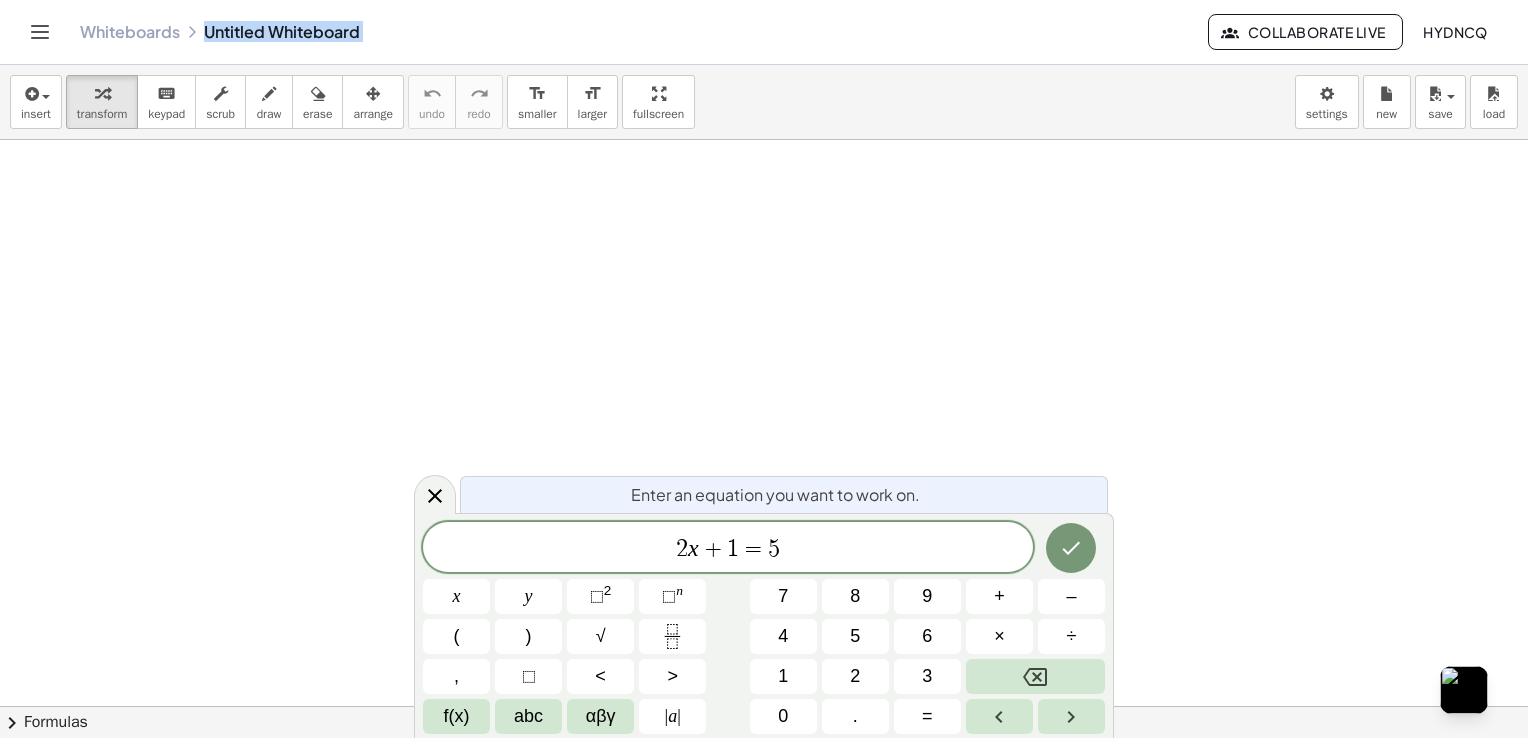 click on "Whiteboards Untitled Whiteboard" at bounding box center (644, 32) 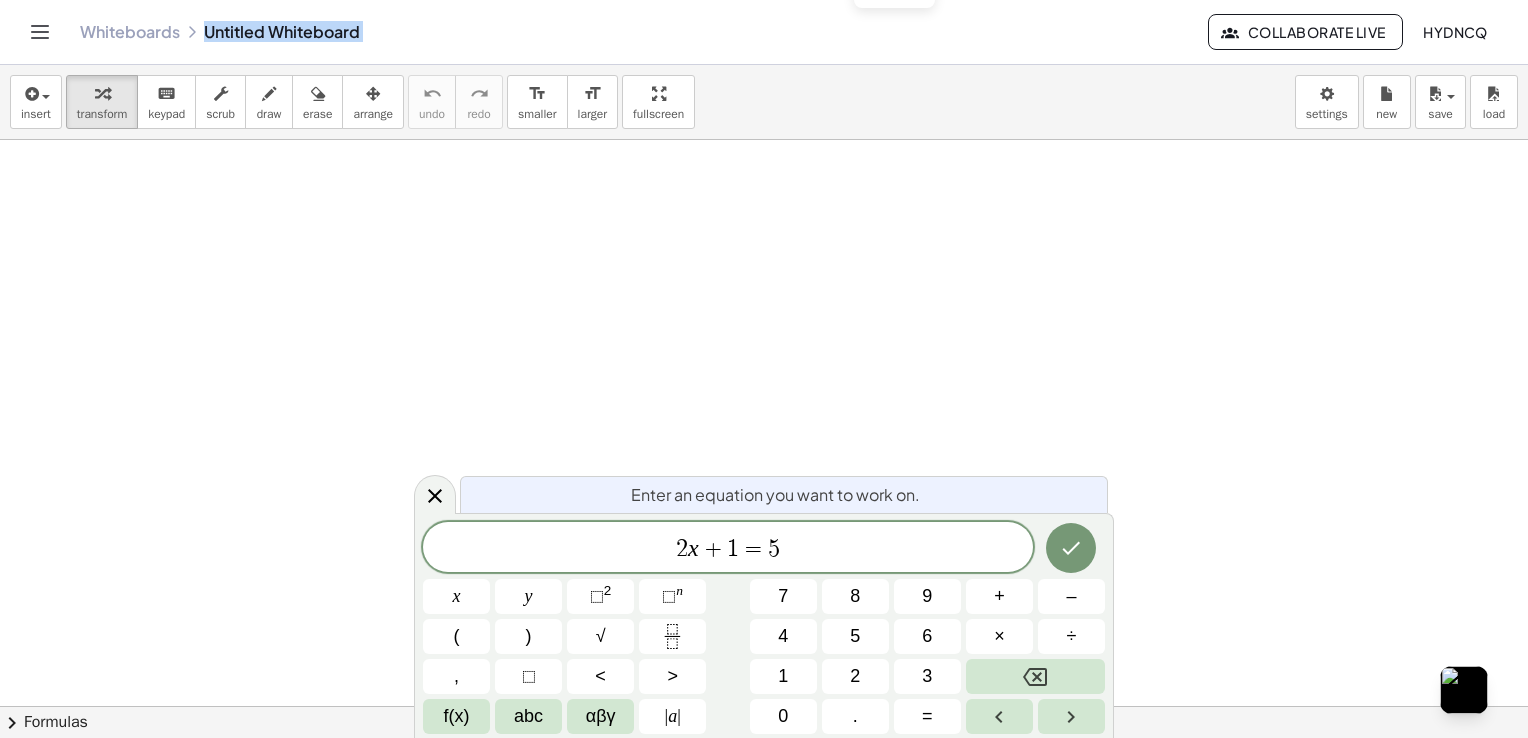 click on "Whiteboards Untitled Whiteboard" at bounding box center [644, 32] 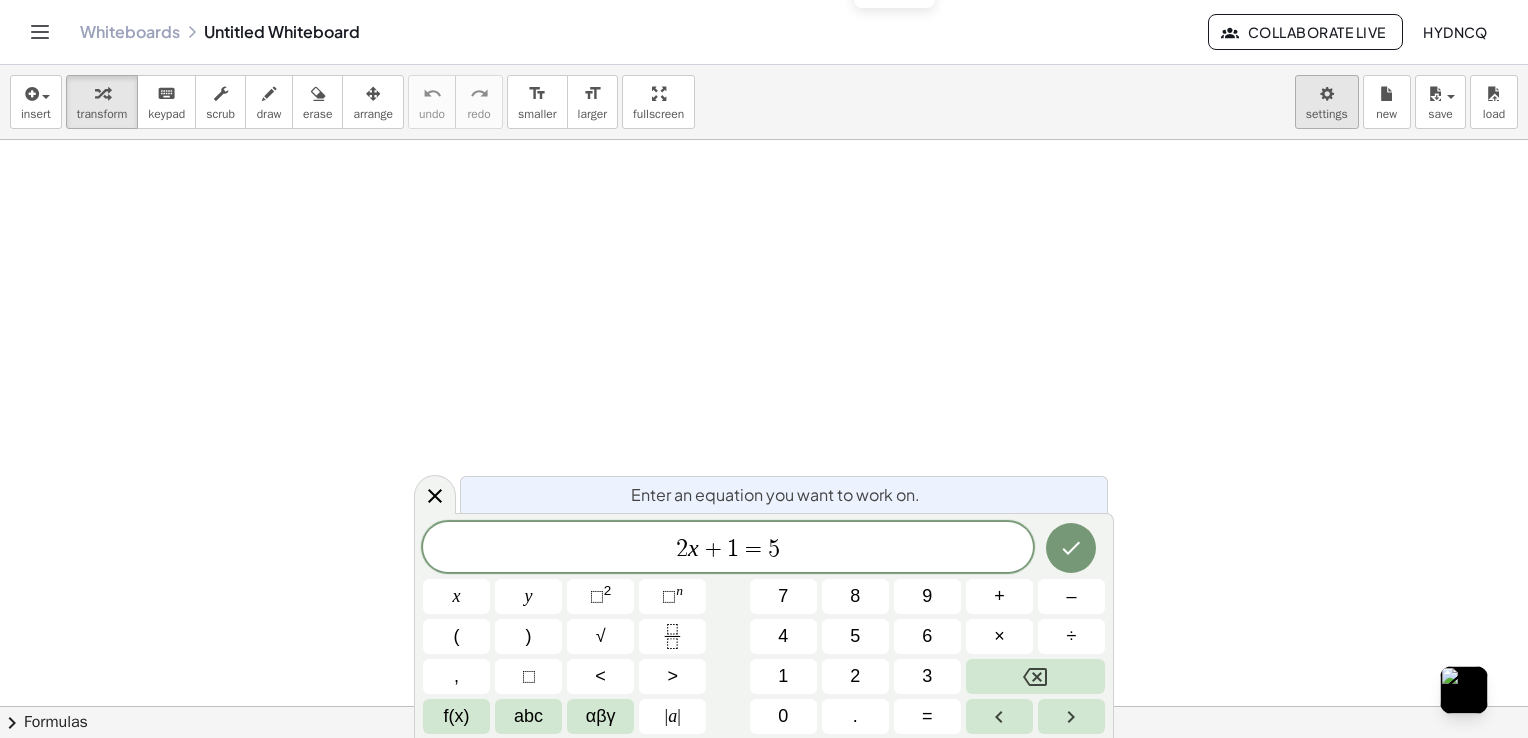 click on "Graspable Math Activities Whiteboards Classes Account v1.28.3 | Privacy policy © 2025 | Graspable, Inc. Whiteboards Untitled Whiteboard Collaborate Live  hydncq   insert select one: Math Expression Function Text Youtube Video Graphing Geometry Geometry 3D transform keyboard keypad scrub draw erase arrange undo undo redo redo format_size smaller format_size larger fullscreen load   save new settings × chevron_right  Formulas
Drag one side of a formula onto a highlighted expression on the canvas to apply it.
Quadratic Formula
+ · a · x 2 + · b · x + c = 0
⇔
x = · ( − b ± 2 √ ( + b 2 − · 4 · a · c ) ) · 2 · a
+ x 2 + · p · x + q = 0
⇔
x = − · p · 2 ± 2 √ ( + ( · p · 2 ) 2 − q )" at bounding box center [764, 369] 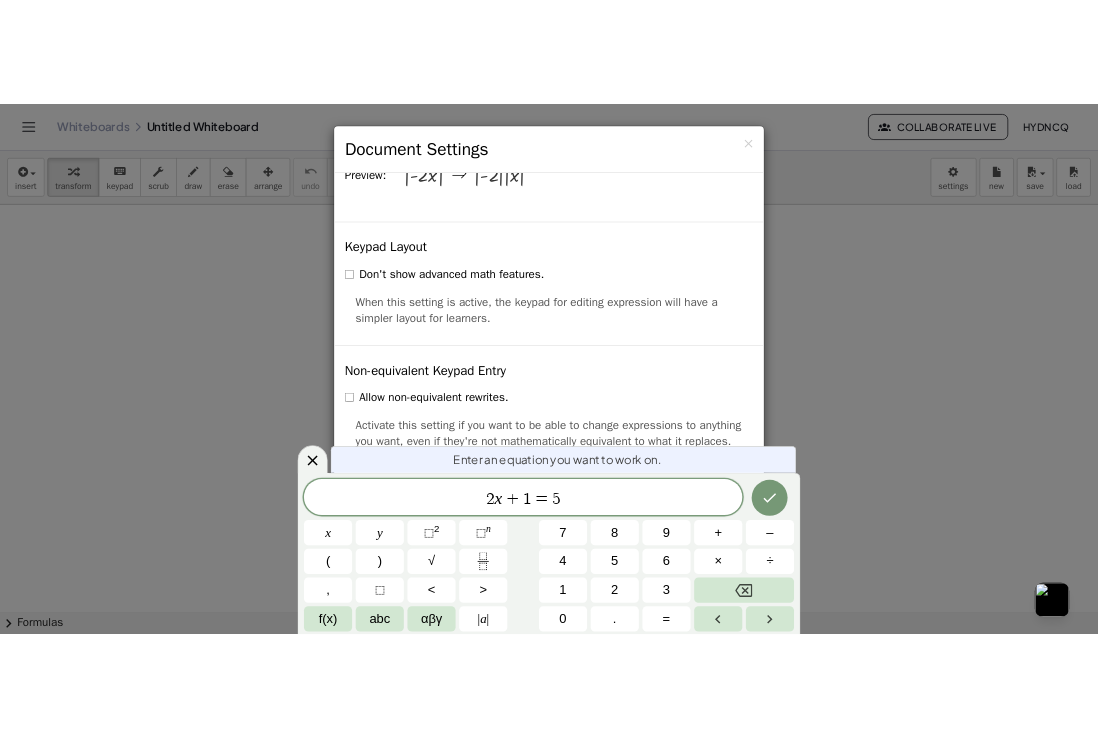 scroll, scrollTop: 4071, scrollLeft: 0, axis: vertical 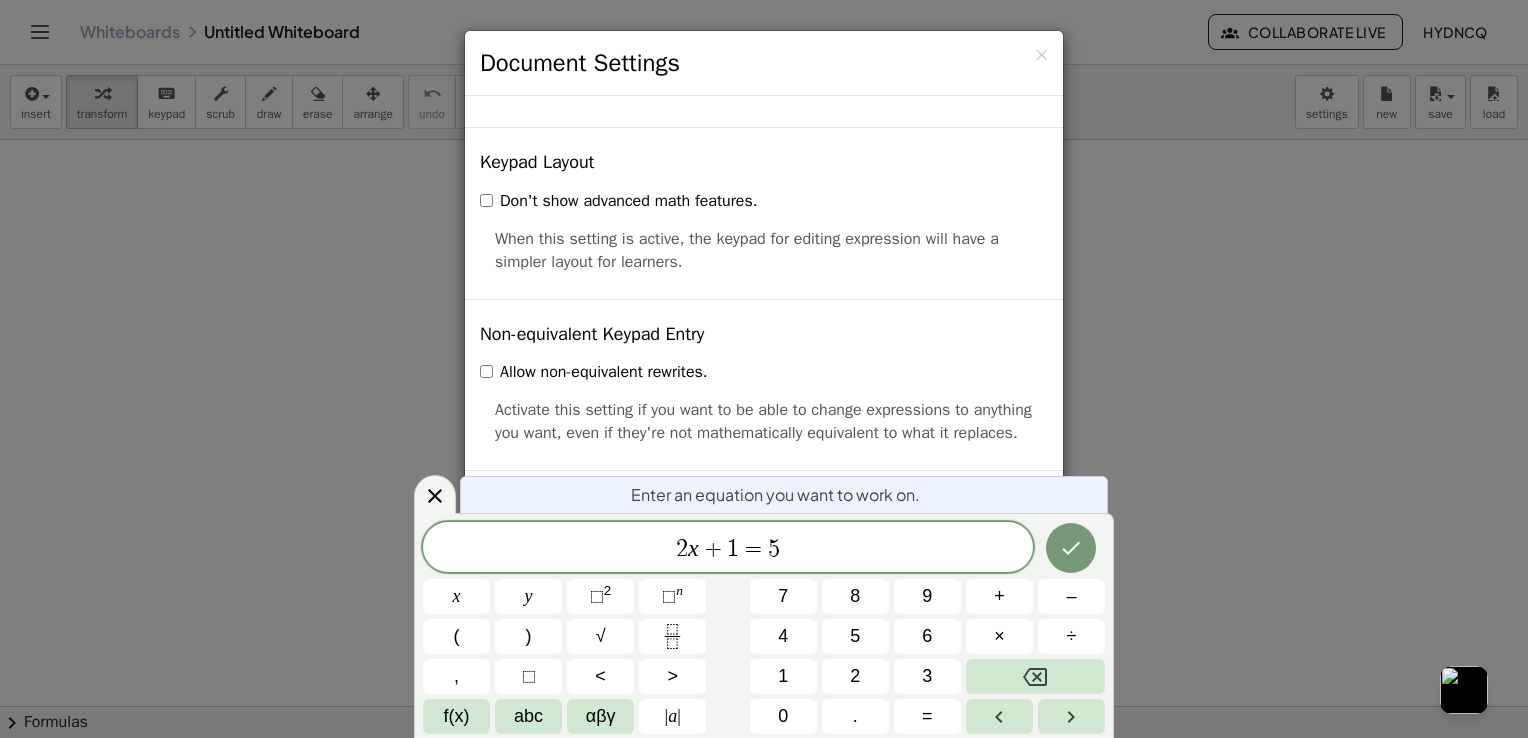 click on "× Document Settings" at bounding box center (764, 63) 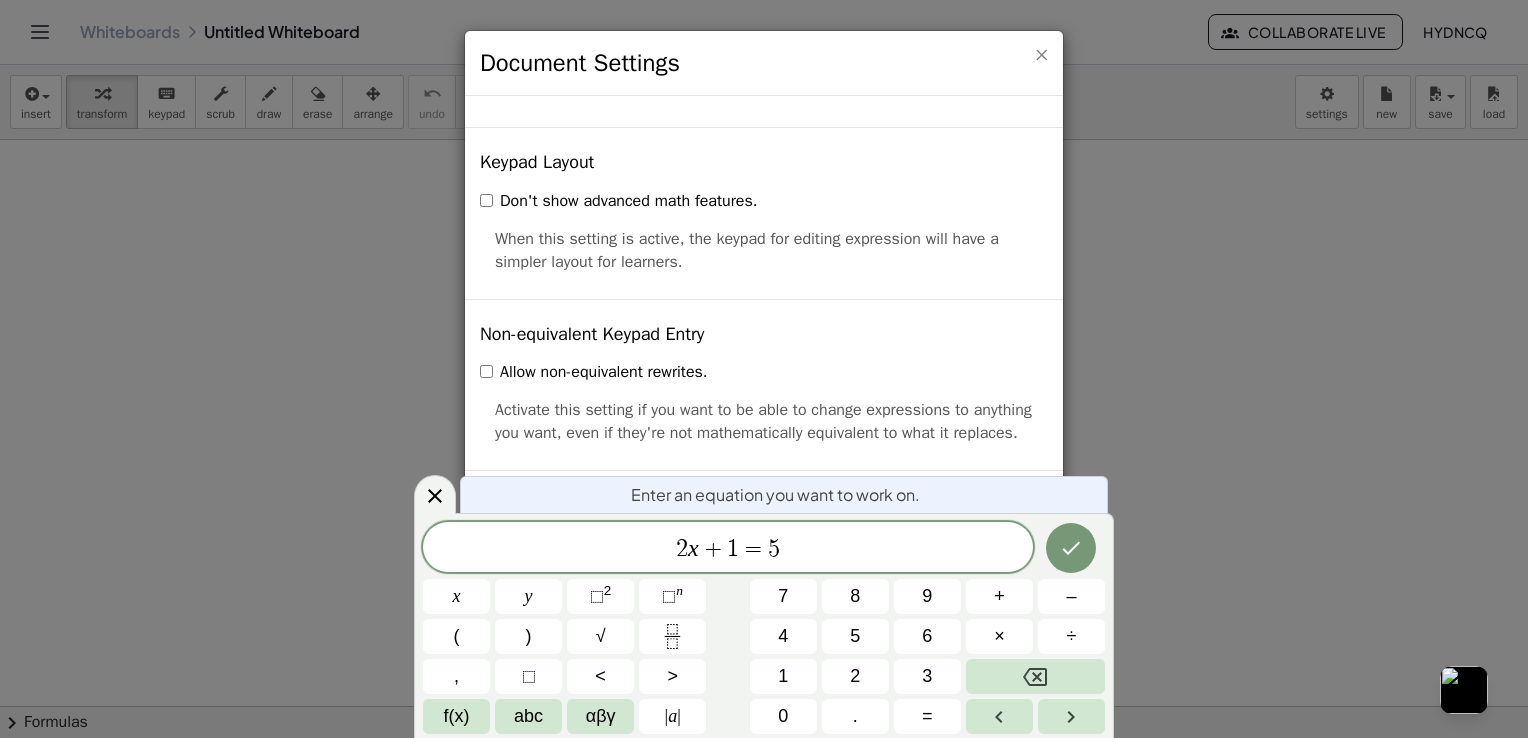 click on "×" at bounding box center [1041, 54] 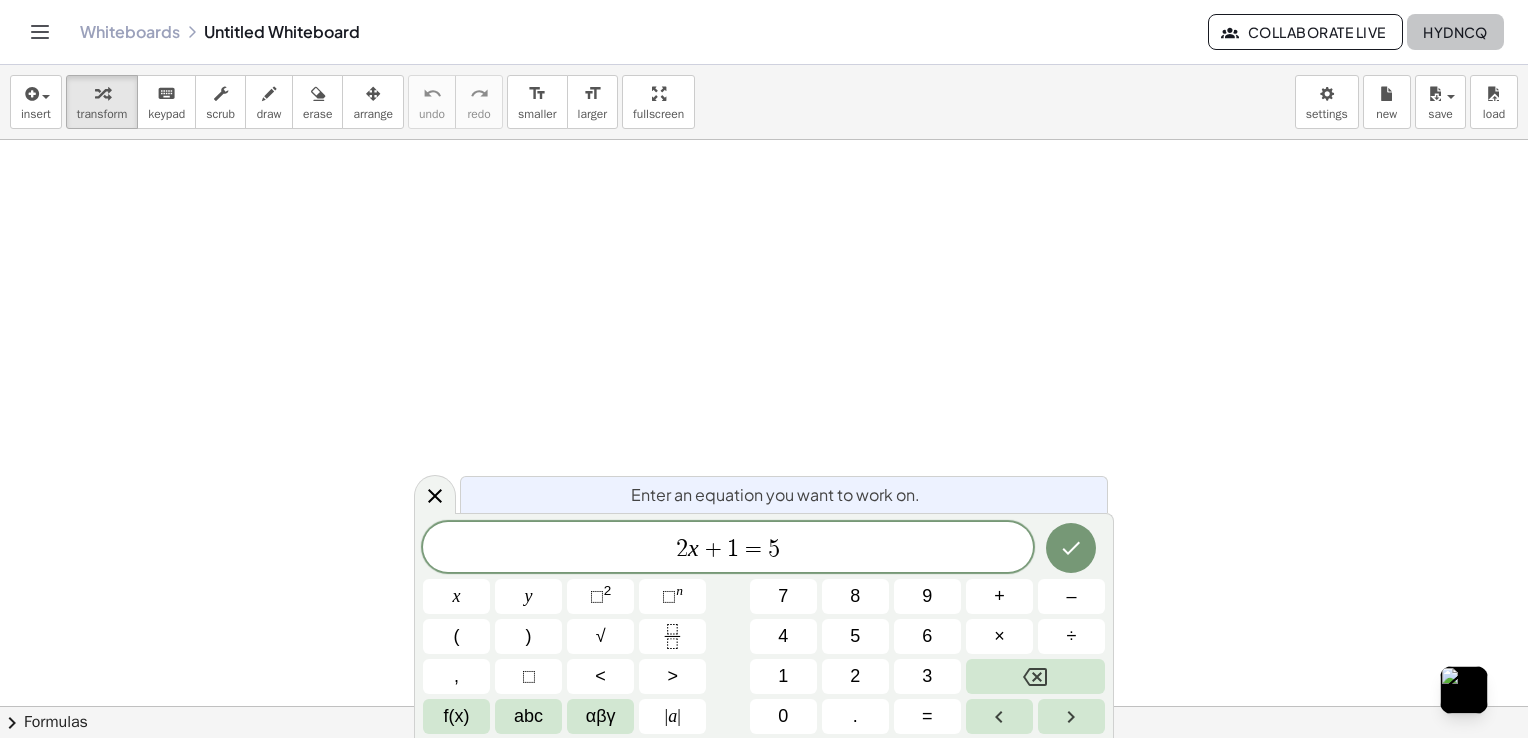 click on "hydncq" at bounding box center (1455, 32) 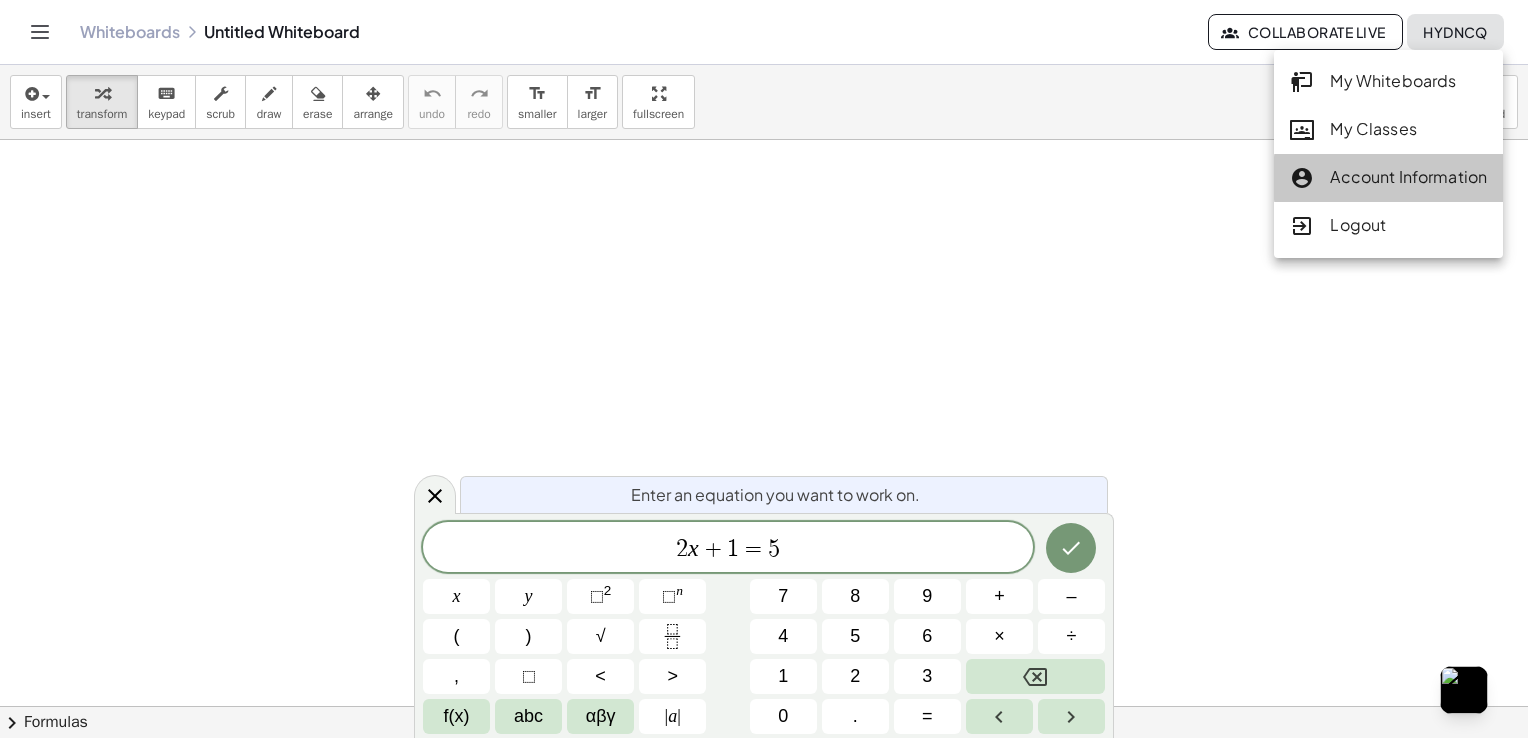click on "Account Information" 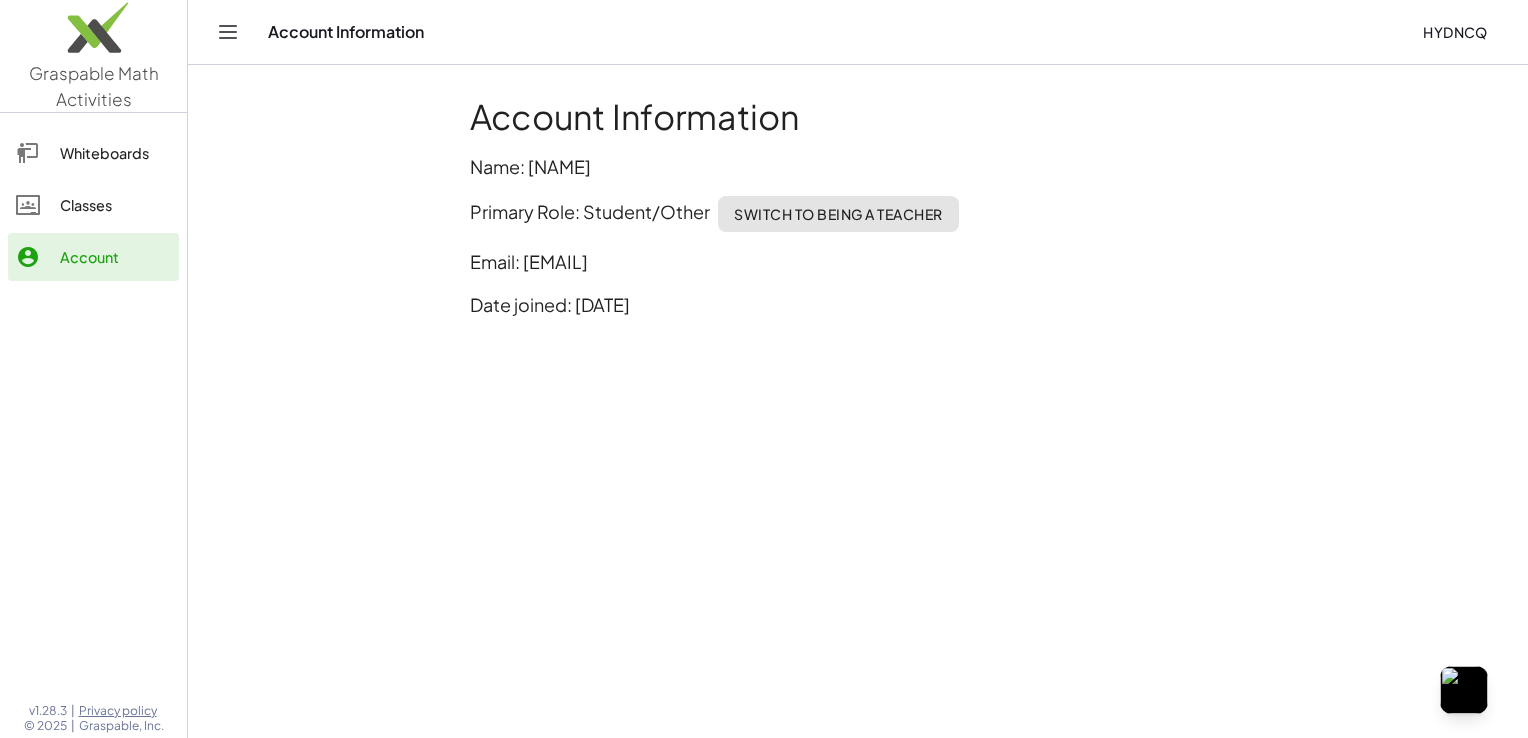 click on "Name: hydncq" at bounding box center (858, 166) 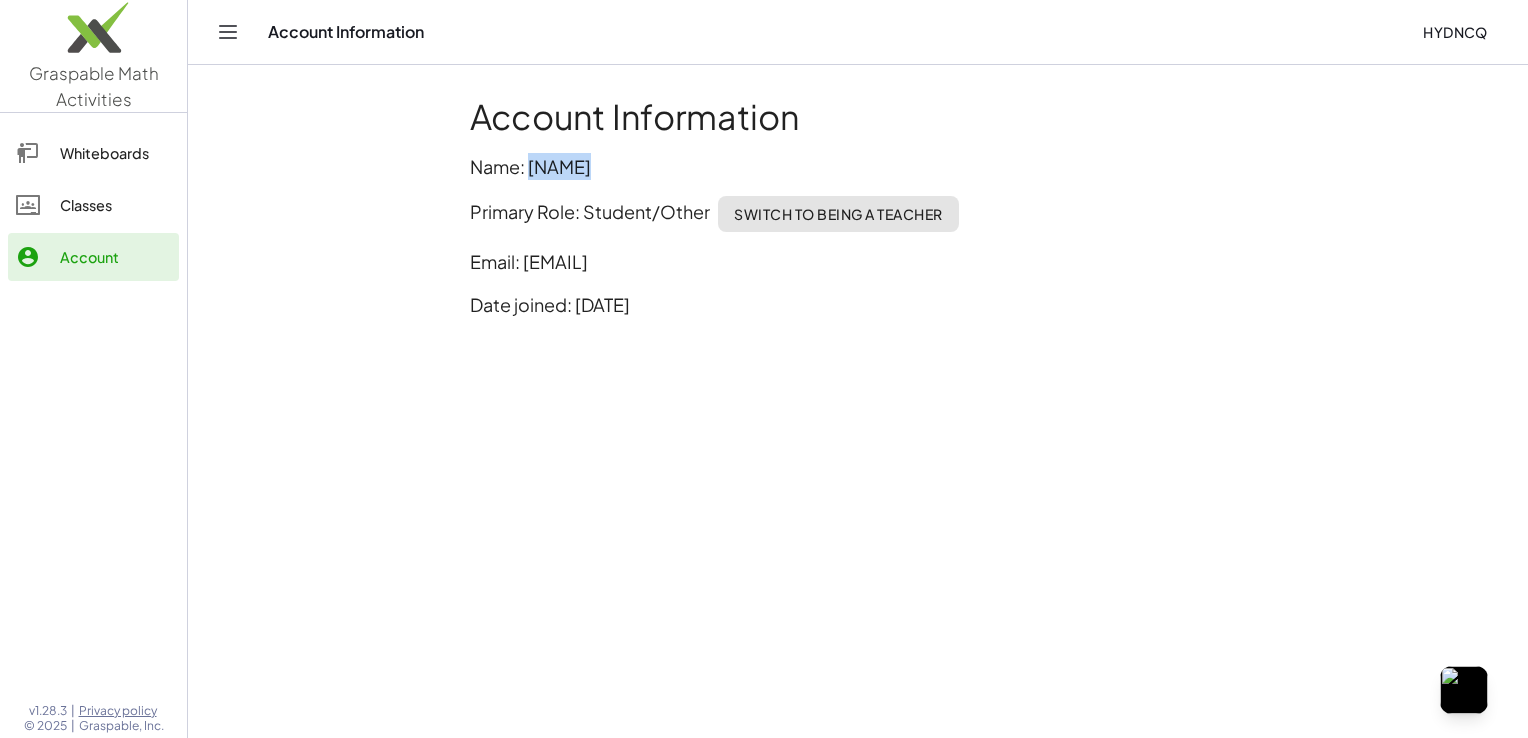 click on "Name: hydncq" at bounding box center [858, 166] 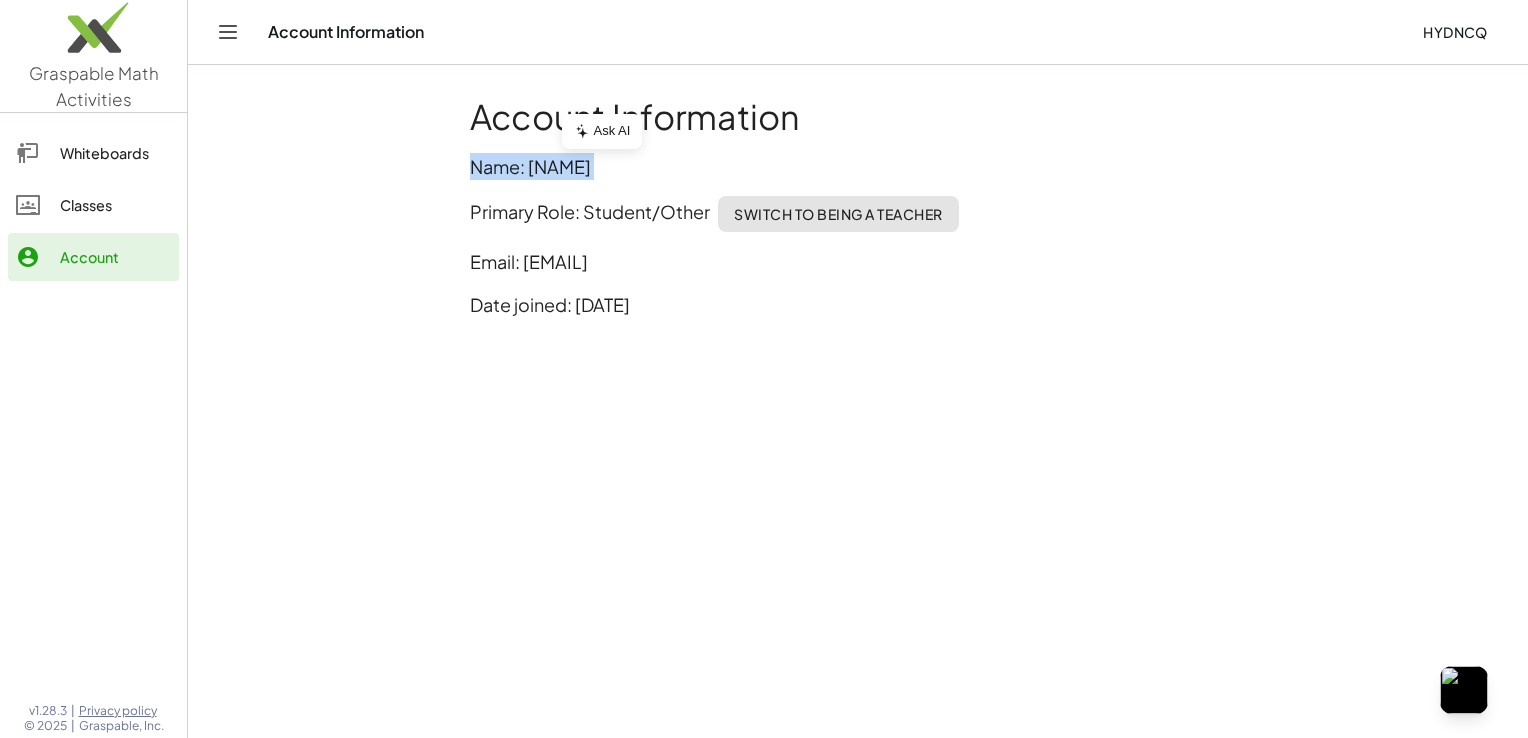 click on "Name: hydncq" at bounding box center (858, 166) 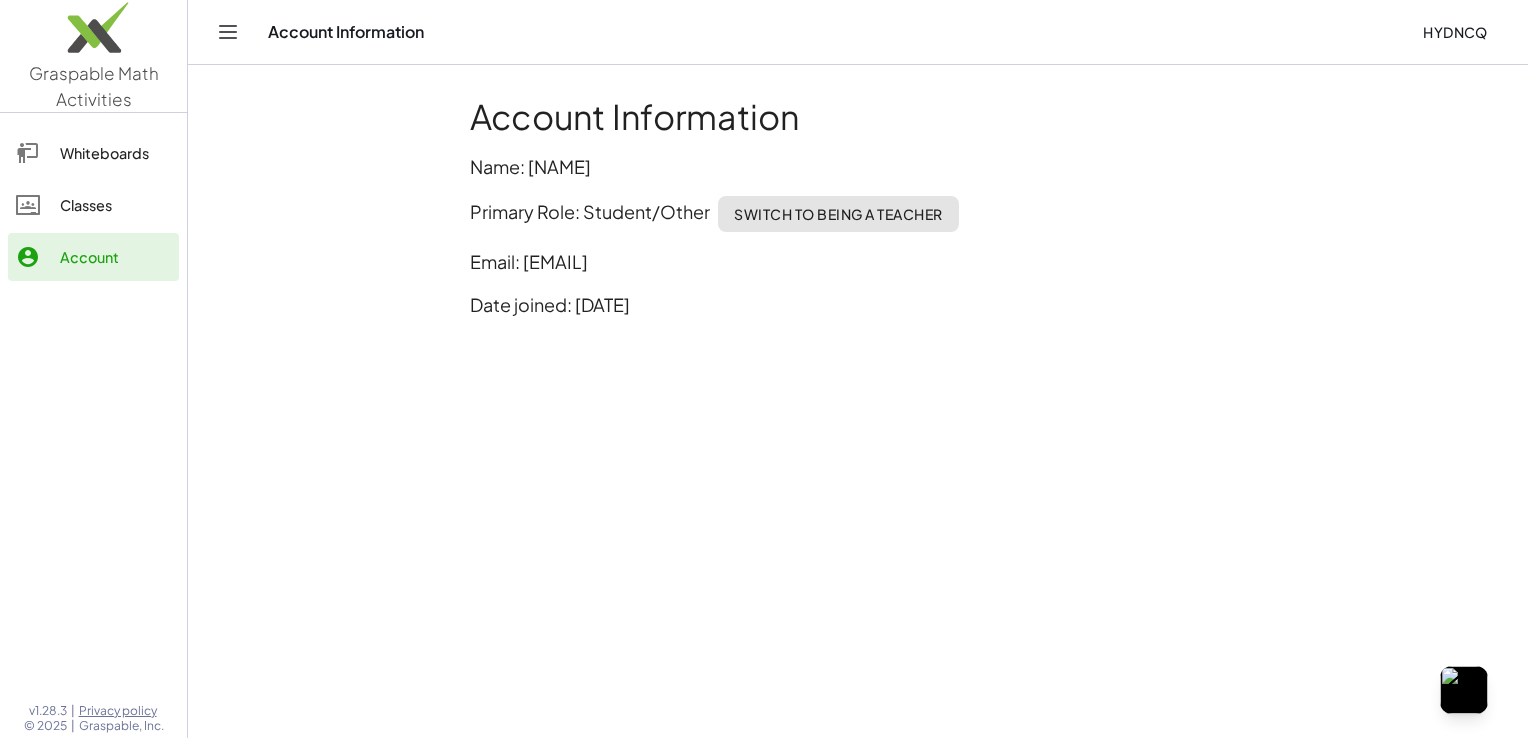 click on "Account Information Name: hydncq  Primary Role: Student/Other  Switch to being a Teacher  Email: naslyalvarado17@gmail.com  Date joined: 8/8/2025" 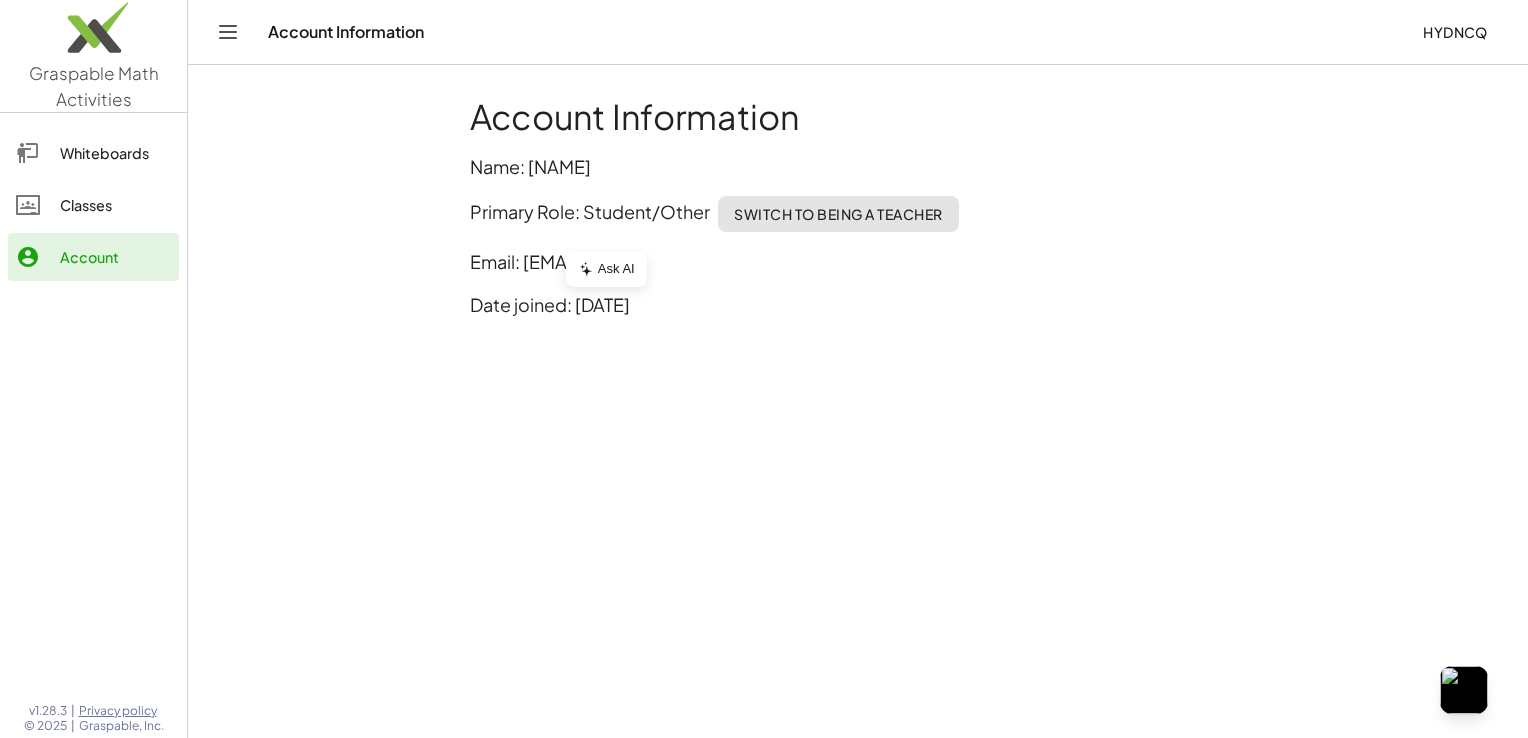 drag, startPoint x: 484, startPoint y: 309, endPoint x: 444, endPoint y: 302, distance: 40.60788 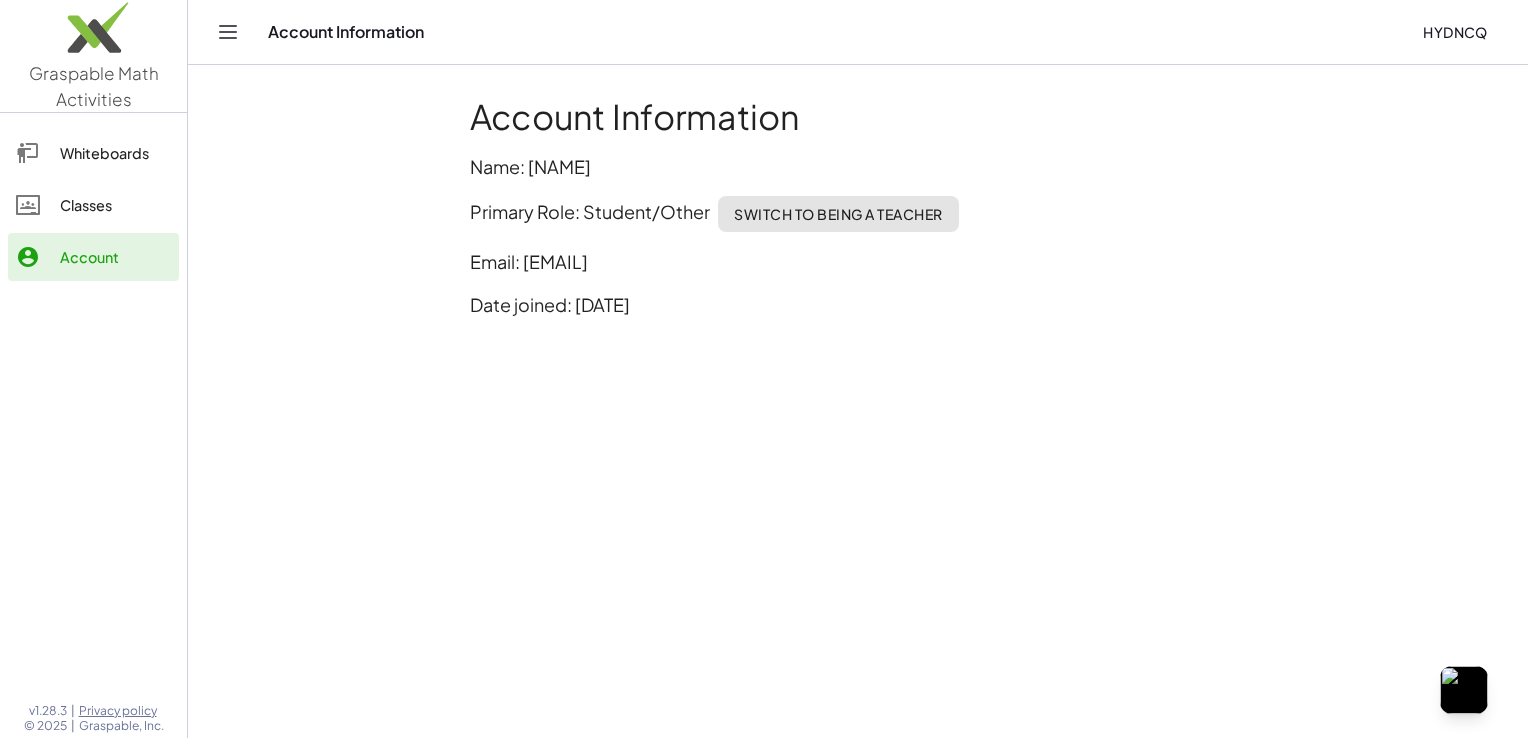 click on "Classes" 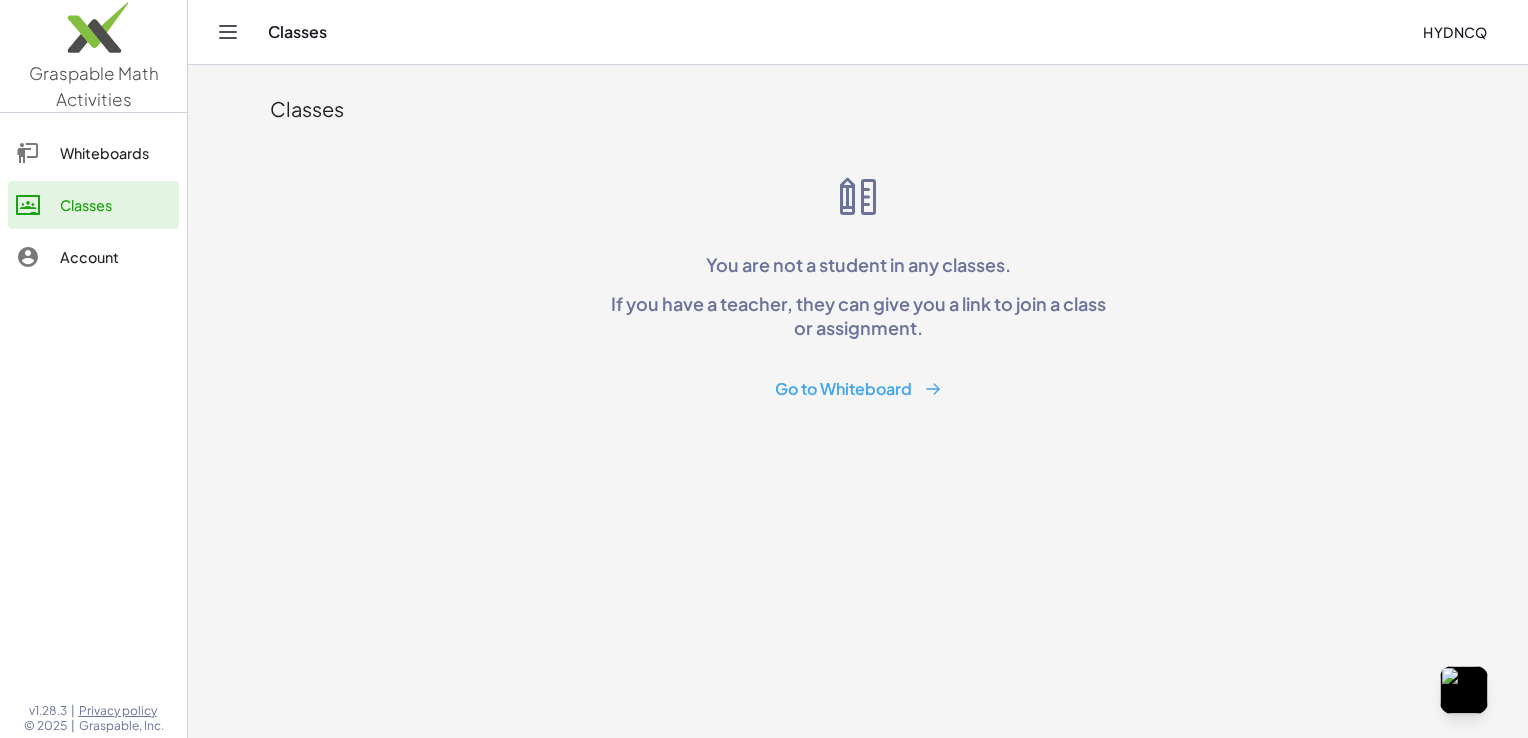 click on "Whiteboards Classes Account" at bounding box center [93, 207] 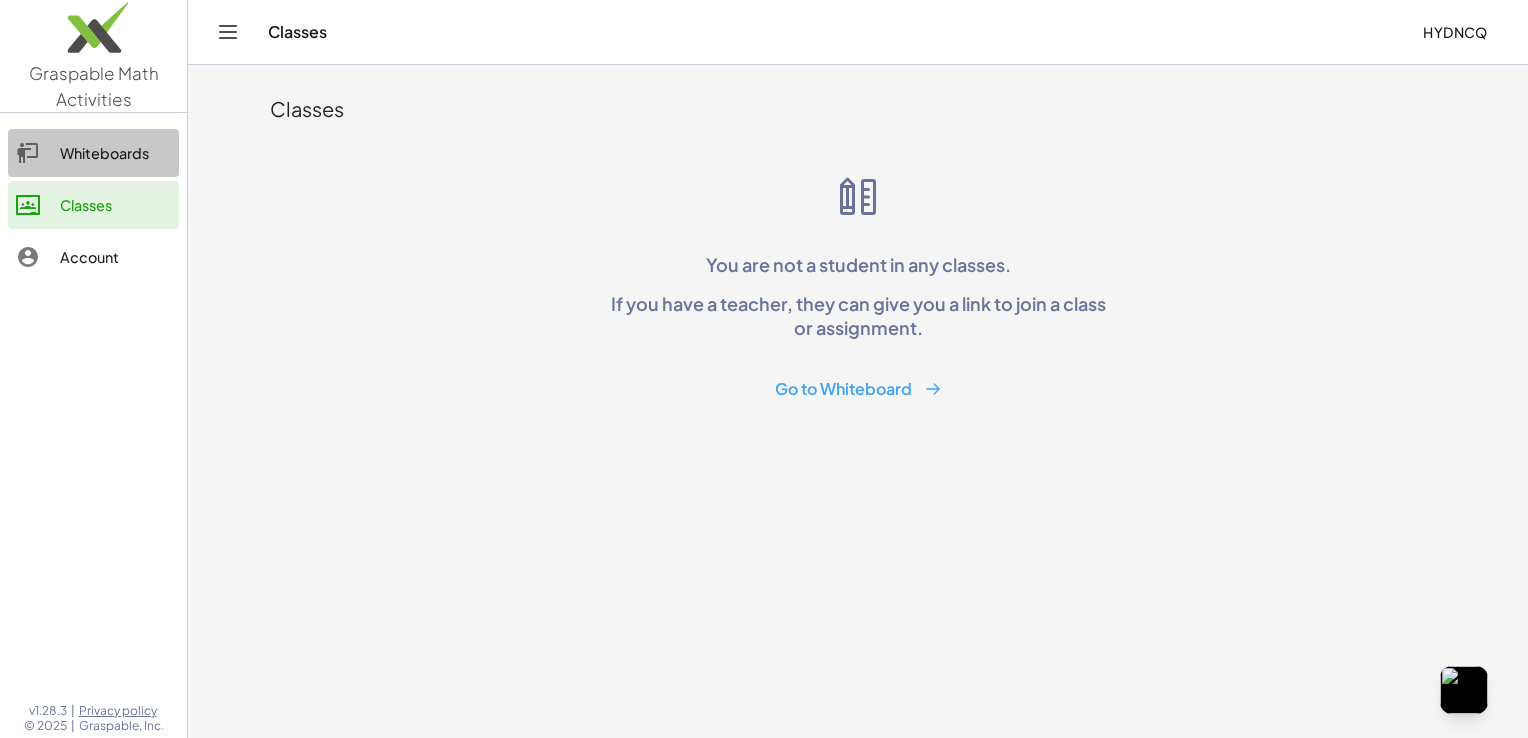 click on "Whiteboards" 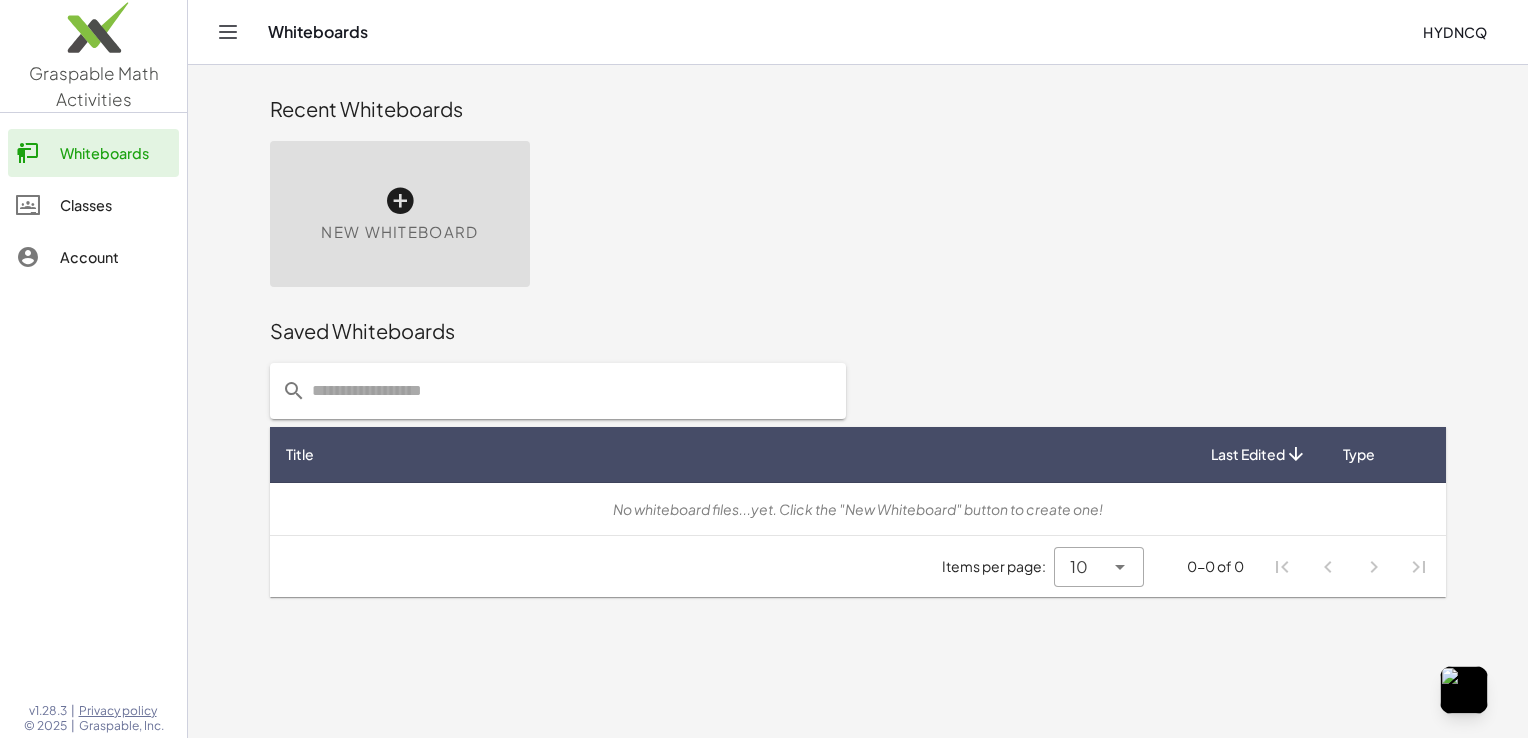 click on "No whiteboard files...yet. Click the "New Whiteboard" button to create one!" 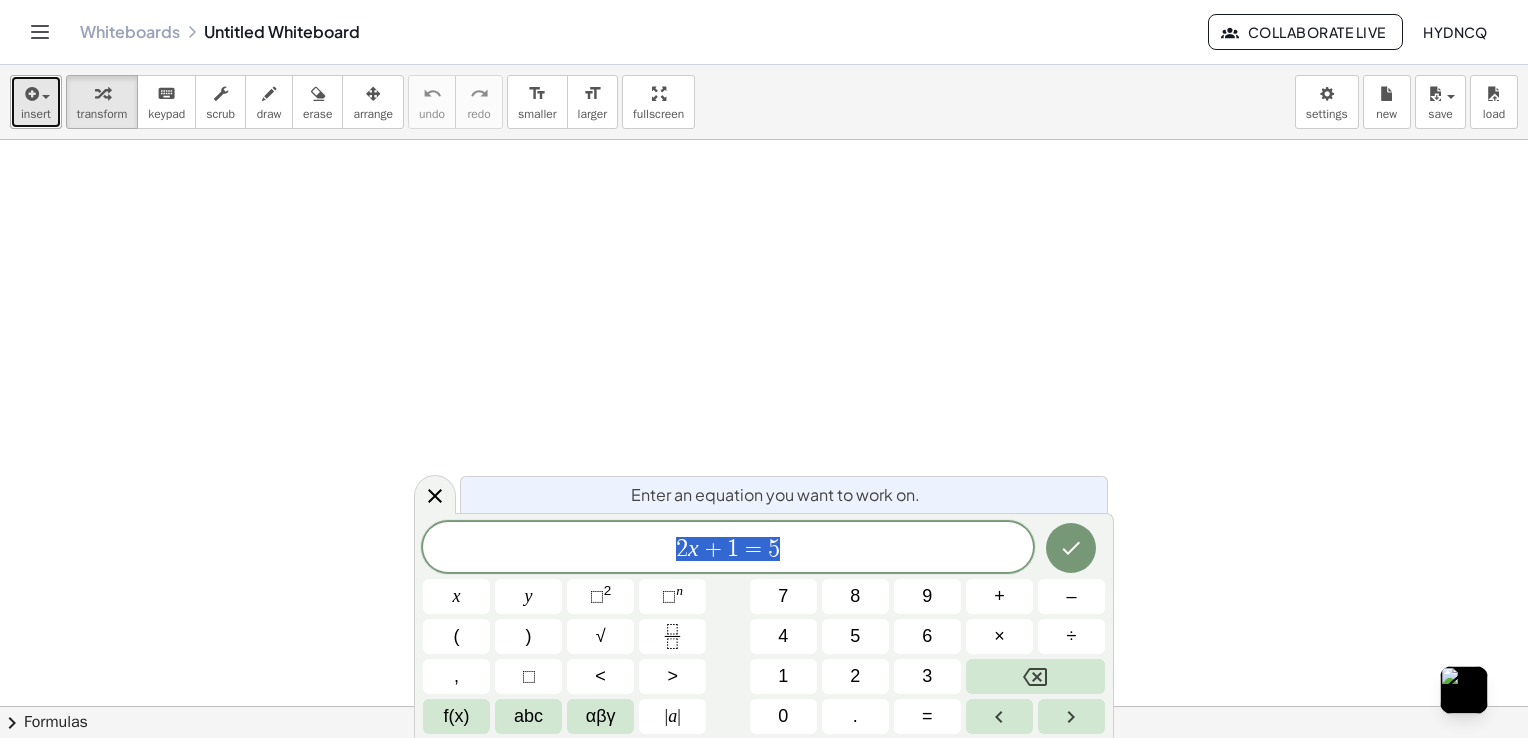 click on "insert" at bounding box center [36, 114] 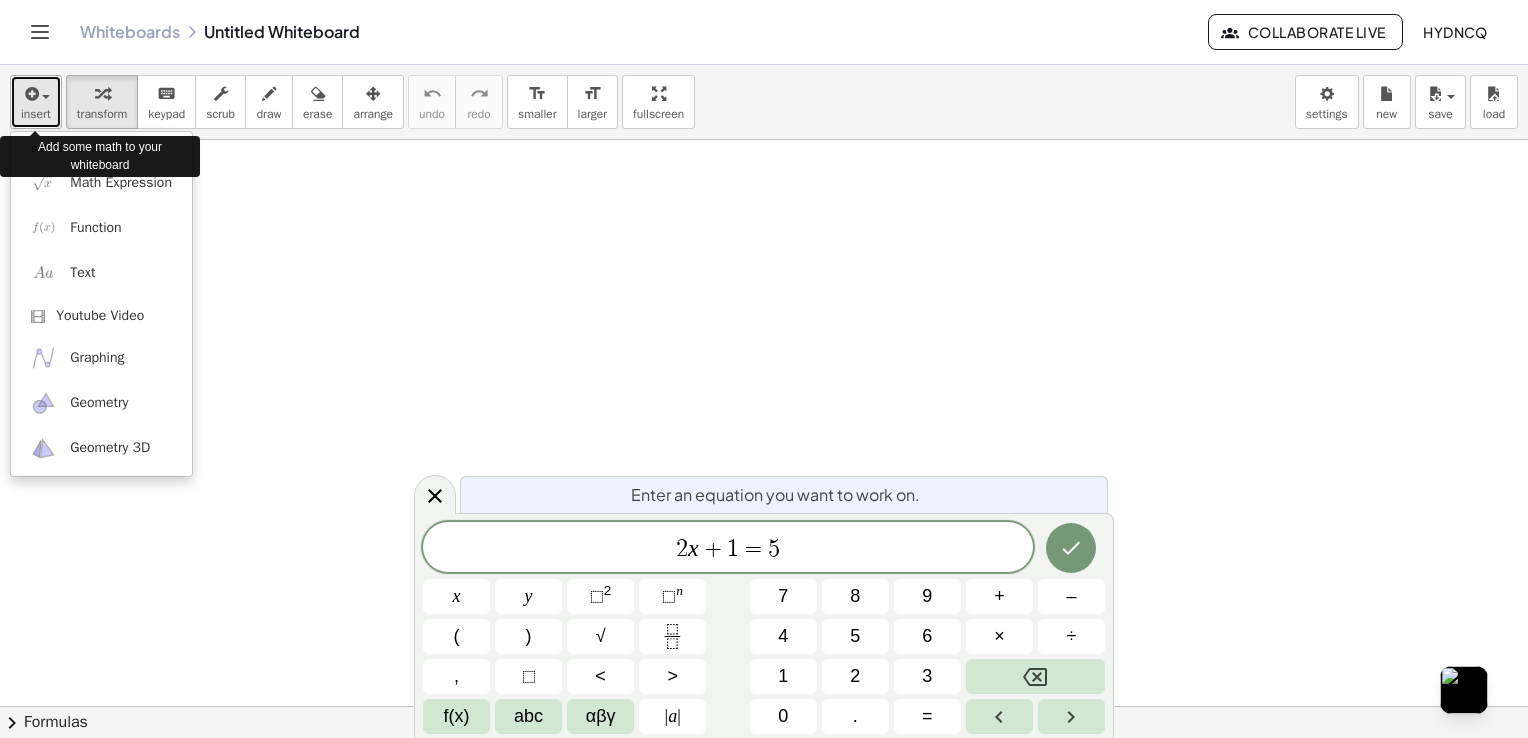 click at bounding box center [46, 97] 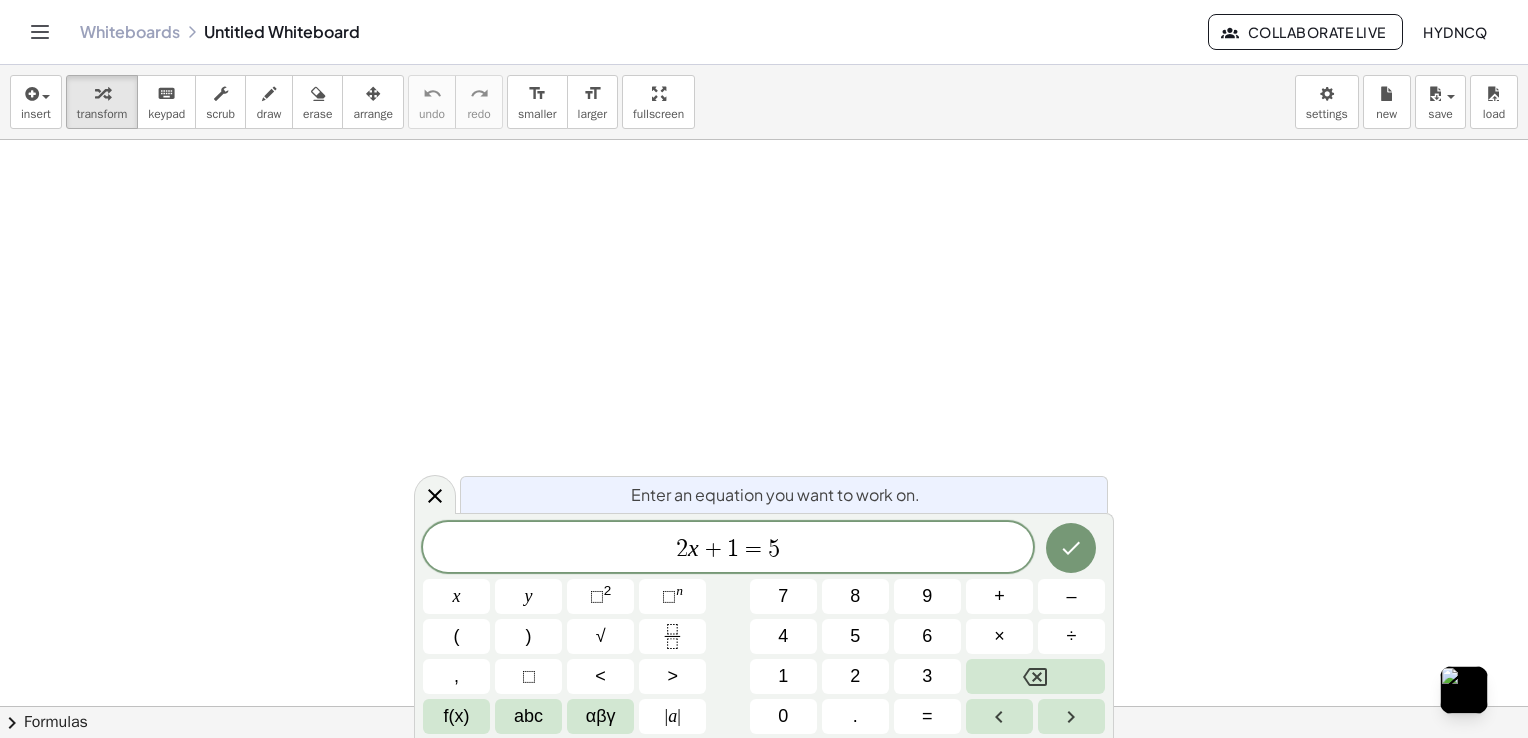 click on "Whiteboards Untitled Whiteboard" at bounding box center [644, 32] 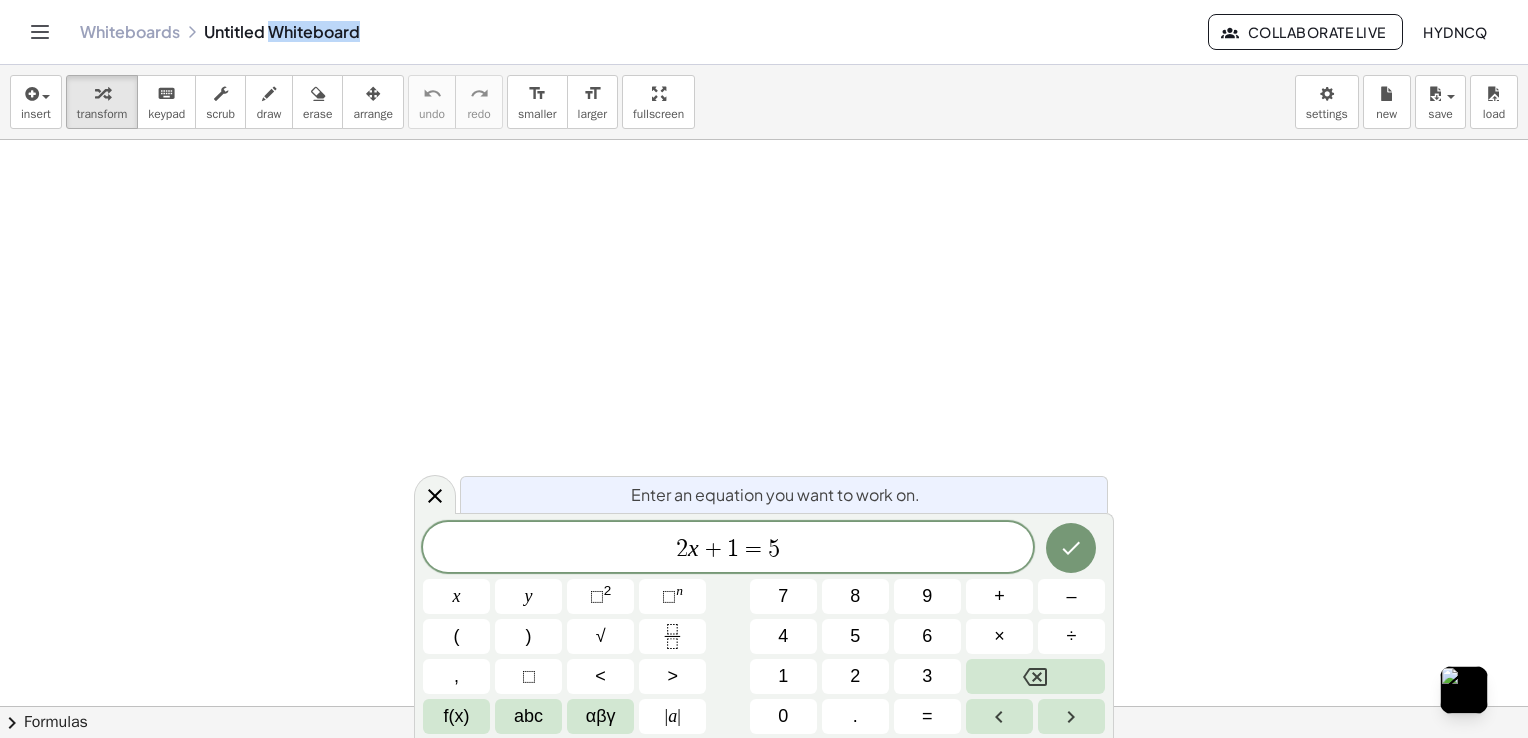 click on "Whiteboards Untitled Whiteboard" at bounding box center [644, 32] 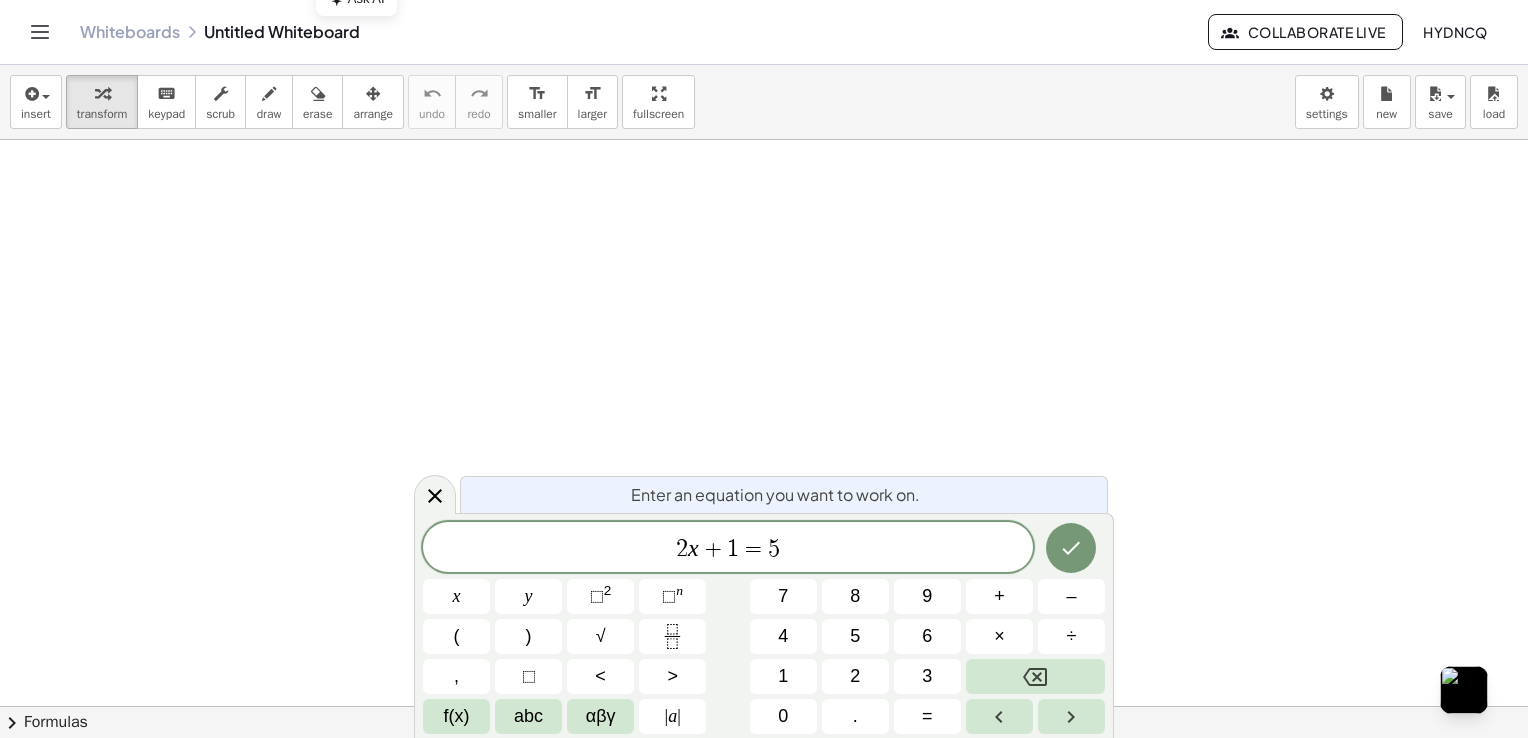 drag, startPoint x: 298, startPoint y: 38, endPoint x: 220, endPoint y: 38, distance: 78 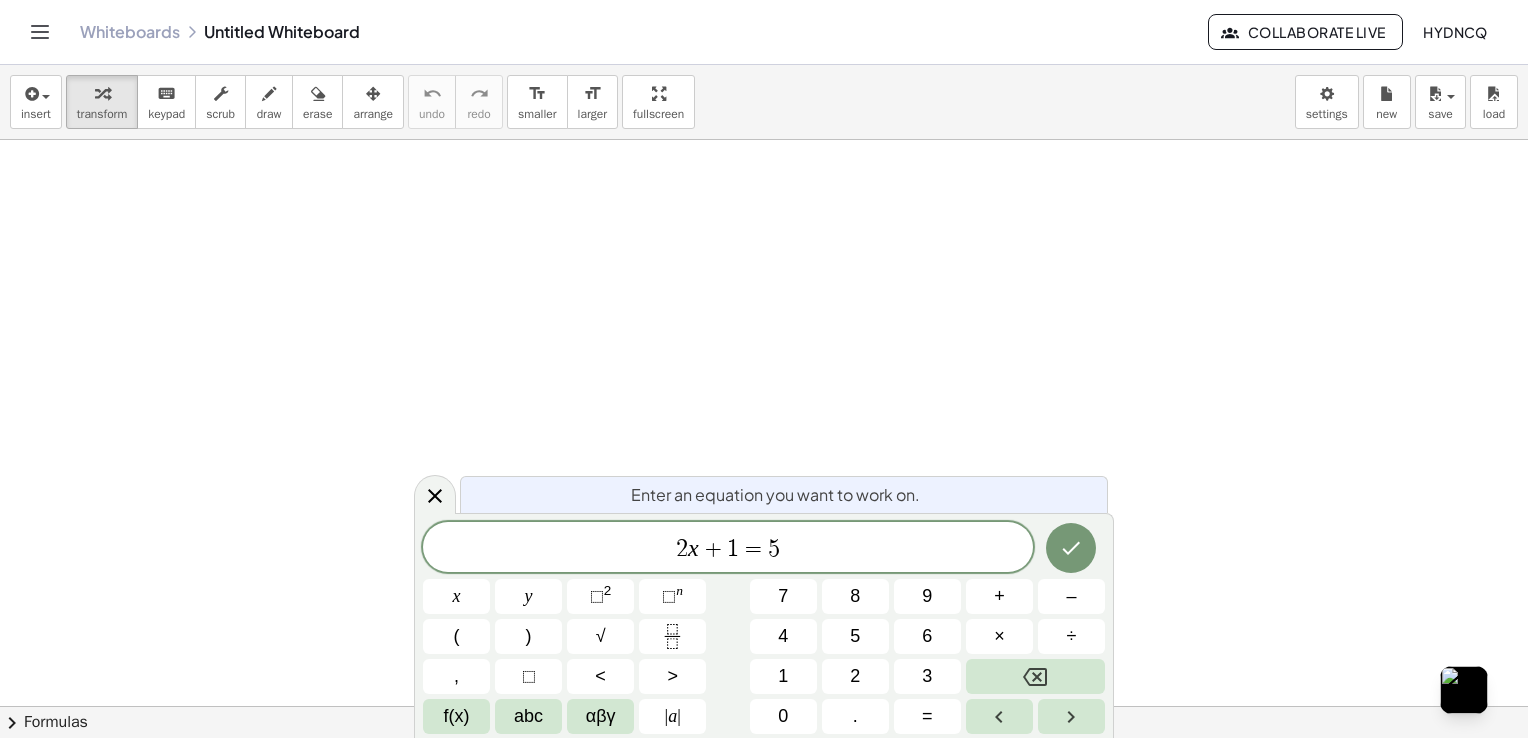 click on "Whiteboards Untitled Whiteboard" at bounding box center [644, 32] 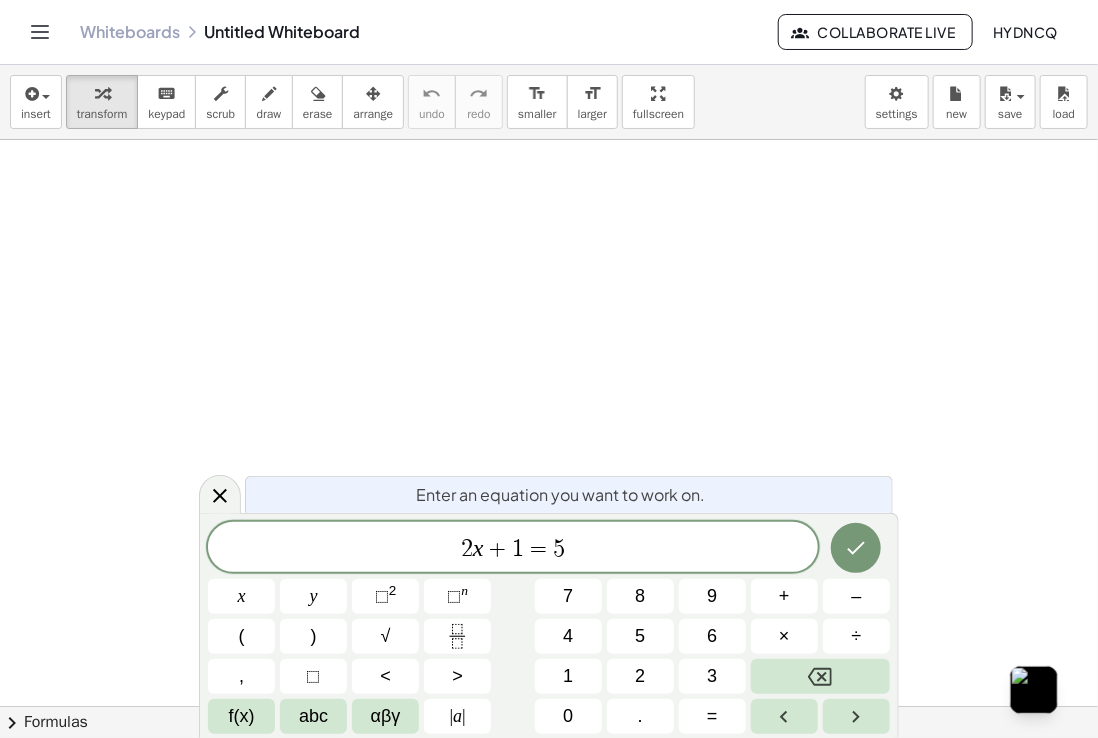 click on "+" at bounding box center (498, 549) 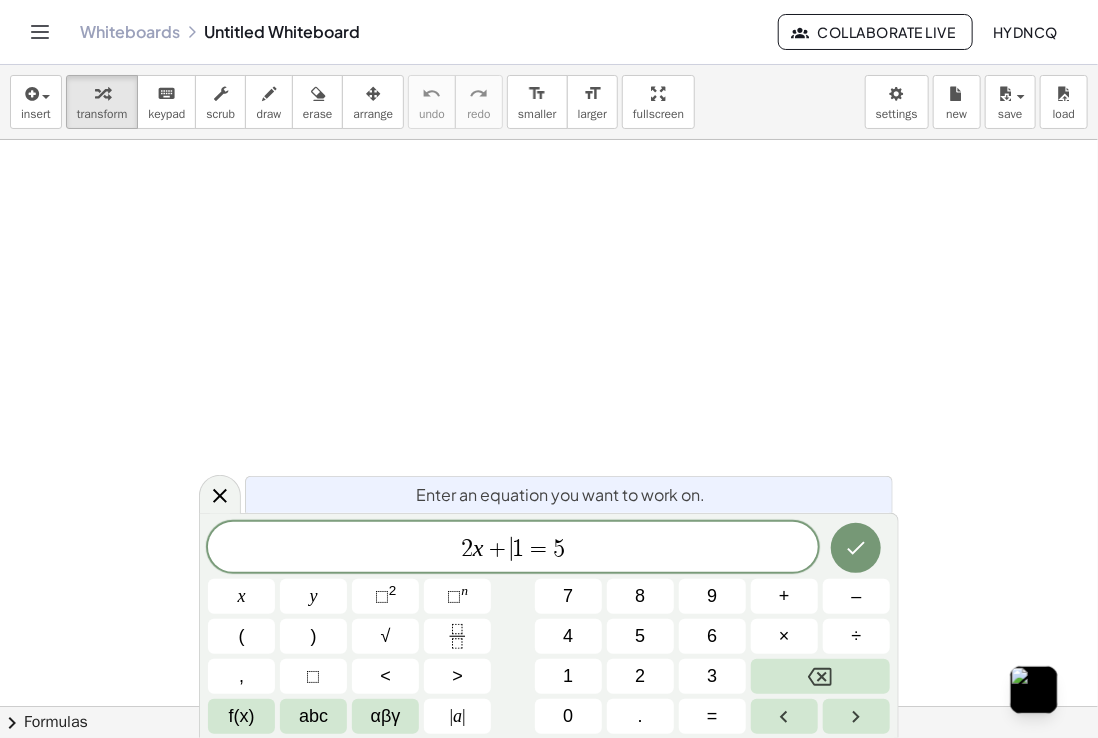 click on "+" at bounding box center [498, 549] 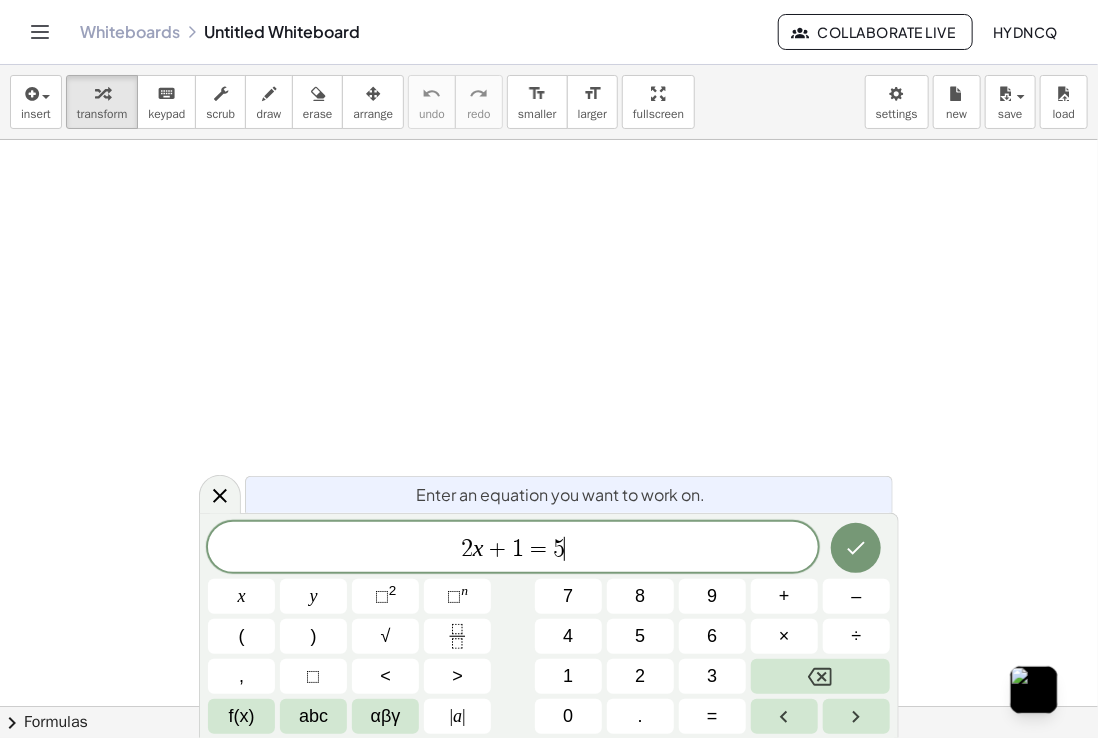 click on "2 x + 1 = 5 ​" at bounding box center [513, 549] 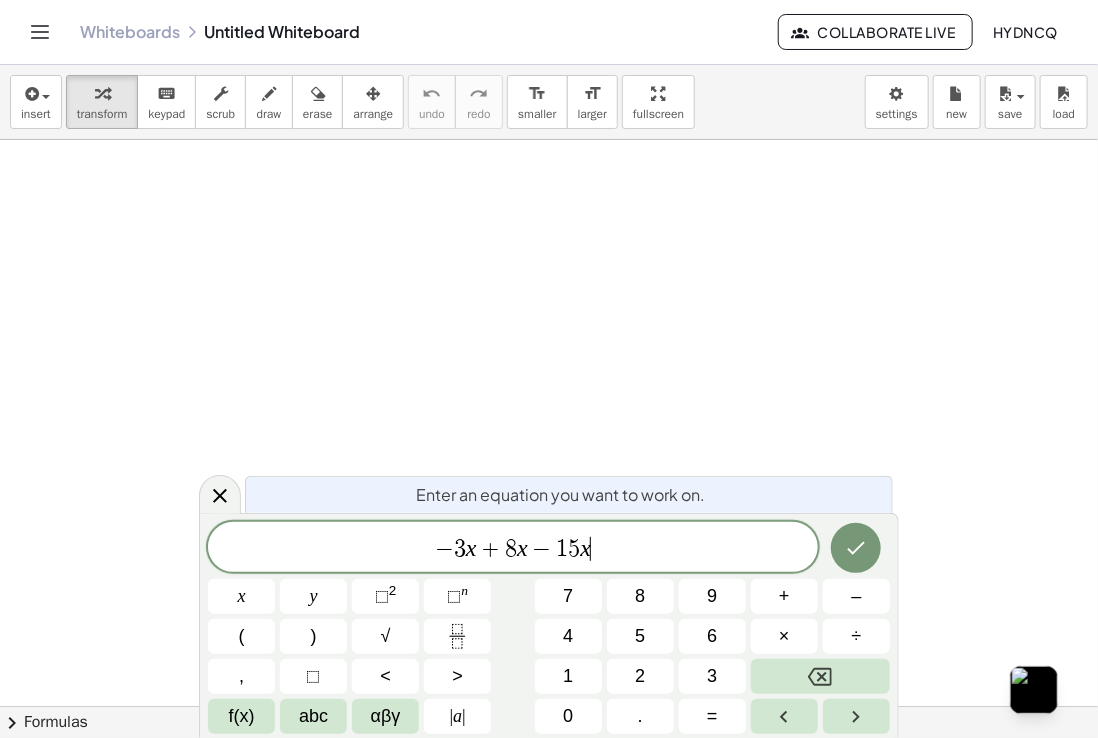 click on "− 3 x + 8 x − 1 5 x ​" at bounding box center (513, 549) 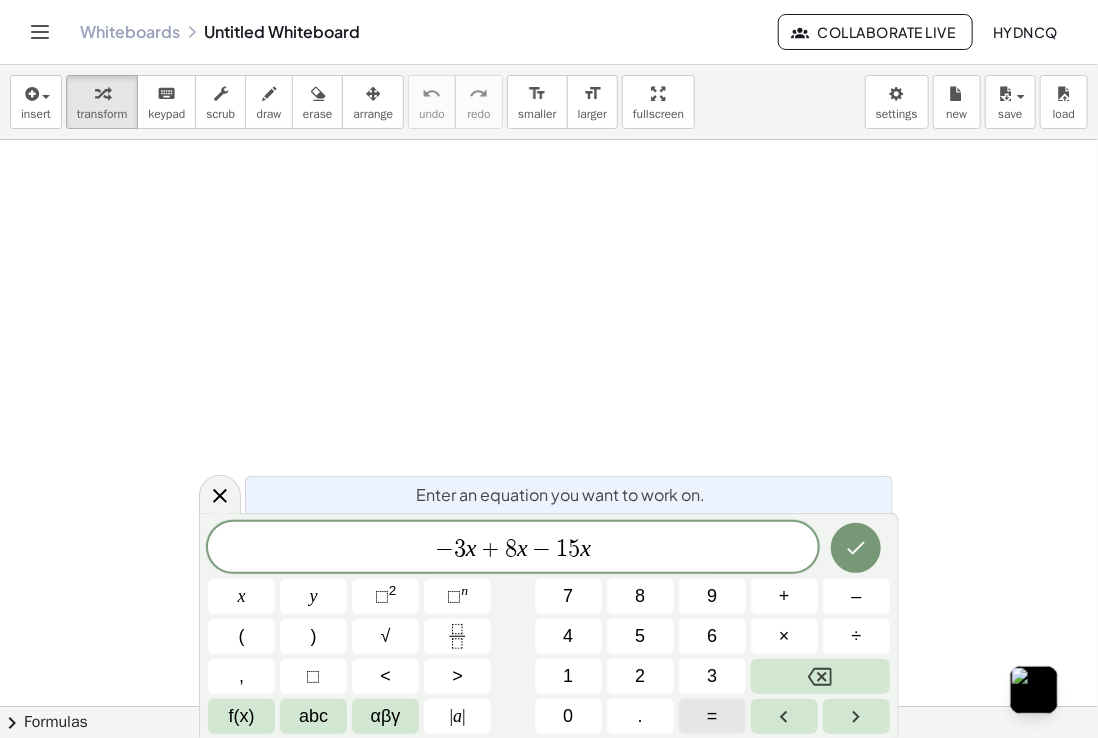 click on "=" at bounding box center [712, 716] 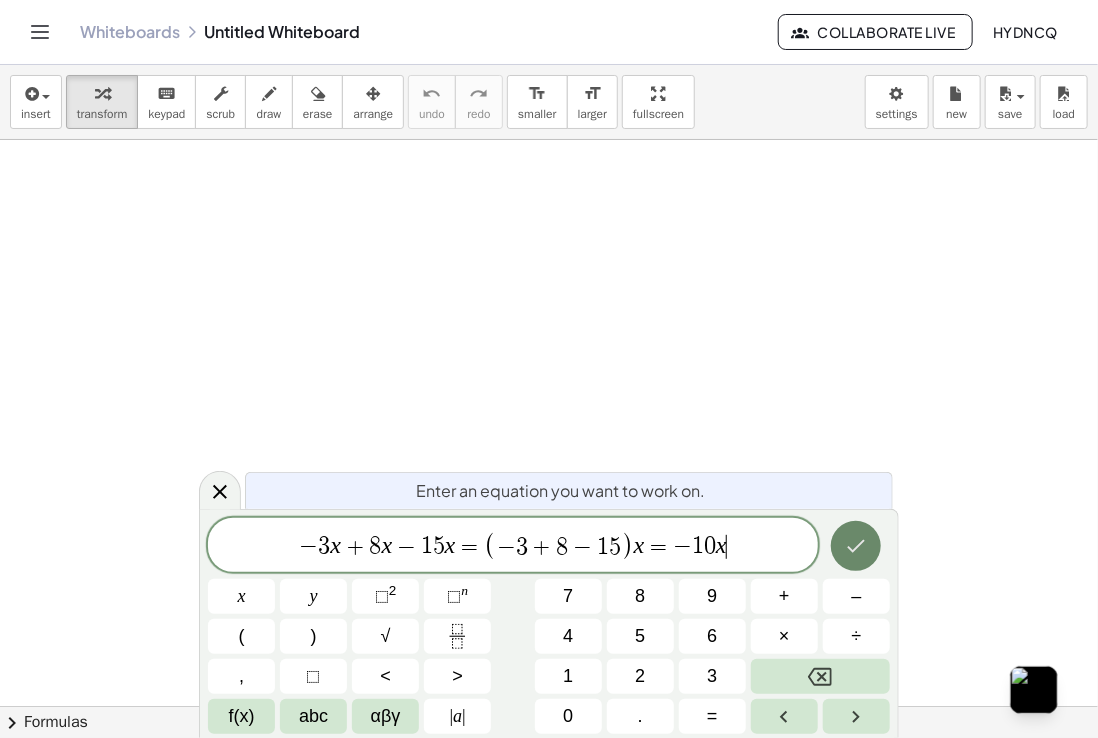 click 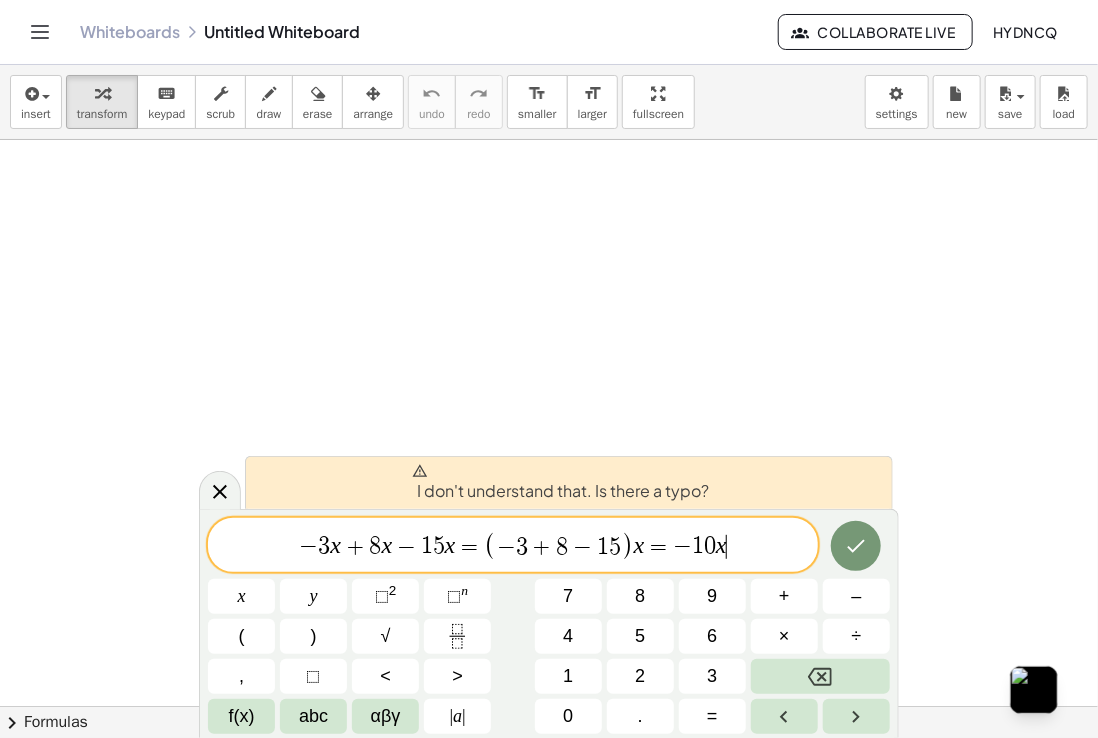 click on "− 3 x + 8 x − 1 5 x = ( − 3 + 8 − 1 5 ) x = − 1 0 x ​" at bounding box center [513, 546] 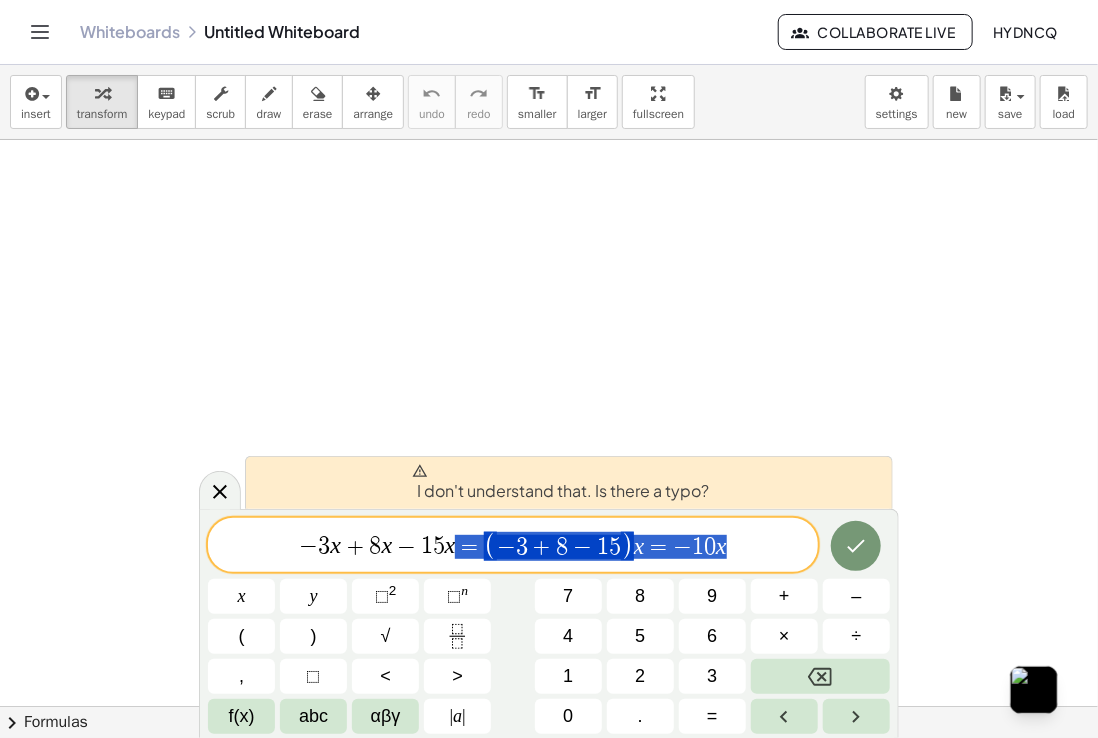 drag, startPoint x: 788, startPoint y: 554, endPoint x: 458, endPoint y: 554, distance: 330 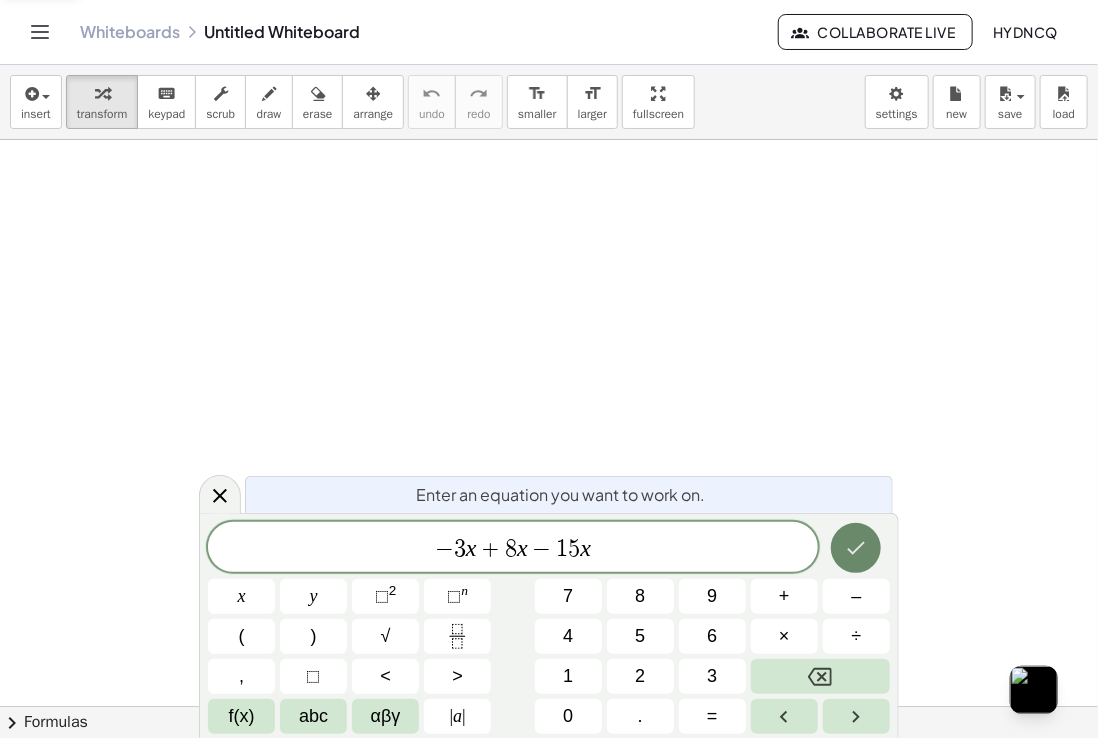 click at bounding box center [856, 548] 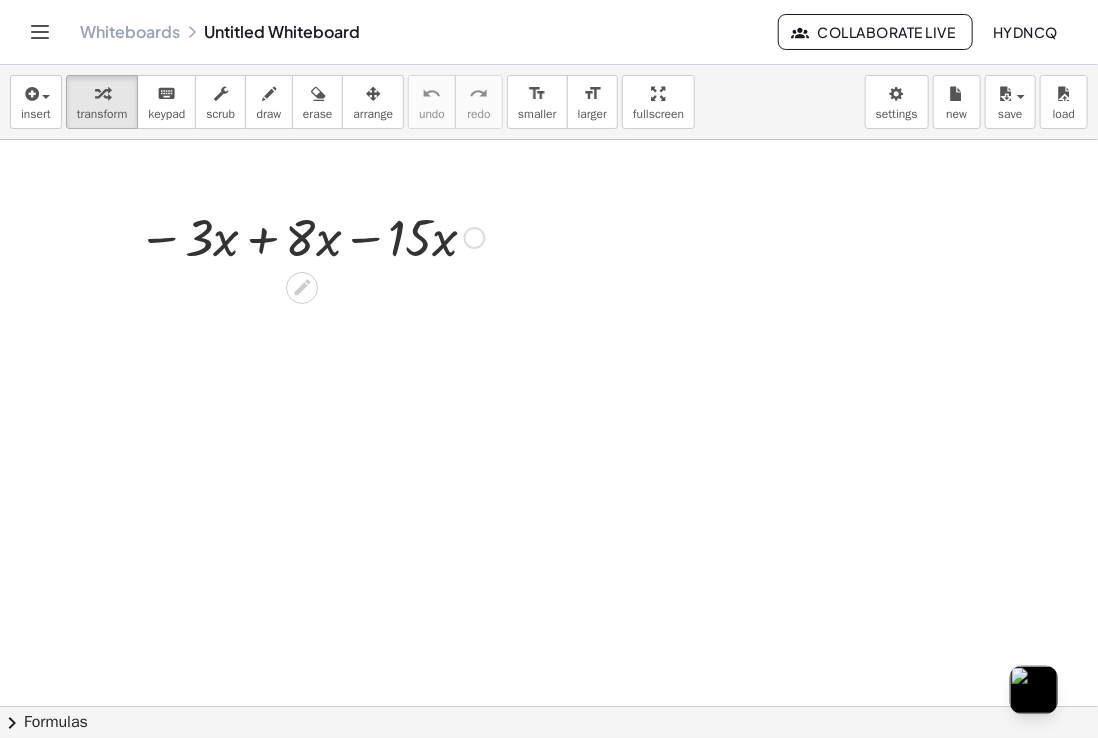 click 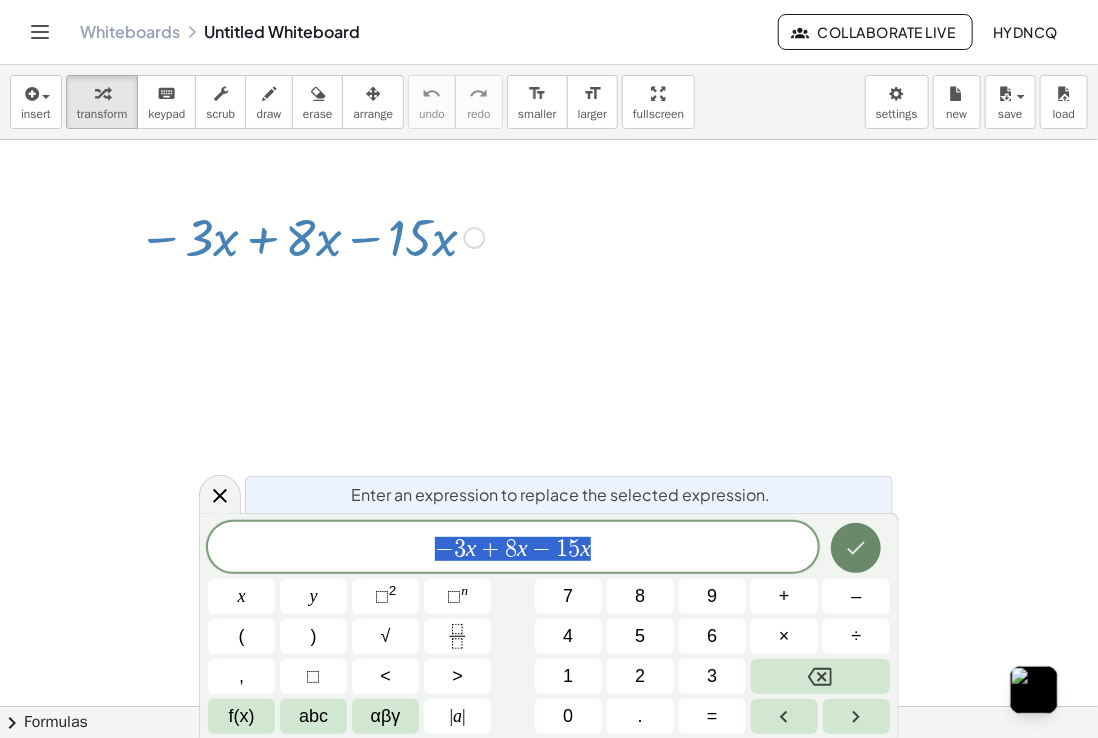 click at bounding box center [856, 548] 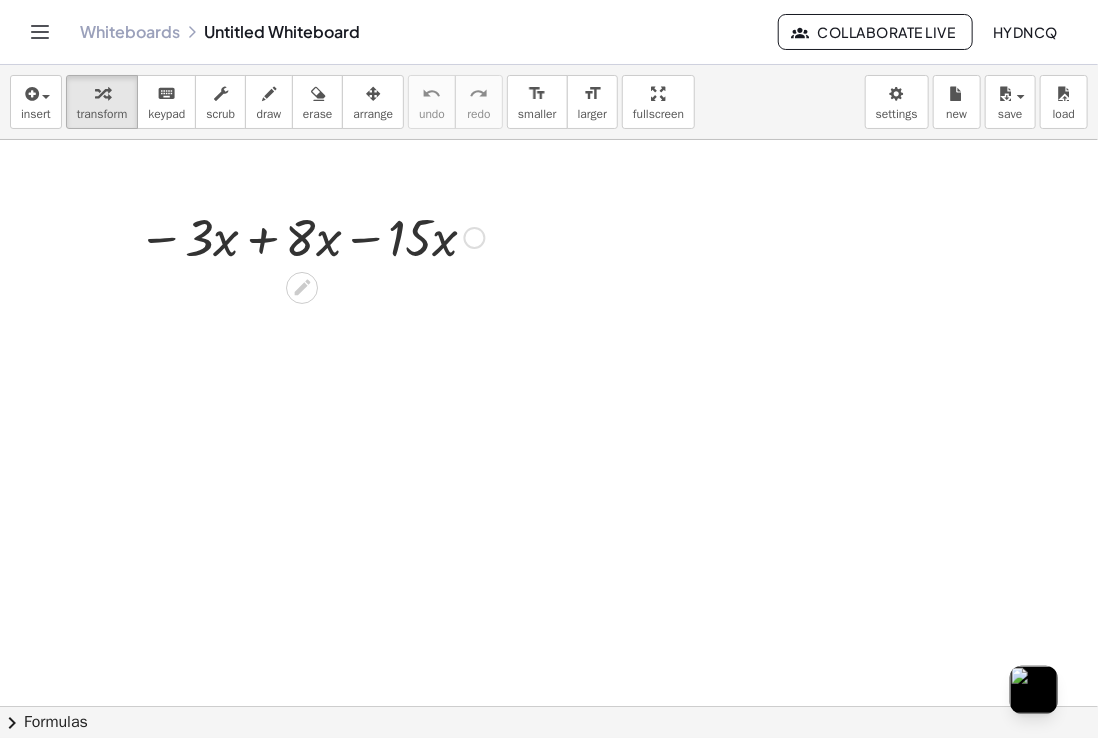click at bounding box center [475, 238] 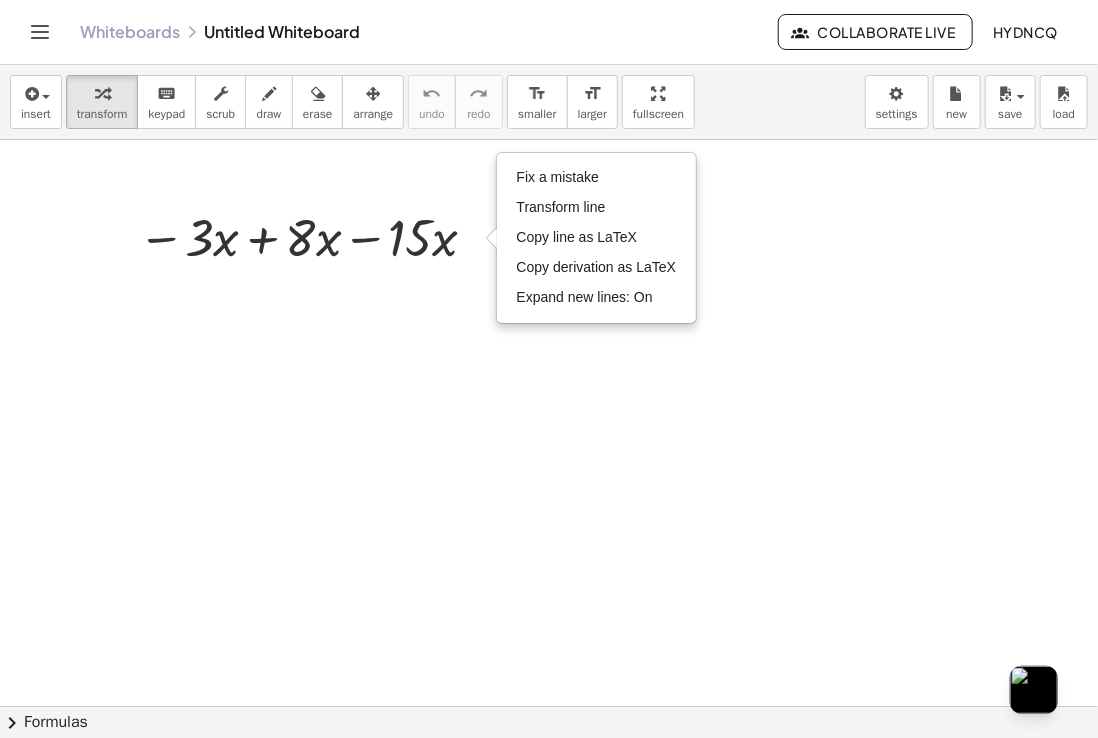 click at bounding box center [549, 707] 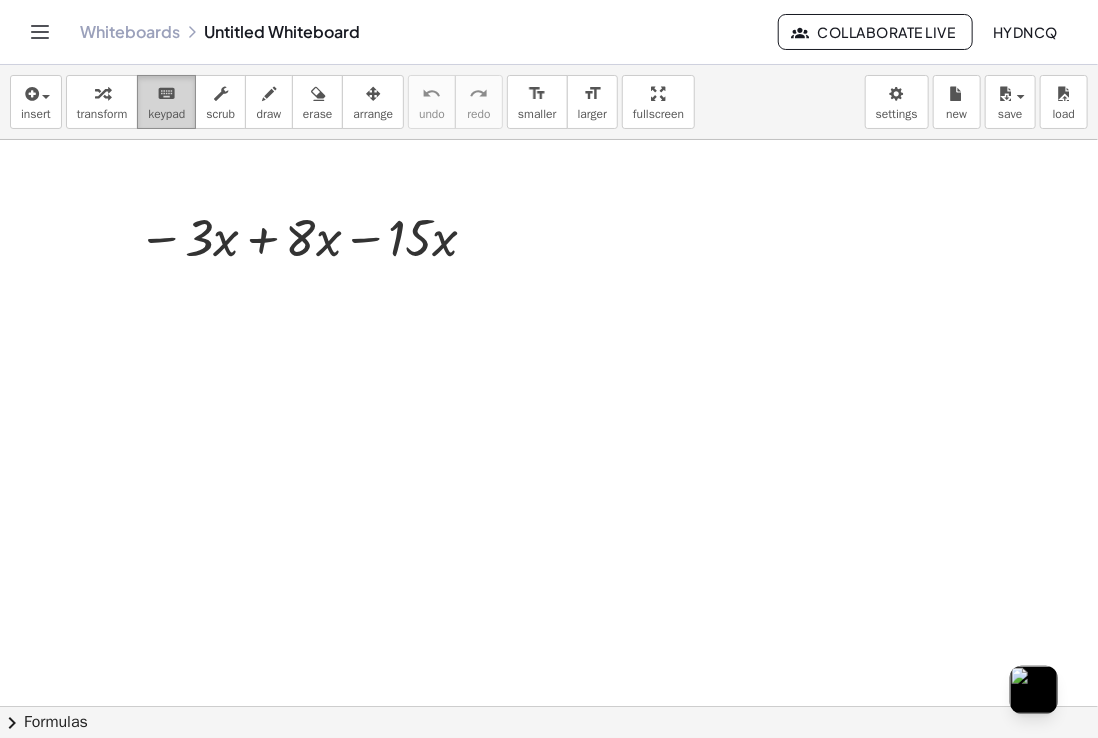 click on "keyboard" at bounding box center [166, 94] 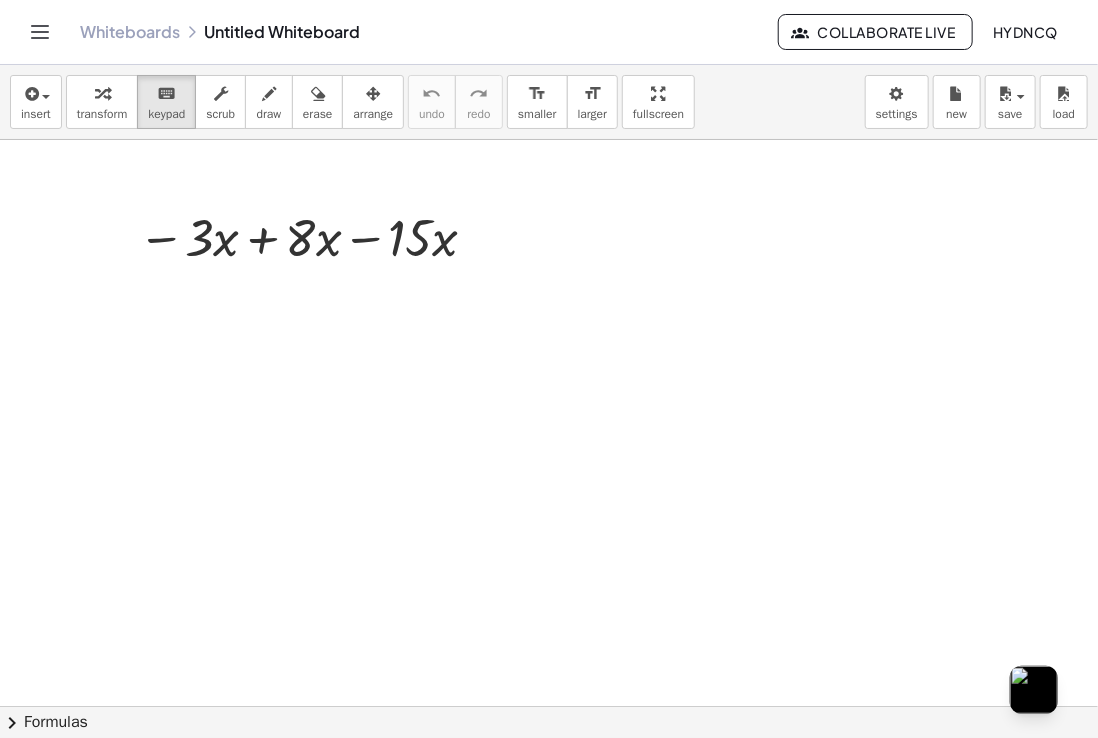 click at bounding box center (549, 707) 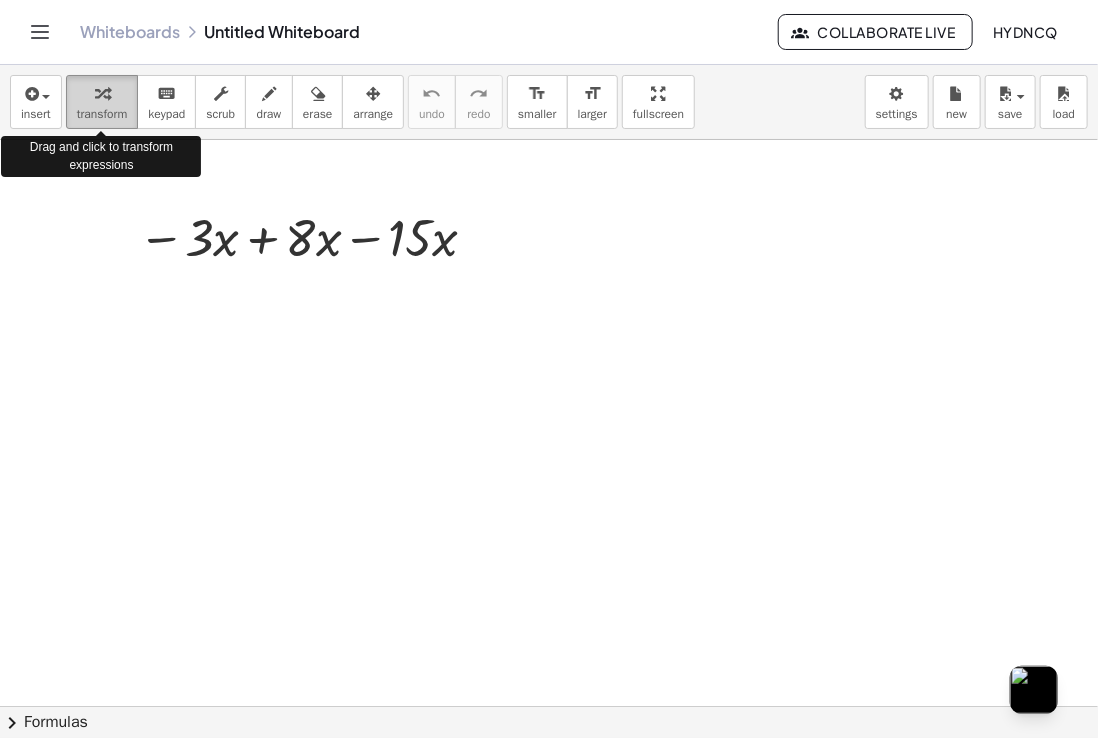 click at bounding box center [102, 93] 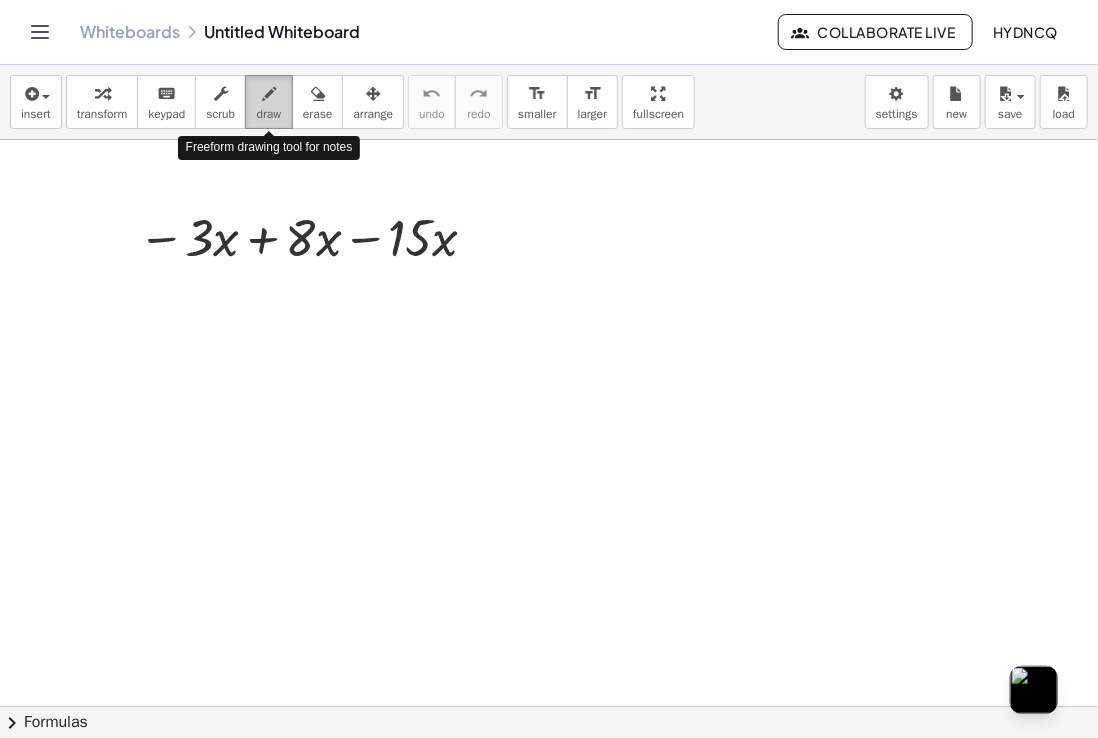 click at bounding box center (269, 94) 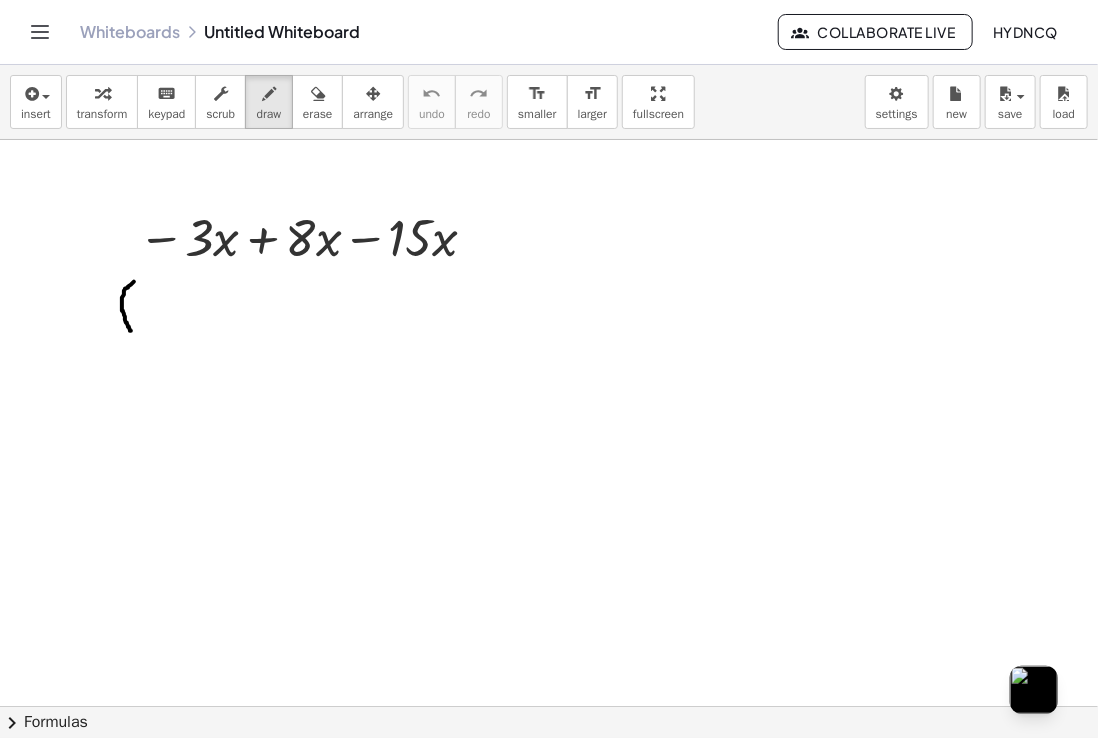 drag, startPoint x: 134, startPoint y: 281, endPoint x: 131, endPoint y: 330, distance: 49.09175 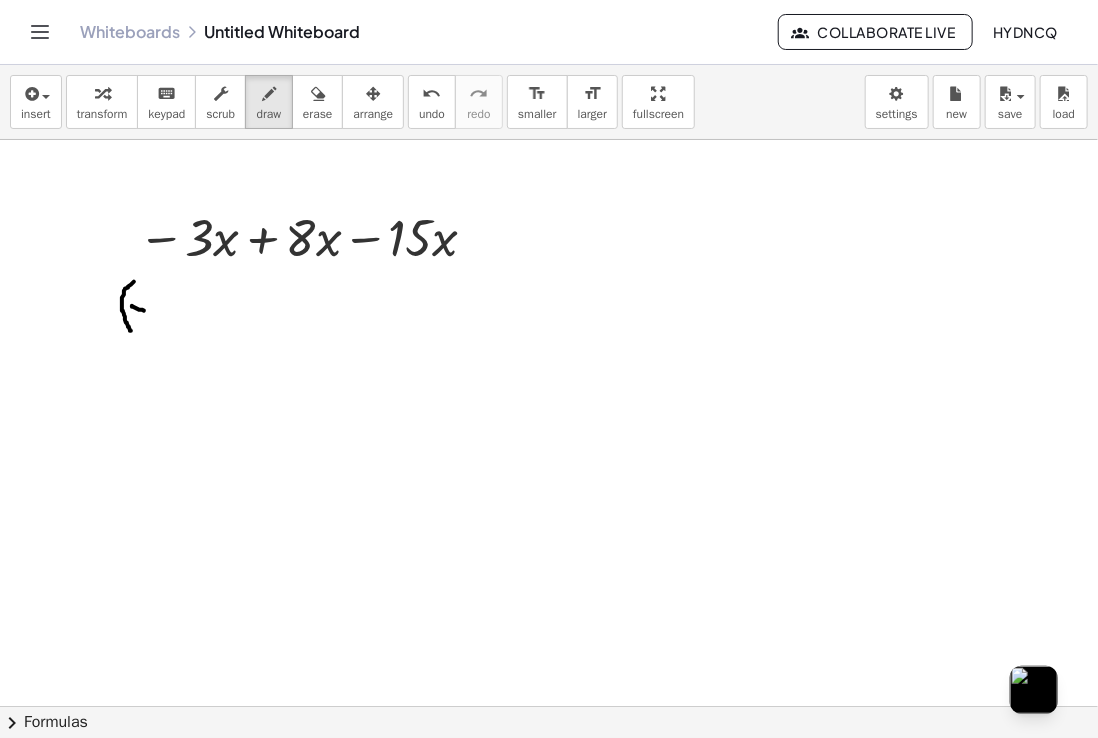 drag, startPoint x: 132, startPoint y: 305, endPoint x: 147, endPoint y: 311, distance: 16.155495 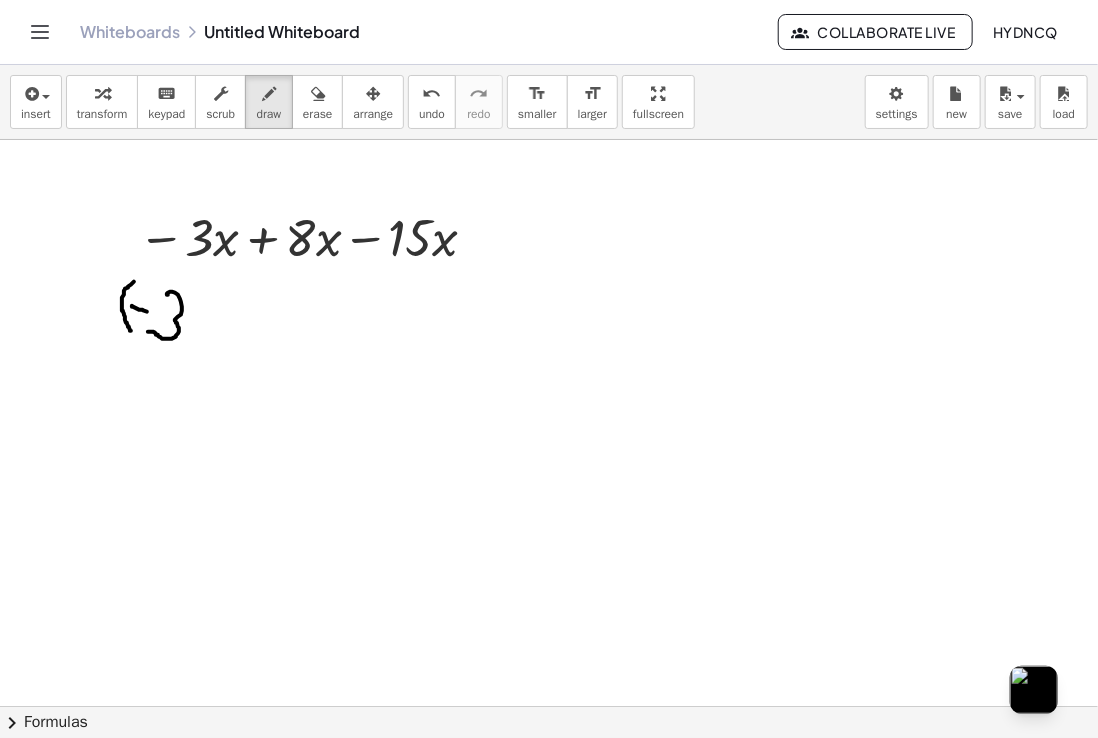 drag, startPoint x: 168, startPoint y: 294, endPoint x: 148, endPoint y: 331, distance: 42.059483 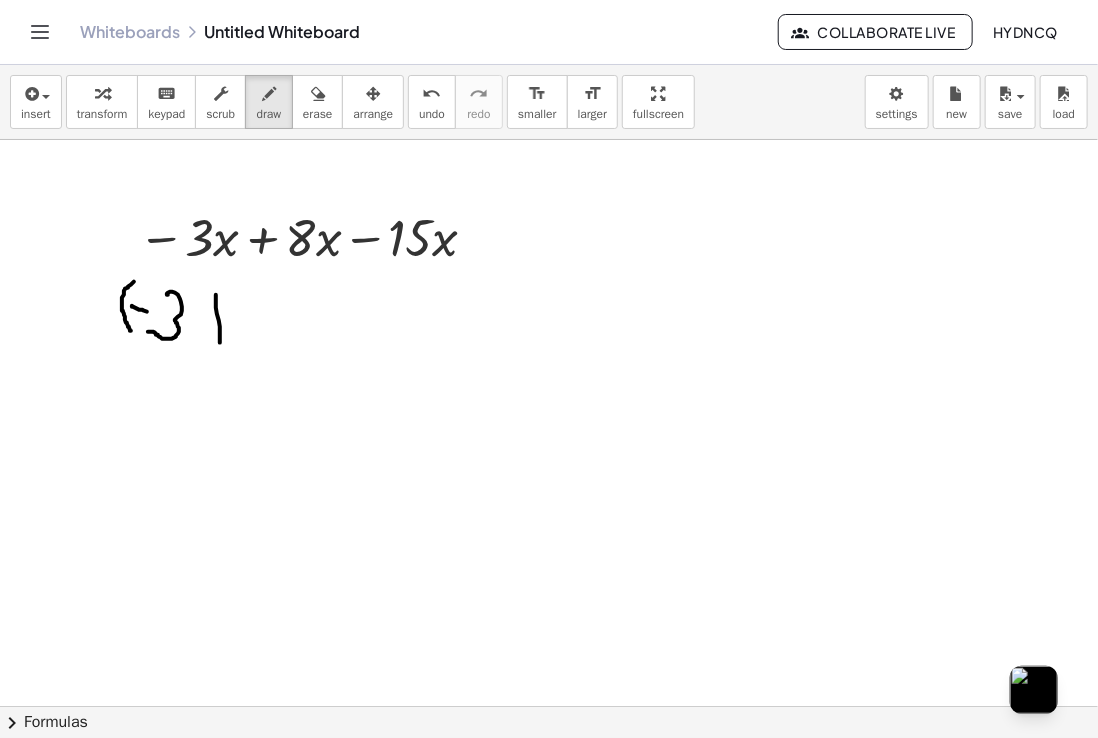 drag, startPoint x: 216, startPoint y: 297, endPoint x: 220, endPoint y: 342, distance: 45.17743 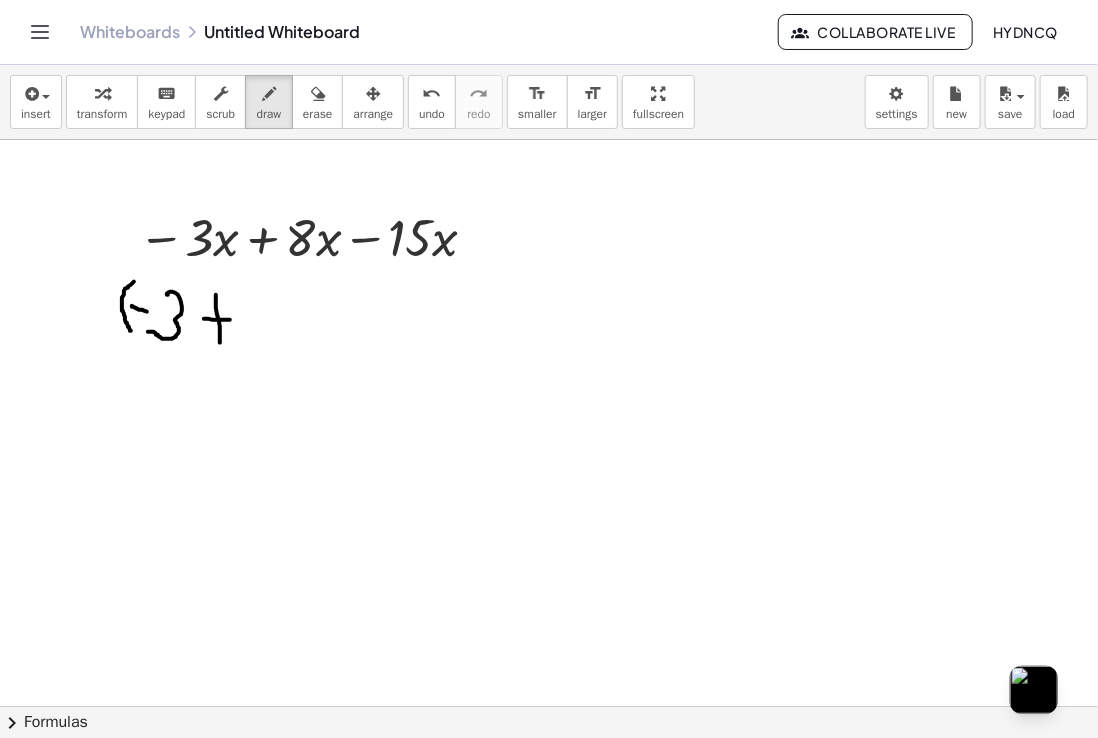 drag, startPoint x: 204, startPoint y: 318, endPoint x: 230, endPoint y: 319, distance: 26.019224 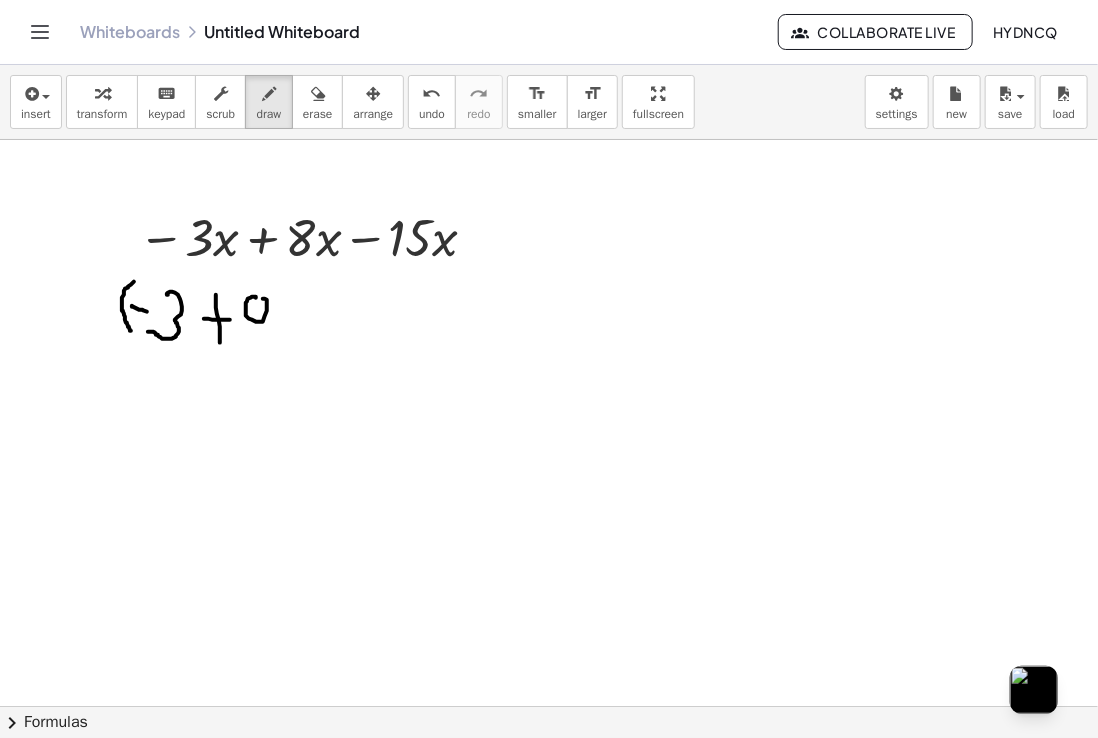 click at bounding box center [549, 707] 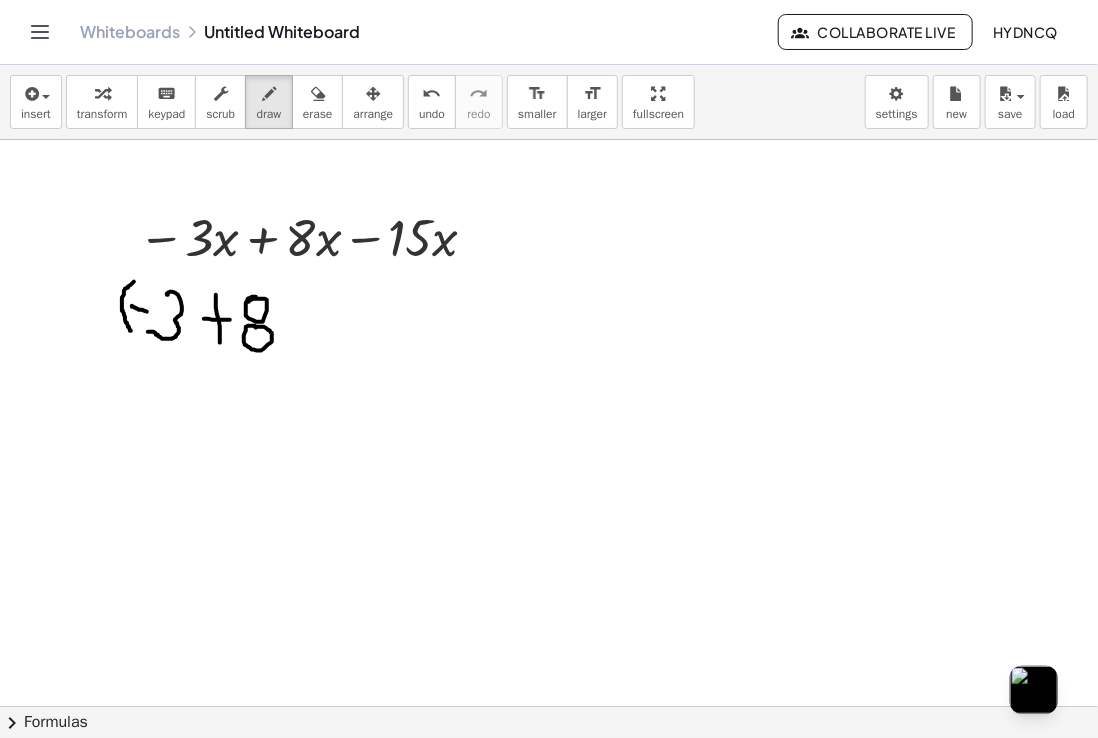 click at bounding box center (549, 707) 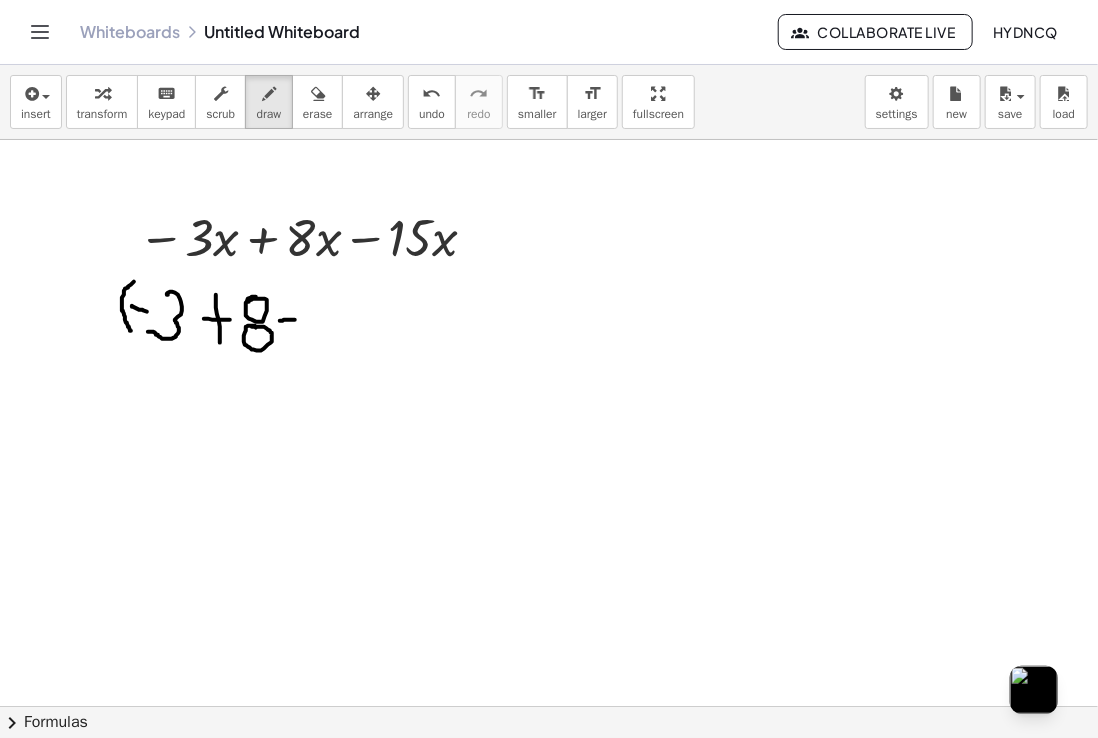 drag, startPoint x: 280, startPoint y: 320, endPoint x: 300, endPoint y: 319, distance: 20.024984 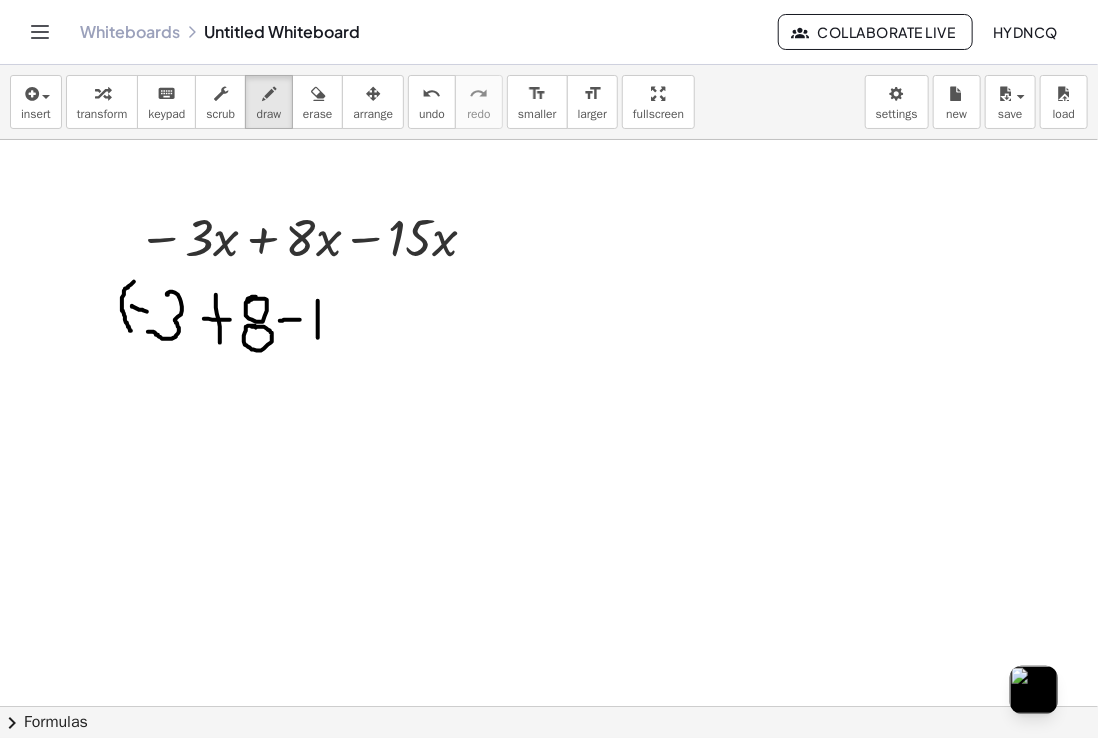 drag, startPoint x: 318, startPoint y: 300, endPoint x: 318, endPoint y: 343, distance: 43 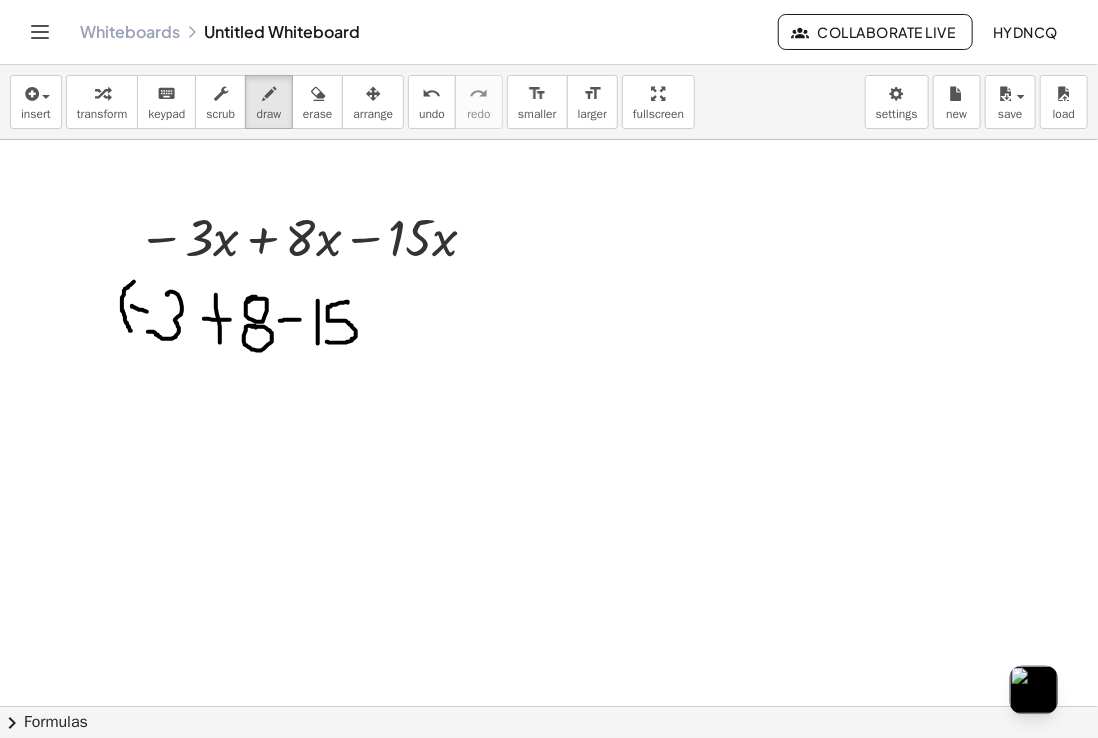 drag, startPoint x: 348, startPoint y: 302, endPoint x: 327, endPoint y: 341, distance: 44.294468 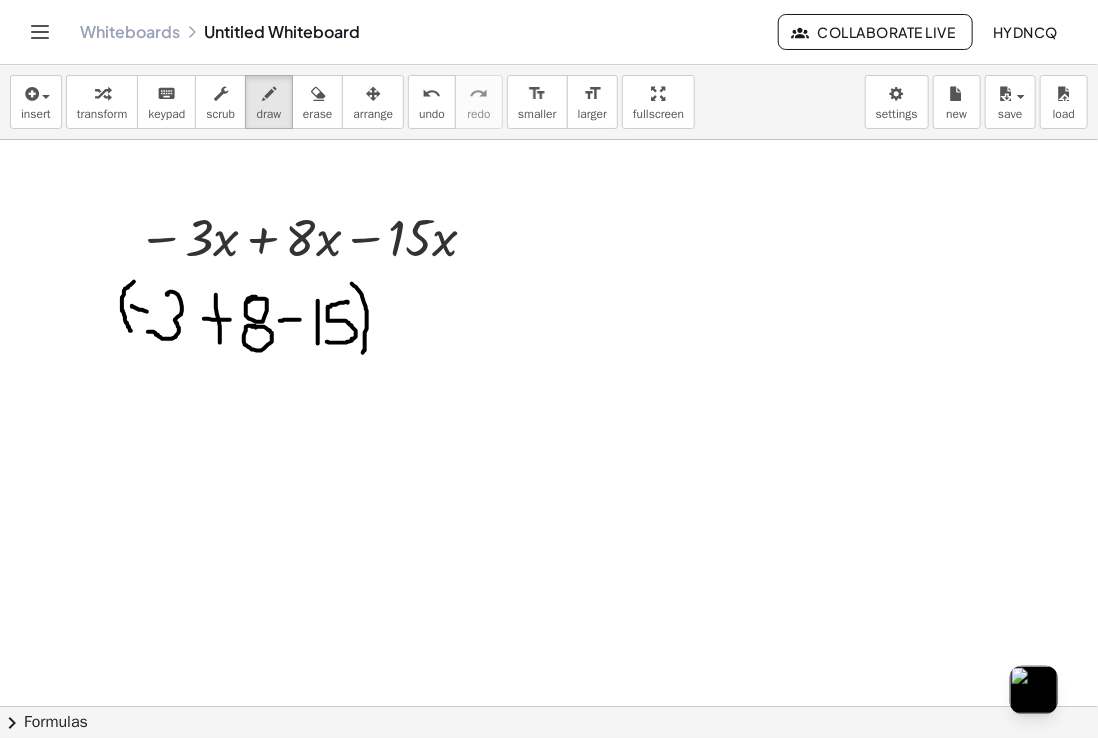 drag, startPoint x: 352, startPoint y: 283, endPoint x: 360, endPoint y: 358, distance: 75.42546 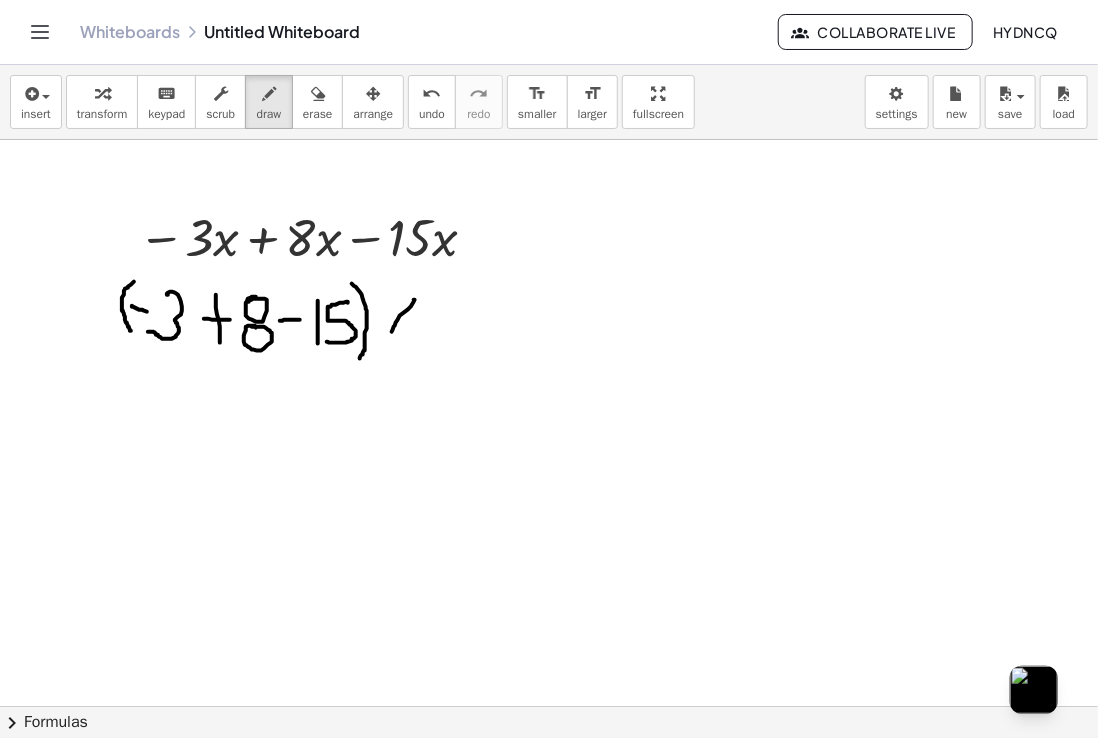 drag, startPoint x: 414, startPoint y: 299, endPoint x: 391, endPoint y: 335, distance: 42.72002 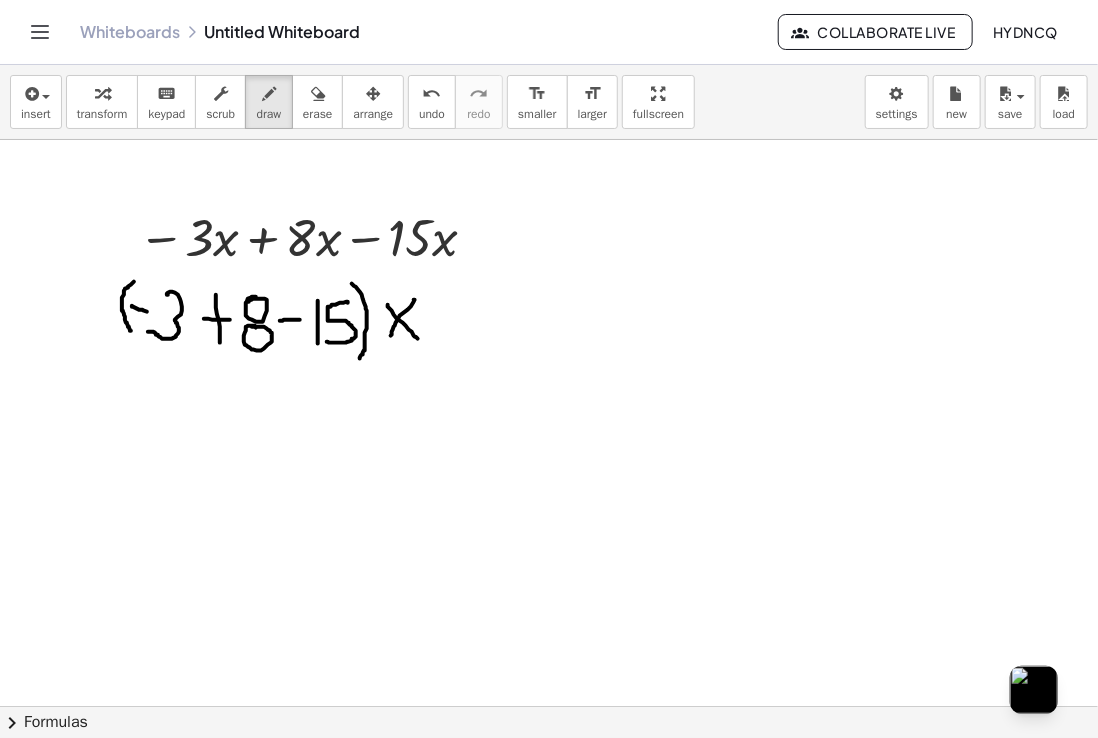 drag, startPoint x: 388, startPoint y: 305, endPoint x: 418, endPoint y: 338, distance: 44.598206 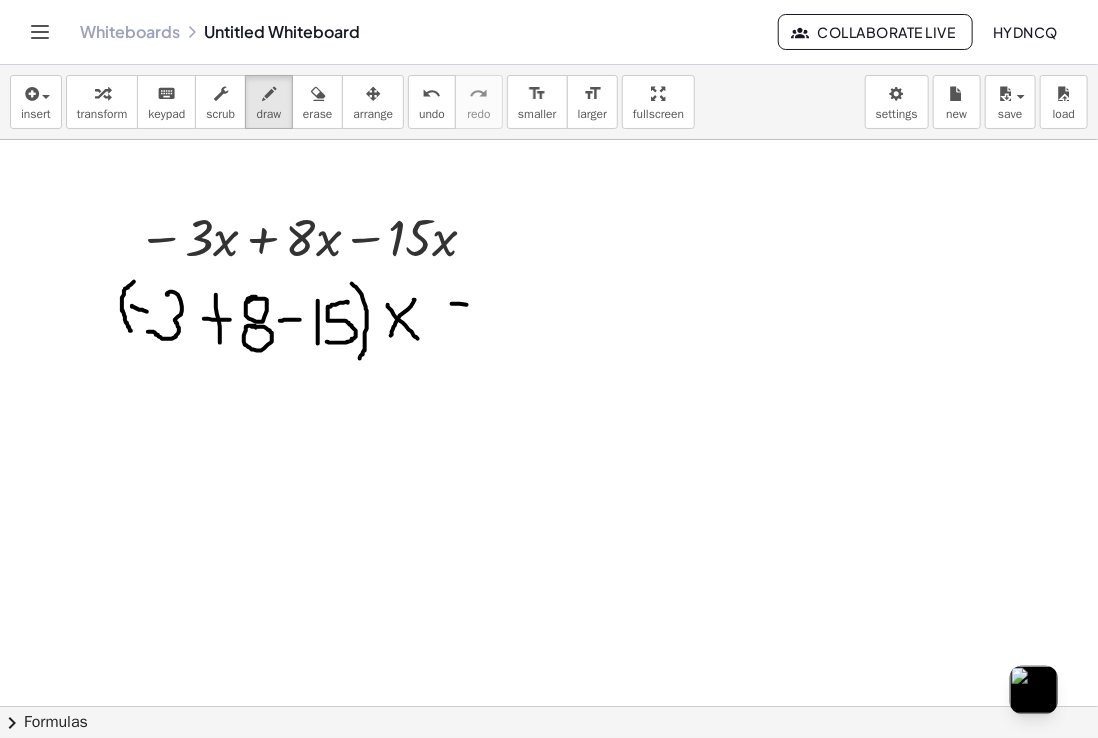 drag, startPoint x: 452, startPoint y: 303, endPoint x: 476, endPoint y: 311, distance: 25.298222 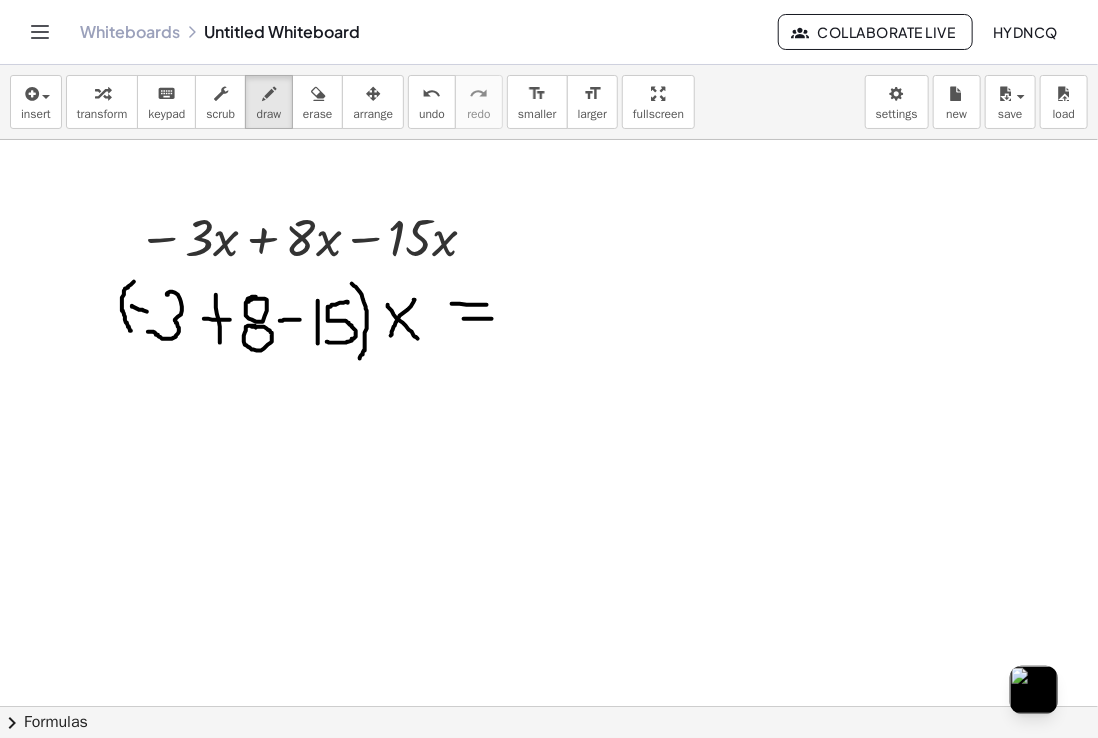 drag, startPoint x: 464, startPoint y: 318, endPoint x: 492, endPoint y: 318, distance: 28 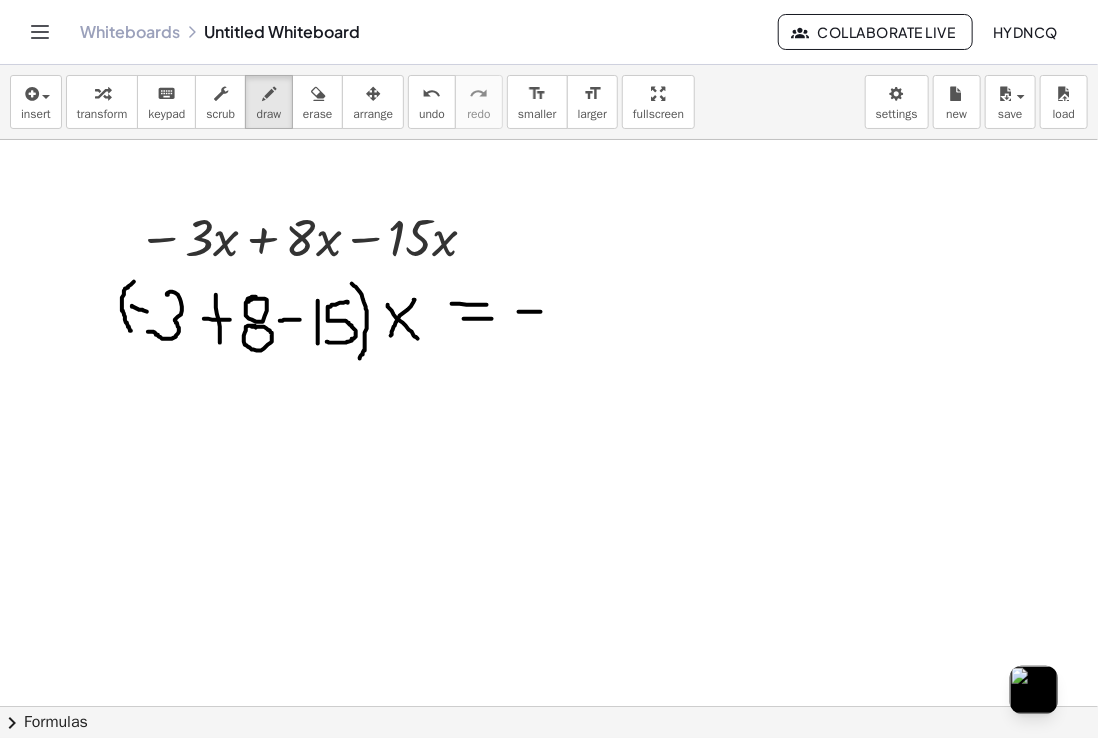 drag, startPoint x: 519, startPoint y: 311, endPoint x: 541, endPoint y: 311, distance: 22 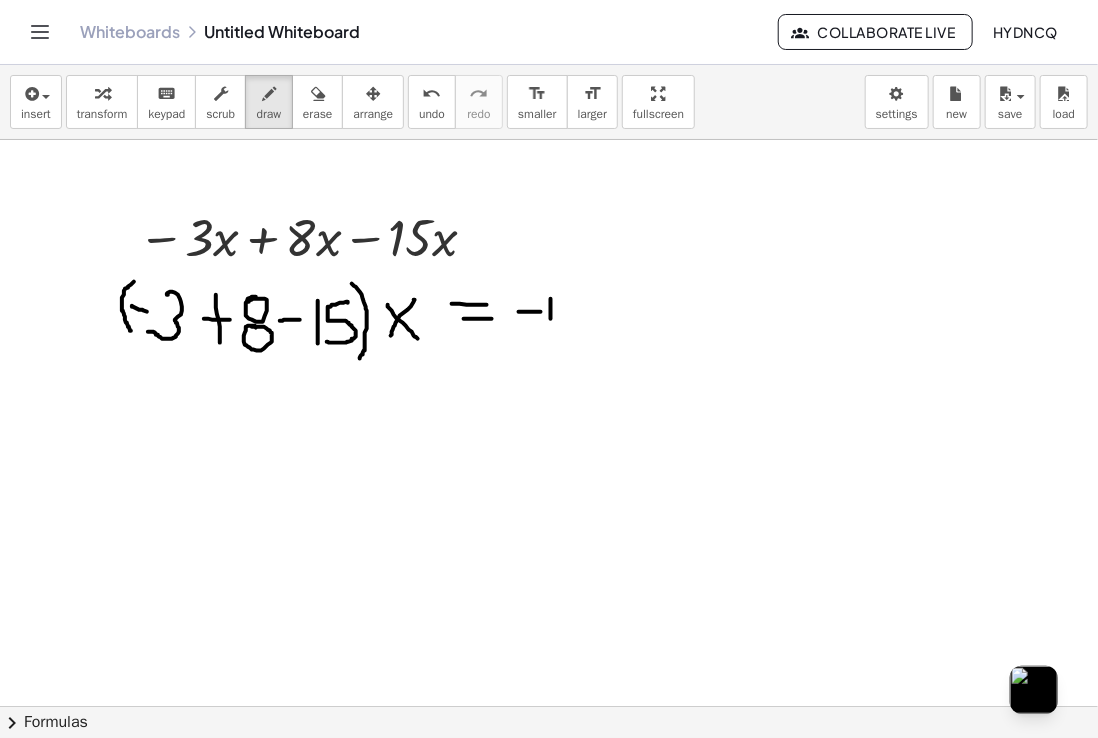 drag, startPoint x: 551, startPoint y: 301, endPoint x: 551, endPoint y: 339, distance: 38 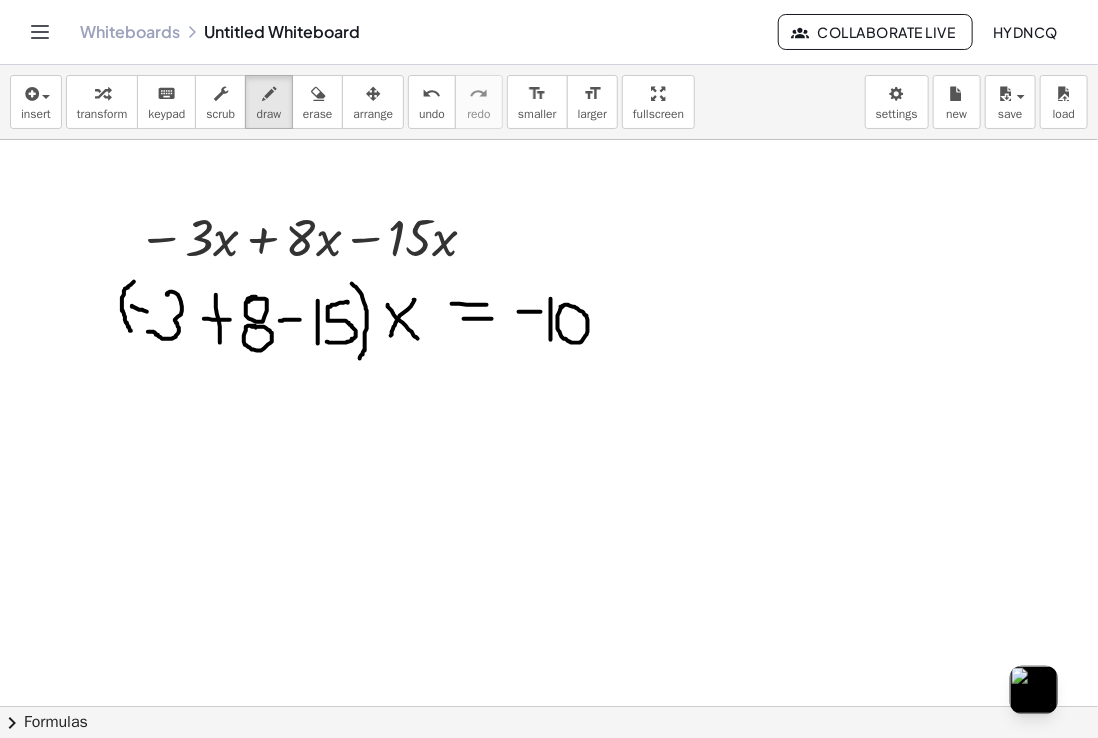 click at bounding box center [549, 707] 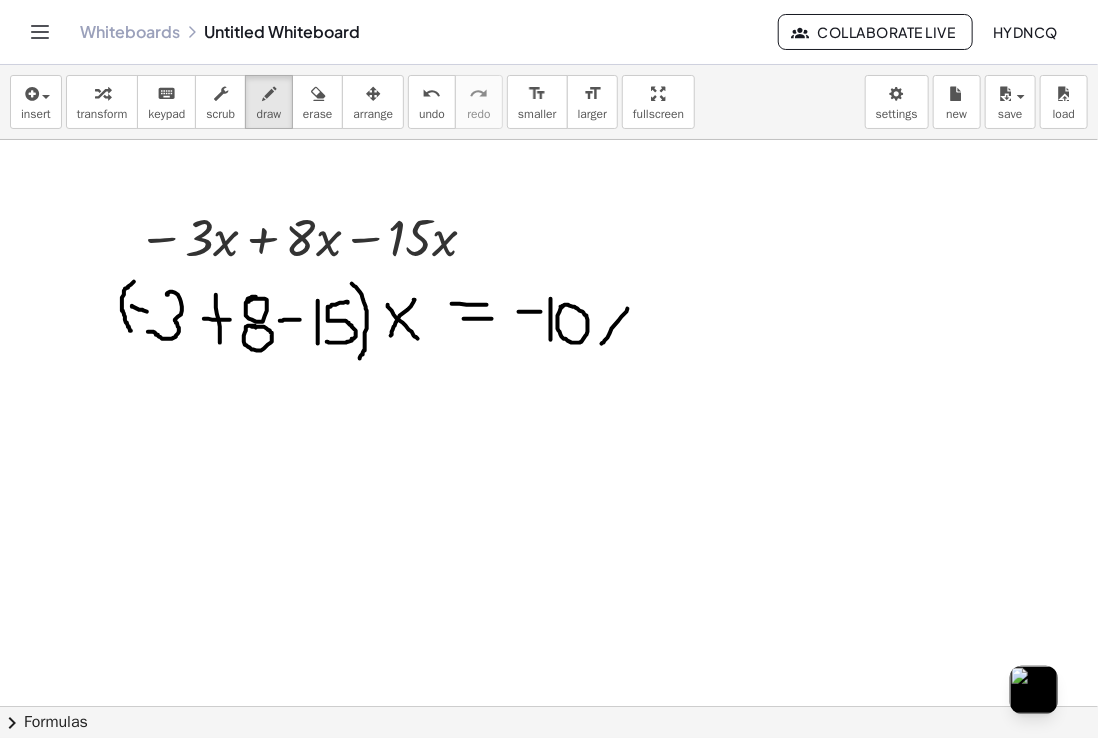drag, startPoint x: 628, startPoint y: 308, endPoint x: 604, endPoint y: 318, distance: 26 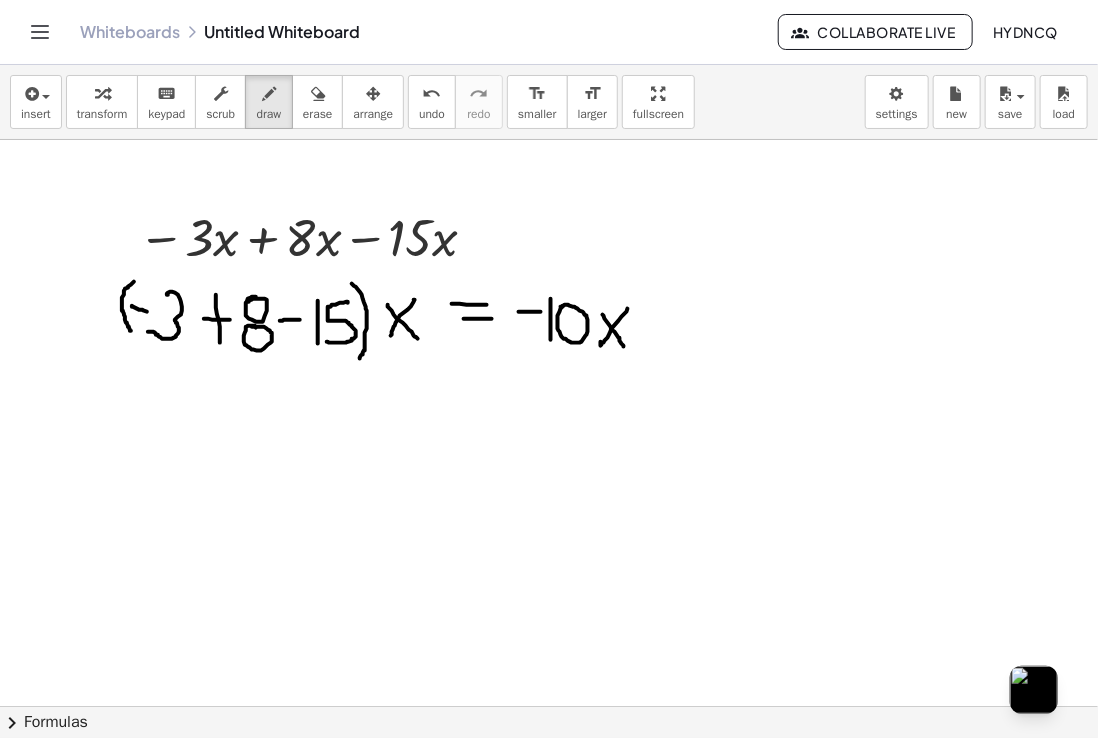 drag, startPoint x: 603, startPoint y: 314, endPoint x: 624, endPoint y: 346, distance: 38.27532 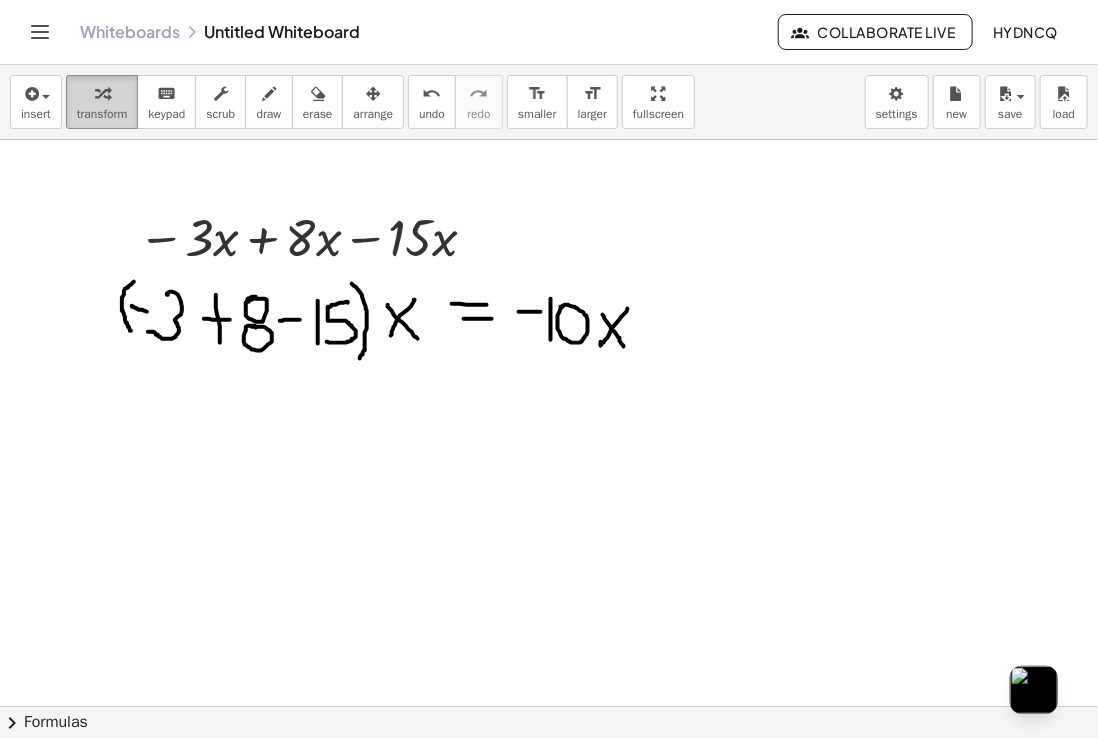 click on "transform" at bounding box center [102, 102] 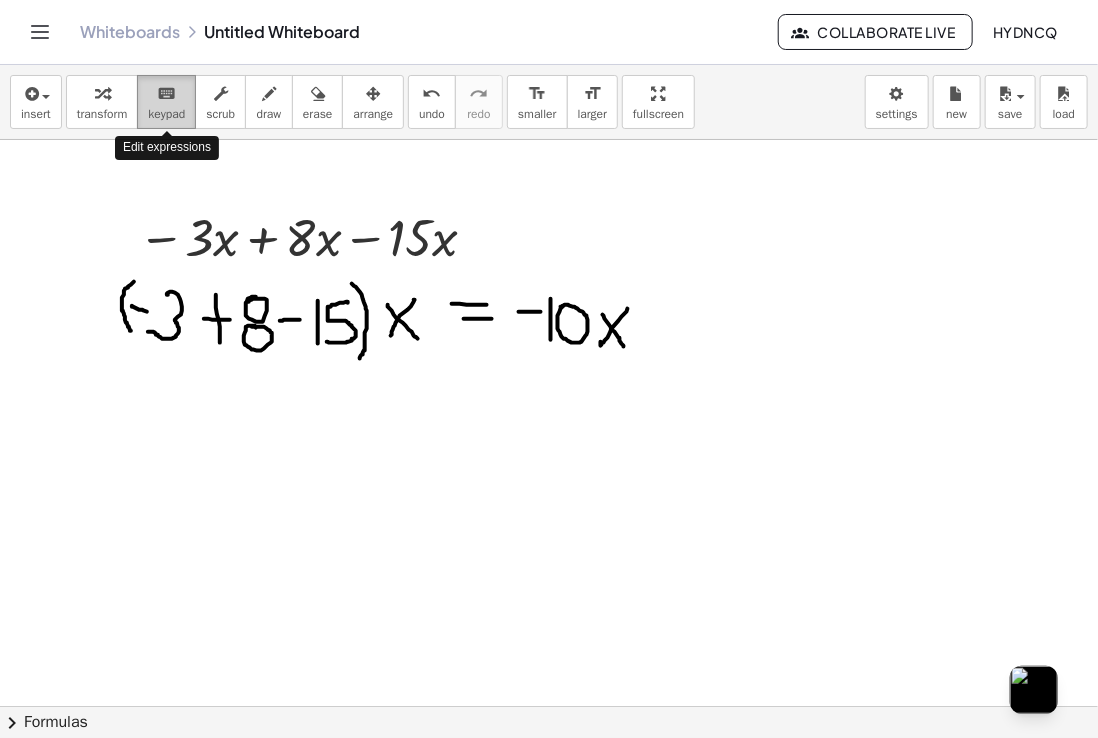 click on "keyboard" at bounding box center (166, 94) 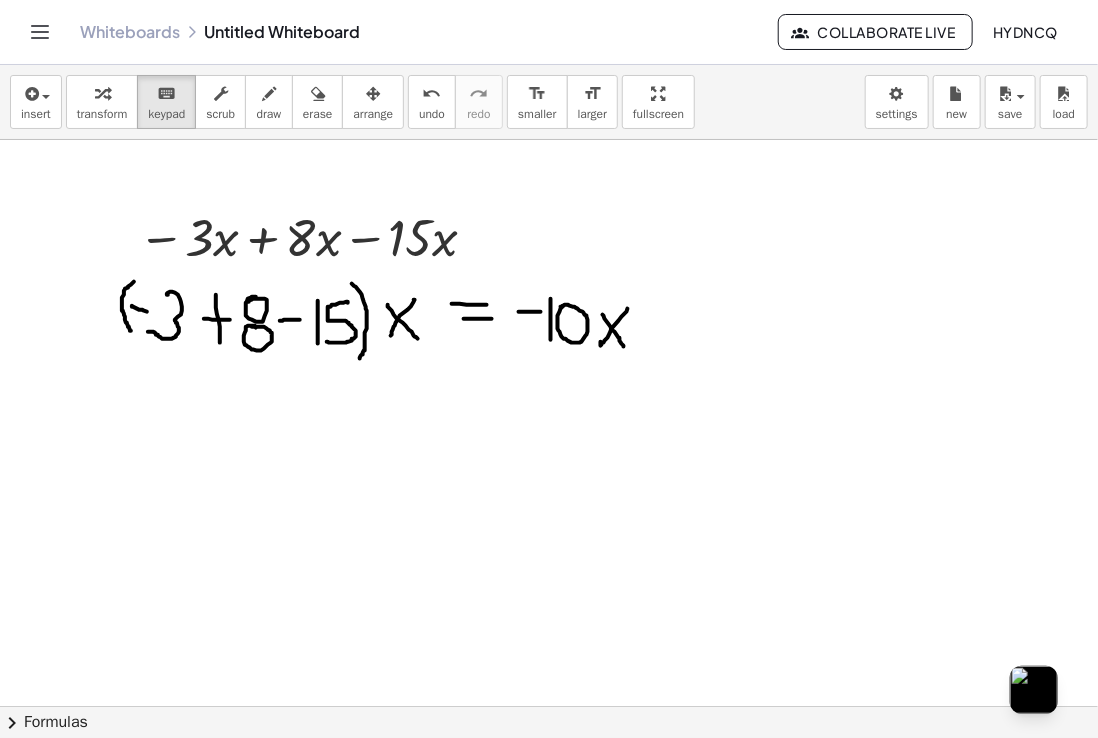 click at bounding box center [549, 707] 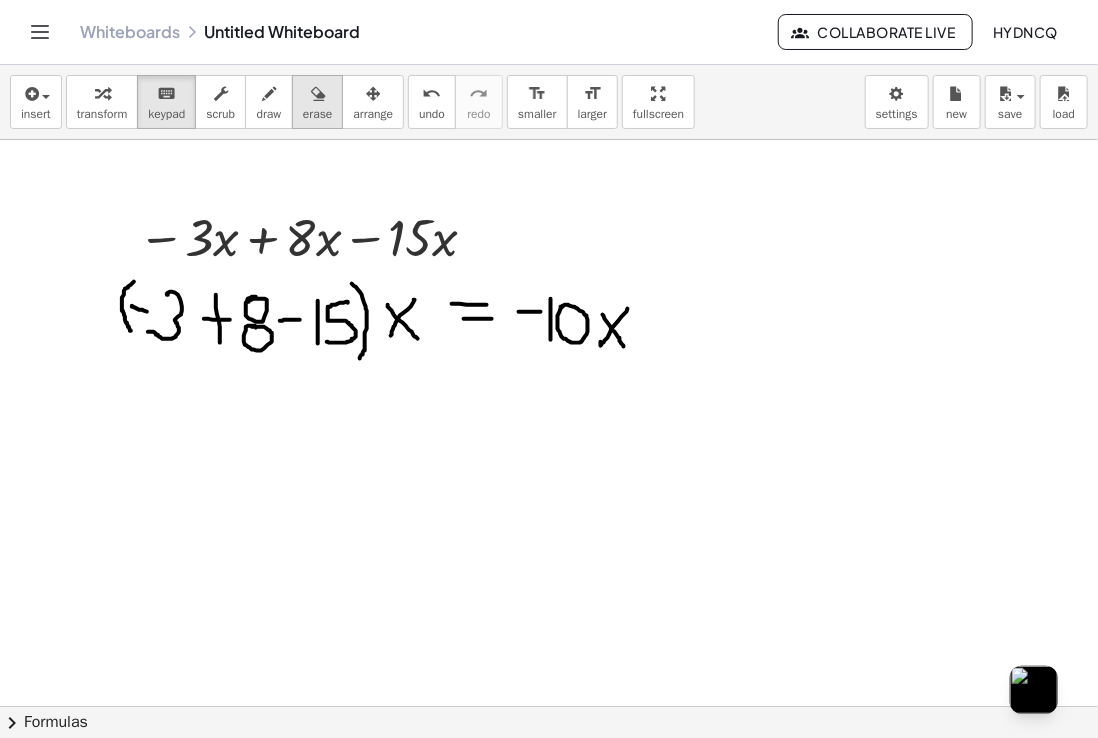 click at bounding box center [317, 93] 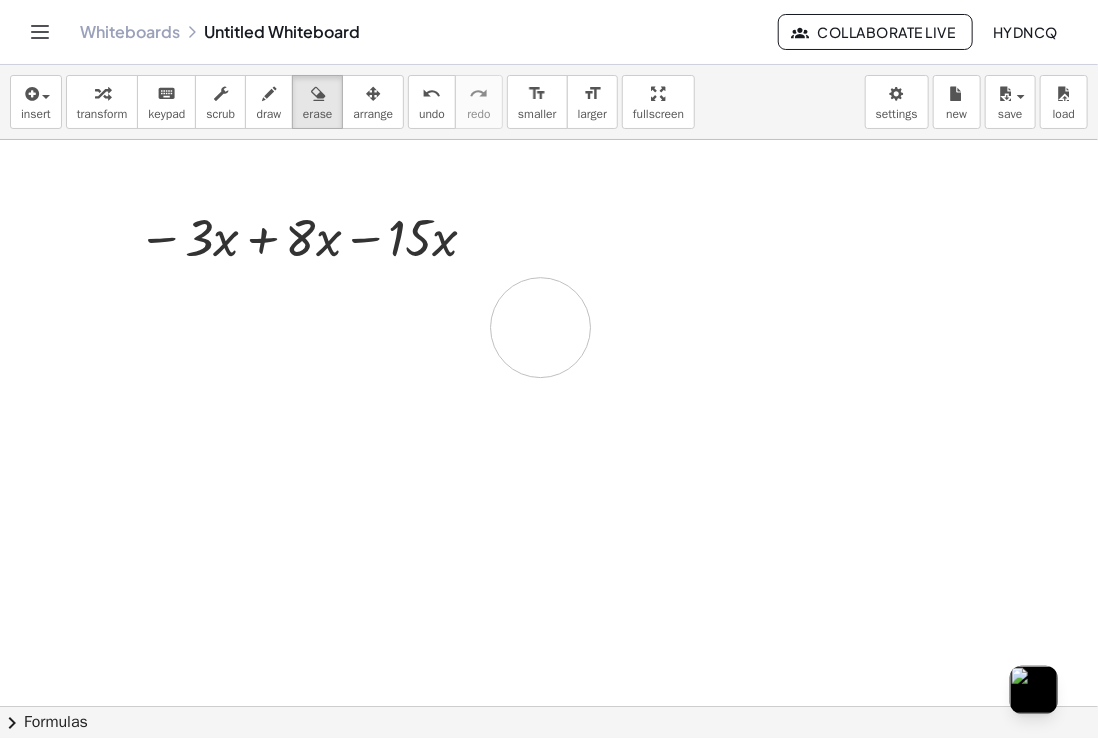 drag, startPoint x: 520, startPoint y: 318, endPoint x: 529, endPoint y: 325, distance: 11.401754 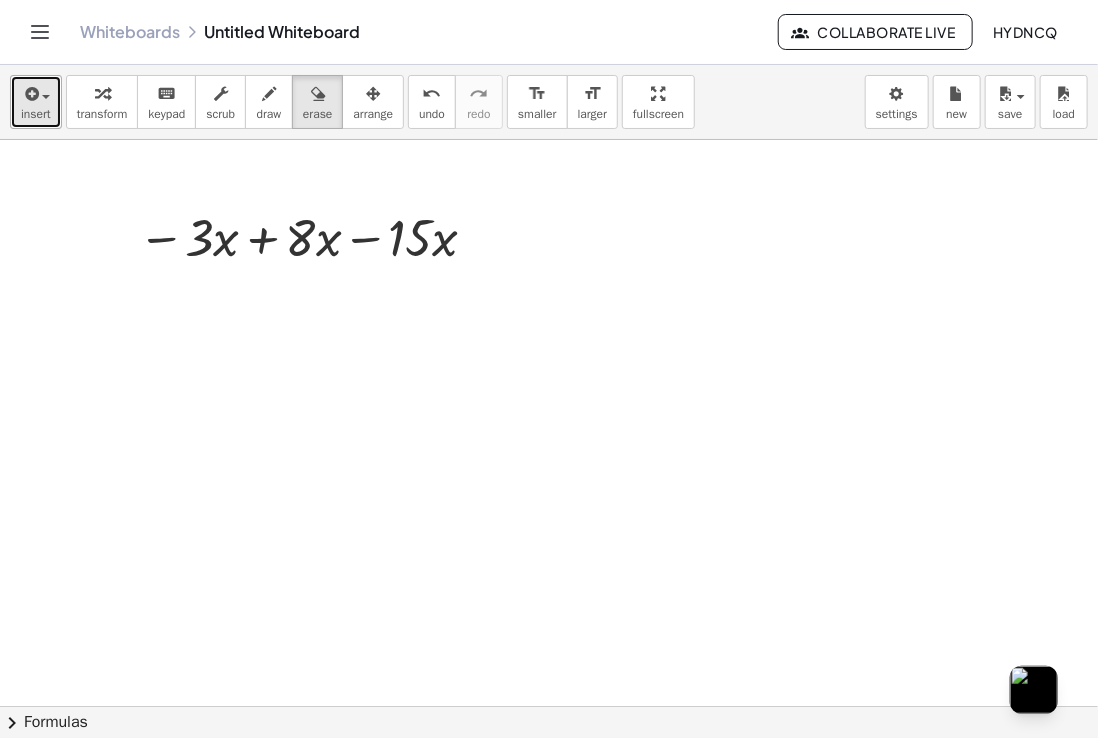 click on "insert" at bounding box center [36, 102] 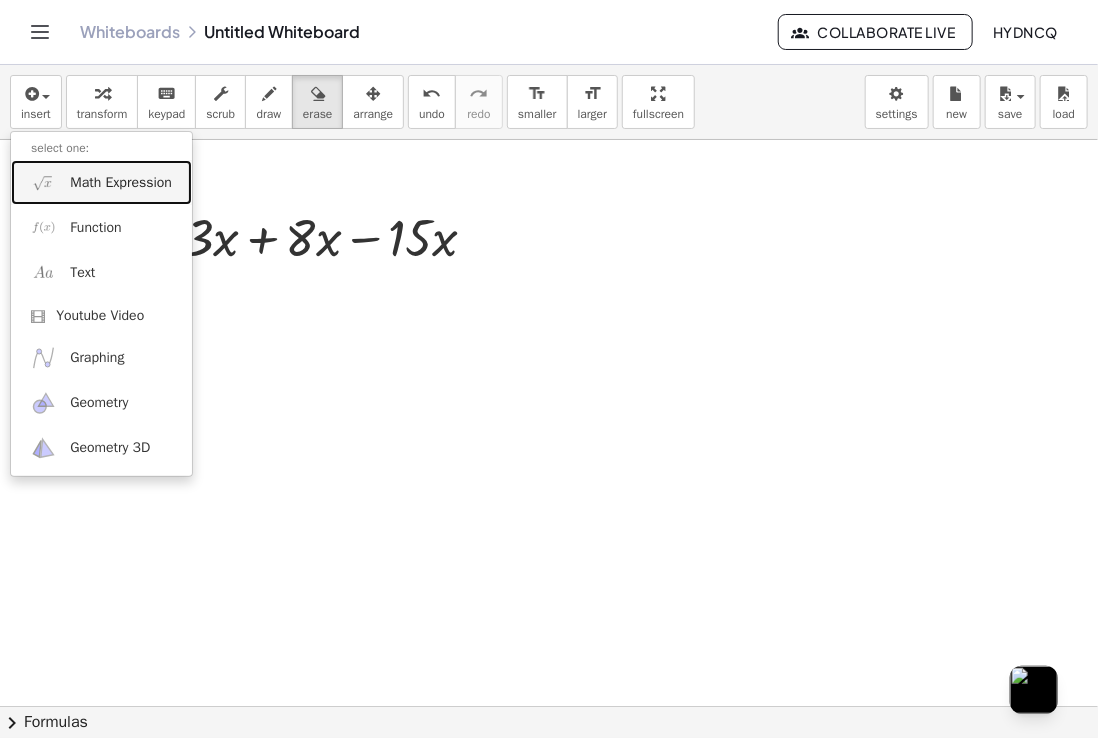 click on "Math Expression" at bounding box center [101, 182] 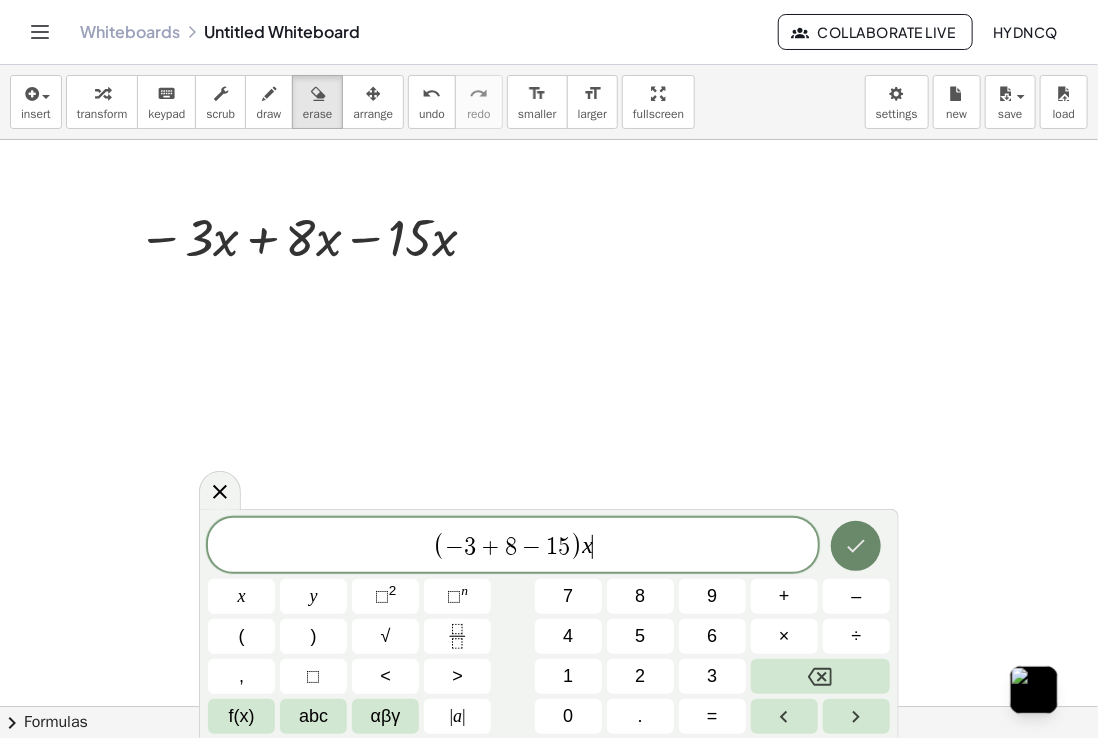 click at bounding box center (856, 546) 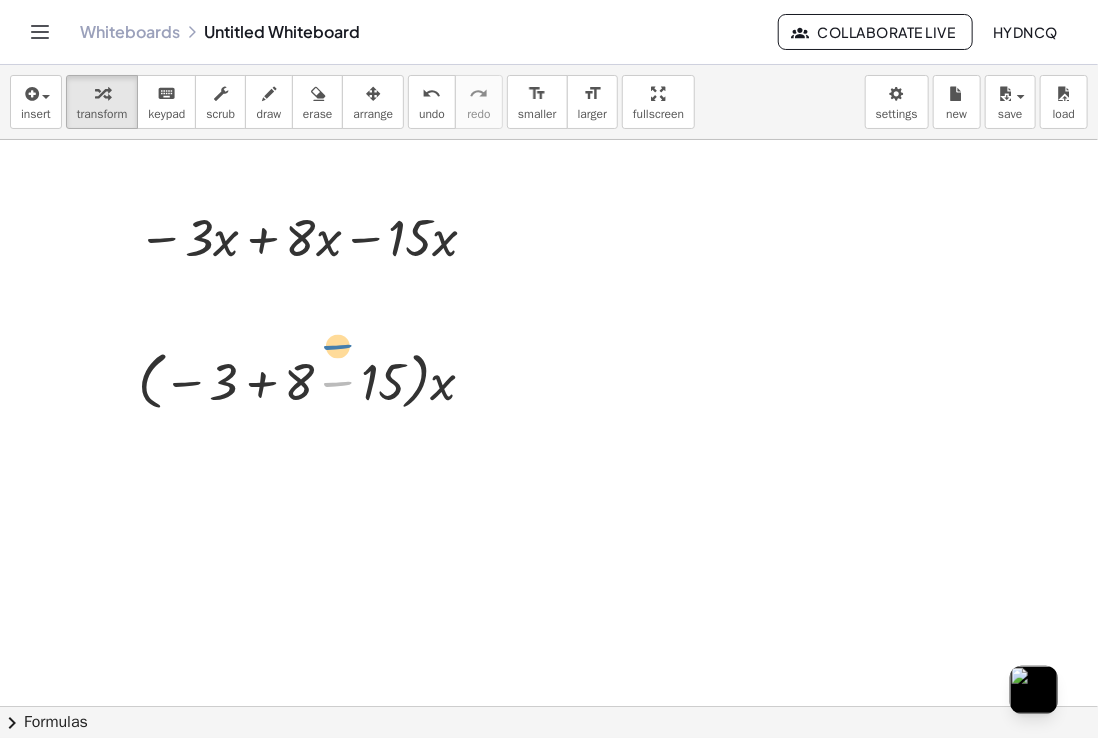 drag, startPoint x: 353, startPoint y: 383, endPoint x: 353, endPoint y: 346, distance: 37 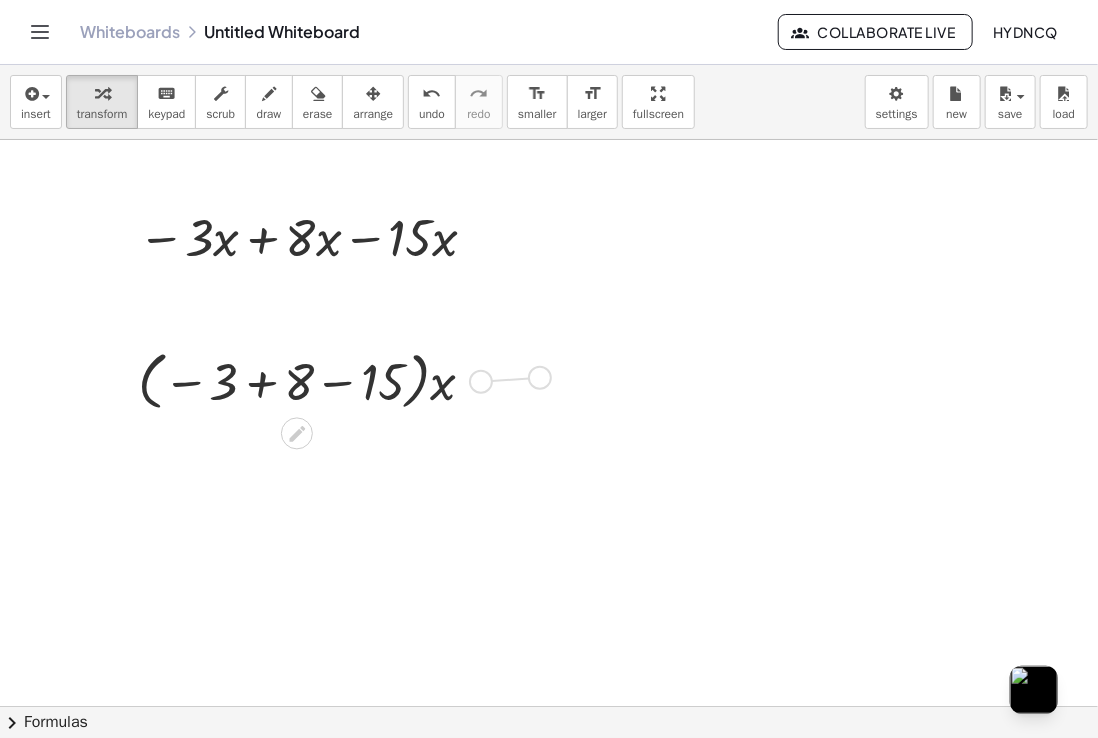 drag, startPoint x: 484, startPoint y: 385, endPoint x: 543, endPoint y: 375, distance: 59.841457 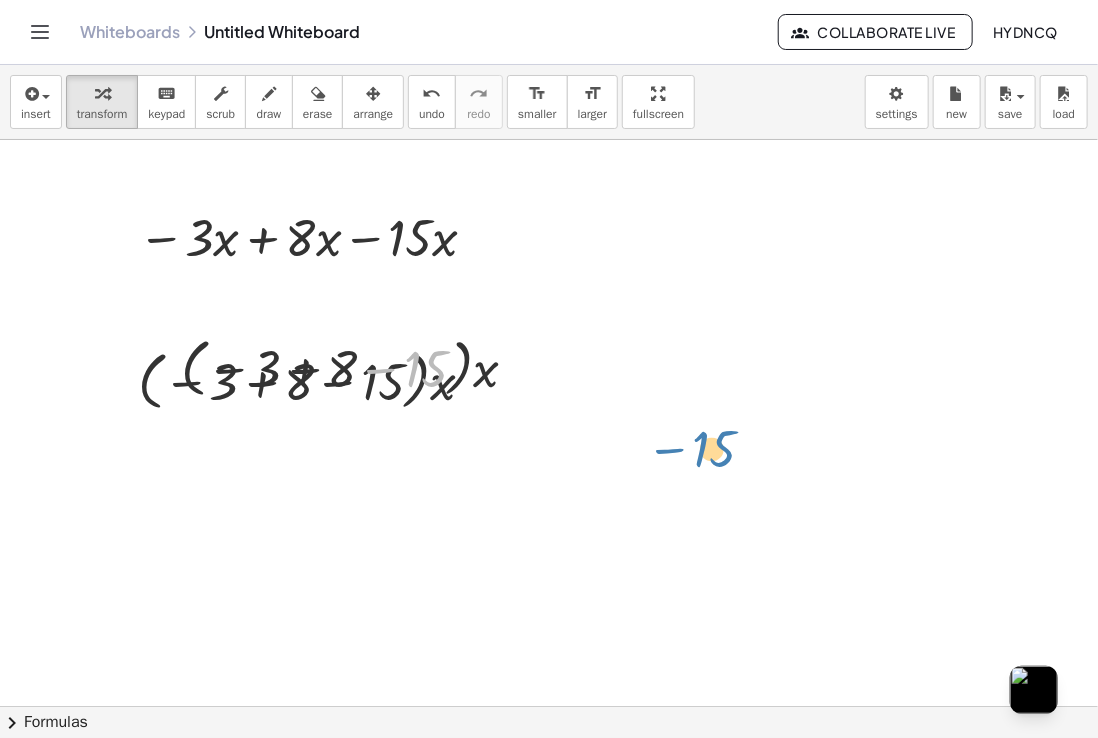 drag, startPoint x: 410, startPoint y: 367, endPoint x: 701, endPoint y: 434, distance: 298.61346 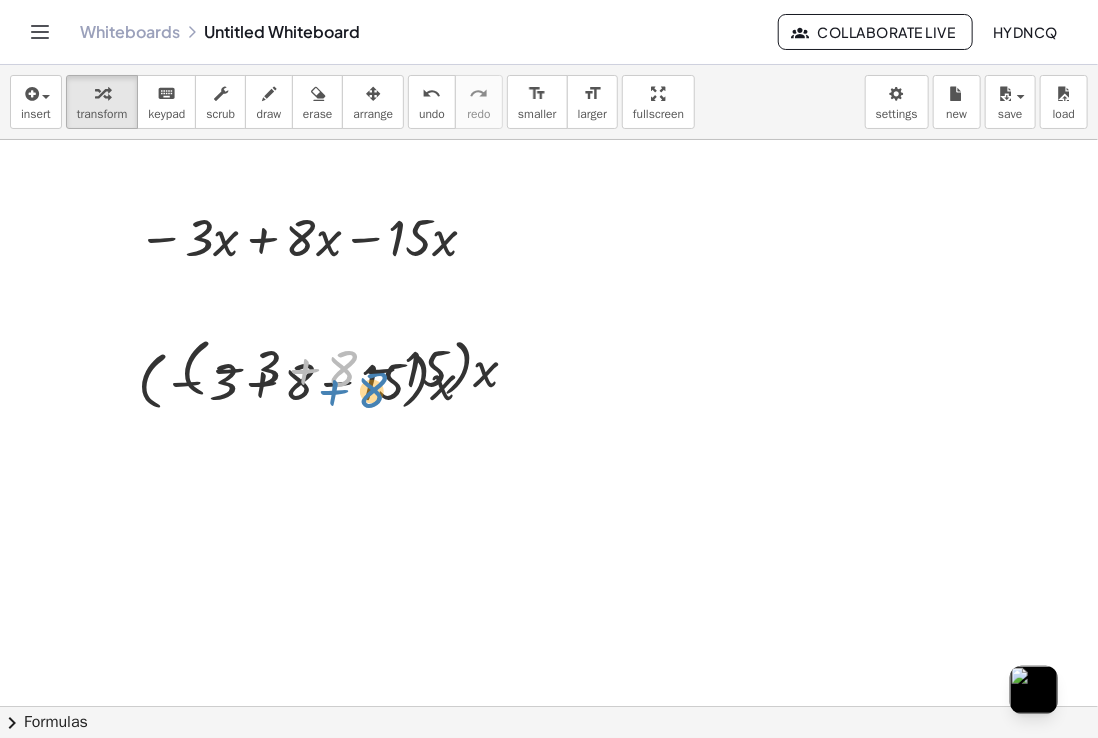 drag, startPoint x: 356, startPoint y: 376, endPoint x: 384, endPoint y: 396, distance: 34.4093 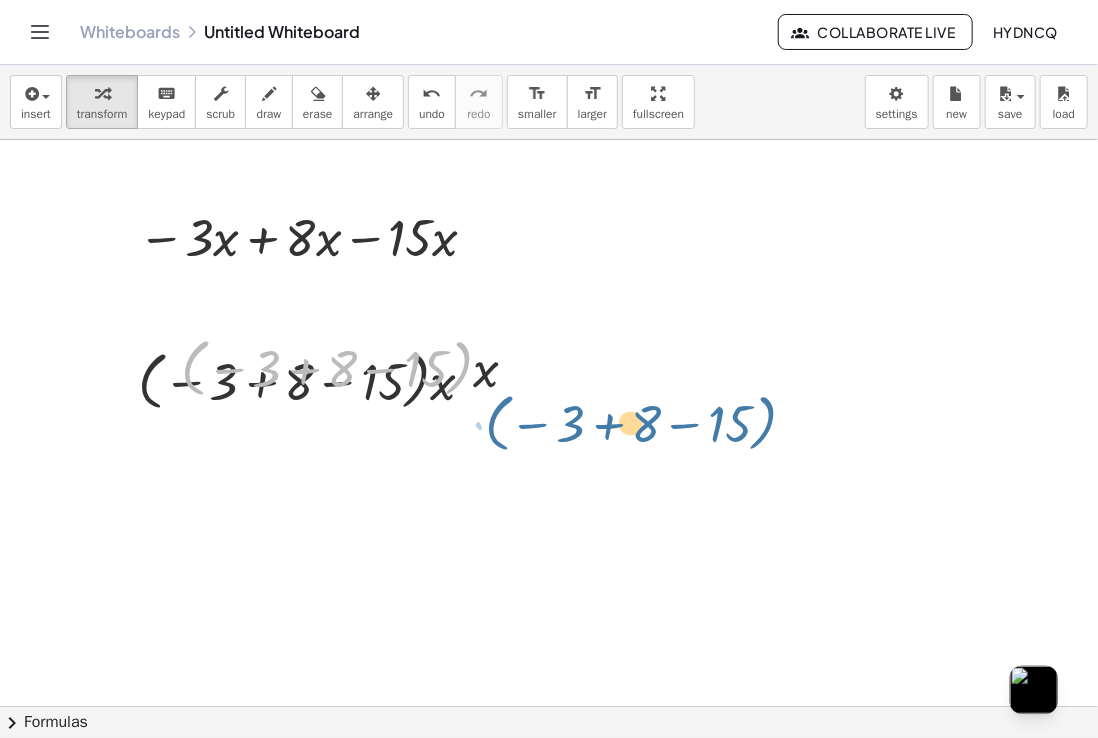 drag, startPoint x: 191, startPoint y: 391, endPoint x: 501, endPoint y: 446, distance: 314.84122 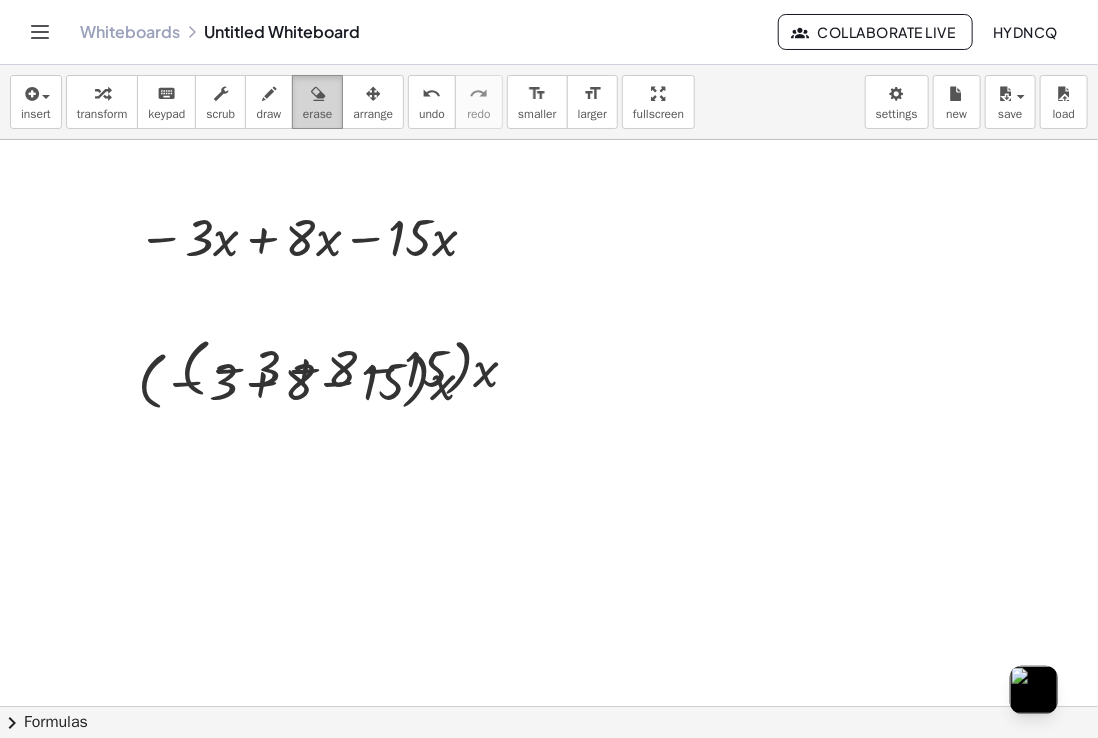 click on "erase" at bounding box center (317, 114) 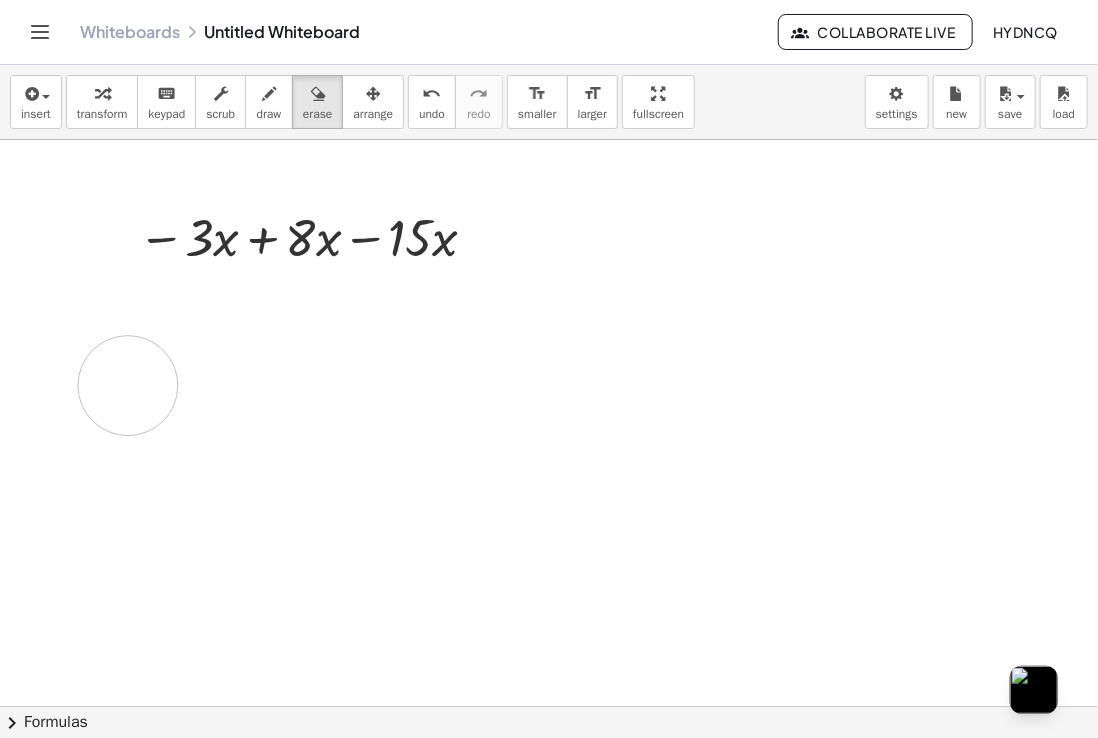 drag, startPoint x: 478, startPoint y: 437, endPoint x: 128, endPoint y: 385, distance: 353.84177 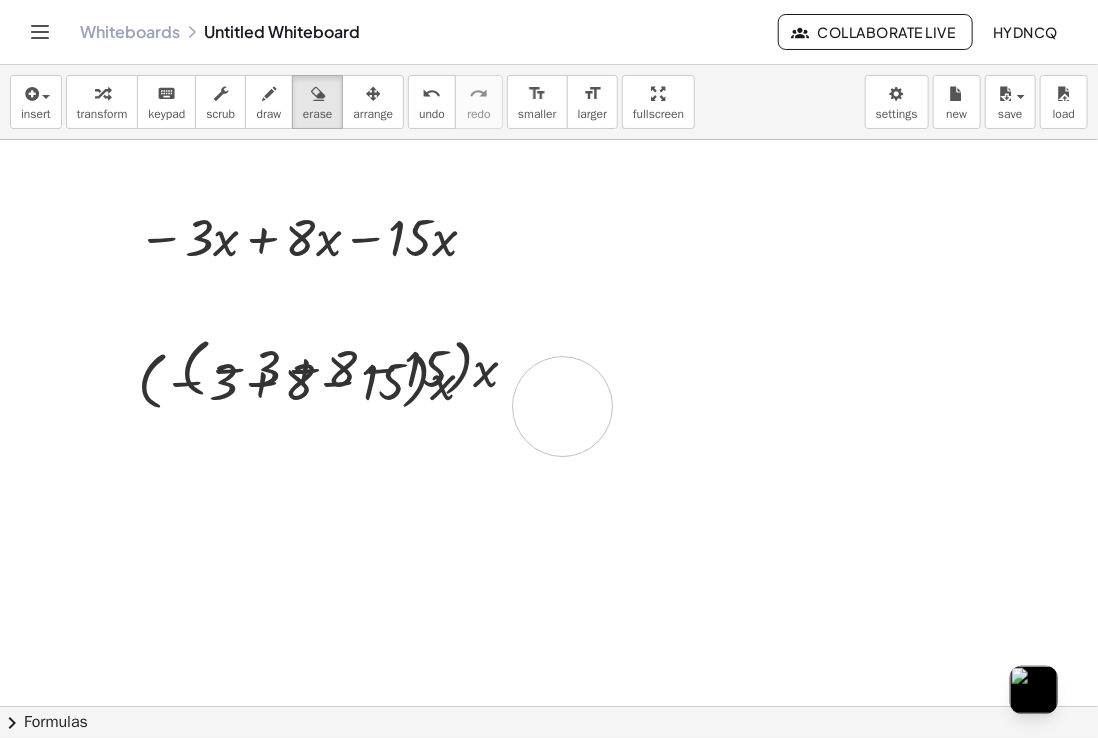 drag, startPoint x: 563, startPoint y: 410, endPoint x: 559, endPoint y: 400, distance: 10.770329 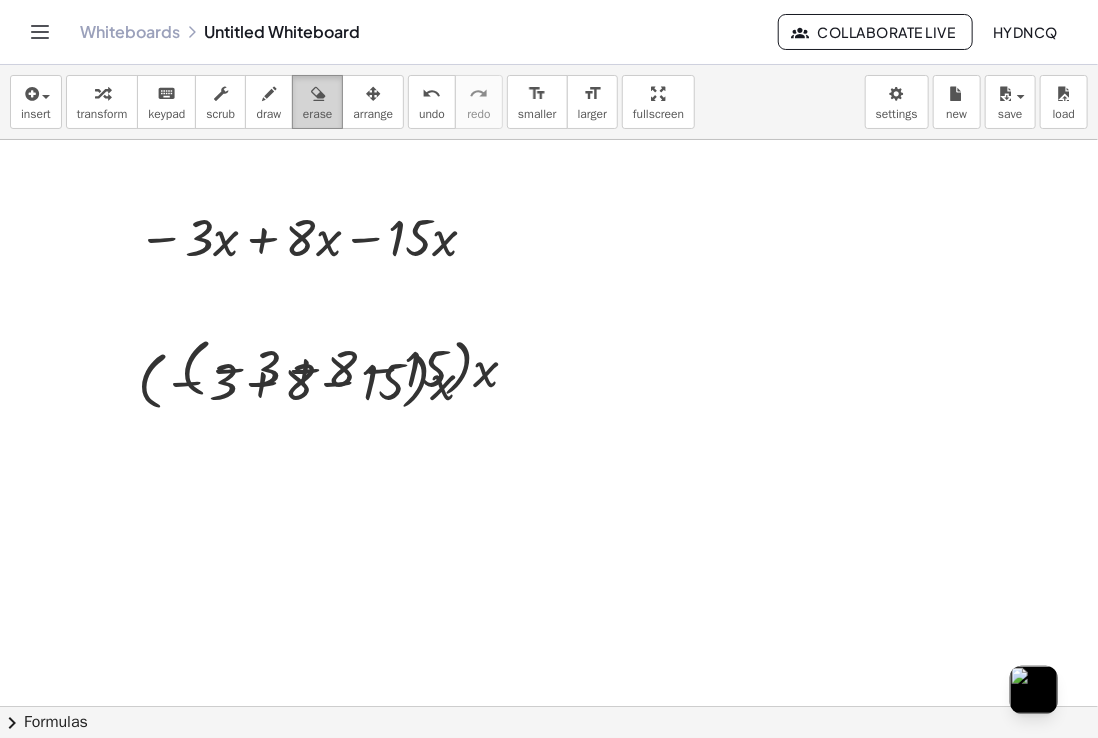 click on "erase" at bounding box center [317, 102] 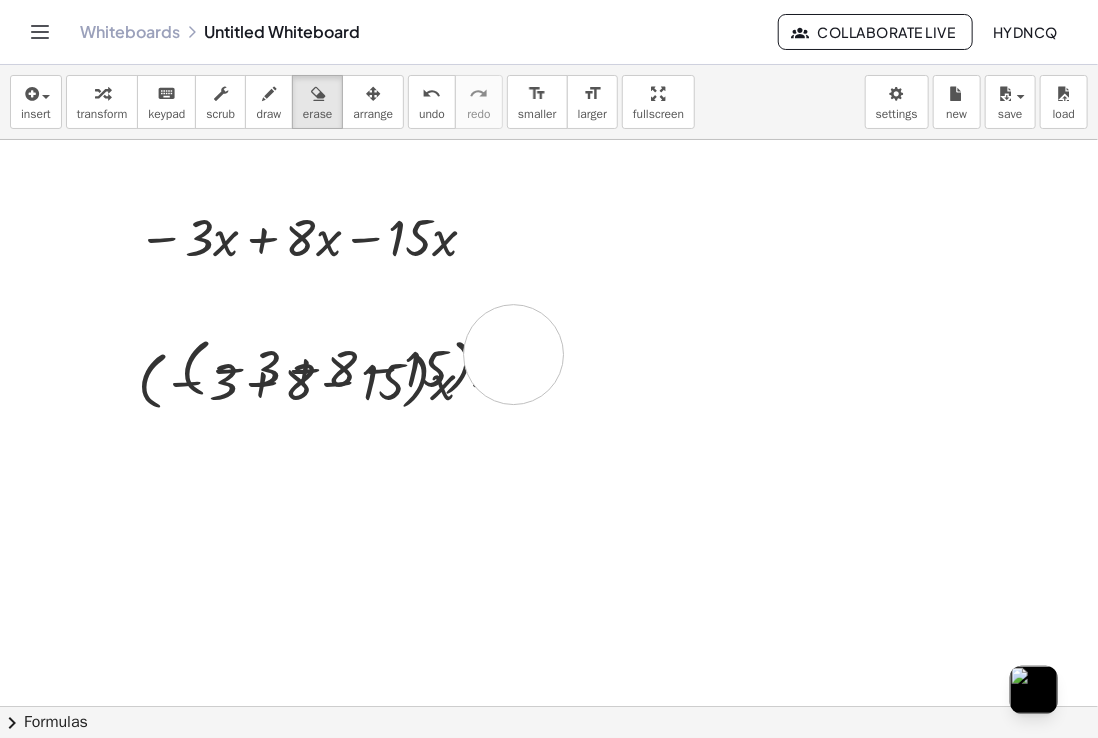 click at bounding box center (549, 707) 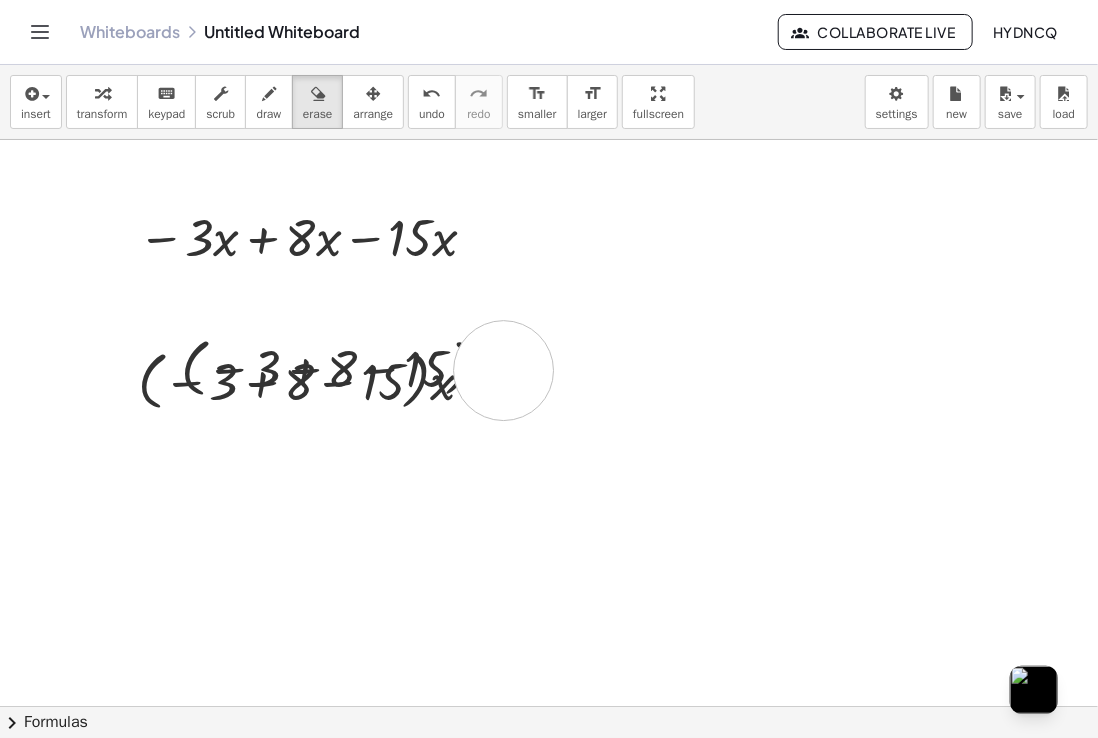 click at bounding box center [549, 707] 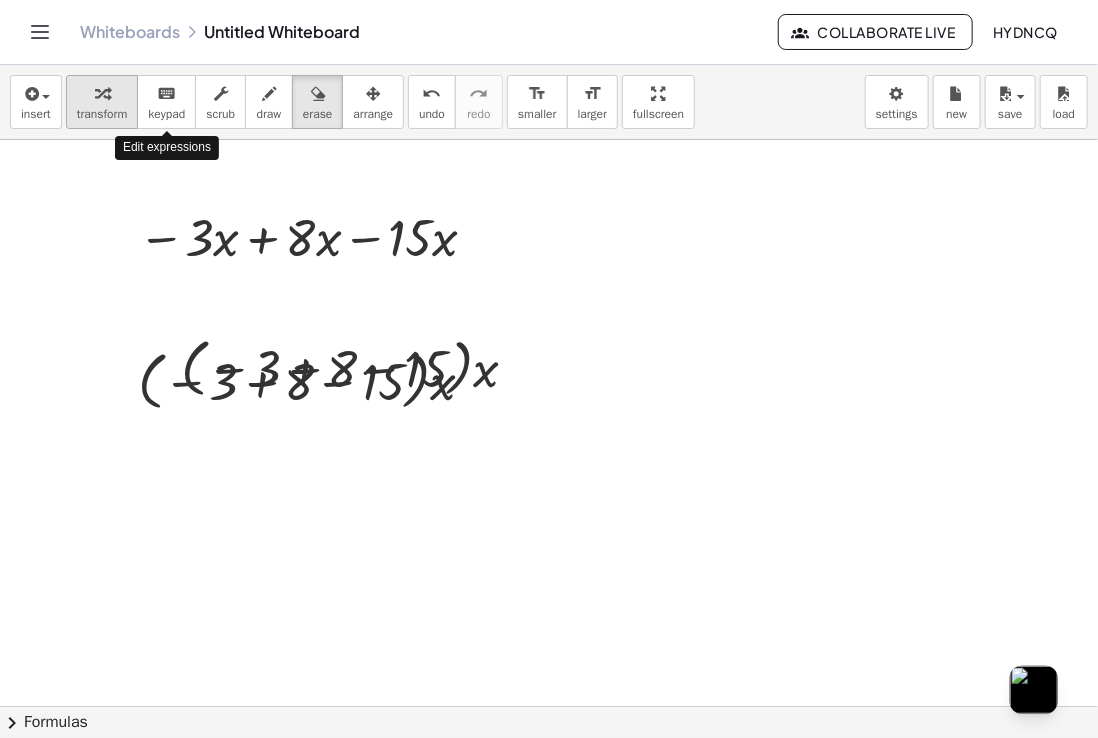 click at bounding box center (102, 93) 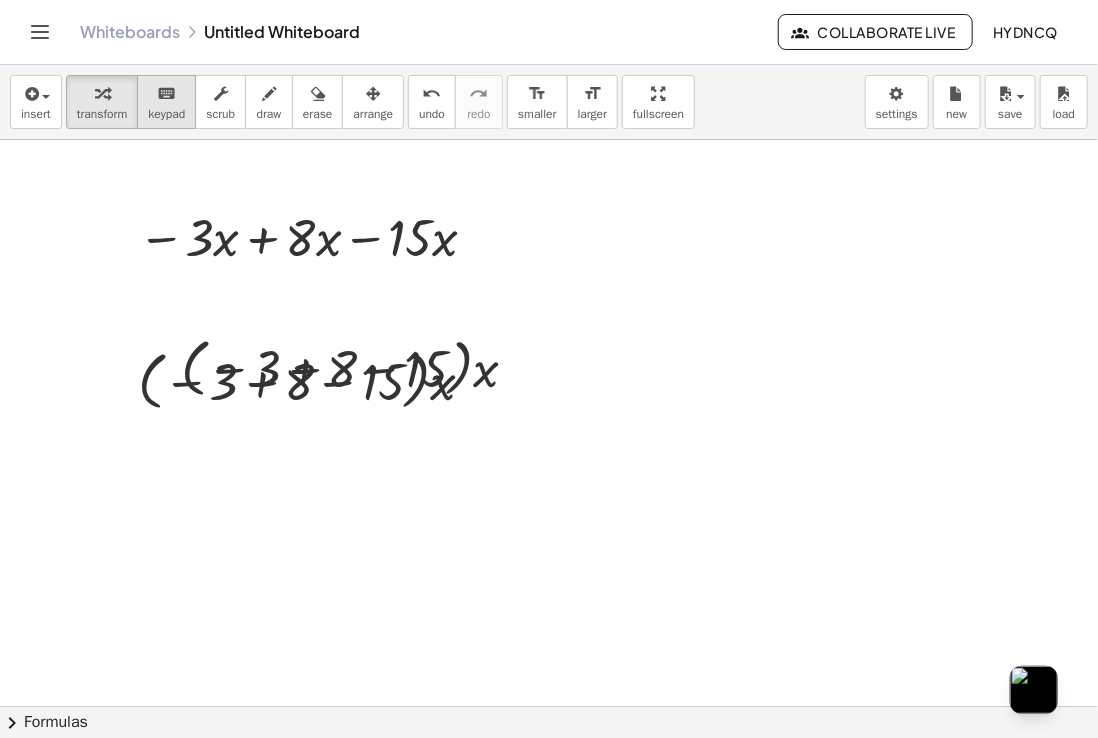 click on "keypad" at bounding box center (166, 114) 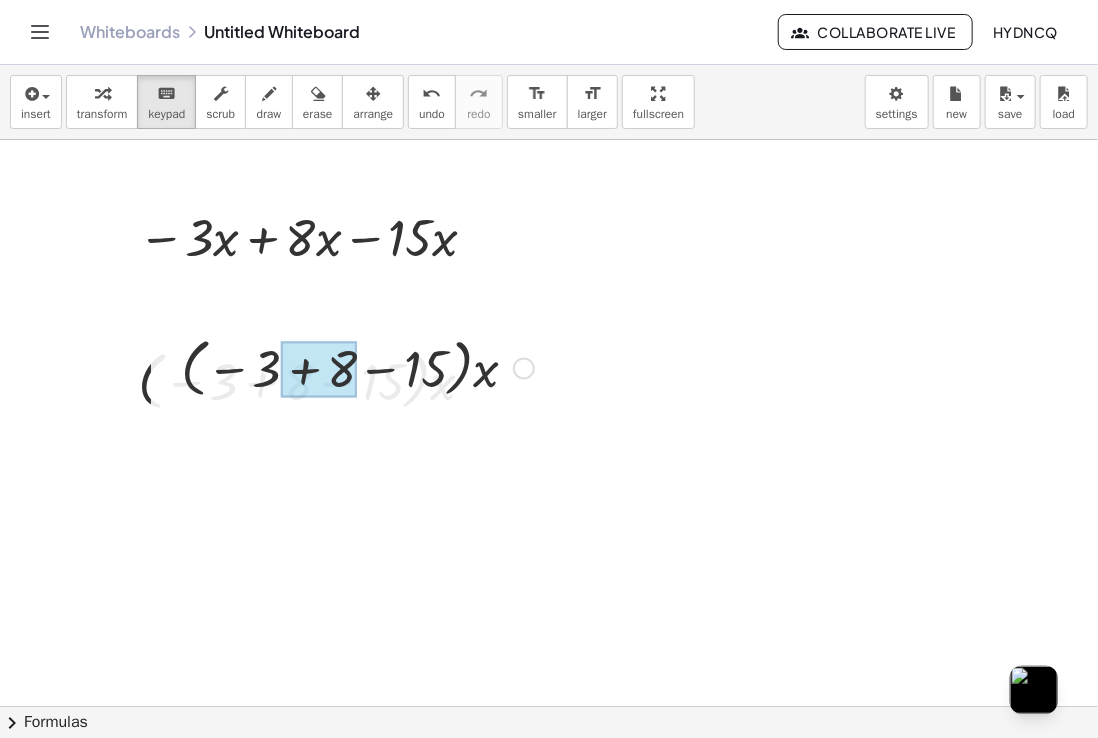 click at bounding box center [318, 370] 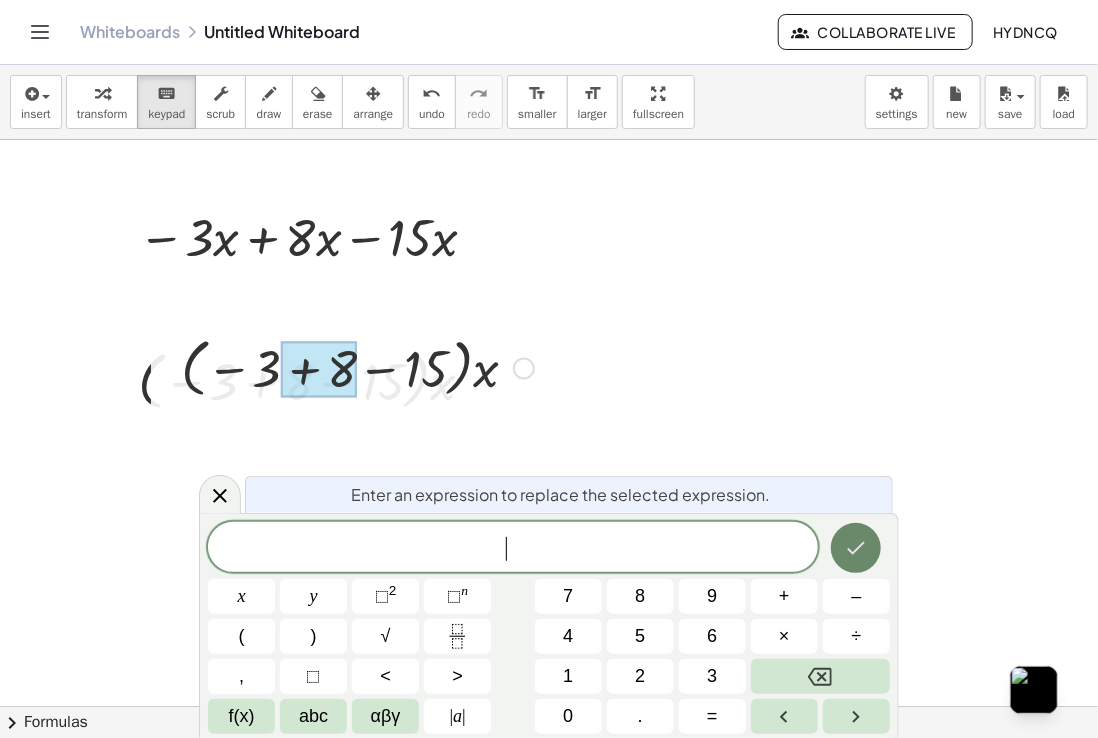 click 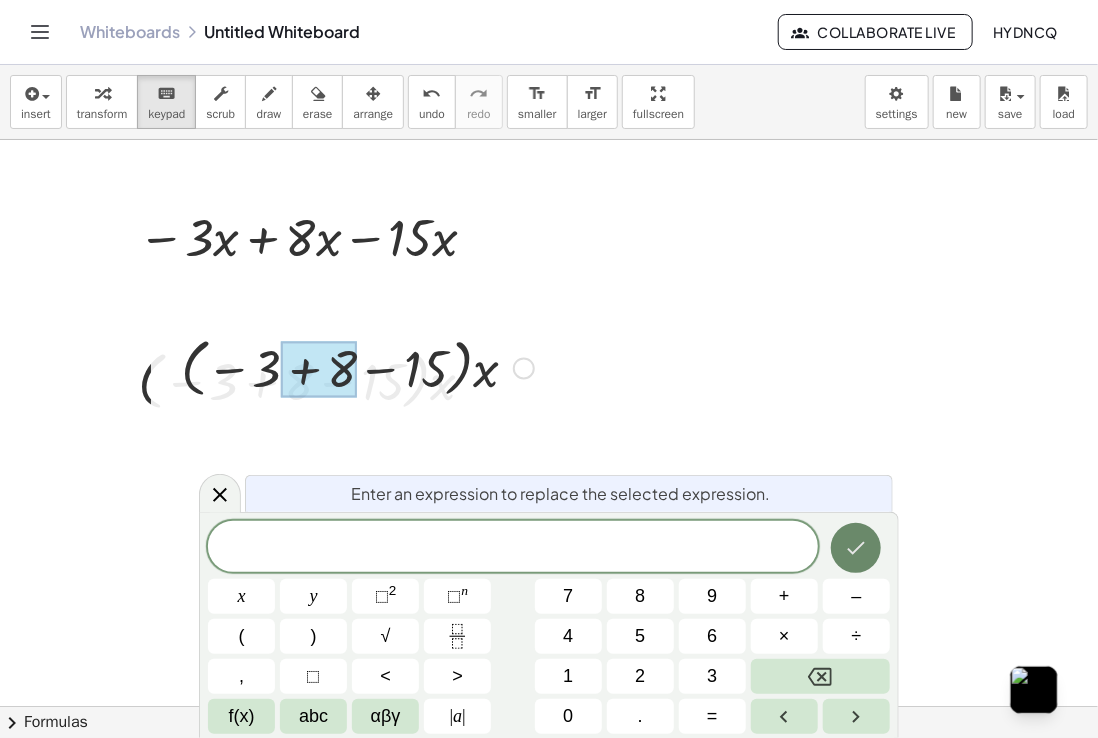 click 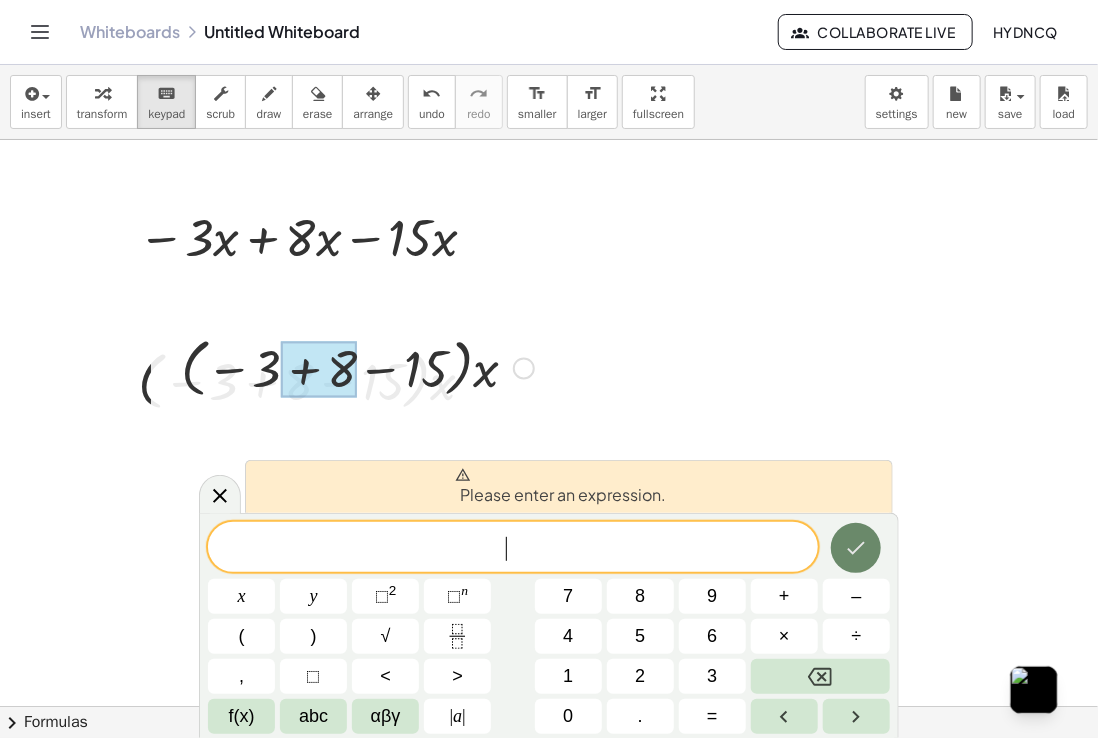 click at bounding box center (856, 548) 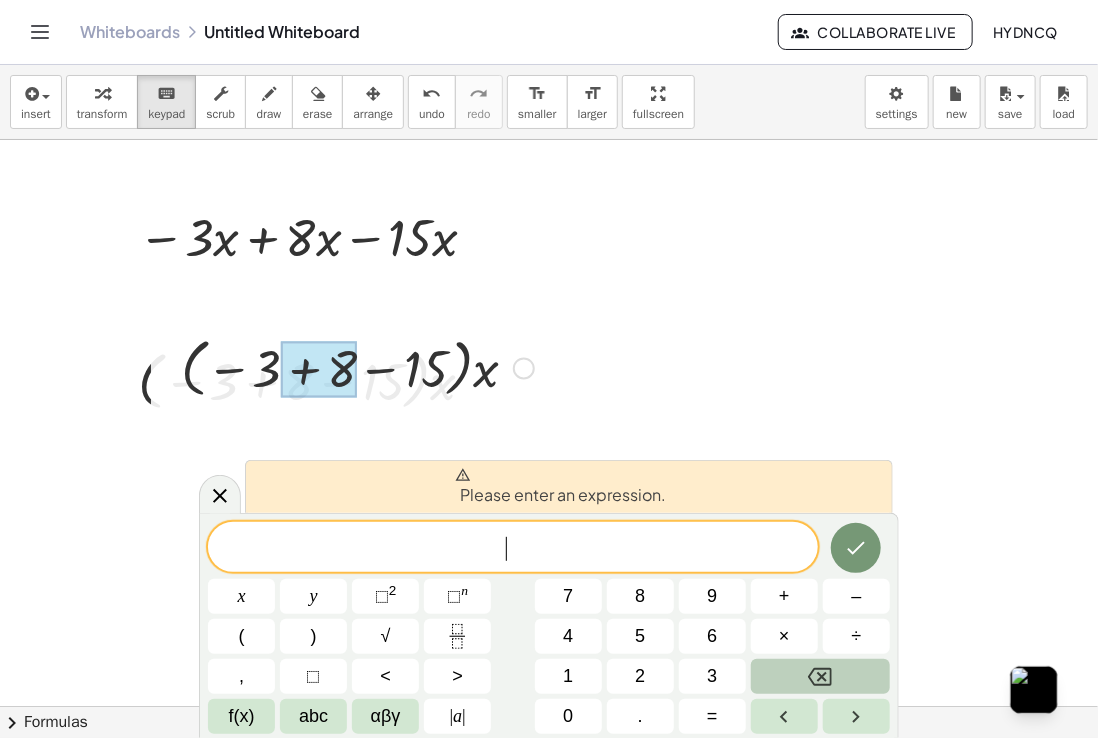 click at bounding box center [820, 676] 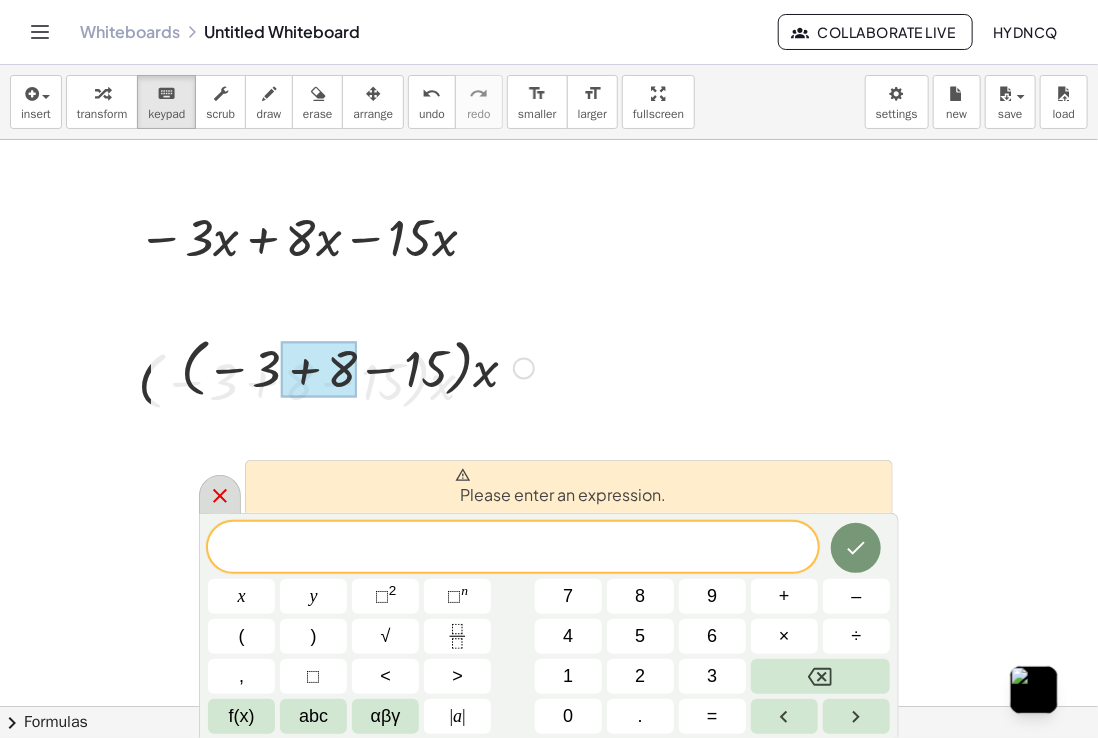 click 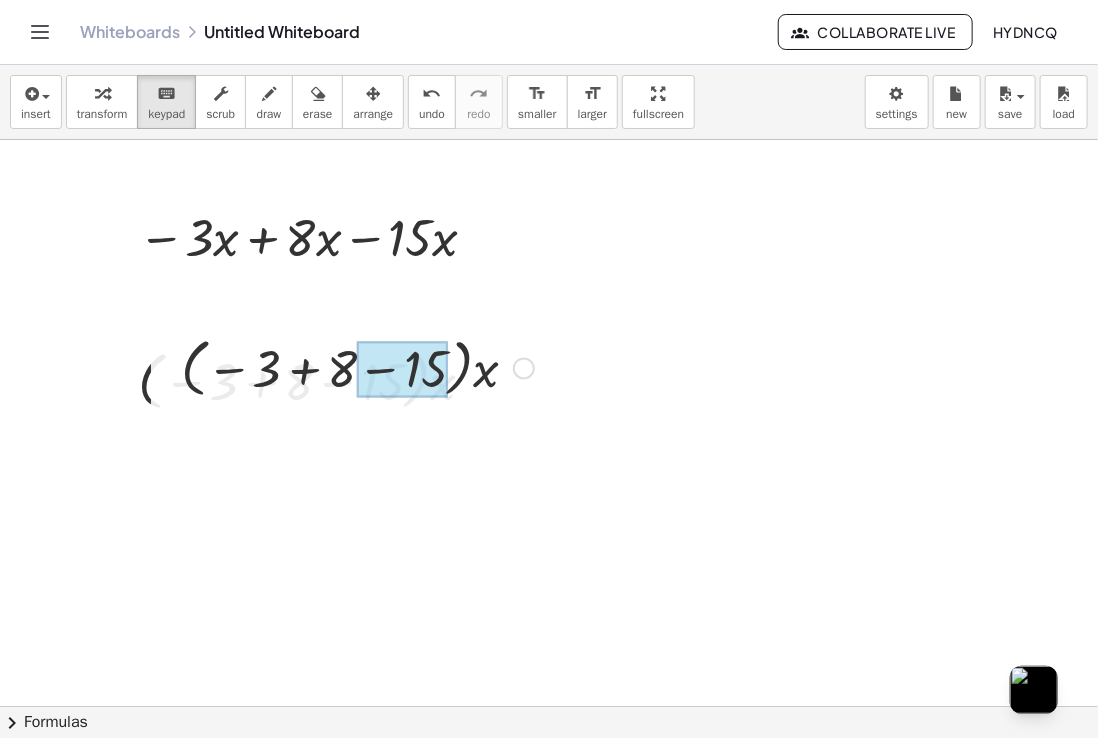 click at bounding box center [402, 370] 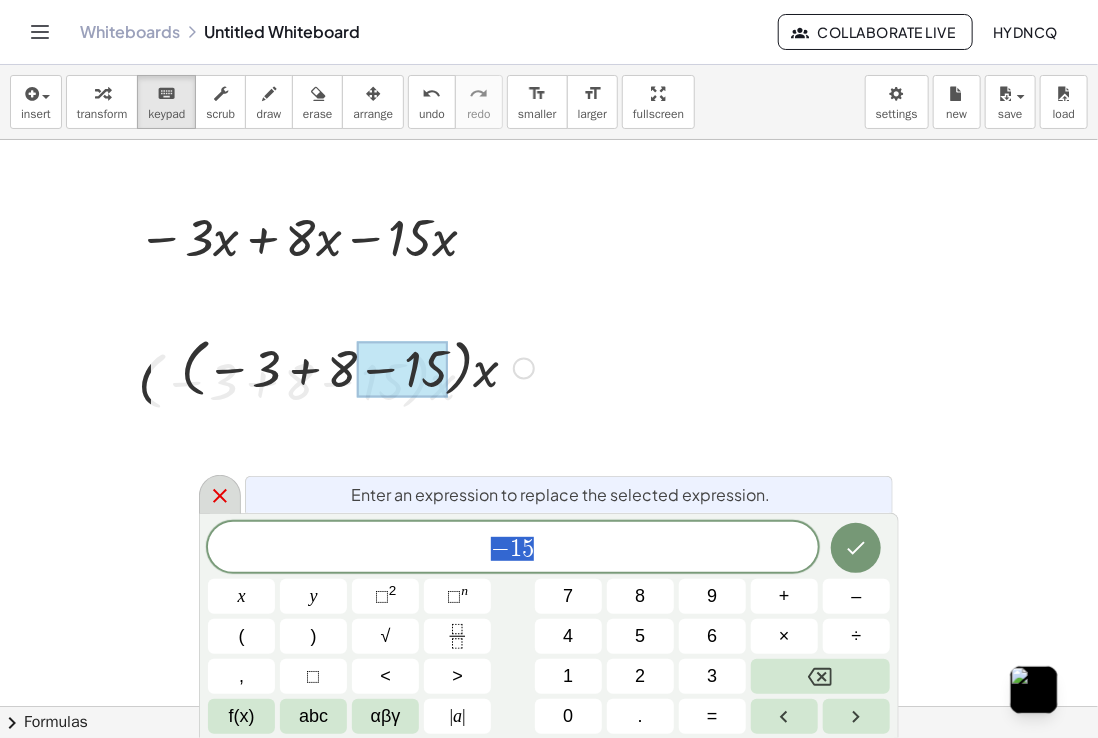 click 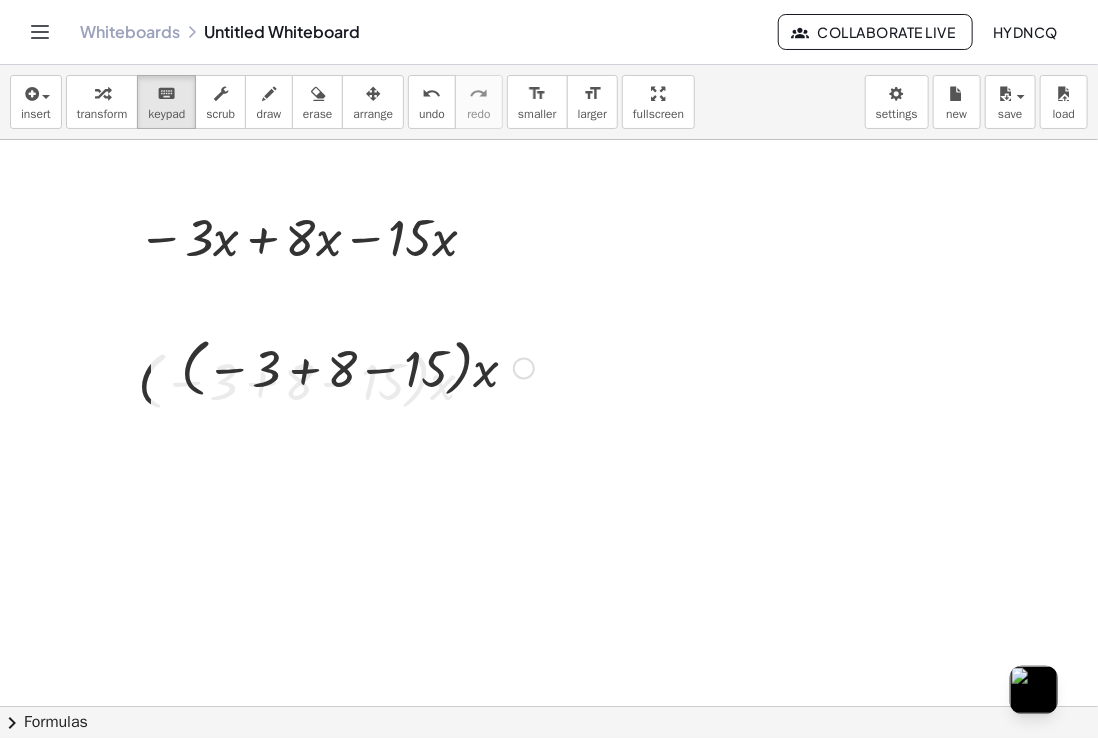 drag, startPoint x: 188, startPoint y: 363, endPoint x: 529, endPoint y: 381, distance: 341.47473 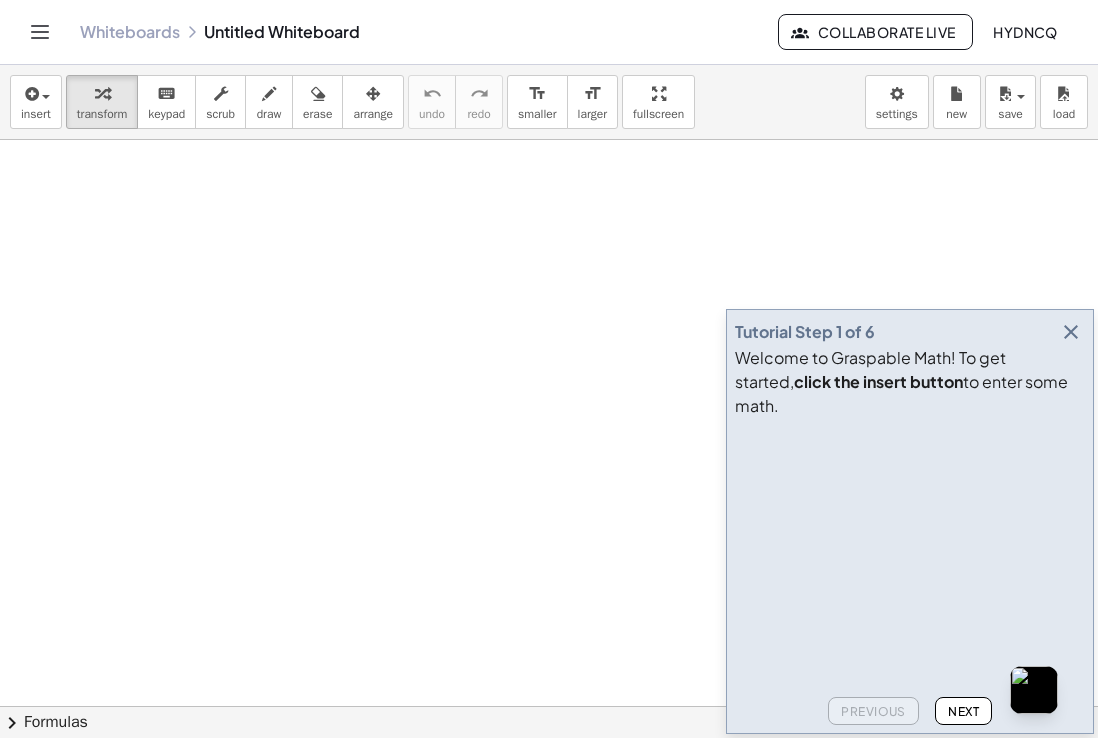 scroll, scrollTop: 0, scrollLeft: 0, axis: both 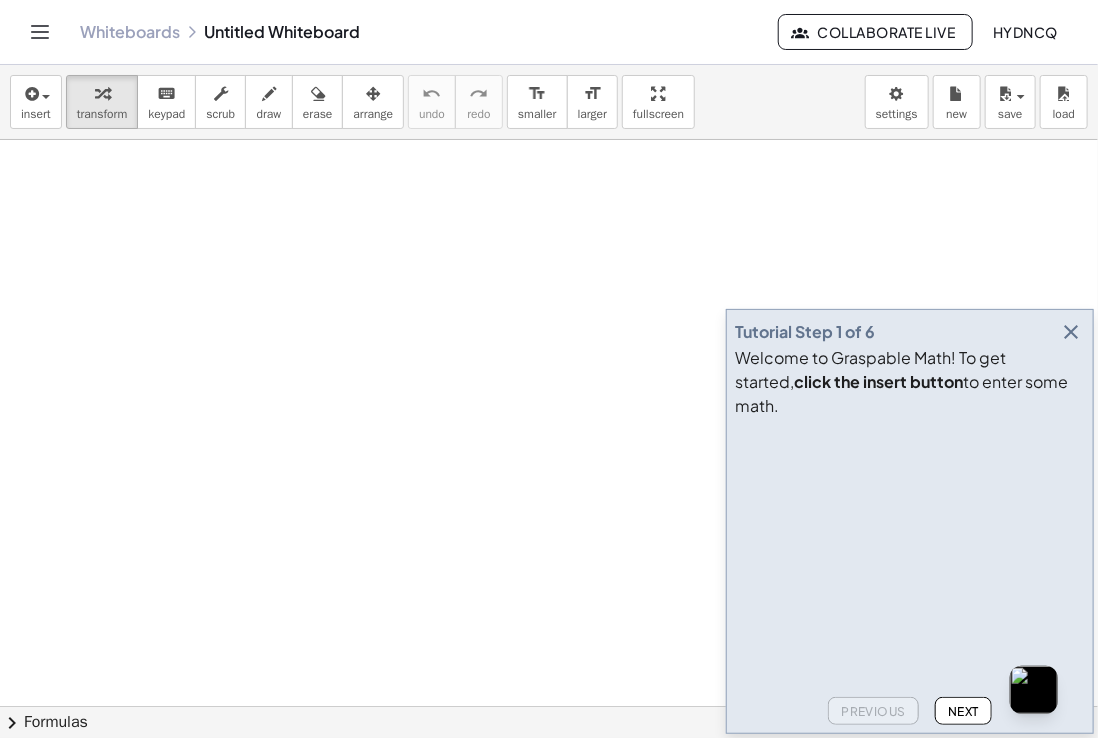 click at bounding box center (1071, 332) 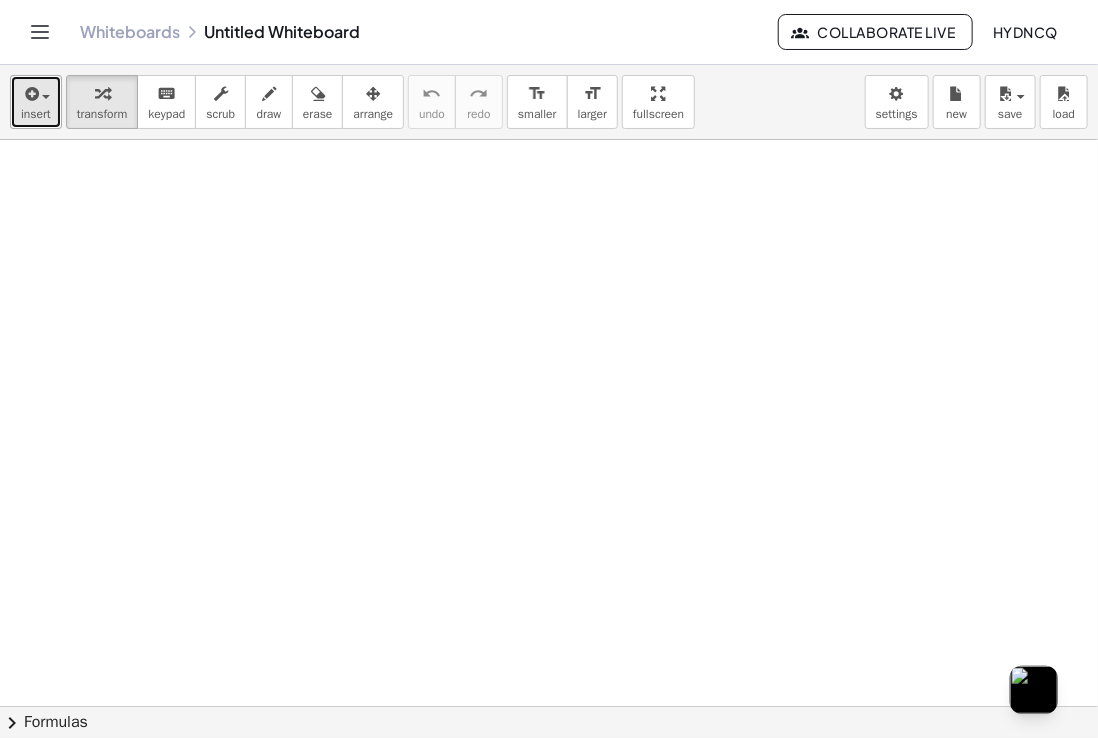click at bounding box center [30, 94] 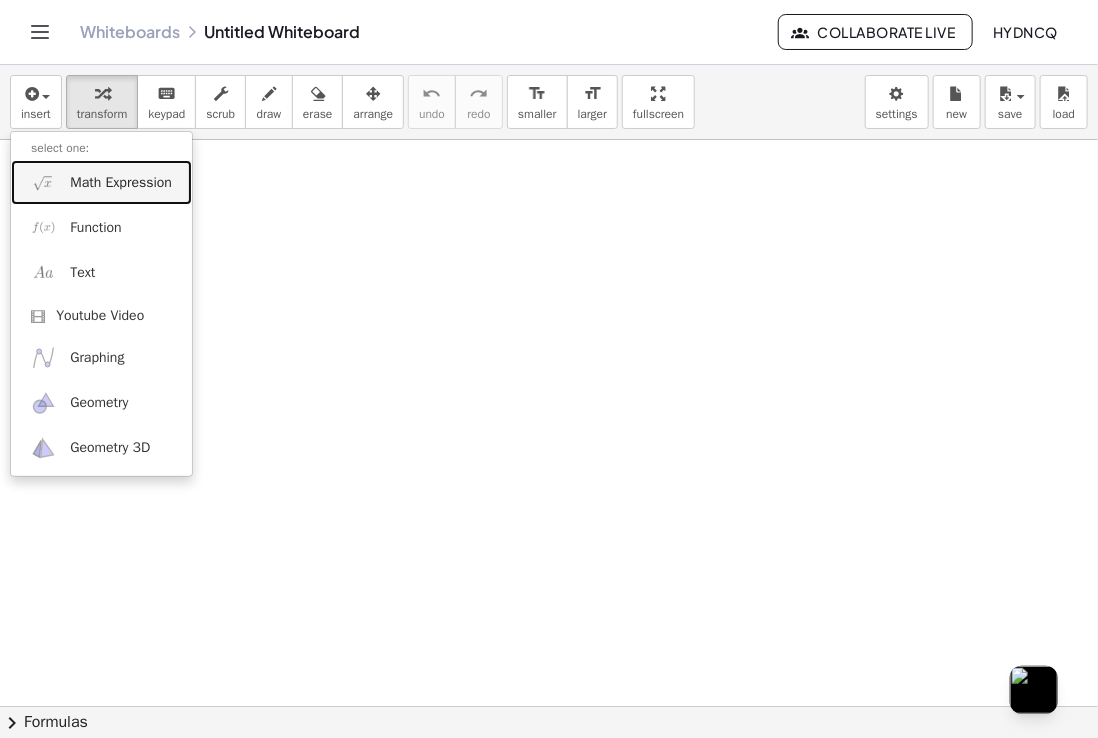 click on "Math Expression" at bounding box center [121, 183] 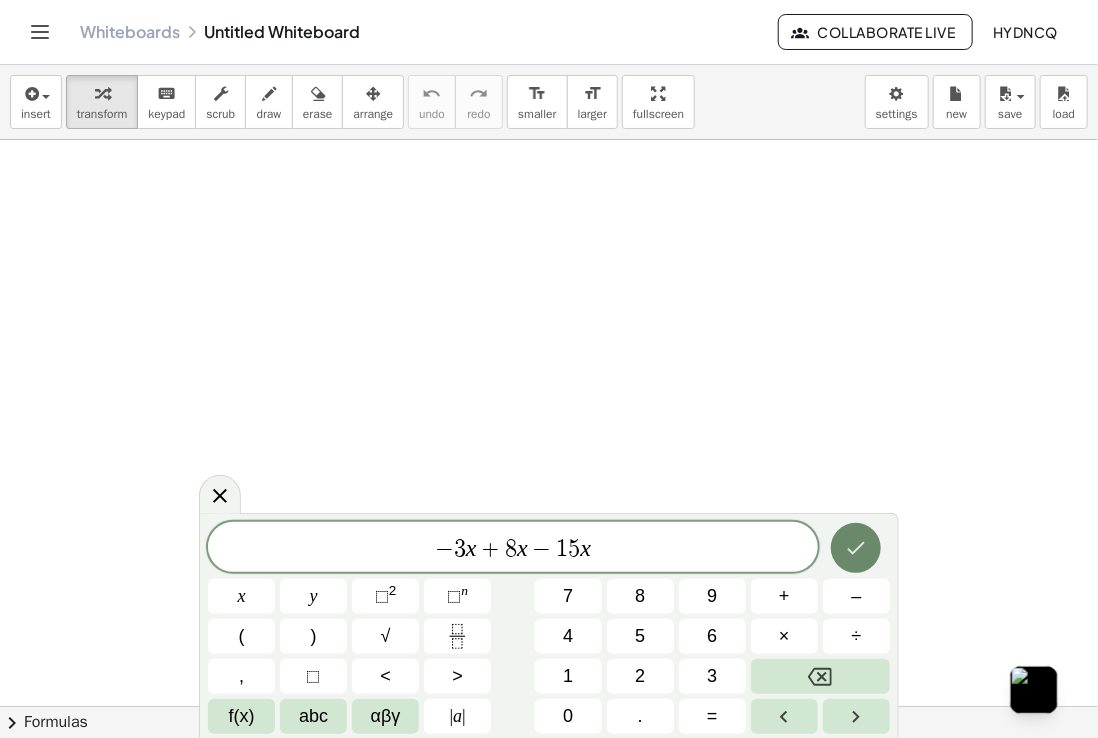 click 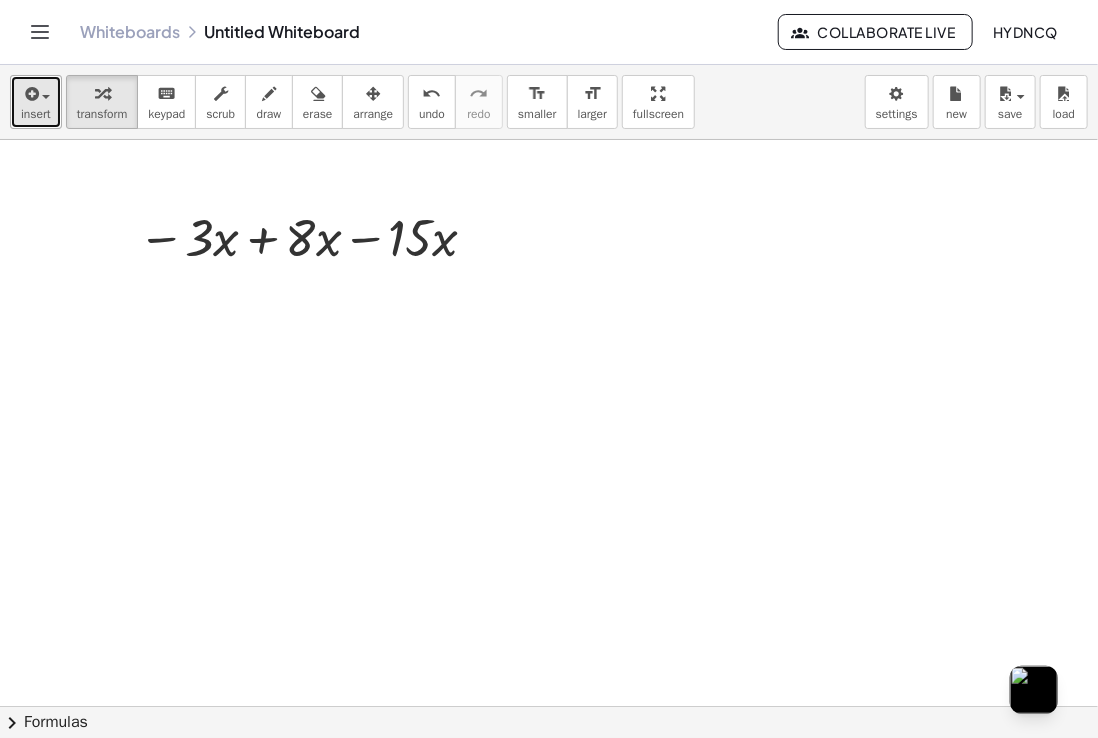 click at bounding box center [30, 94] 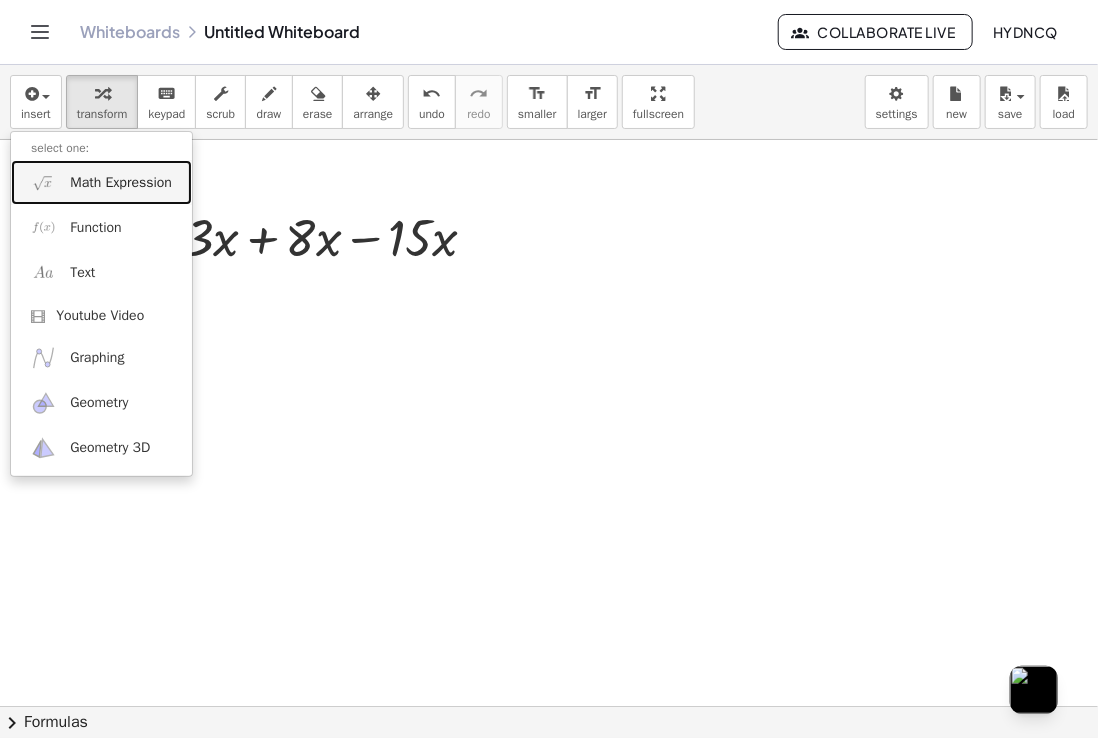 click on "Math Expression" at bounding box center (101, 182) 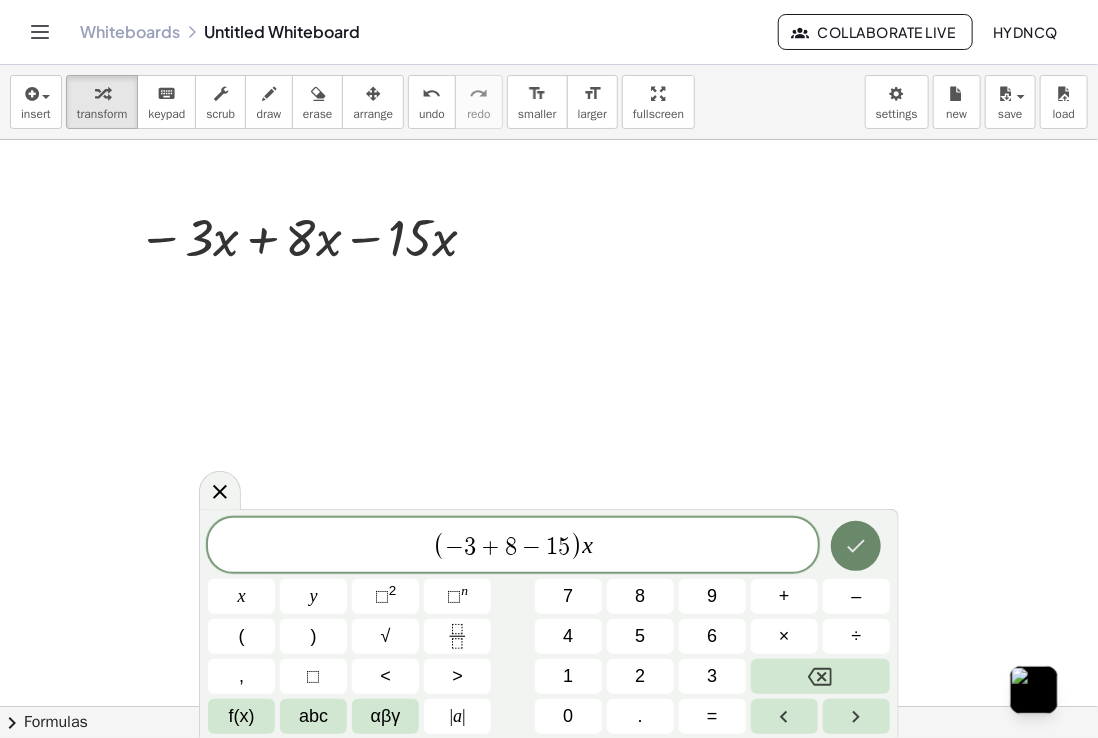 click 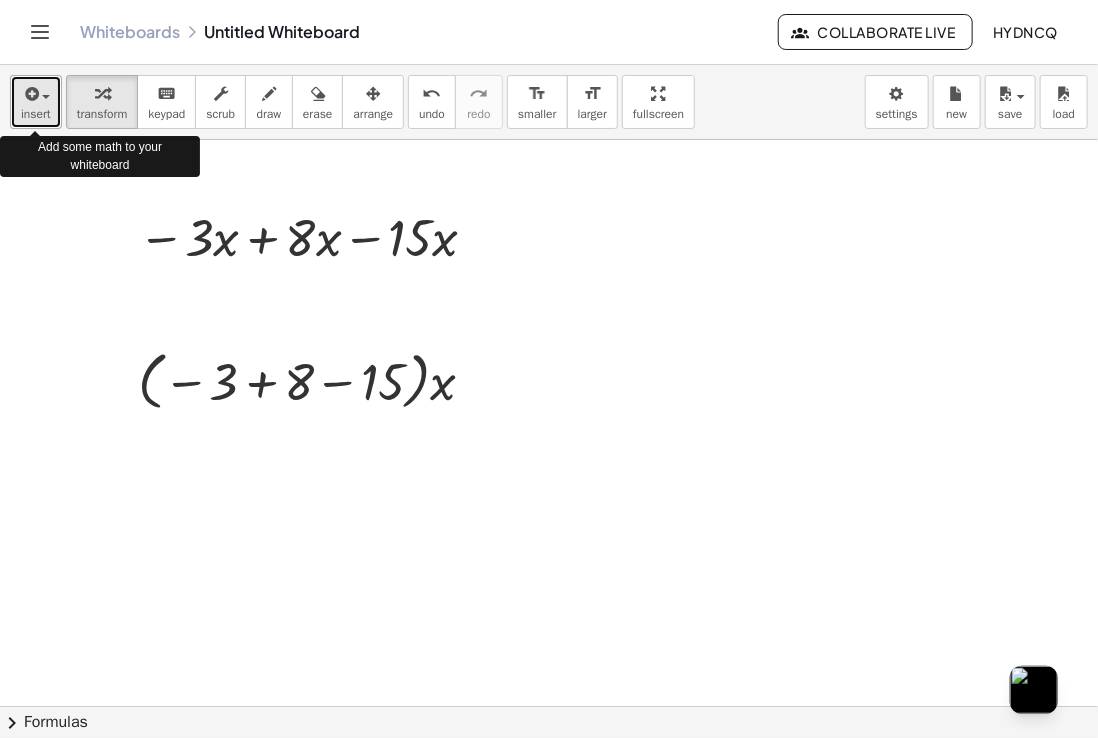 click on "insert" at bounding box center (36, 102) 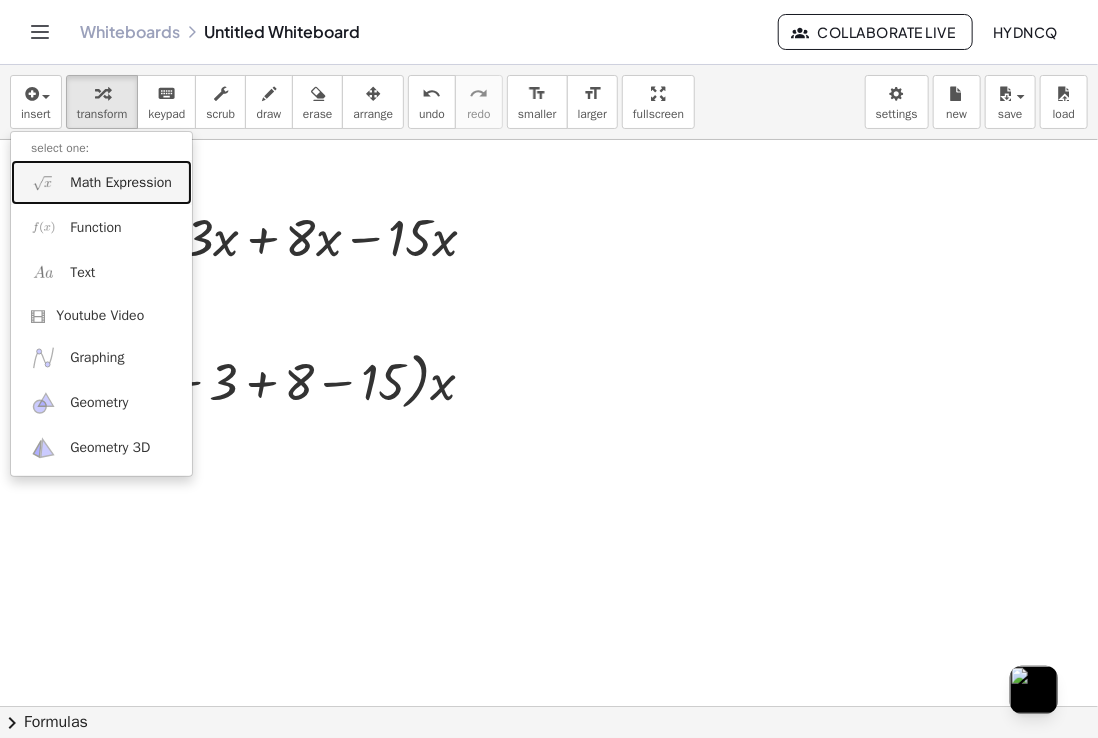 click on "Math Expression" at bounding box center (121, 183) 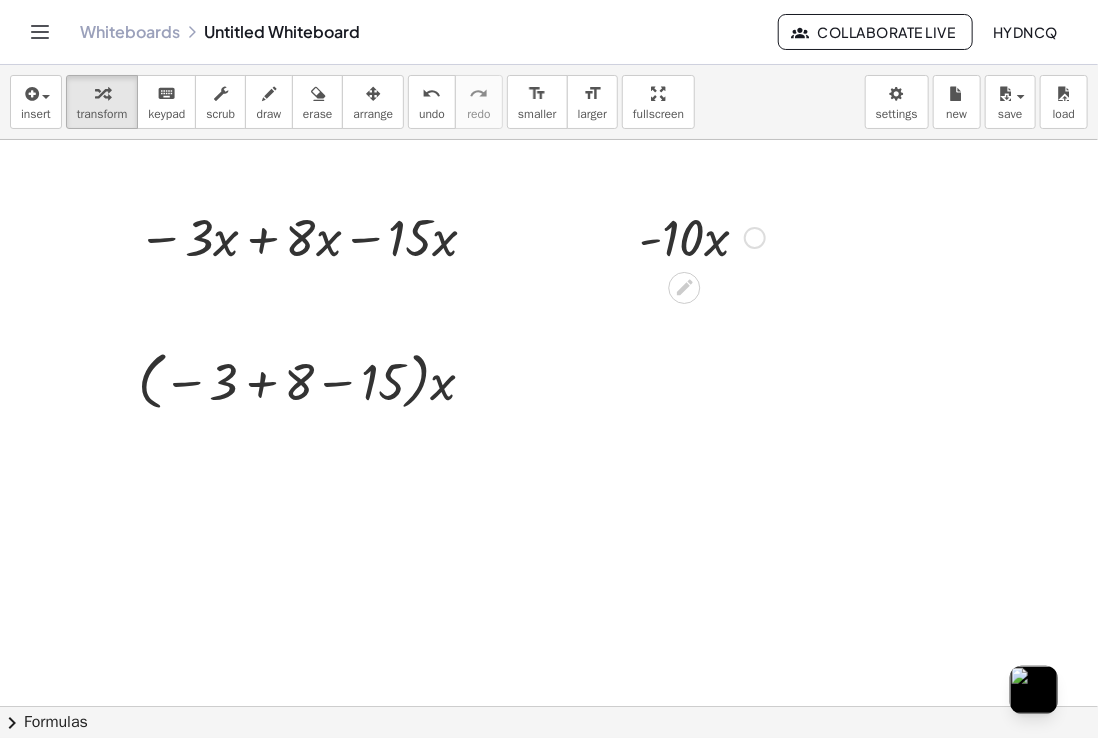 click at bounding box center [702, 236] 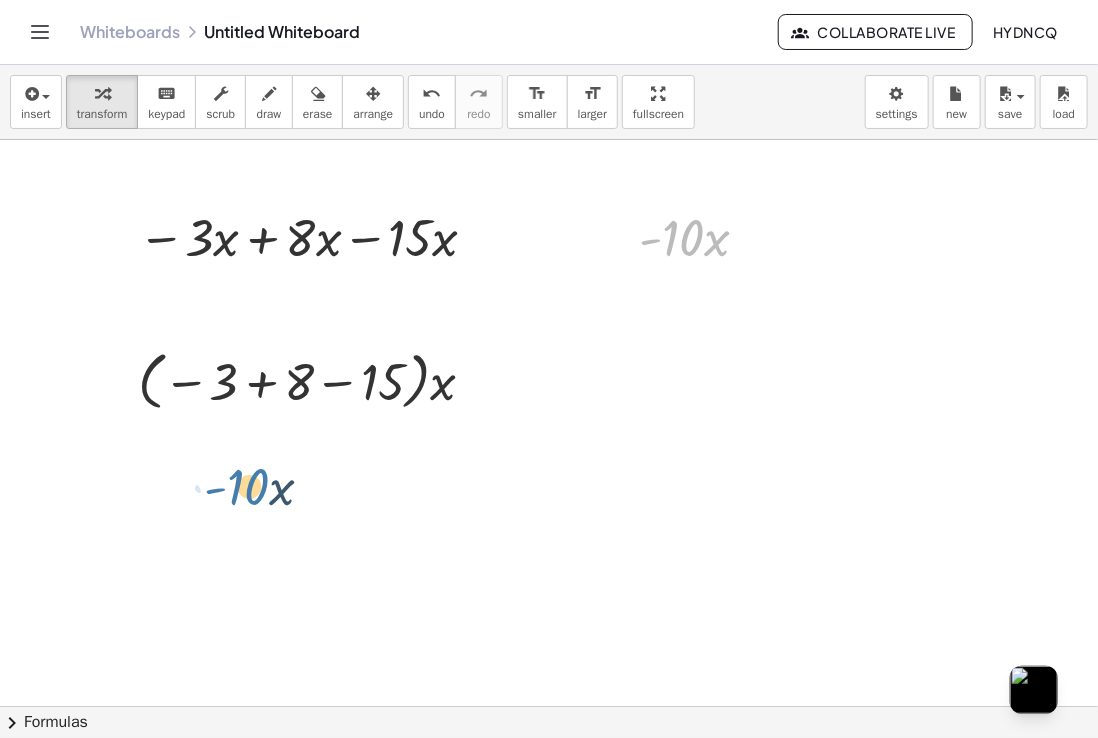 drag, startPoint x: 694, startPoint y: 233, endPoint x: 231, endPoint y: 478, distance: 523.8263 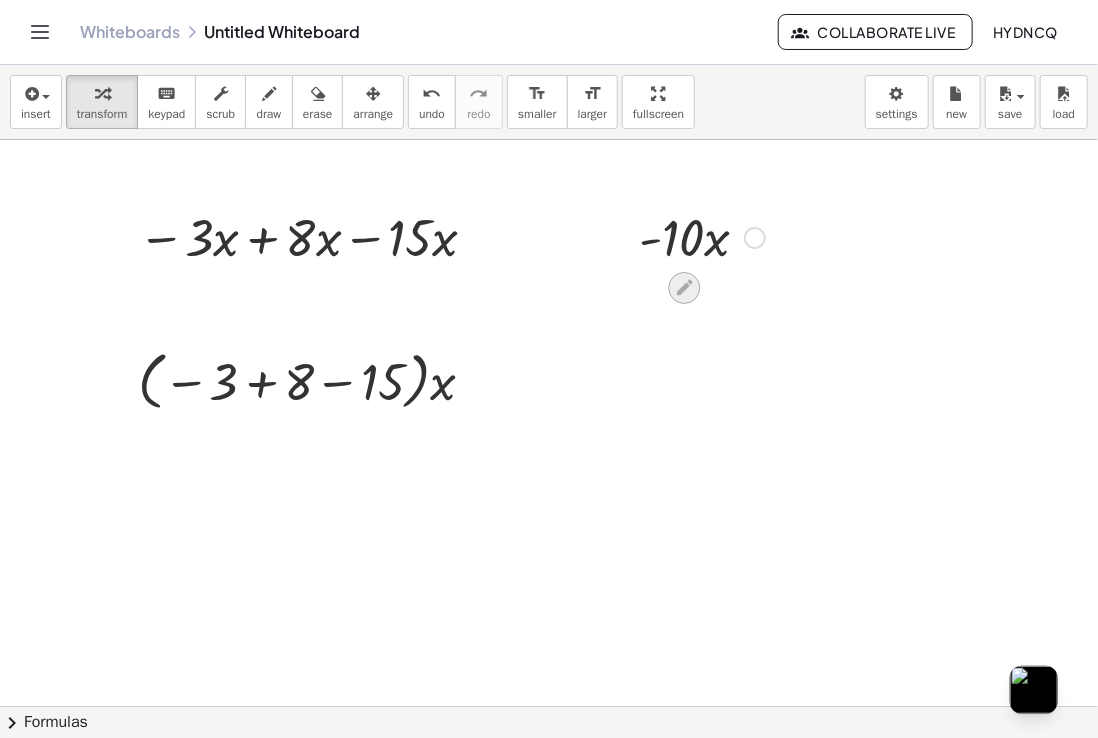 click 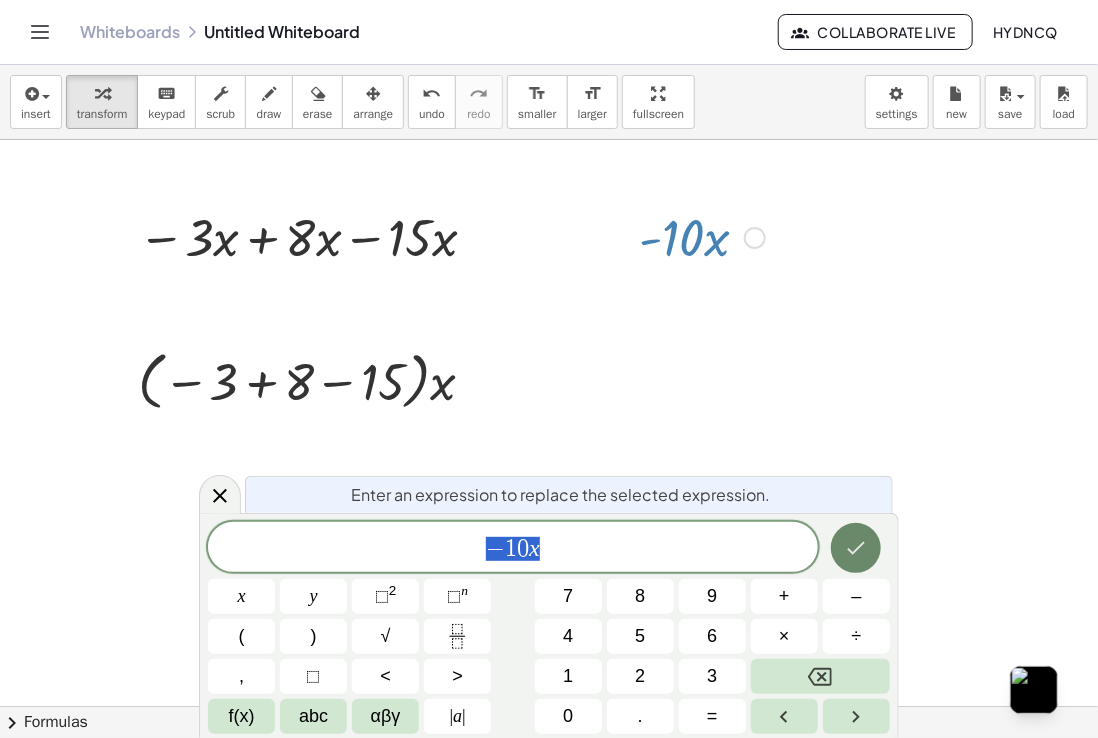 click at bounding box center (856, 548) 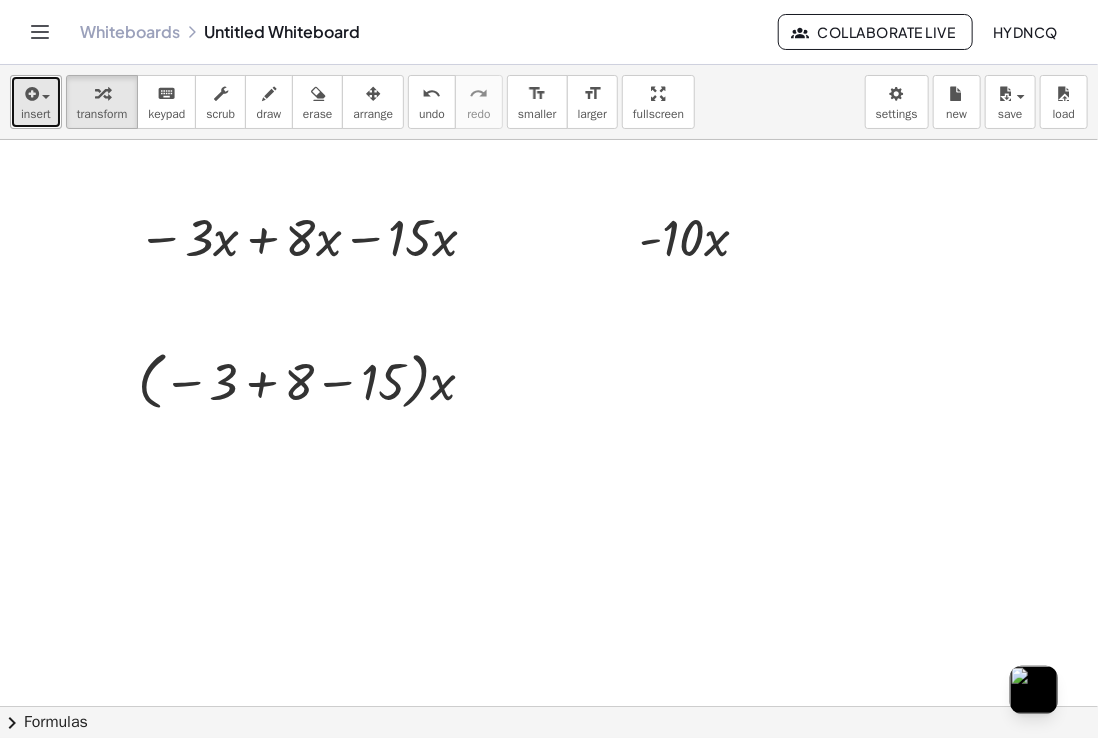 click at bounding box center (30, 94) 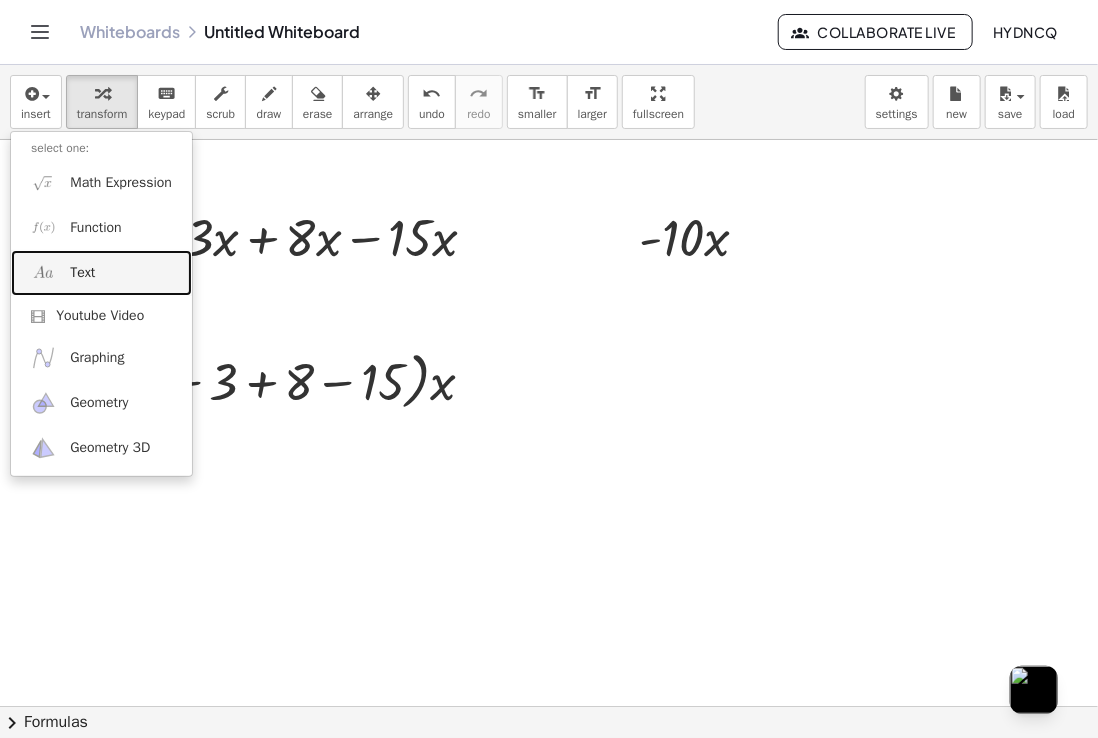 click on "Text" at bounding box center (82, 273) 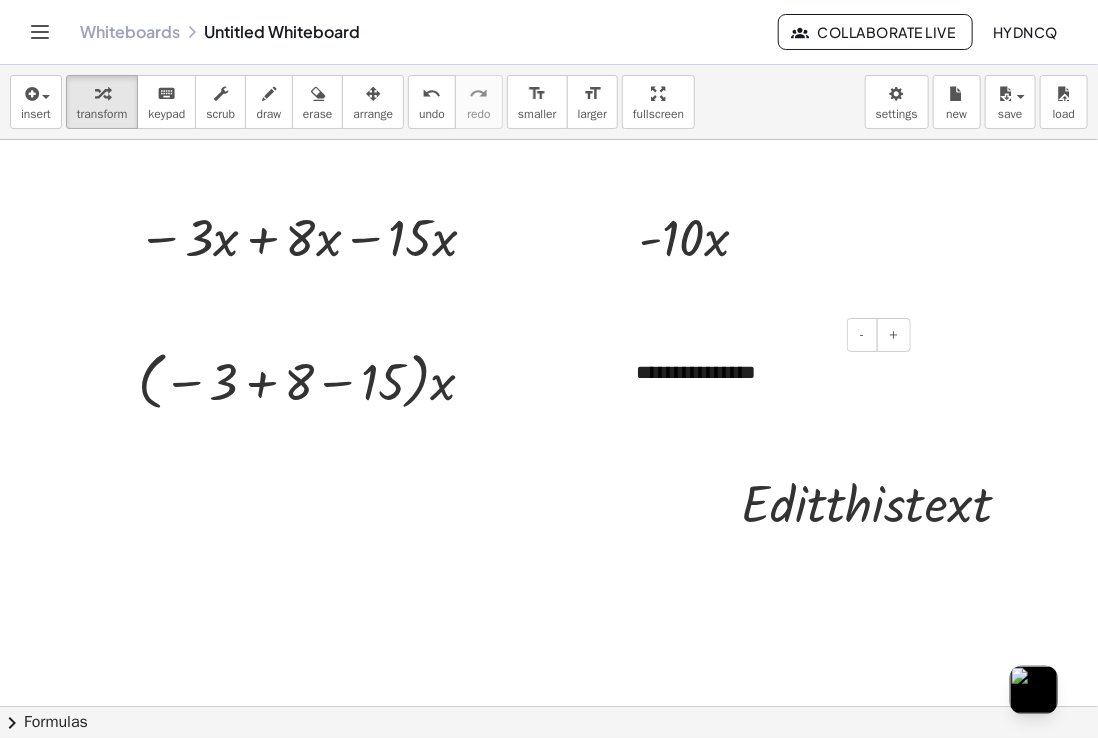 click on "**********" at bounding box center [766, 372] 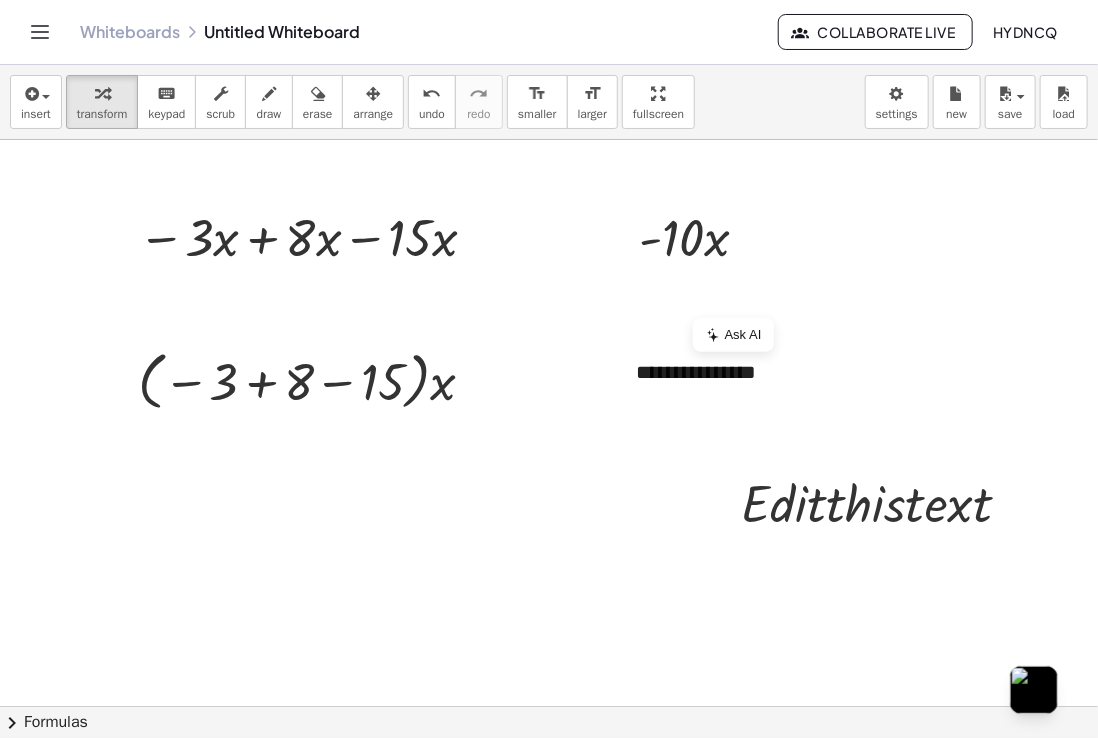 click at bounding box center [884, 502] 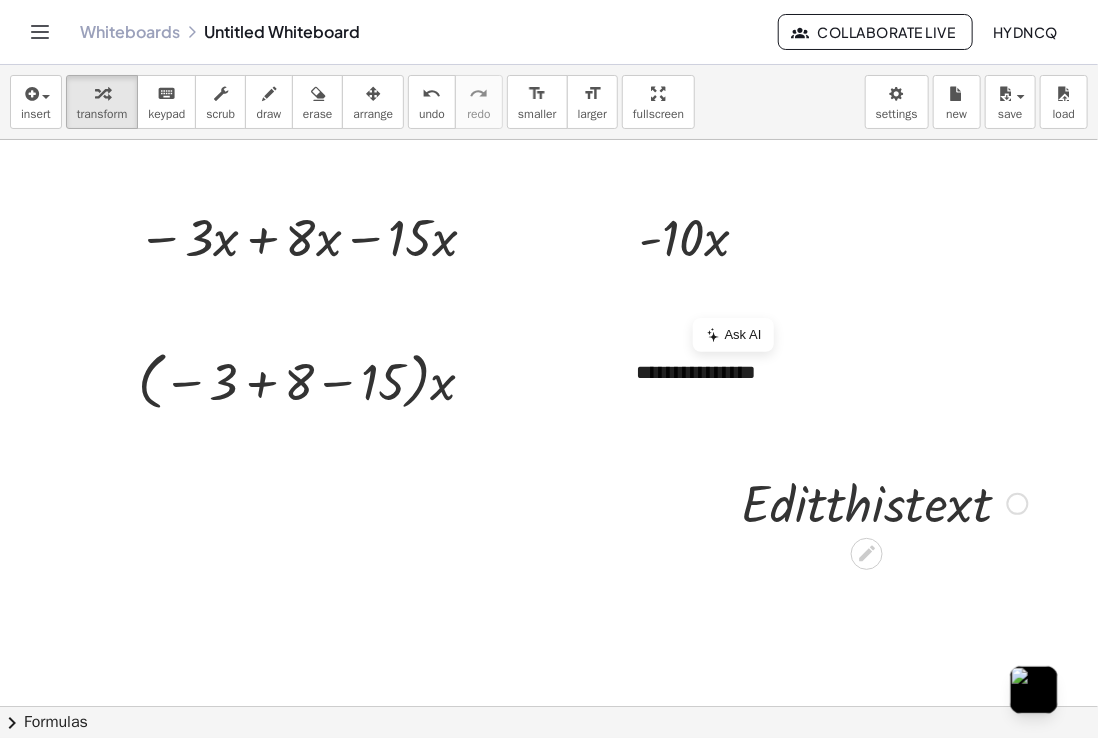 click at bounding box center [884, 502] 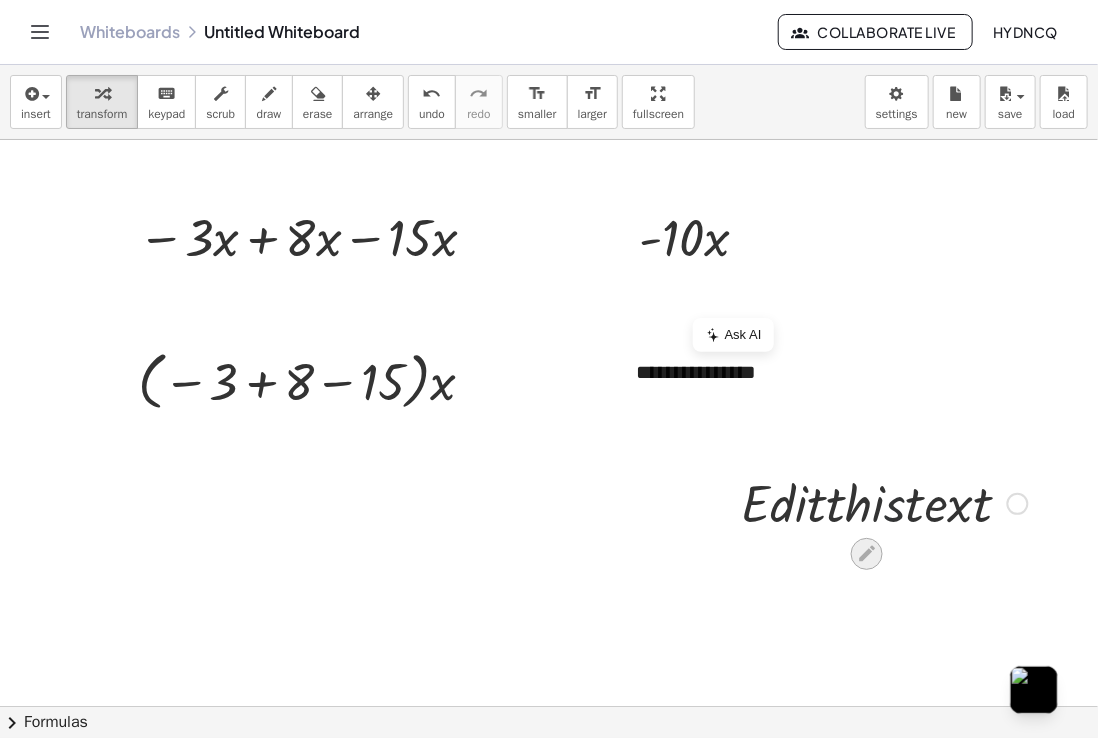click 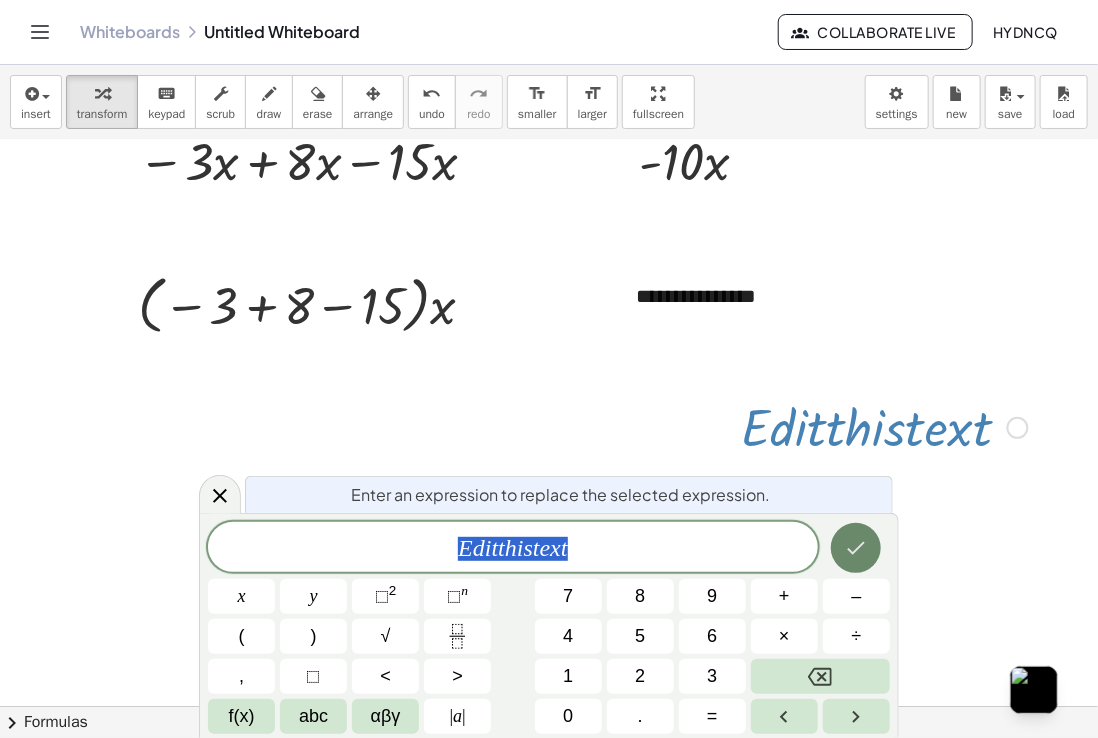 click at bounding box center (856, 548) 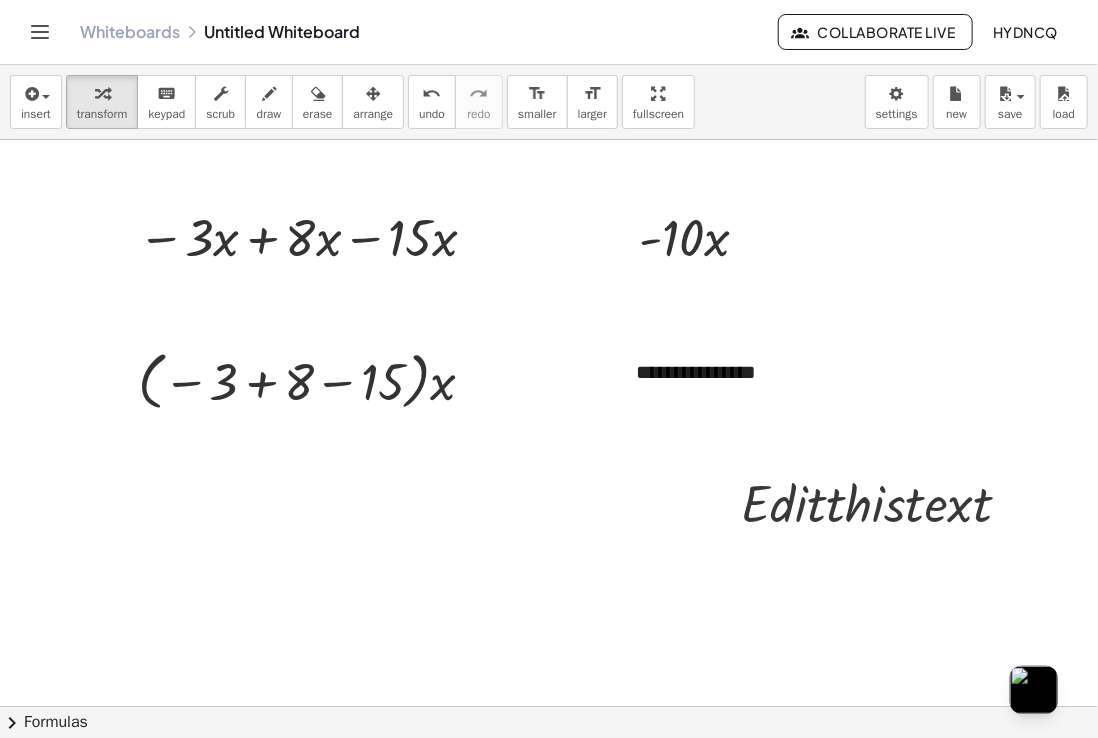 scroll, scrollTop: 0, scrollLeft: 0, axis: both 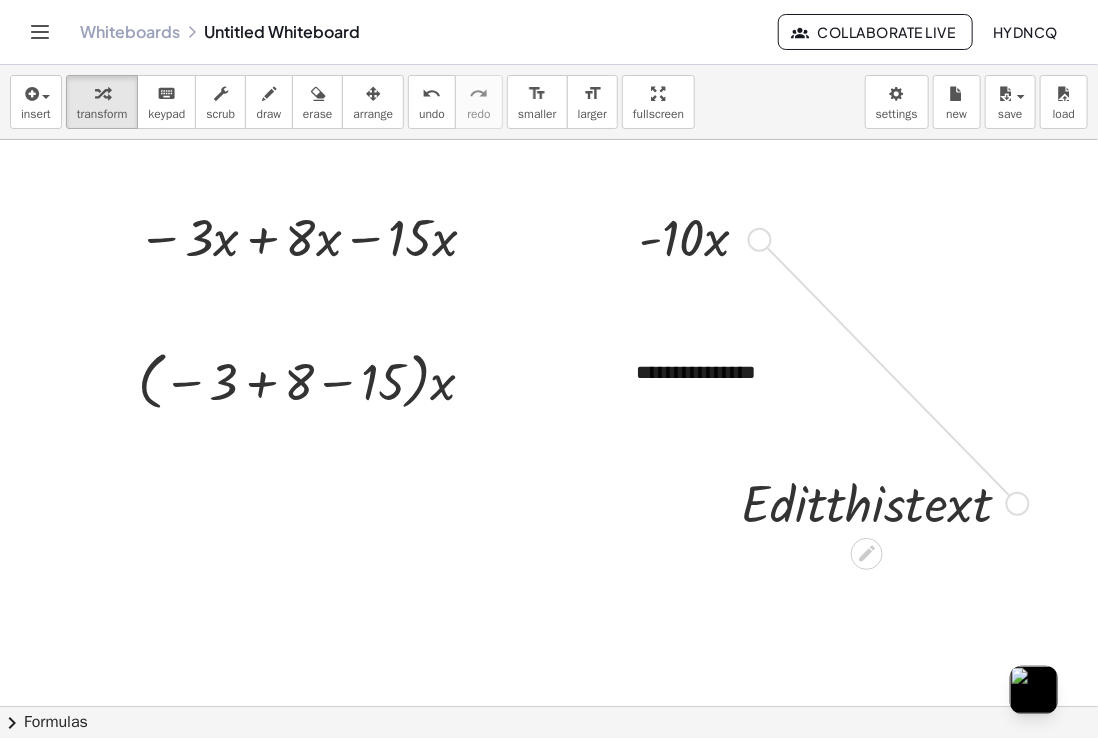 drag, startPoint x: 1017, startPoint y: 500, endPoint x: 738, endPoint y: 228, distance: 389.64728 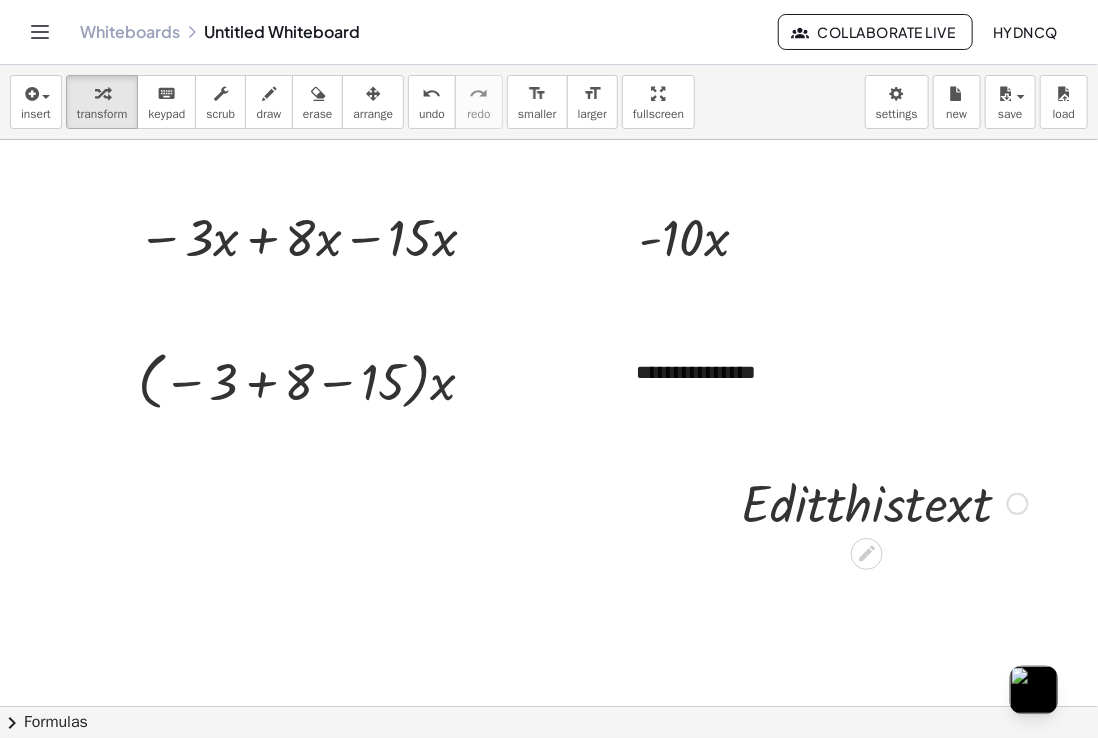 click at bounding box center [884, 502] 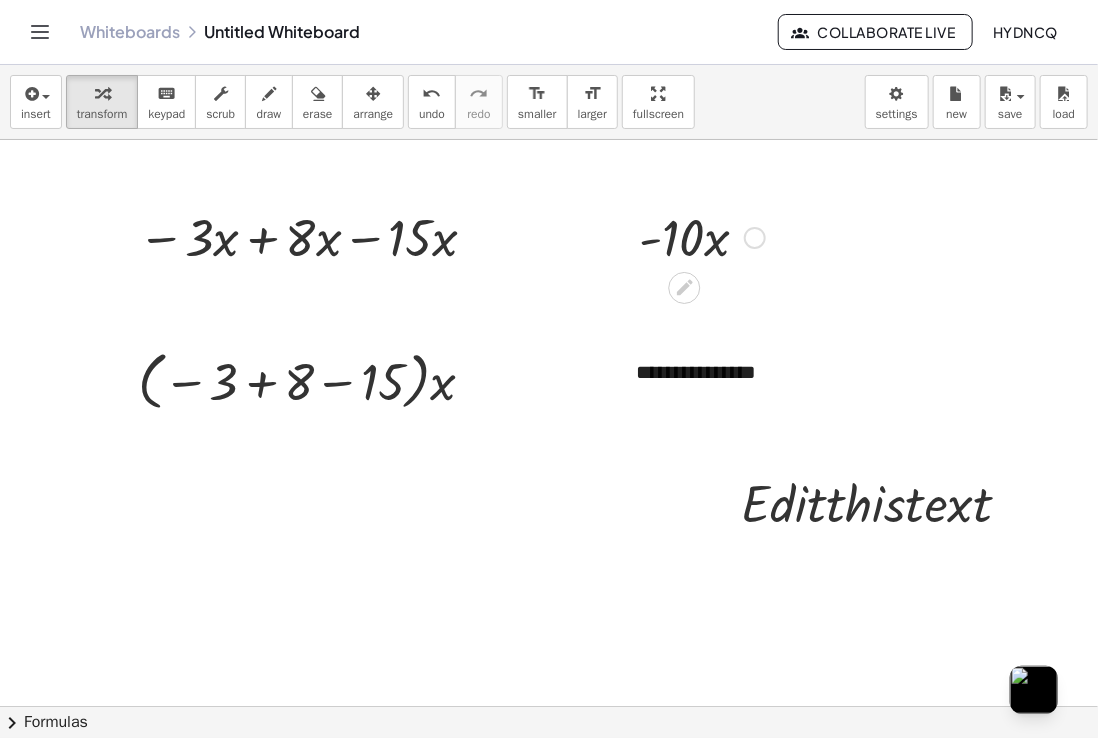 click at bounding box center (702, 236) 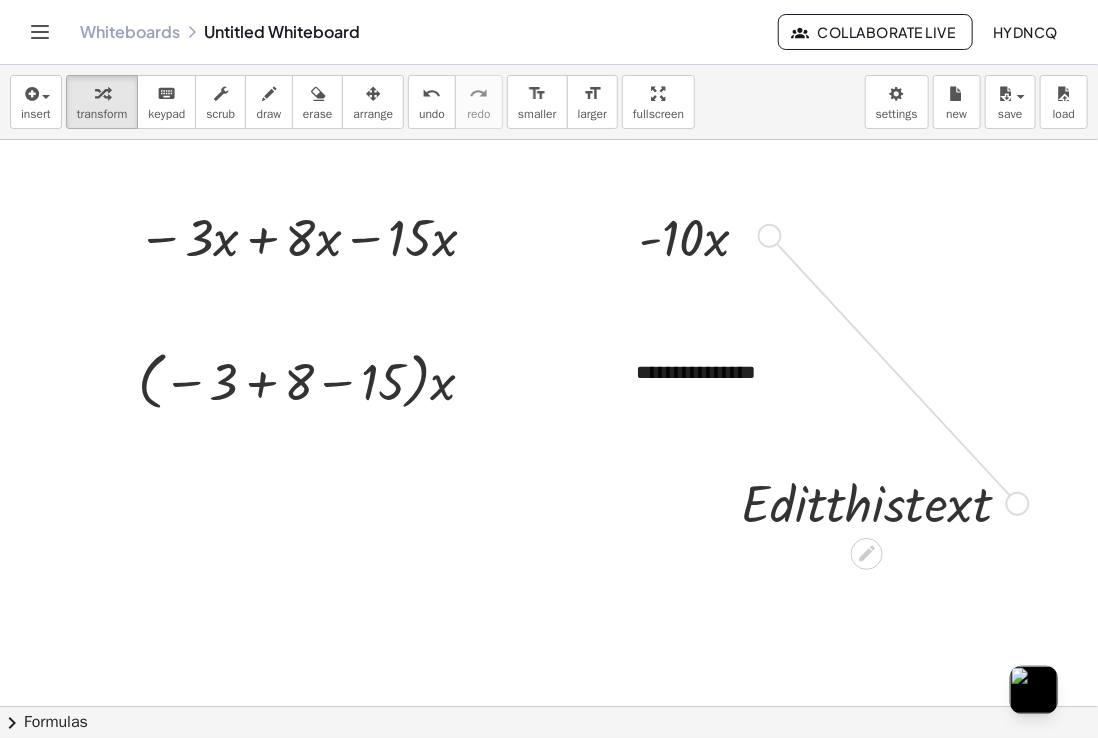 drag, startPoint x: 1008, startPoint y: 501, endPoint x: 764, endPoint y: 227, distance: 366.89508 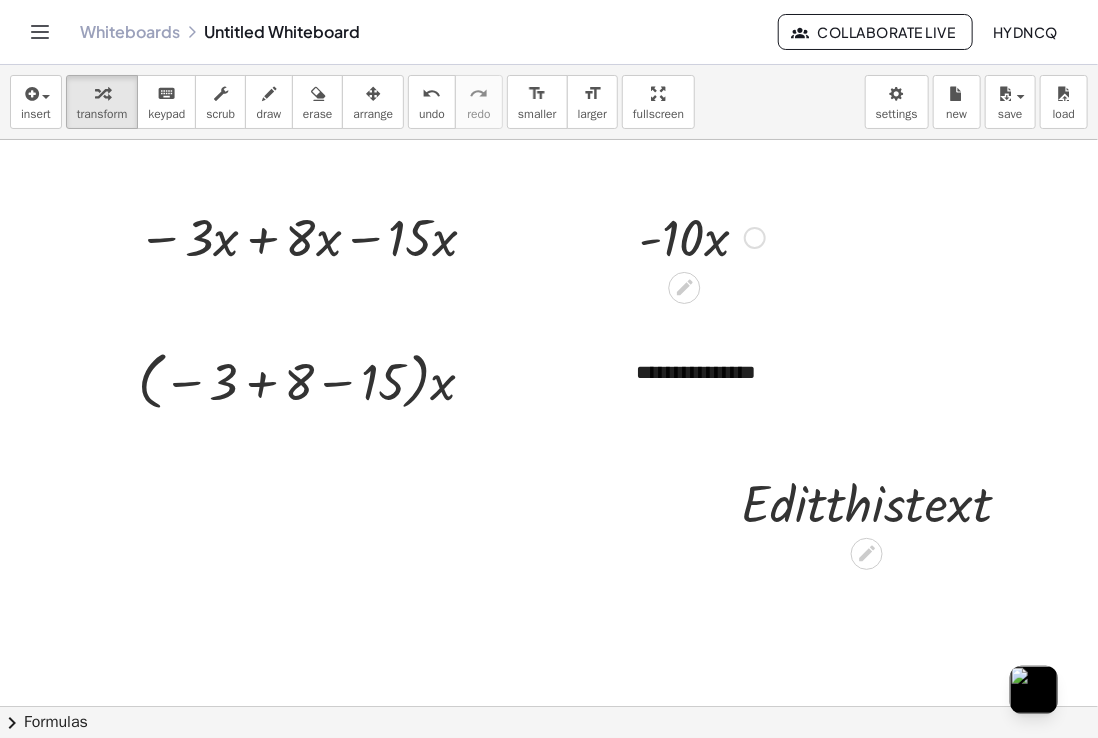 click at bounding box center (702, 236) 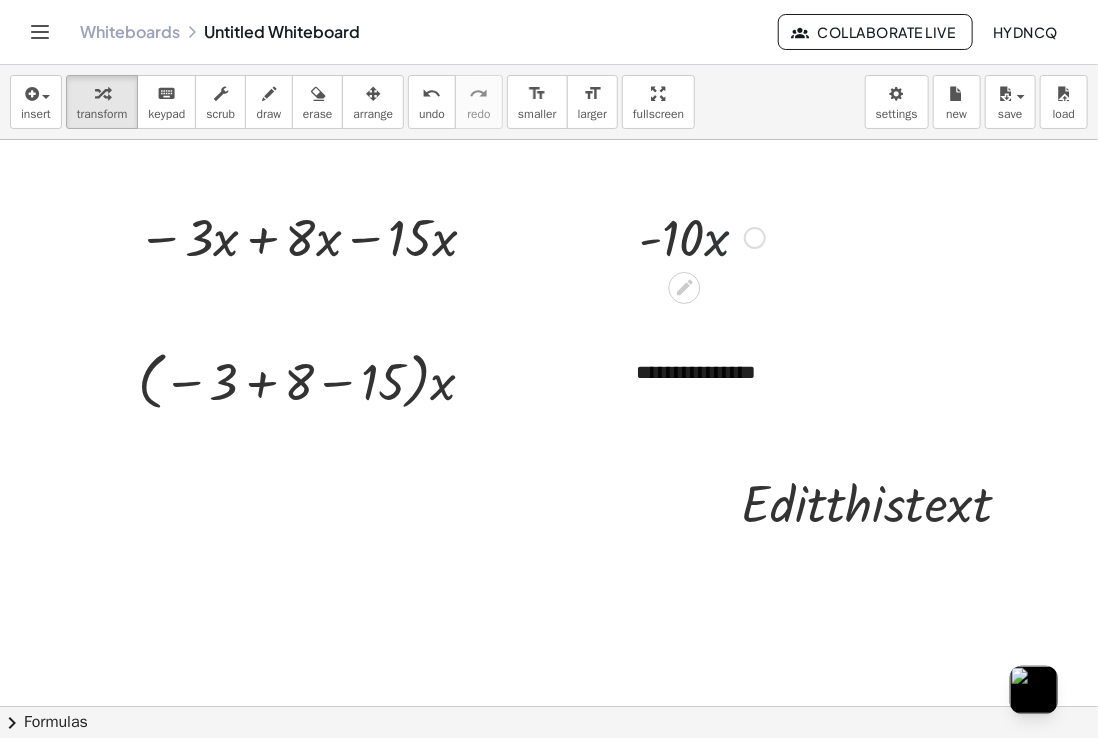 click at bounding box center [702, 236] 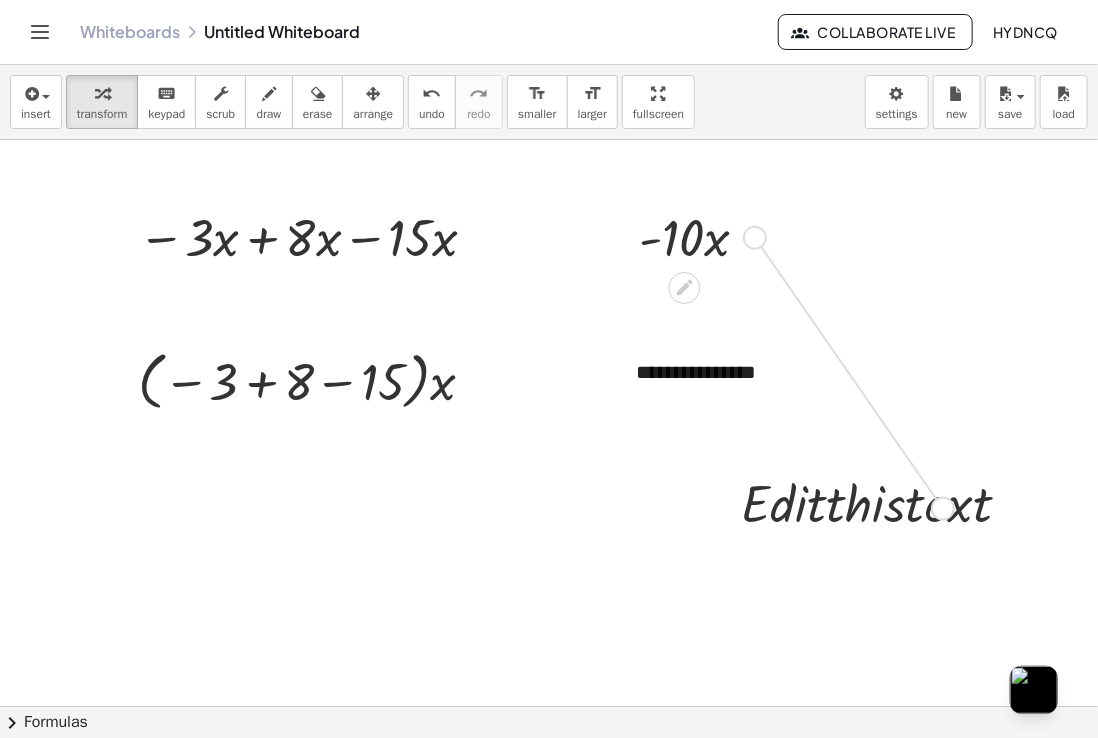 drag, startPoint x: 752, startPoint y: 238, endPoint x: 902, endPoint y: 509, distance: 309.74344 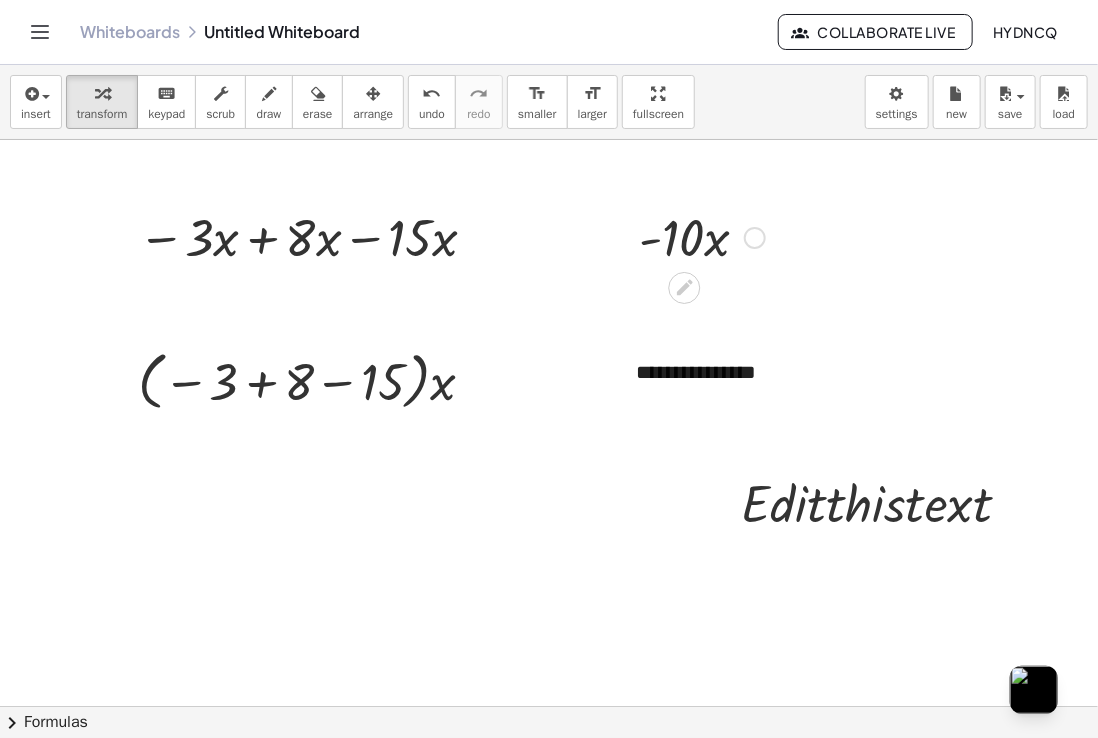 click at bounding box center [884, 502] 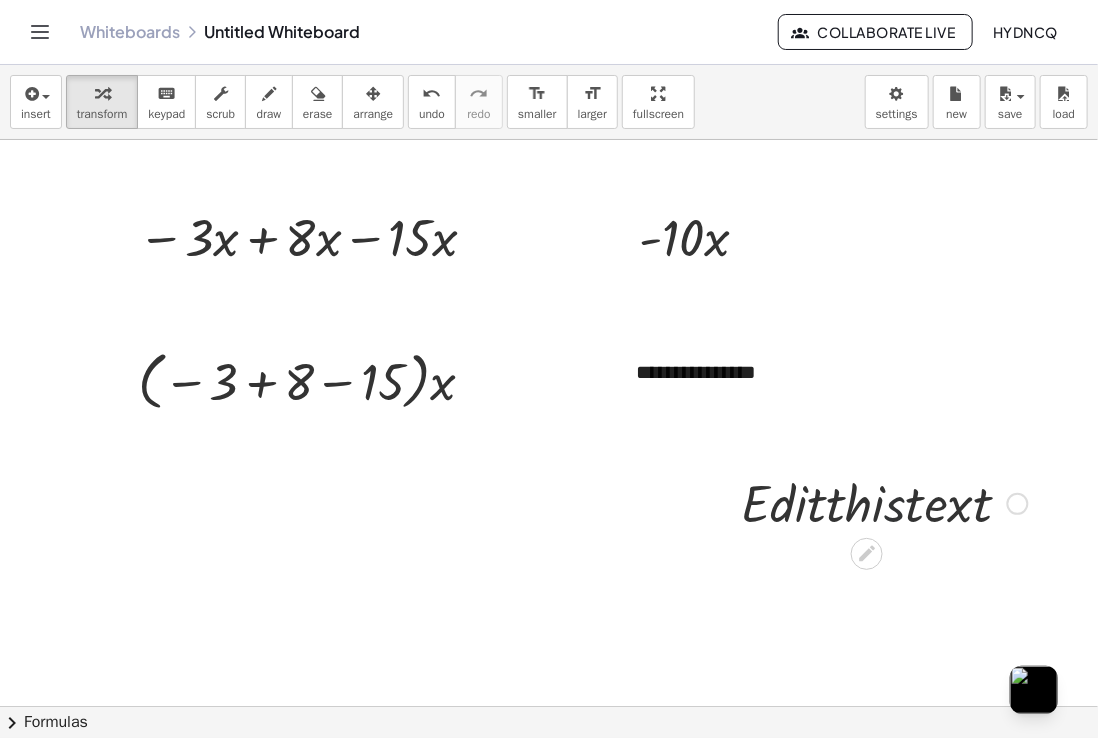 click at bounding box center [884, 502] 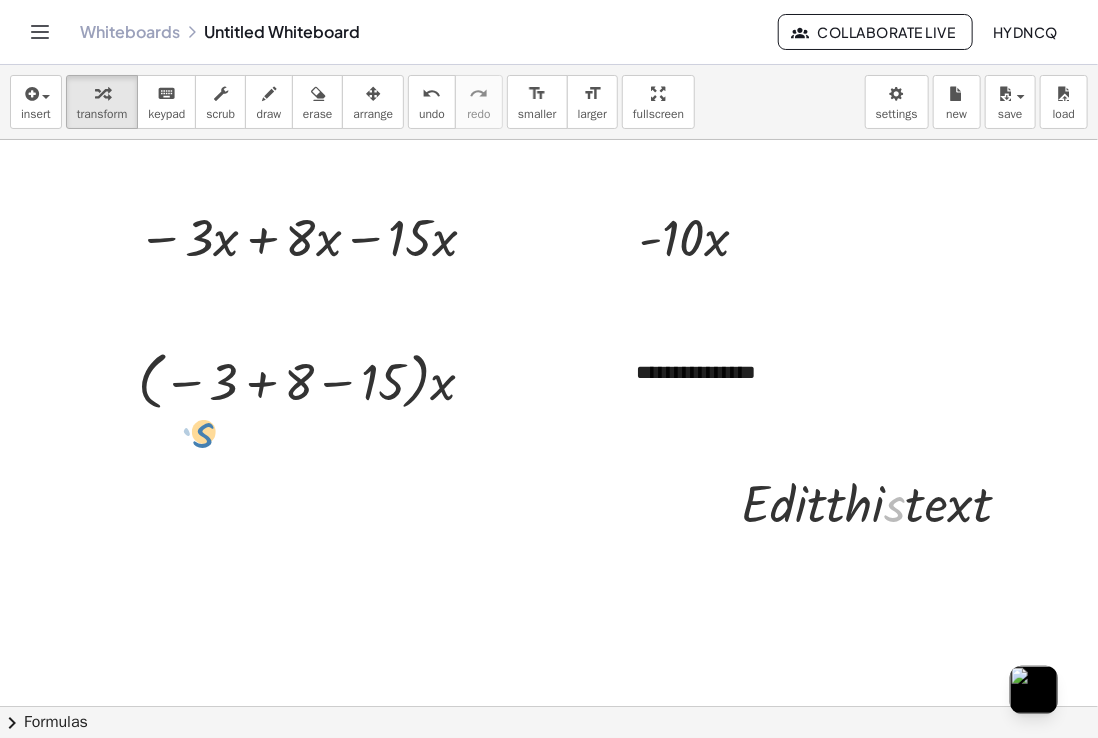 drag, startPoint x: 900, startPoint y: 509, endPoint x: 190, endPoint y: 430, distance: 714.38153 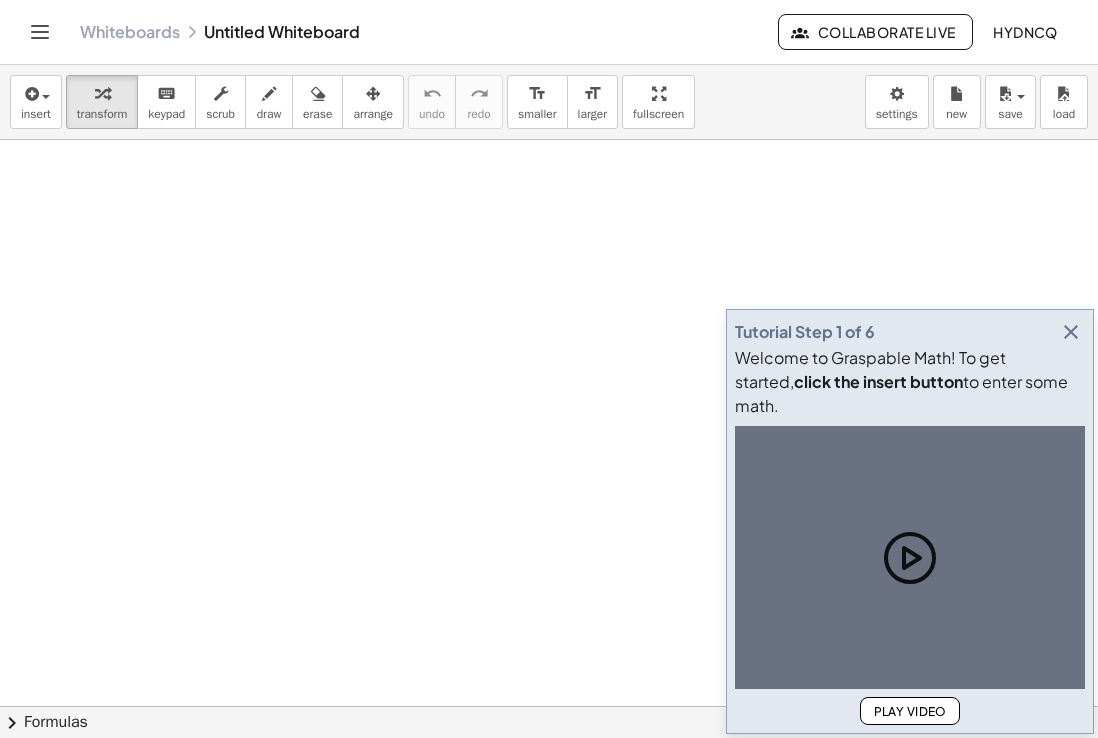 scroll, scrollTop: 0, scrollLeft: 0, axis: both 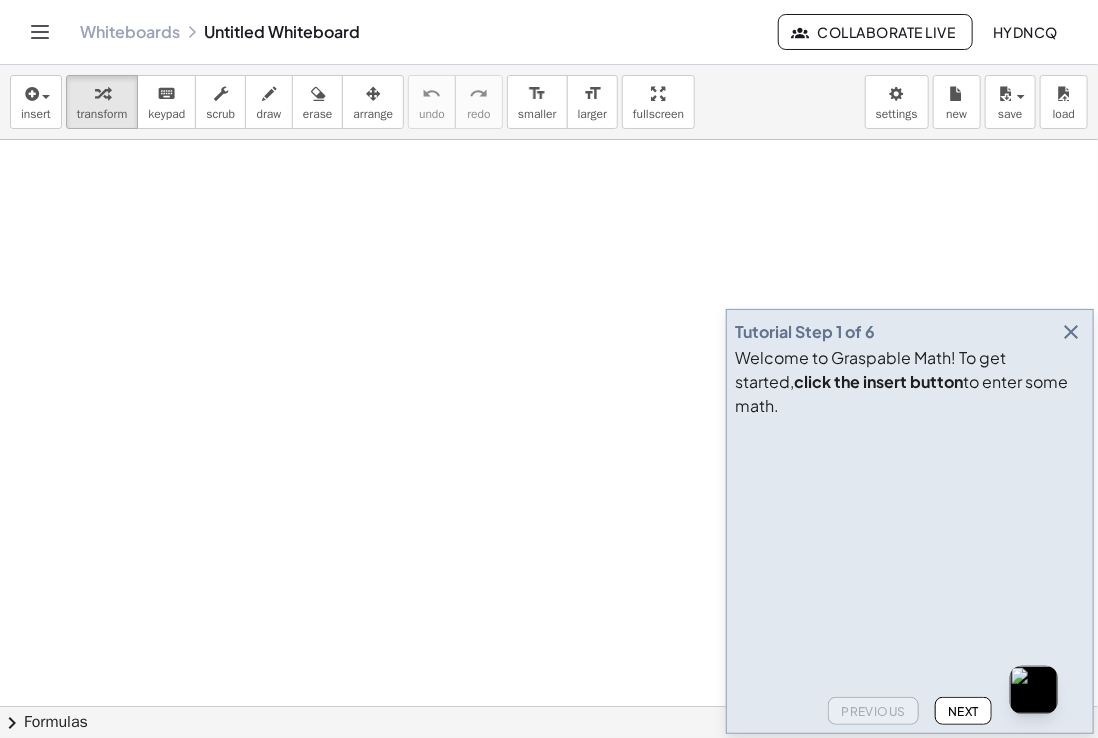 click at bounding box center [1071, 332] 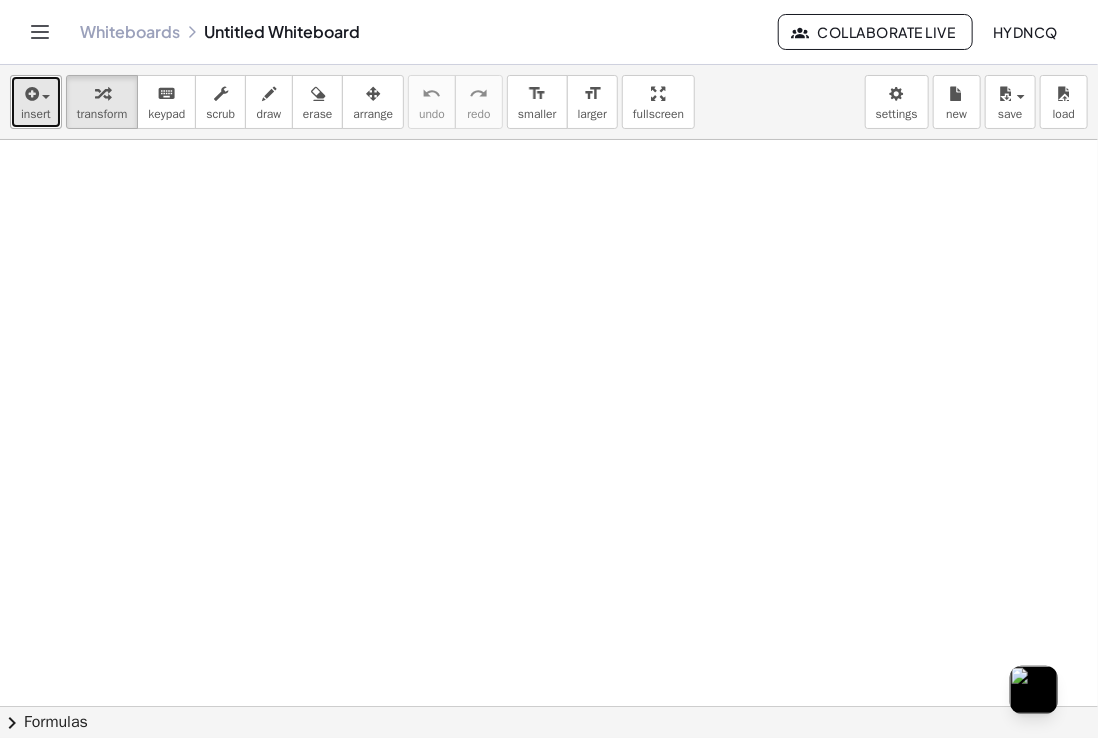 click on "insert" at bounding box center [36, 114] 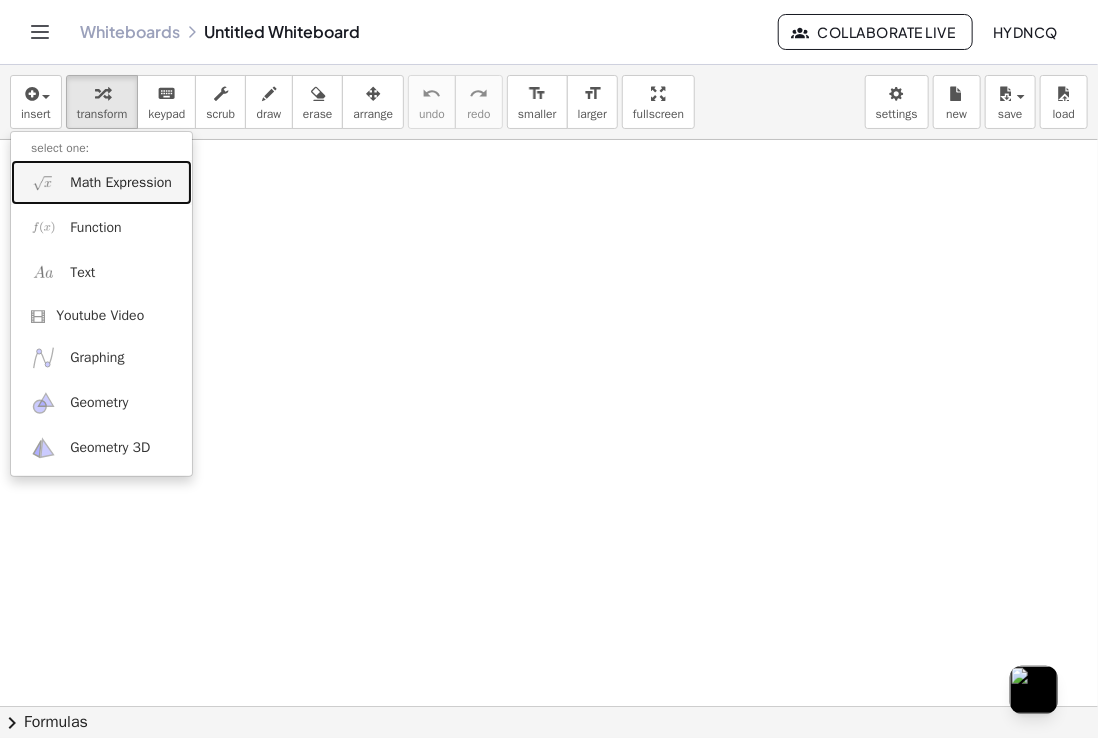 click on "Math Expression" at bounding box center (121, 183) 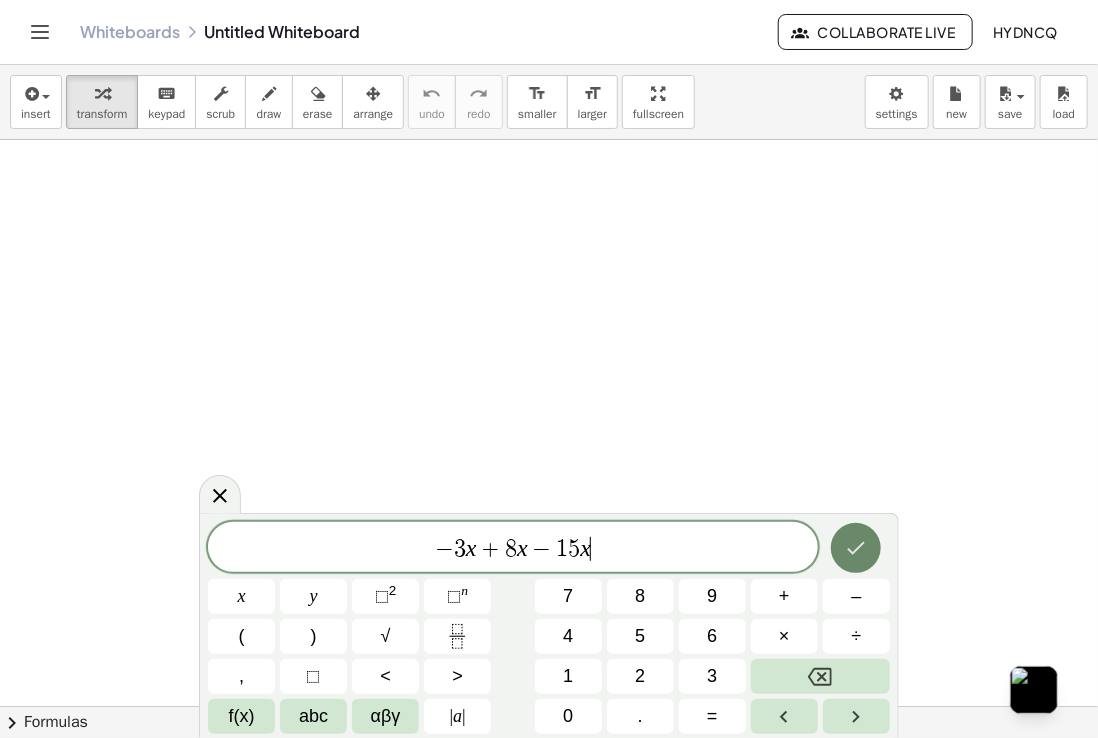 click at bounding box center [856, 548] 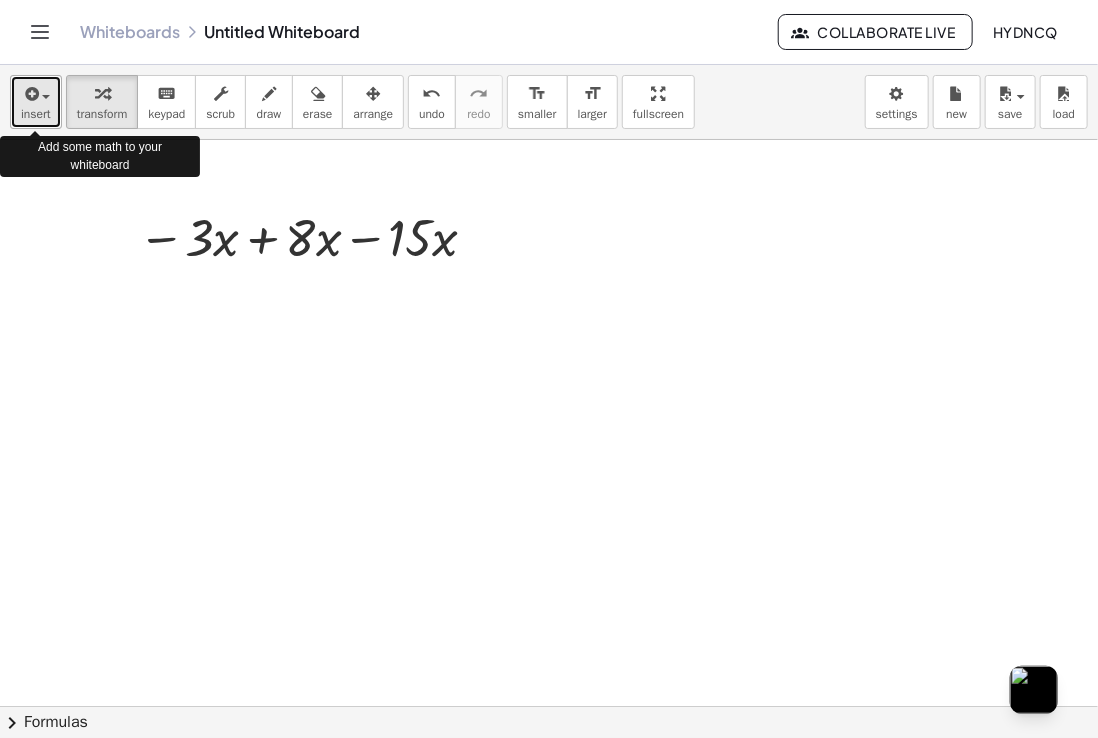 click on "insert" at bounding box center (36, 114) 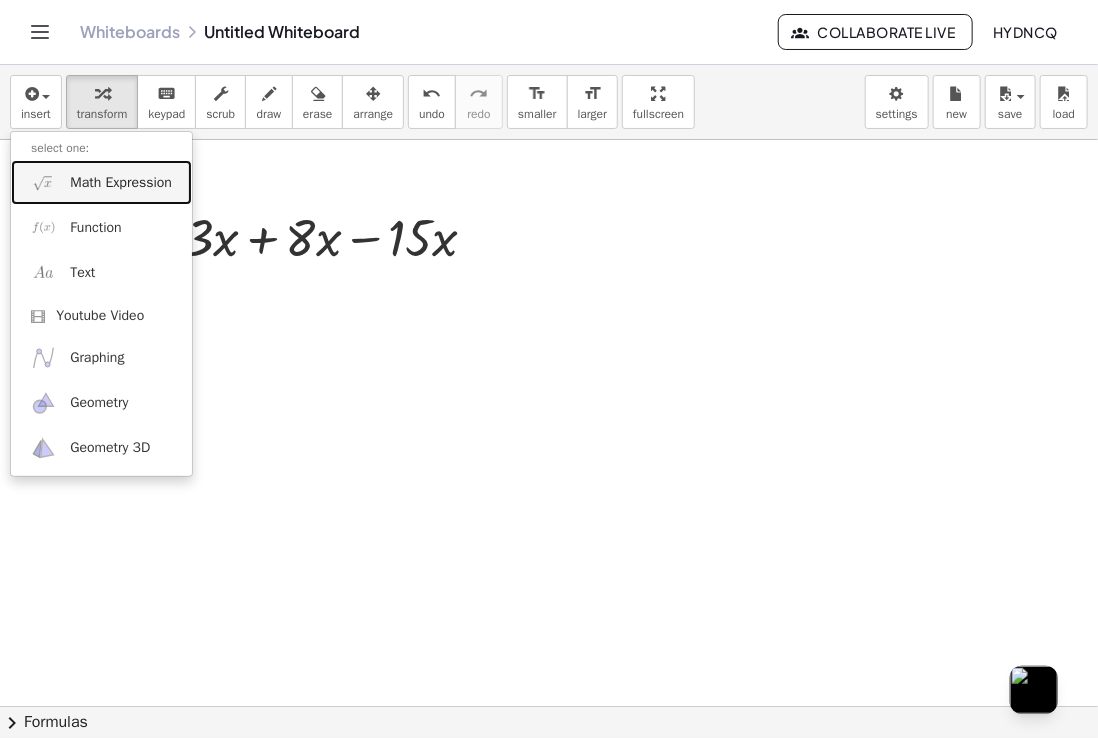 click on "Math Expression" at bounding box center (121, 183) 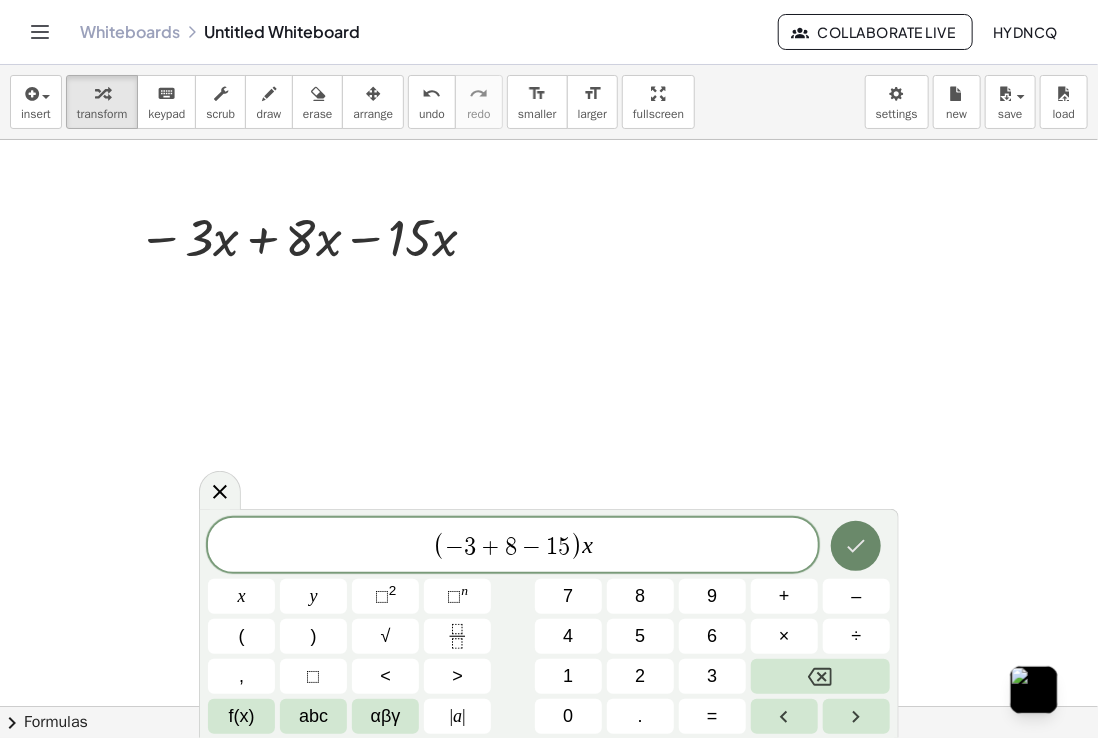 click at bounding box center [856, 546] 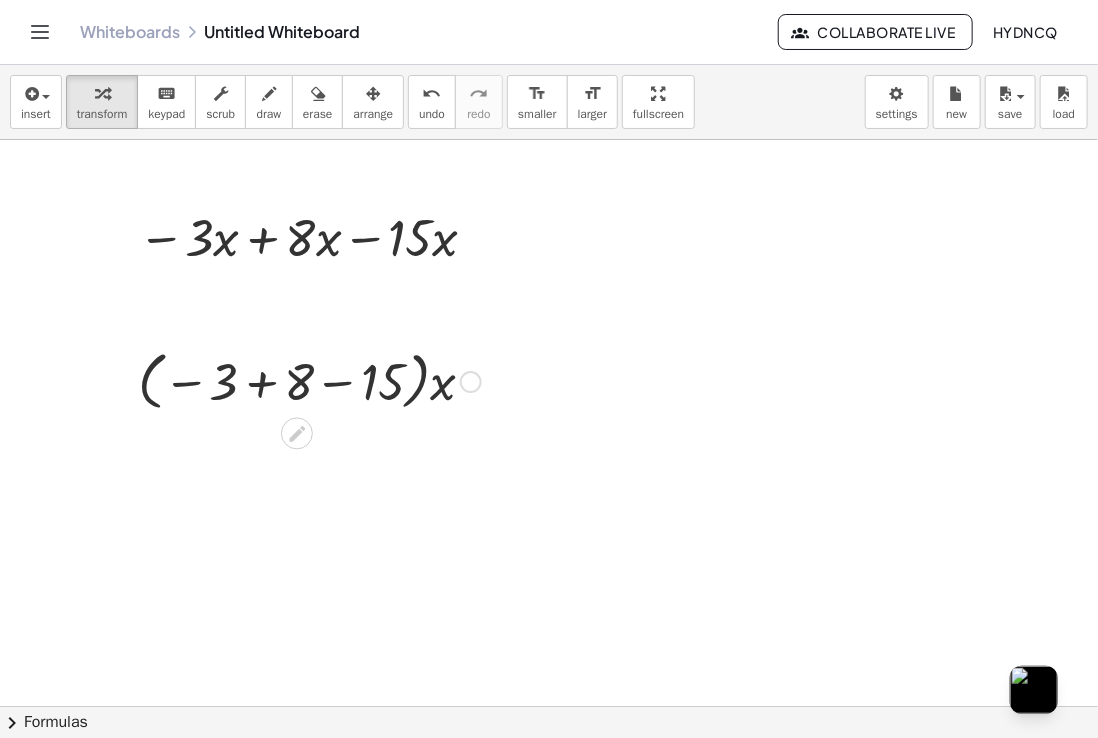 click at bounding box center (314, 379) 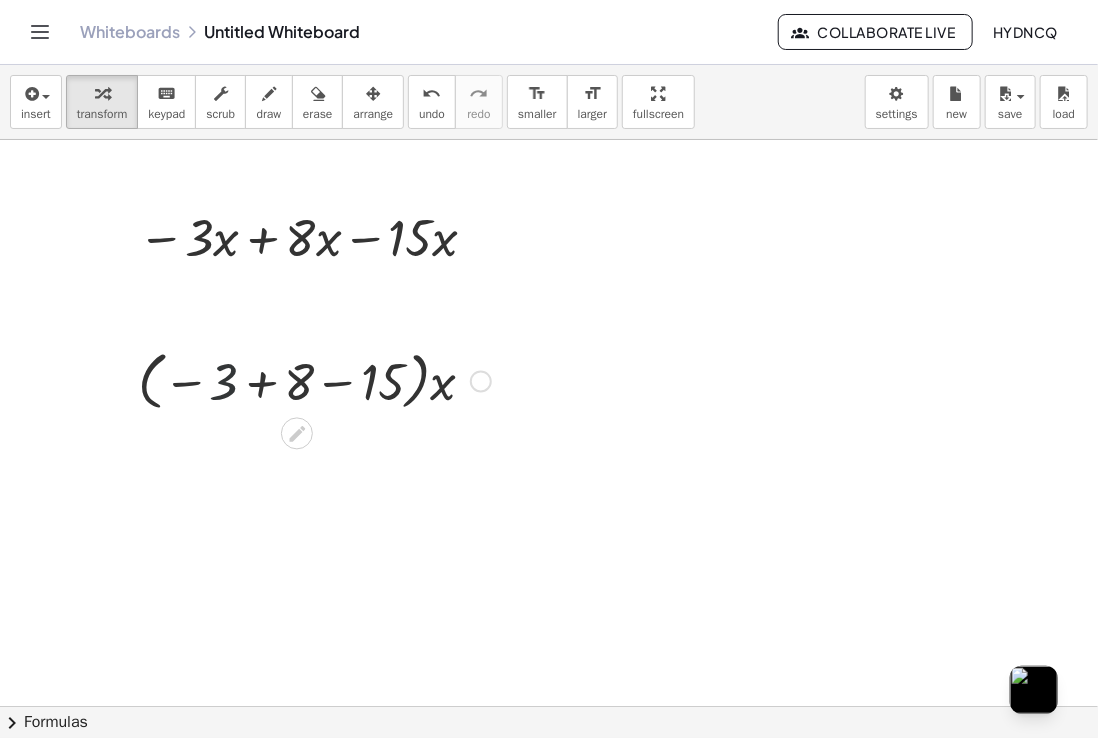 click at bounding box center [314, 379] 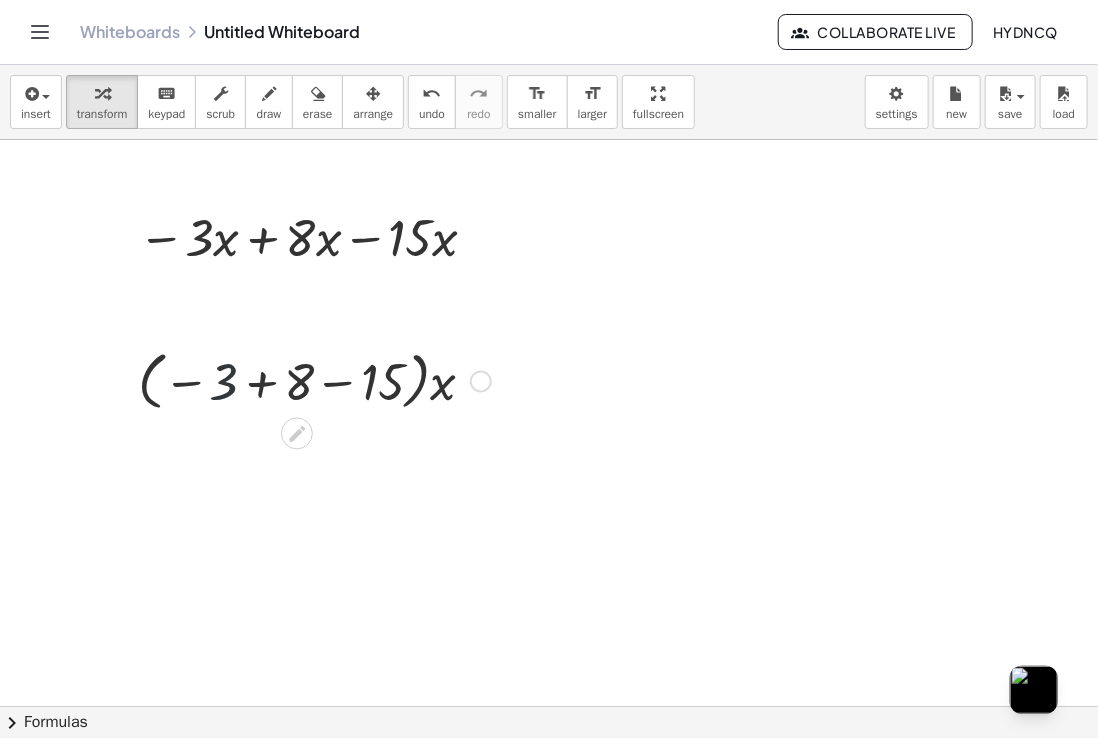 click at bounding box center [314, 379] 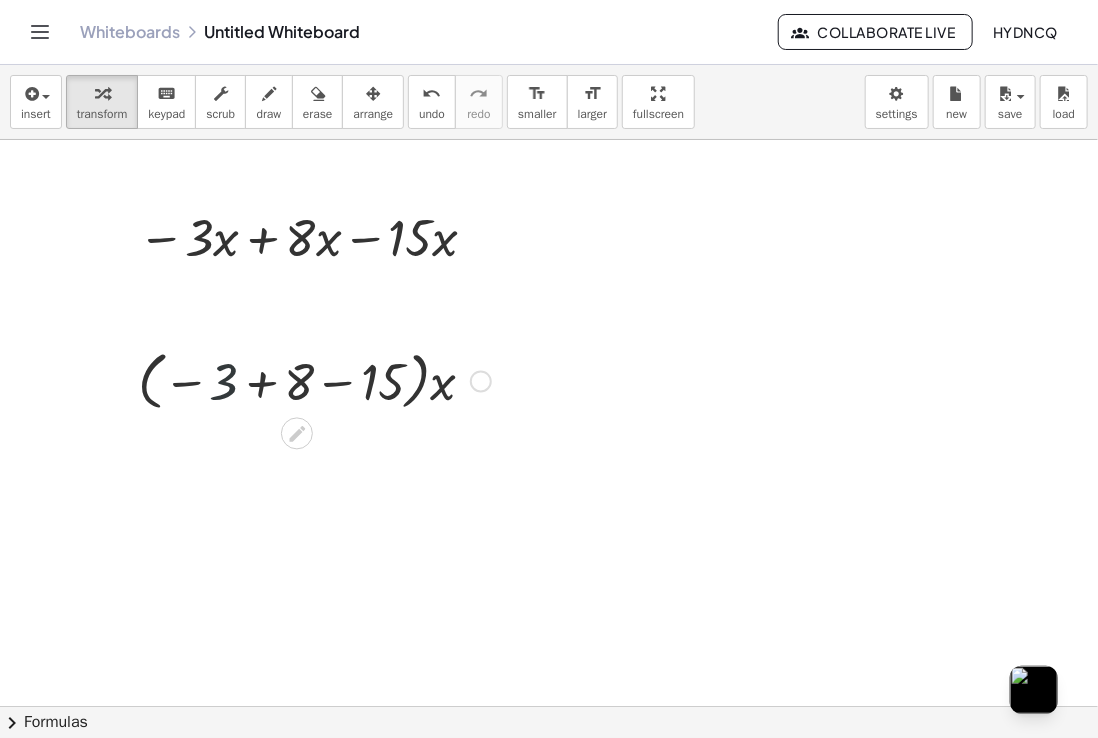drag, startPoint x: 290, startPoint y: 382, endPoint x: 317, endPoint y: 382, distance: 27 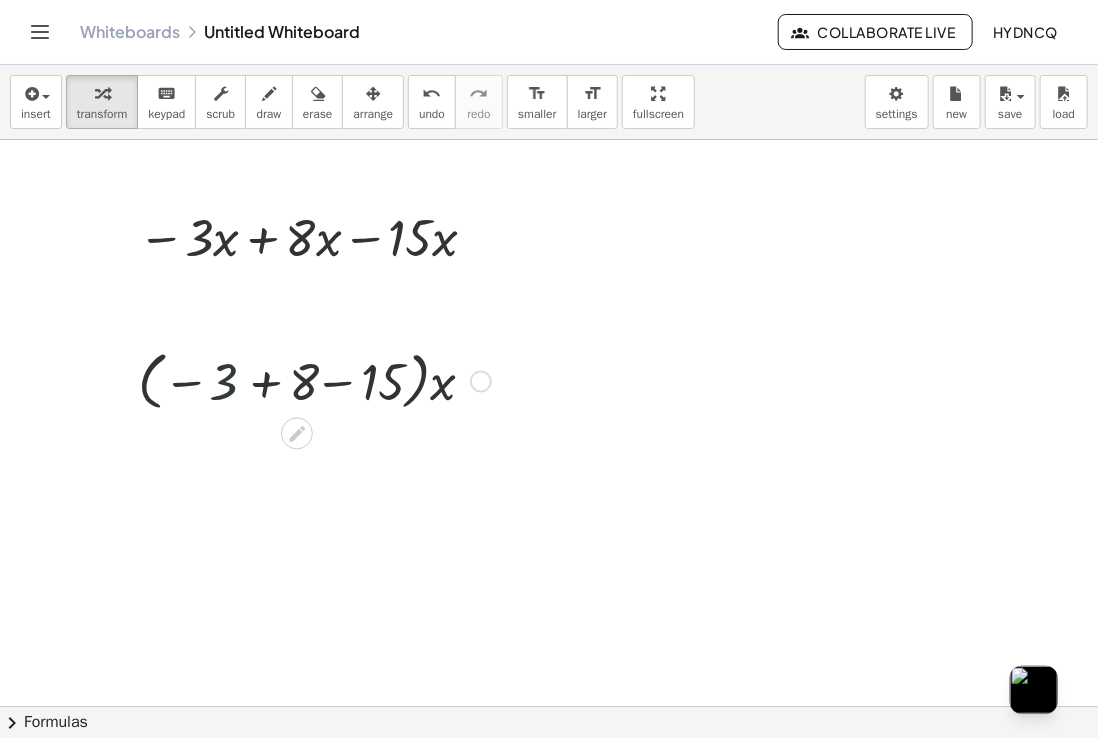 click at bounding box center [314, 379] 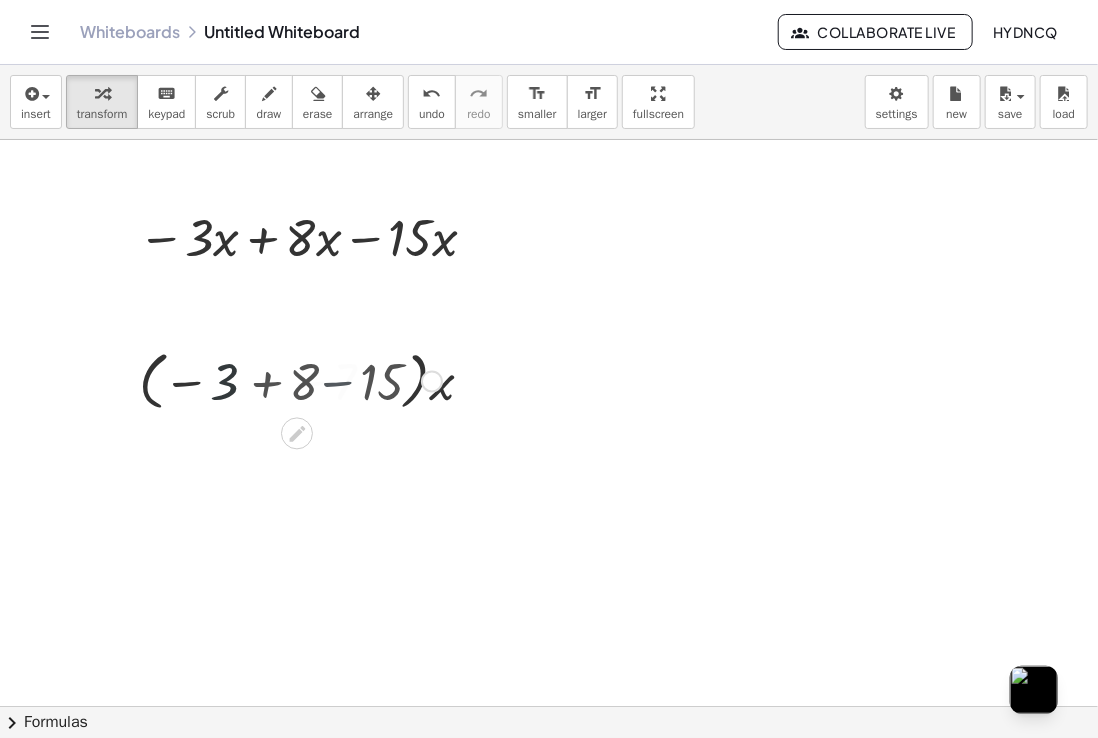 click at bounding box center [314, 379] 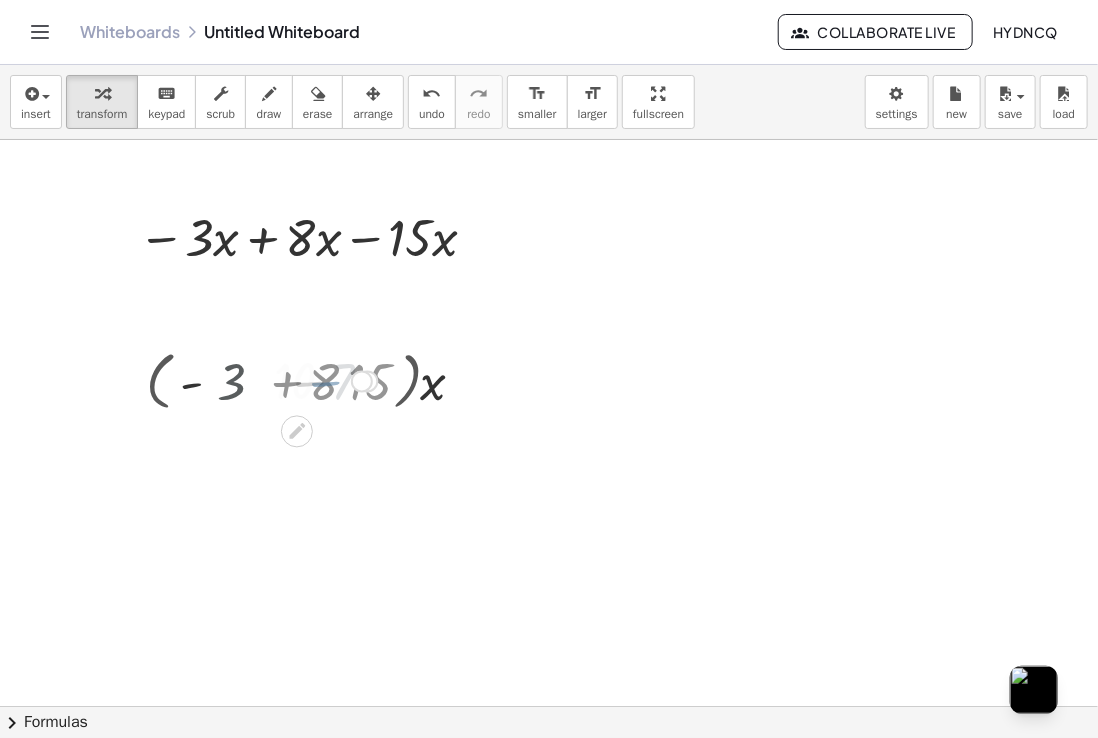 click at bounding box center [314, 379] 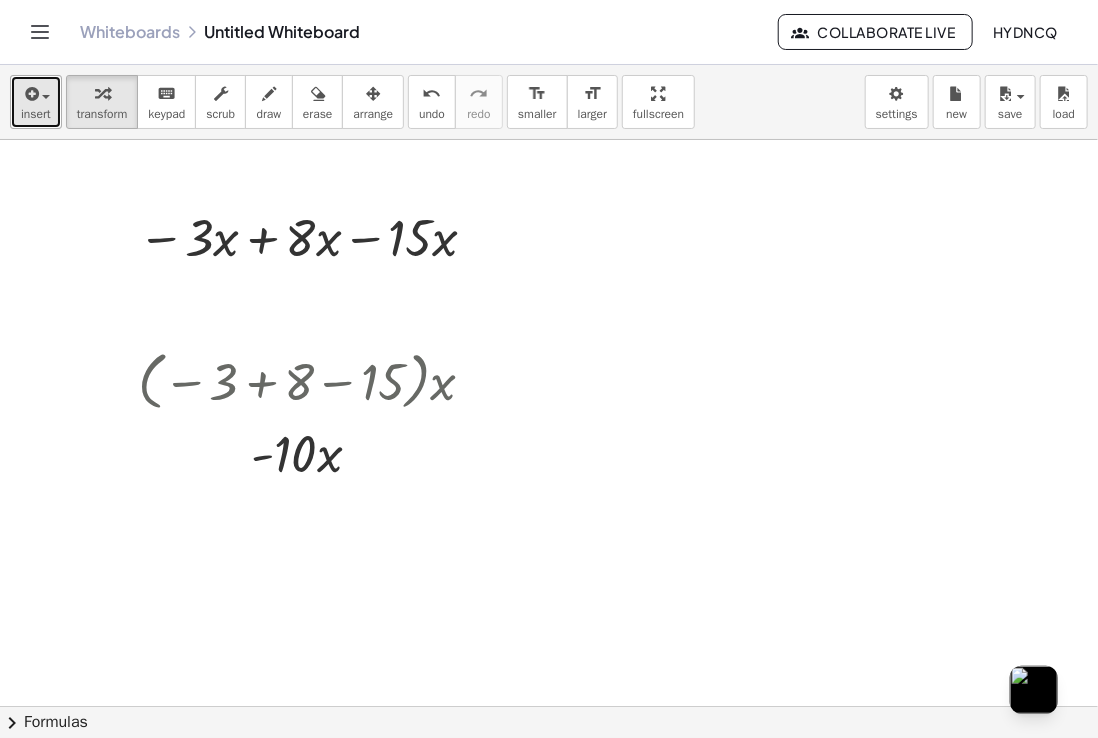 click on "insert" at bounding box center (36, 114) 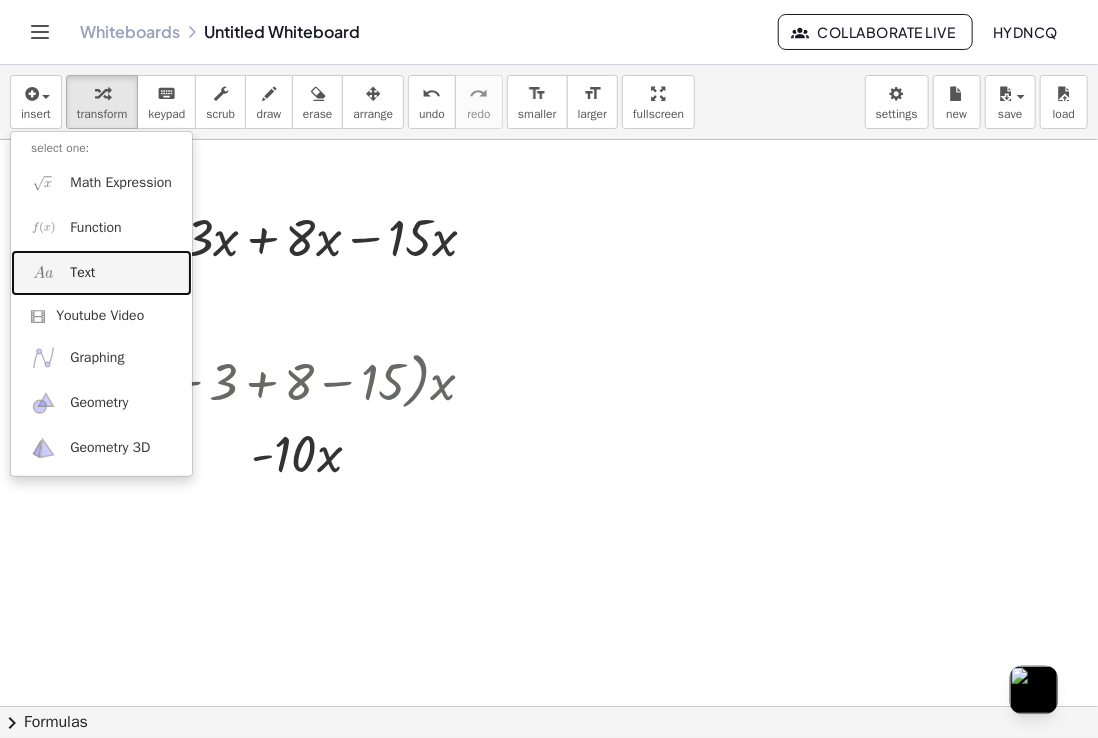 click on "Text" at bounding box center [82, 273] 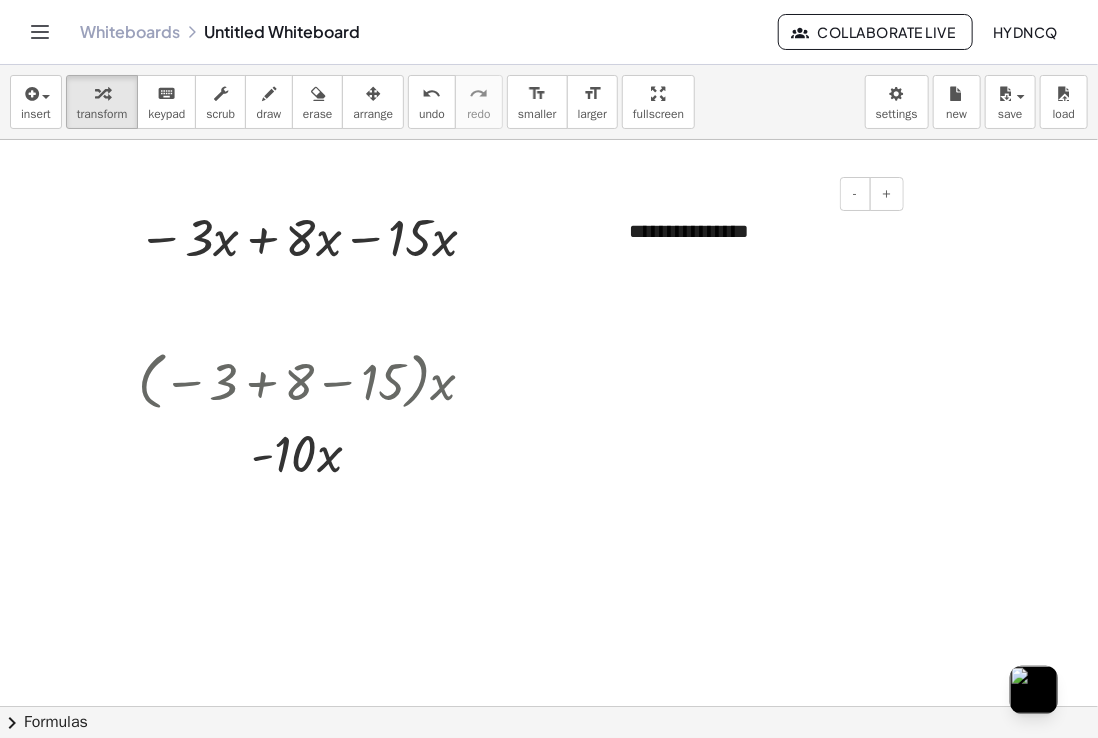 drag, startPoint x: 796, startPoint y: 197, endPoint x: 795, endPoint y: 218, distance: 21.023796 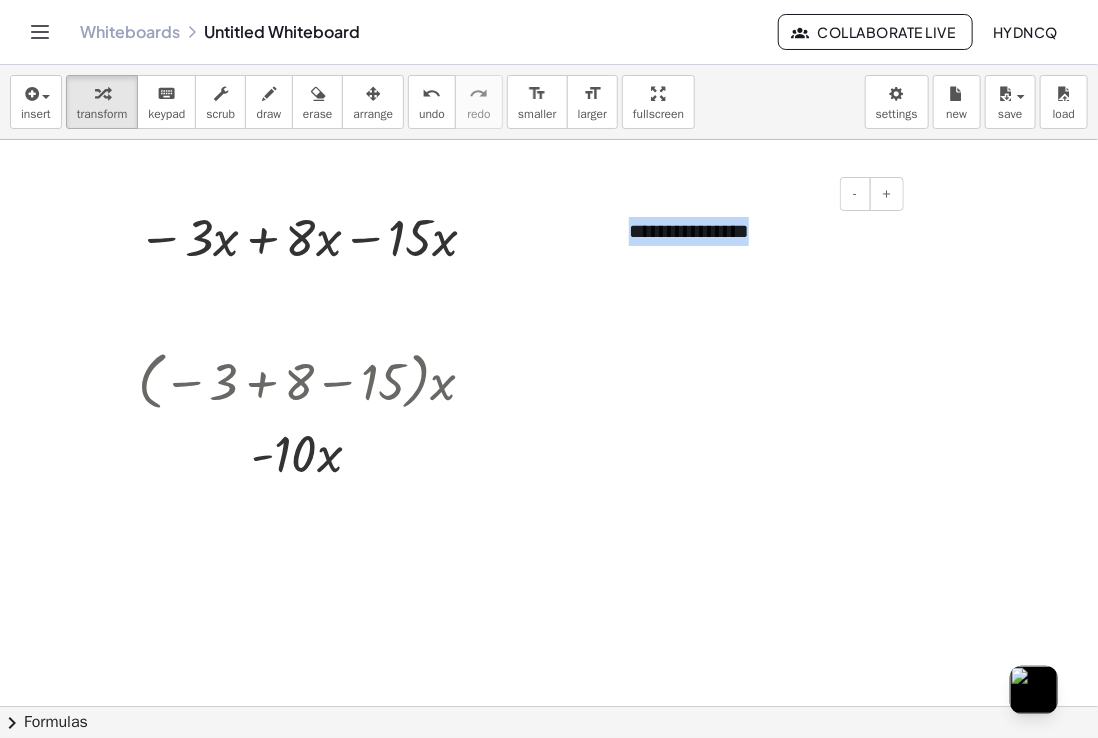 drag, startPoint x: 786, startPoint y: 218, endPoint x: 619, endPoint y: 218, distance: 167 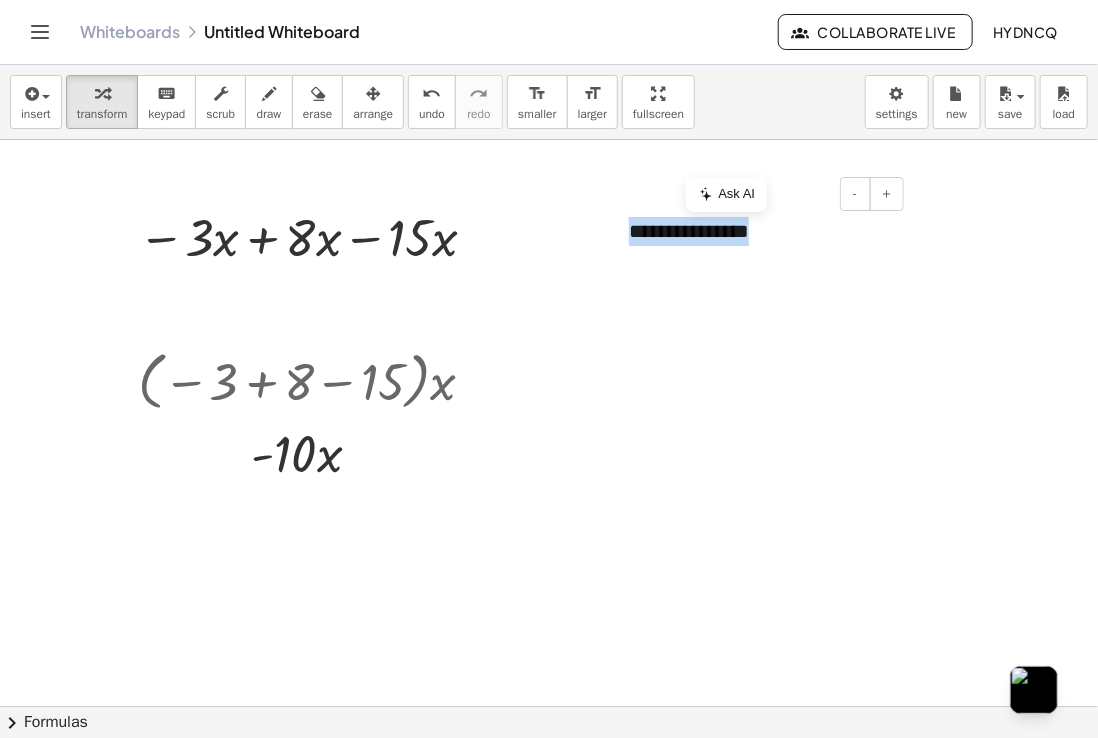 type 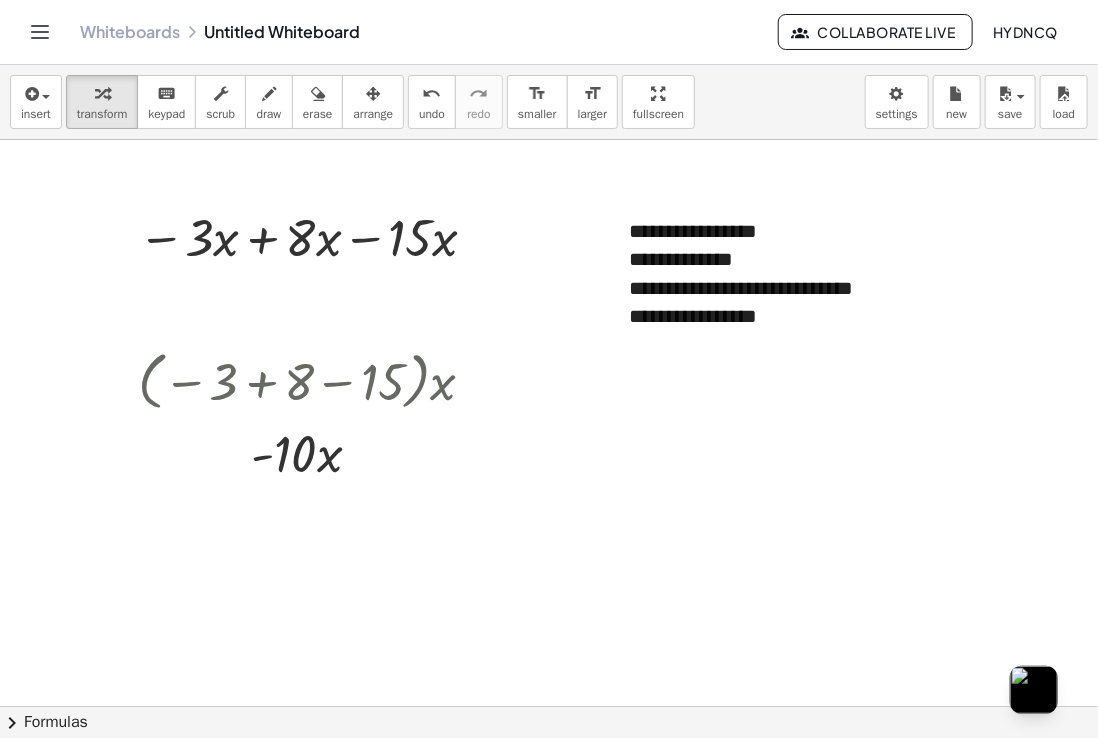 click at bounding box center [549, 718] 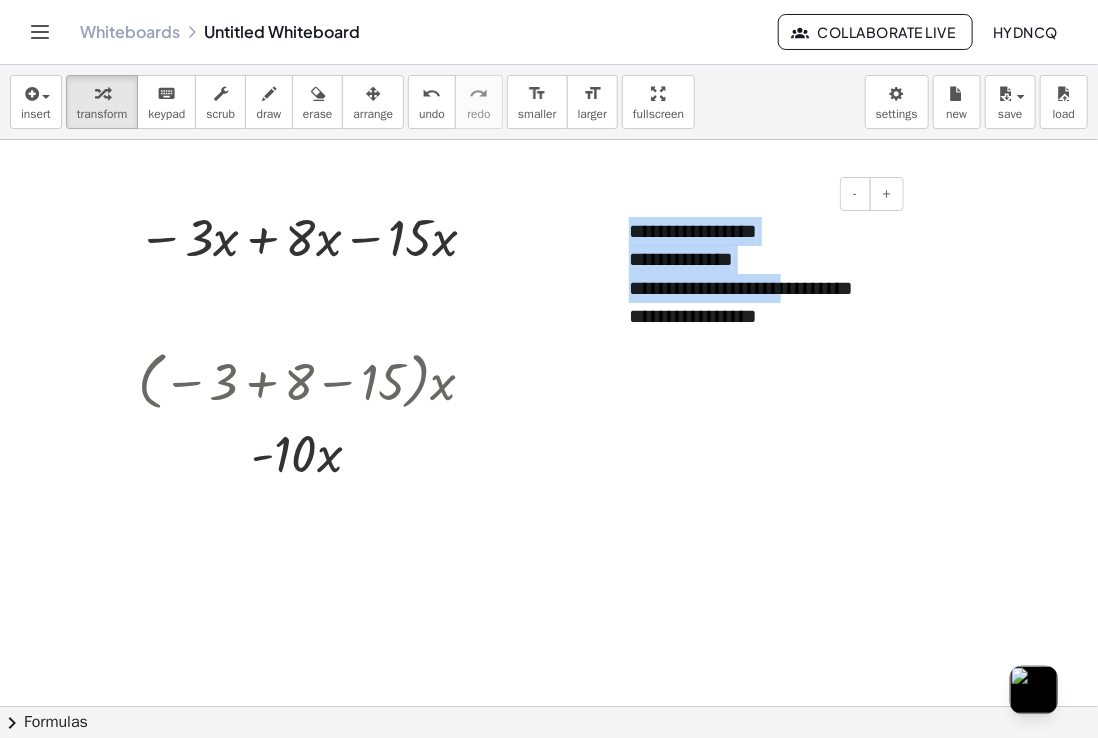 drag, startPoint x: 777, startPoint y: 226, endPoint x: 792, endPoint y: 273, distance: 49.335587 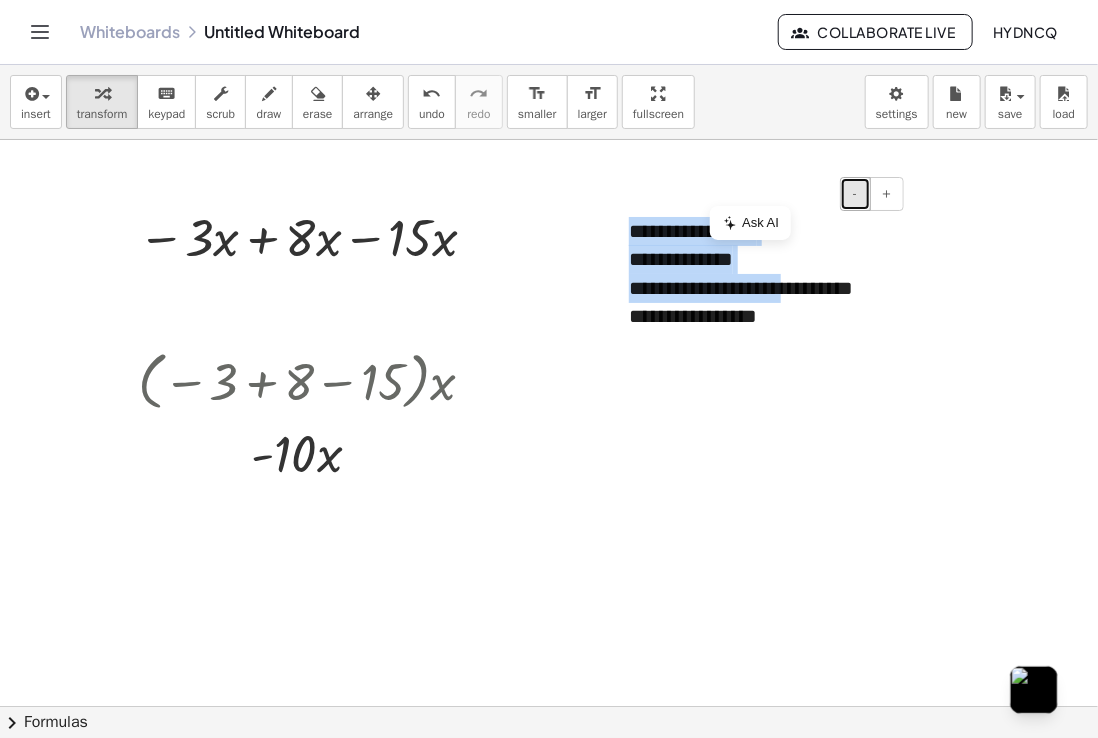 click on "-" at bounding box center [855, 193] 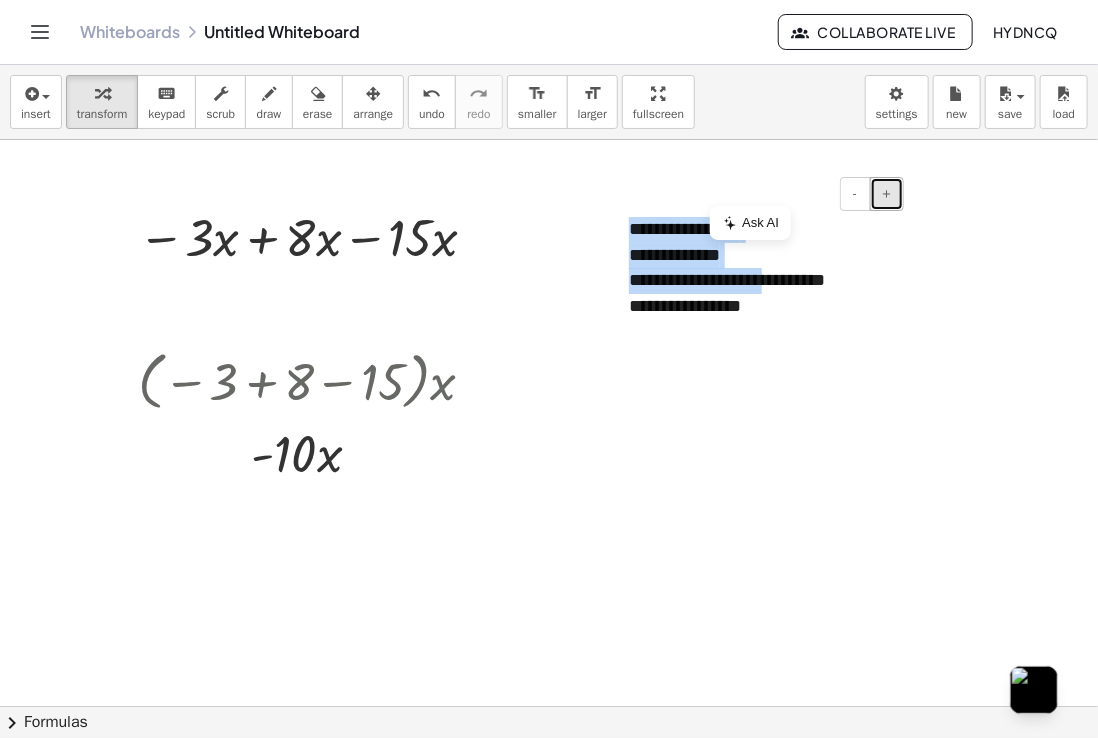 click on "+" at bounding box center [887, 193] 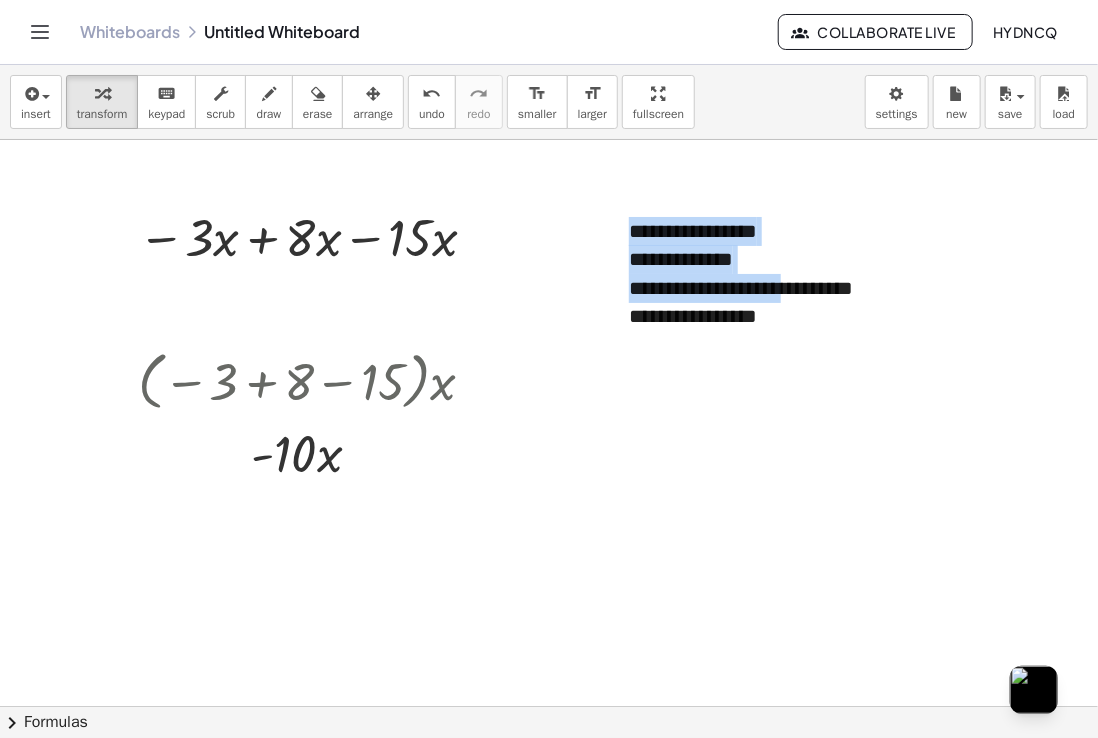 click at bounding box center (549, 718) 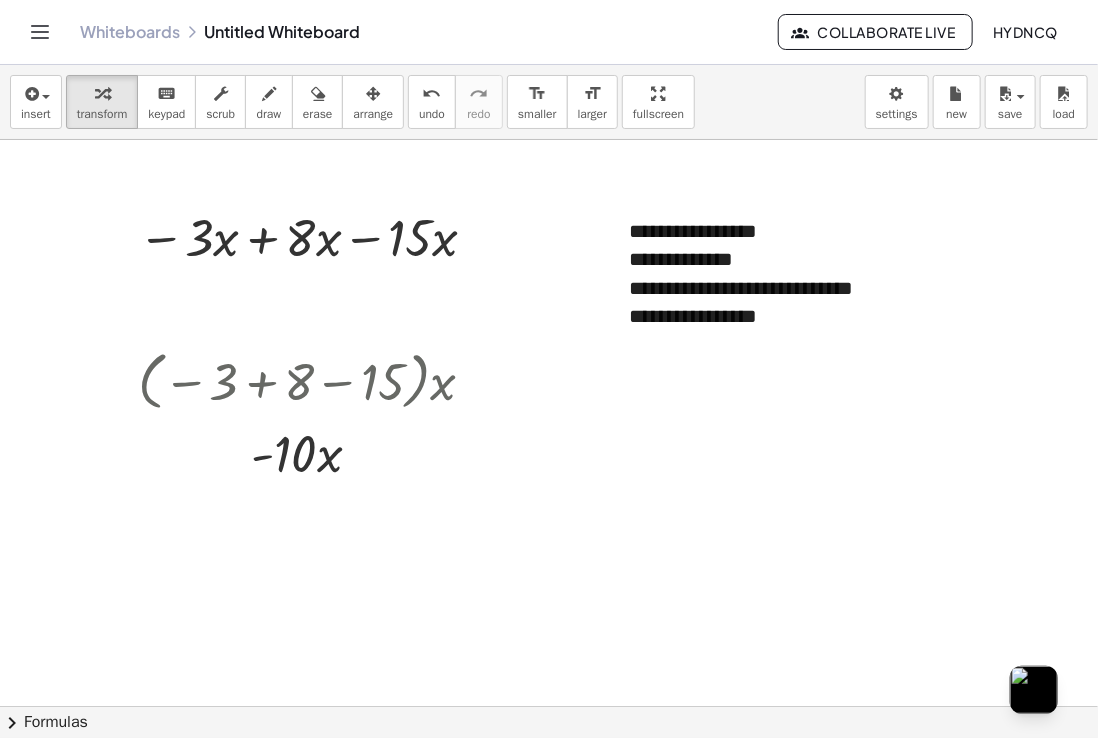 click at bounding box center [549, 718] 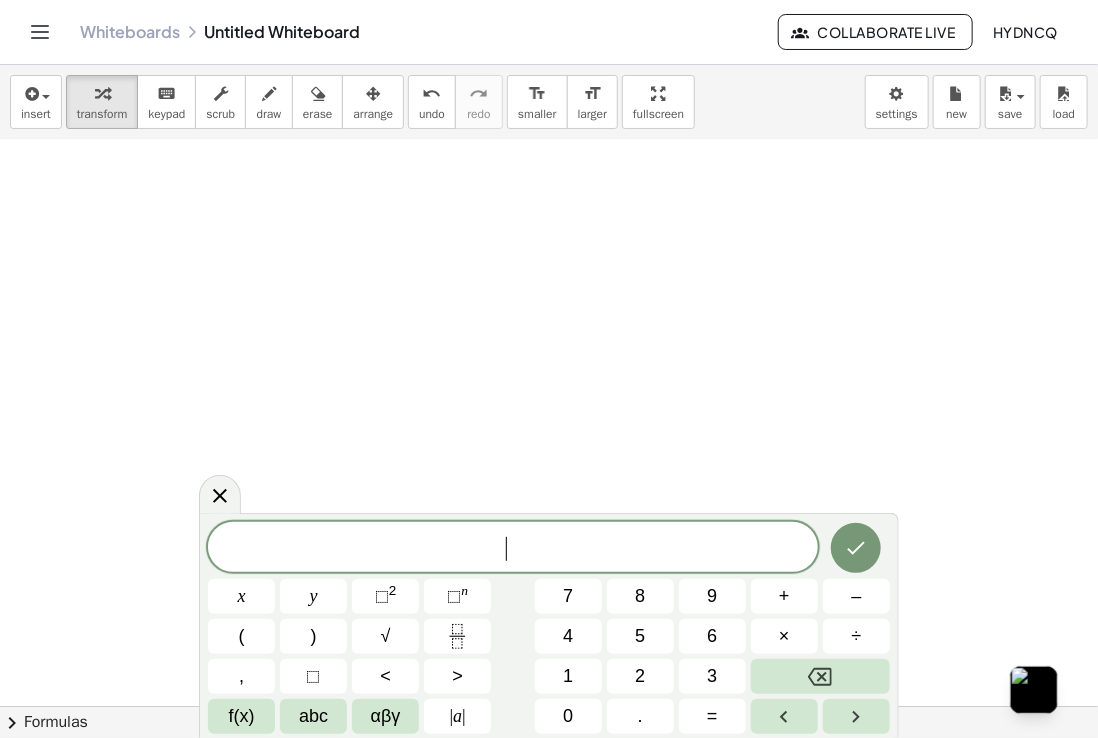 scroll, scrollTop: 405, scrollLeft: 0, axis: vertical 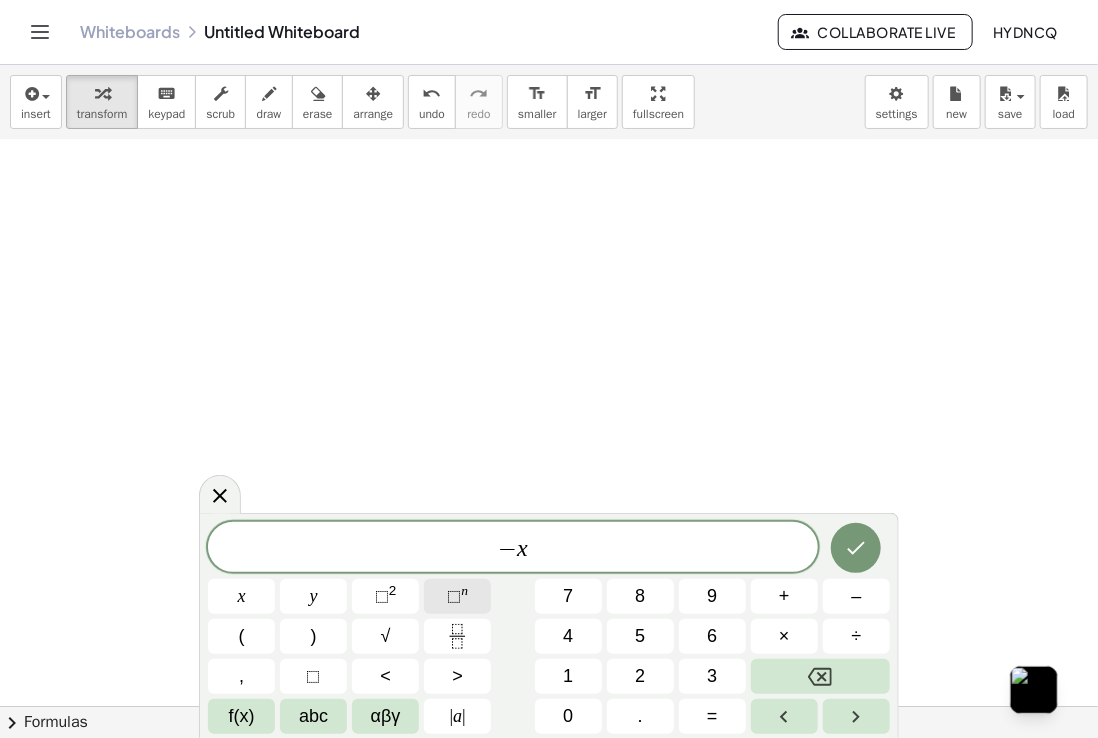 click on "⬚ n" at bounding box center [457, 596] 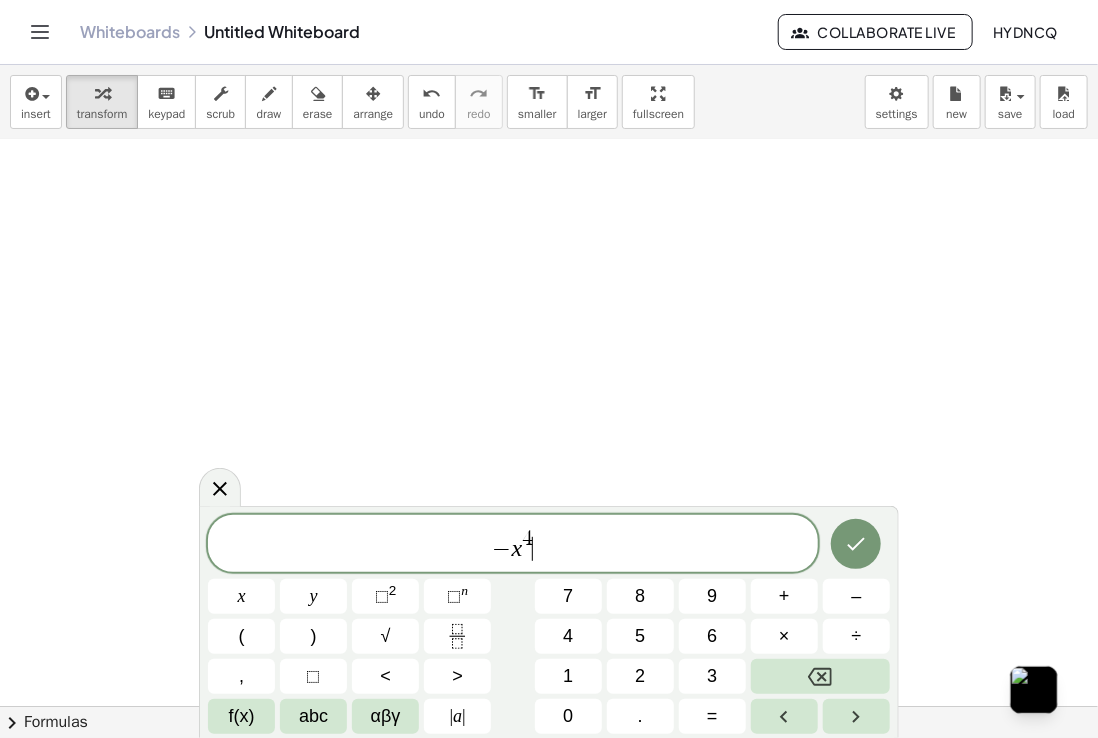 click on "− x 4 ​" at bounding box center [513, 545] 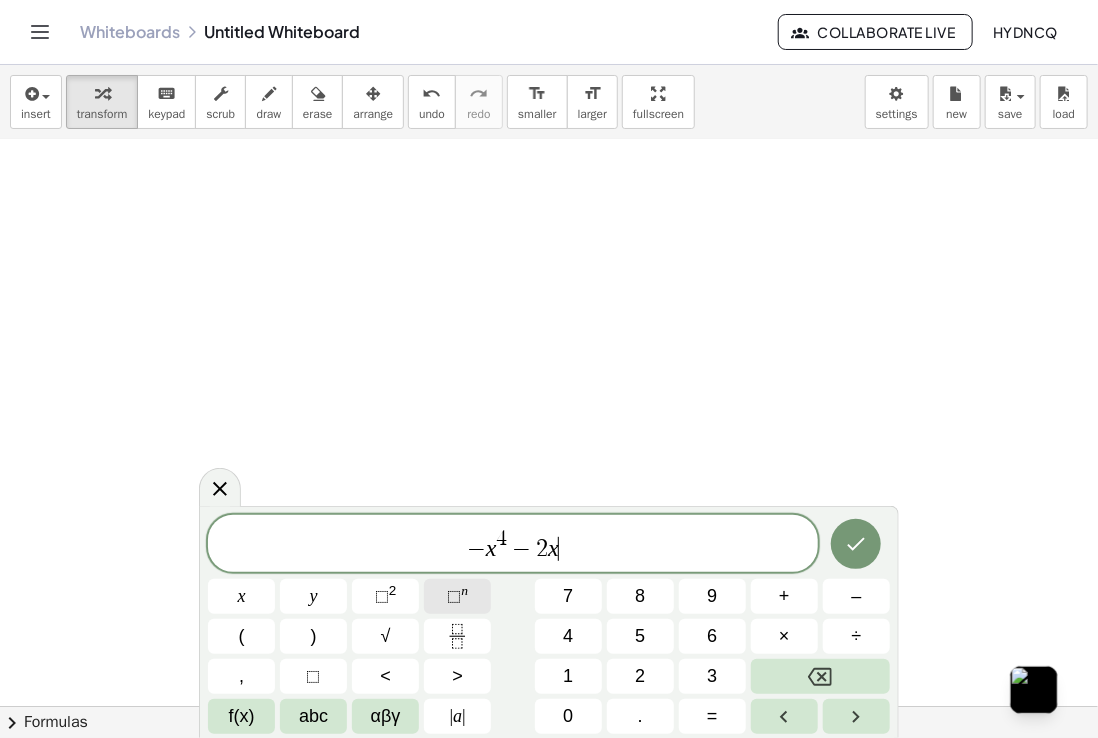 click on "⬚ n" 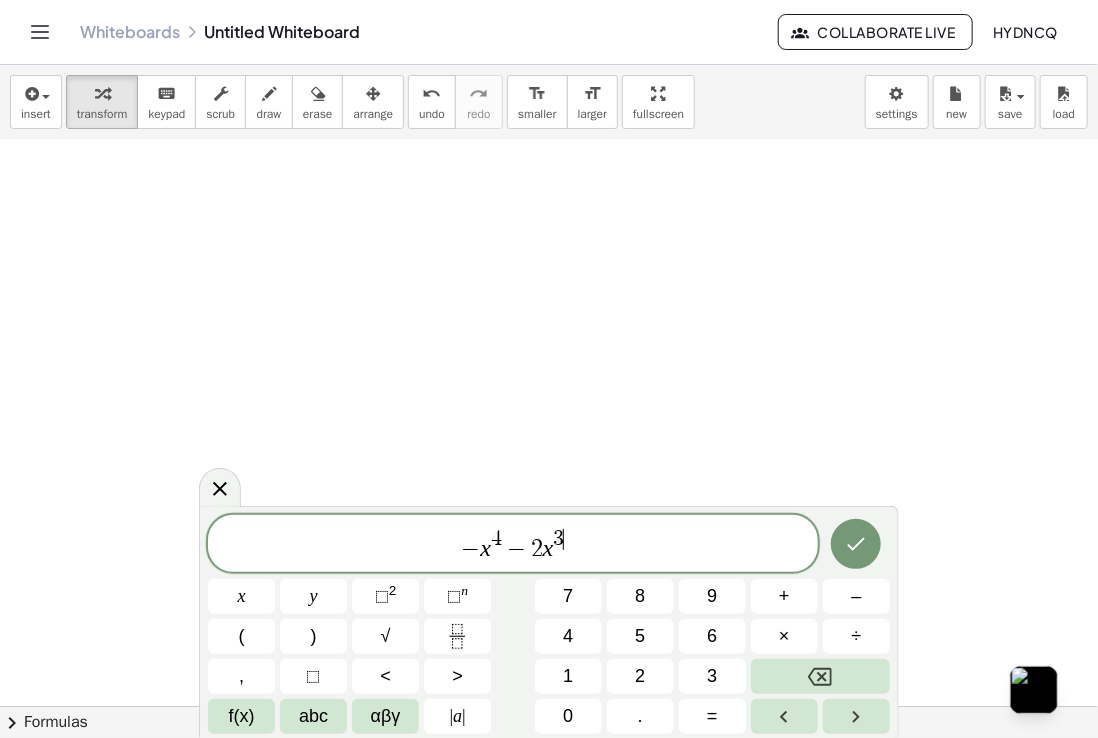 click on "− x 4 − 2 x 3 ​" at bounding box center [513, 545] 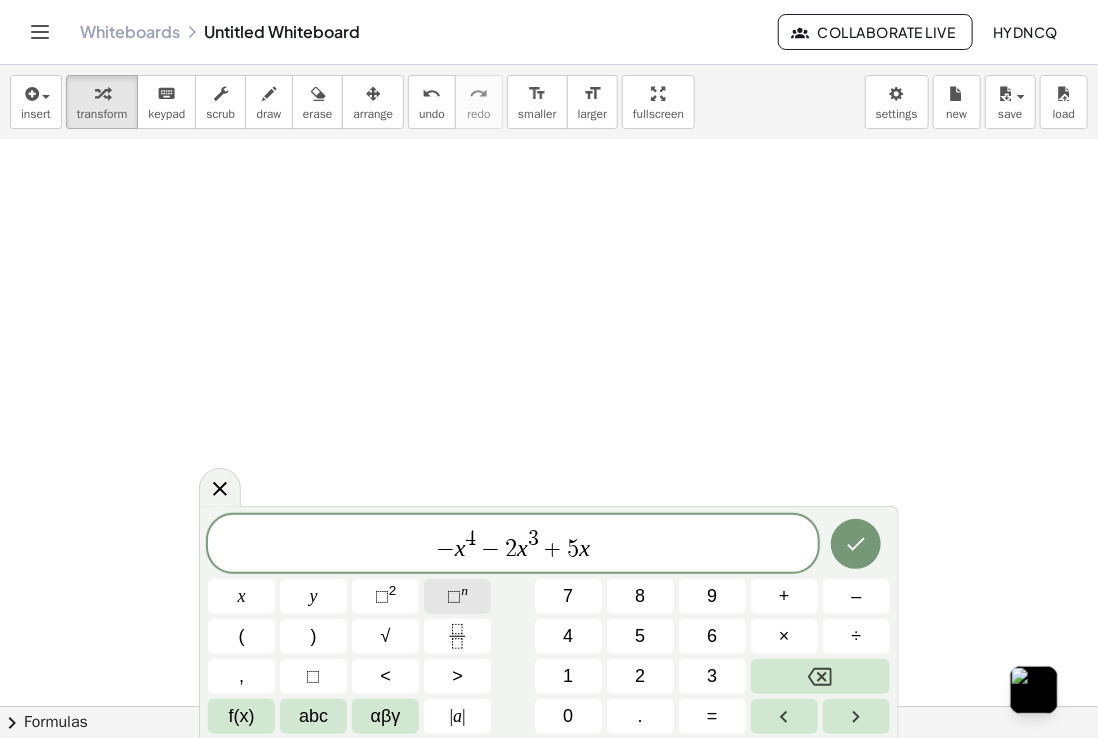 click on "n" at bounding box center (464, 590) 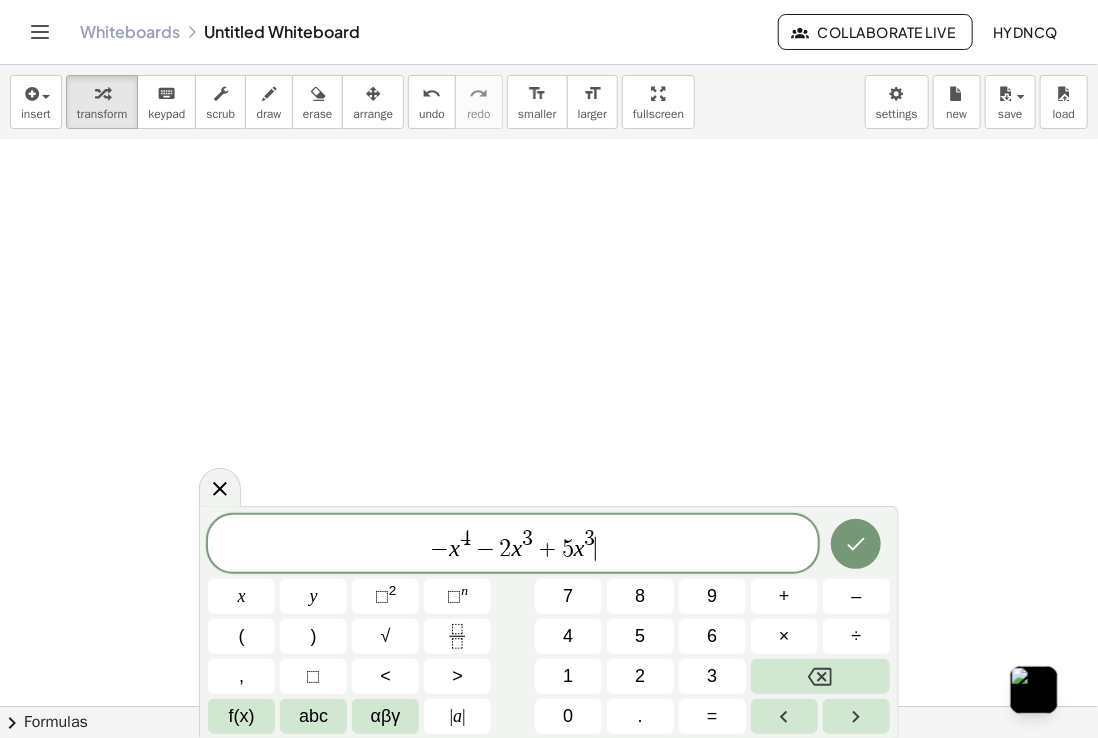 click on "− x 4 − 2 x 3 + 5 x 3 ​" at bounding box center (513, 545) 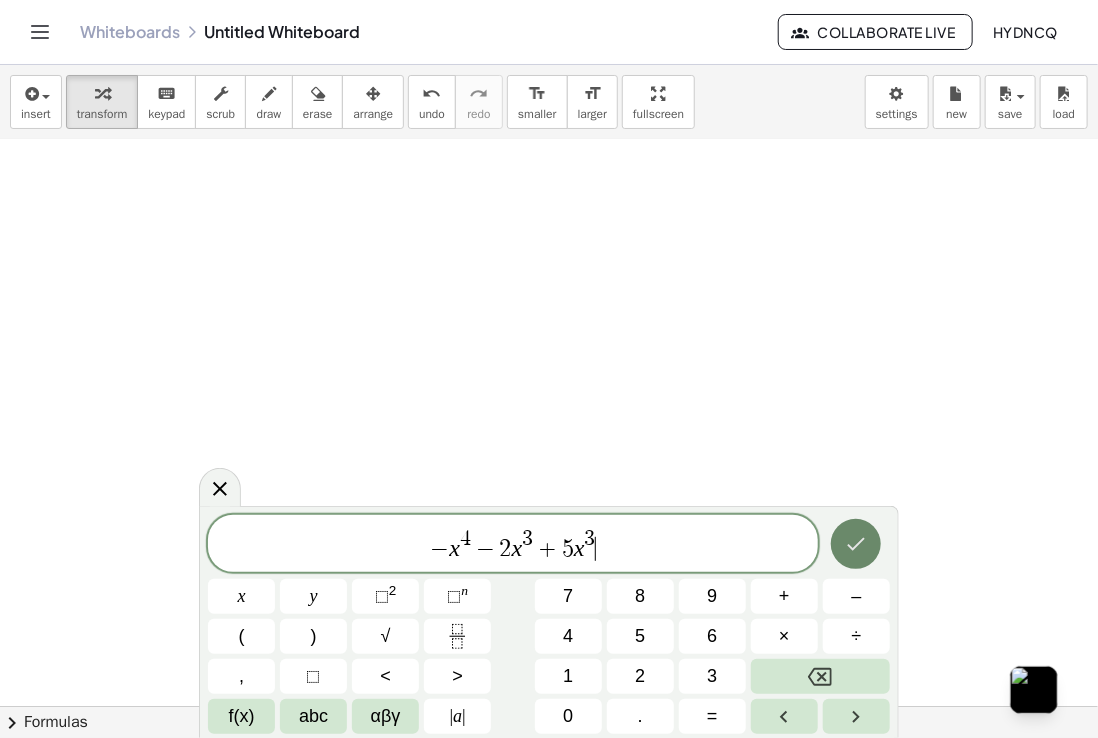 click 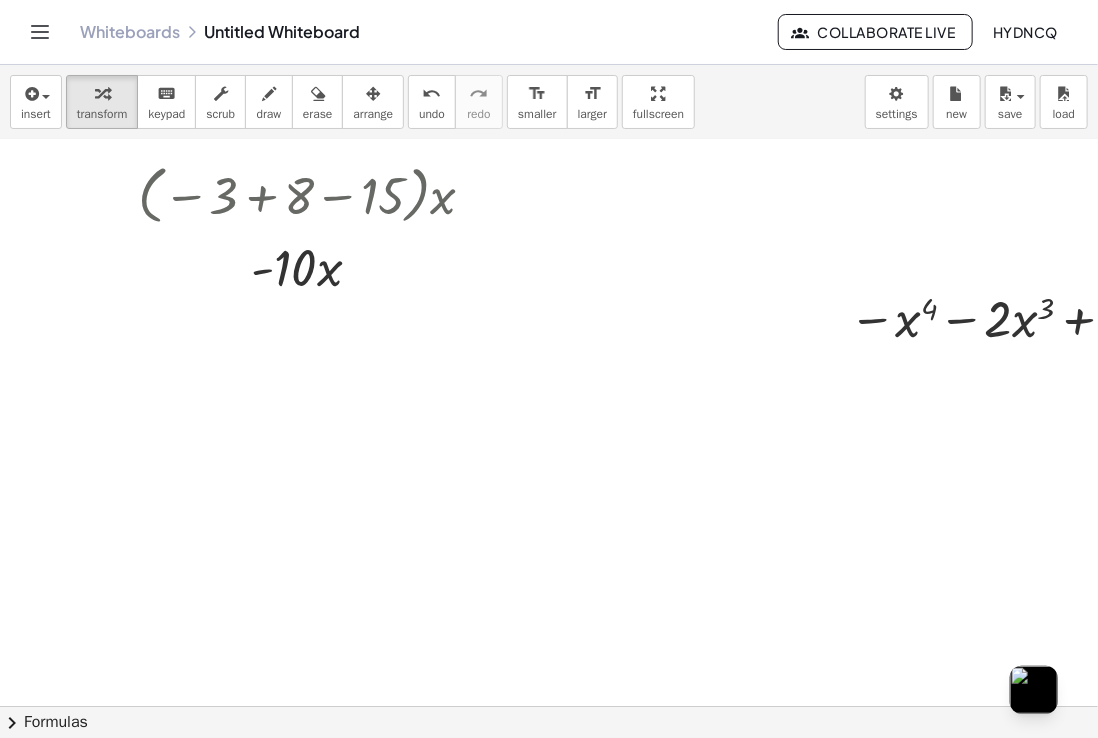 scroll, scrollTop: 132, scrollLeft: 0, axis: vertical 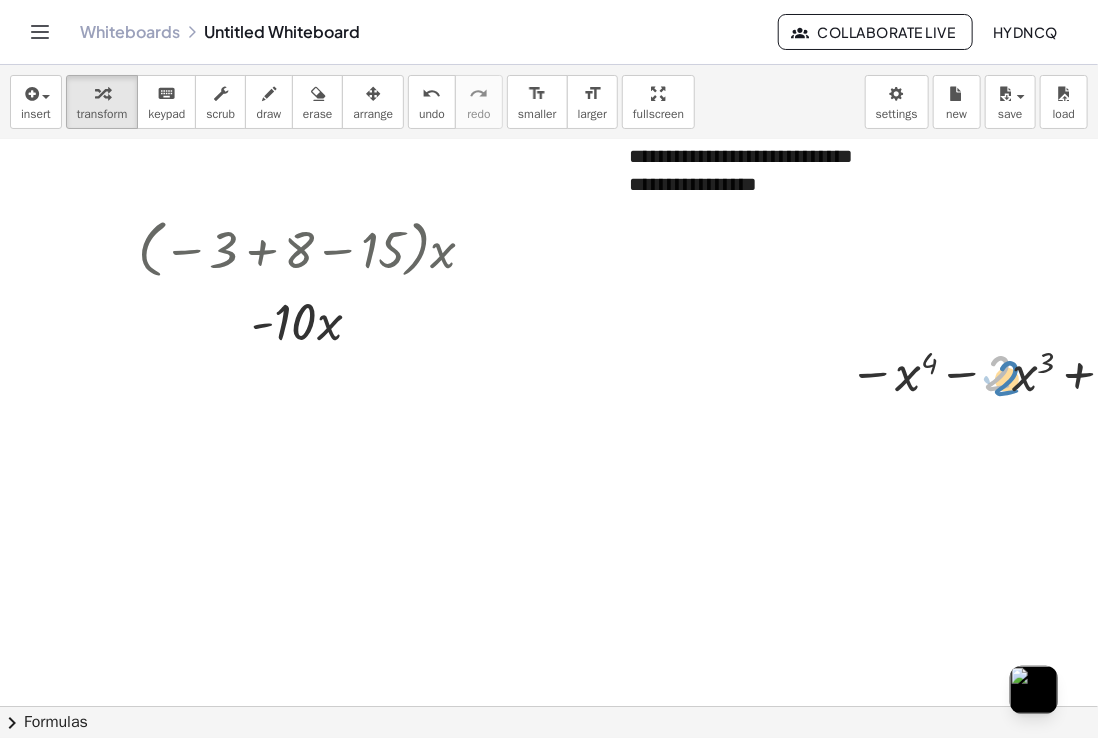 click at bounding box center [1023, 371] 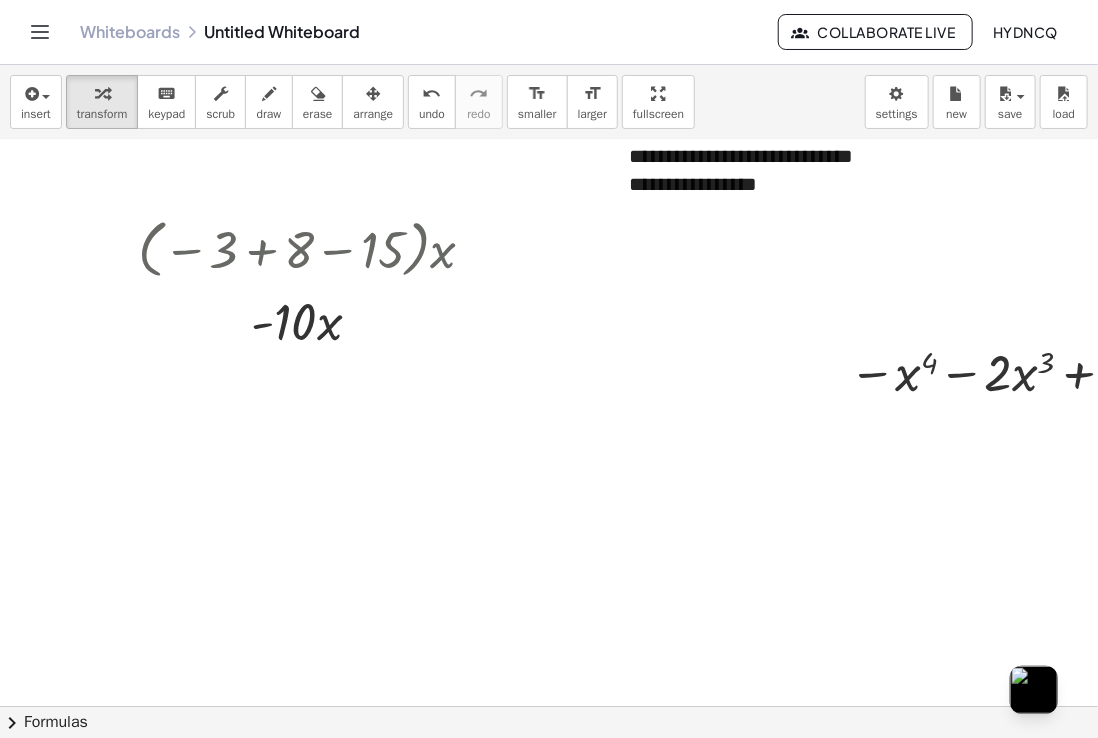 drag, startPoint x: 920, startPoint y: 418, endPoint x: 1017, endPoint y: 453, distance: 103.121284 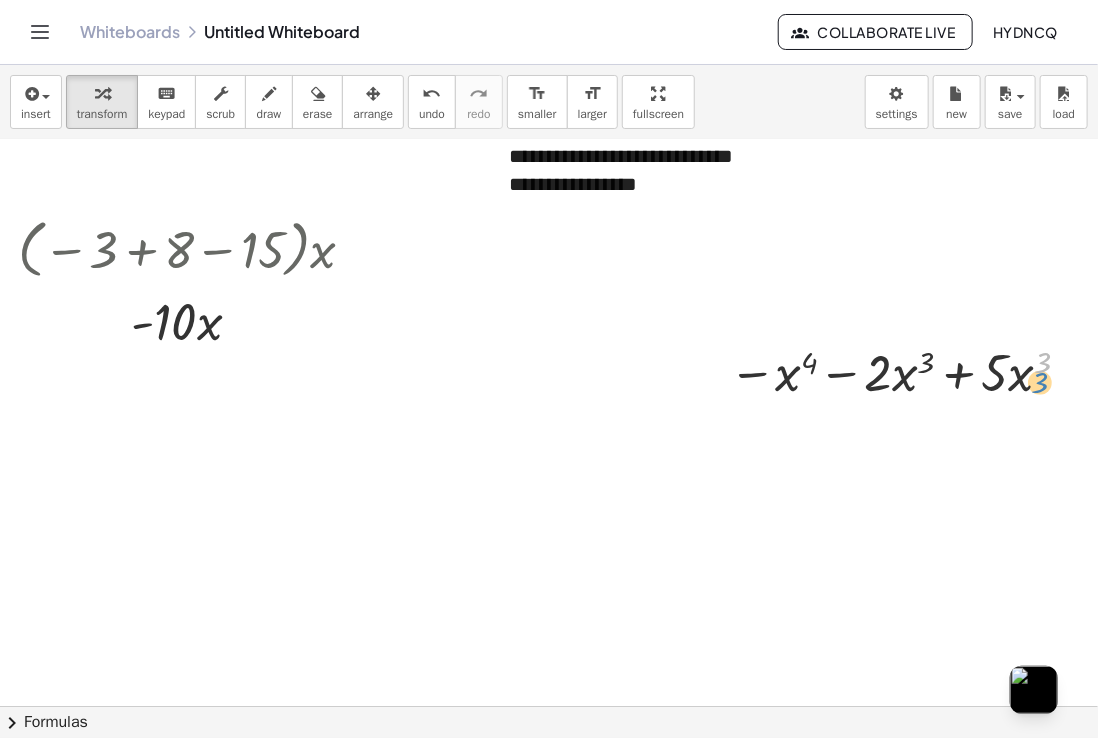 click at bounding box center (903, 371) 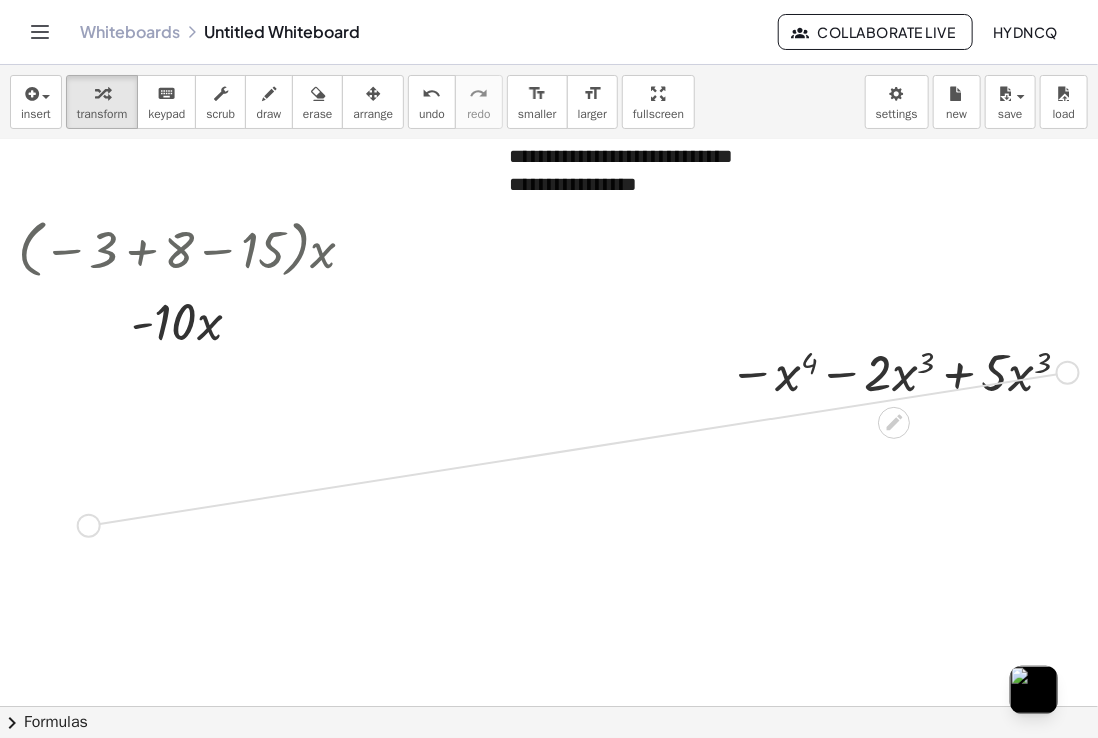 drag, startPoint x: 1054, startPoint y: 376, endPoint x: 76, endPoint y: 536, distance: 991.0015 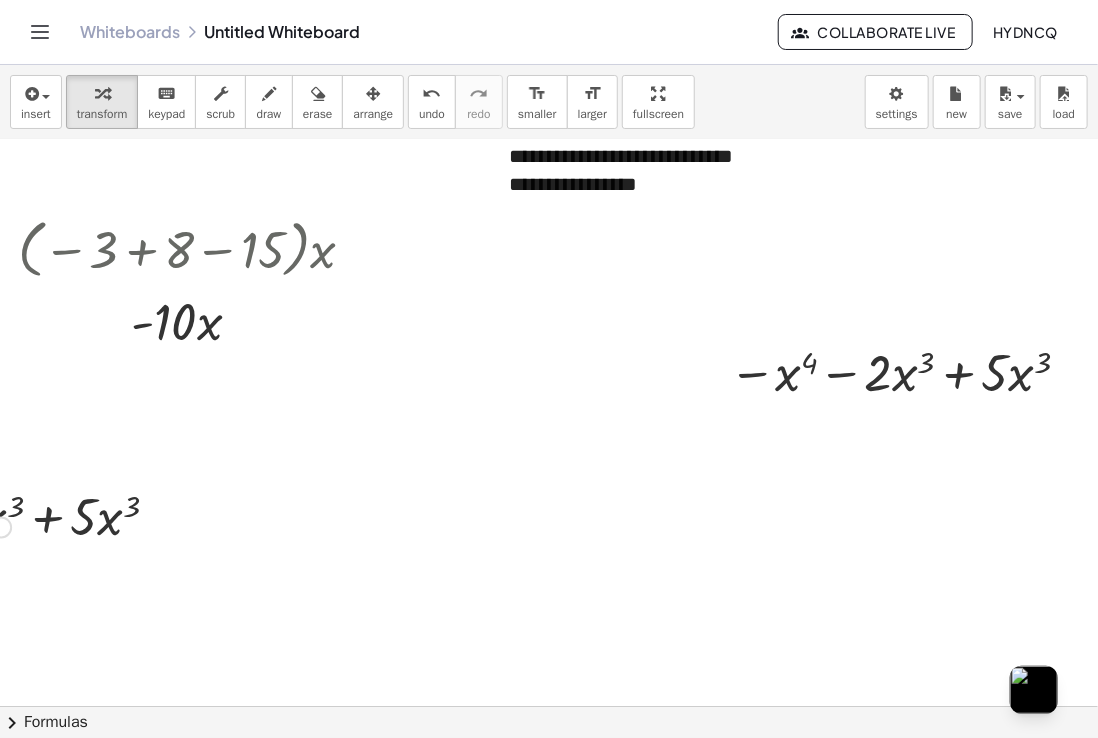 click at bounding box center [-8, 515] 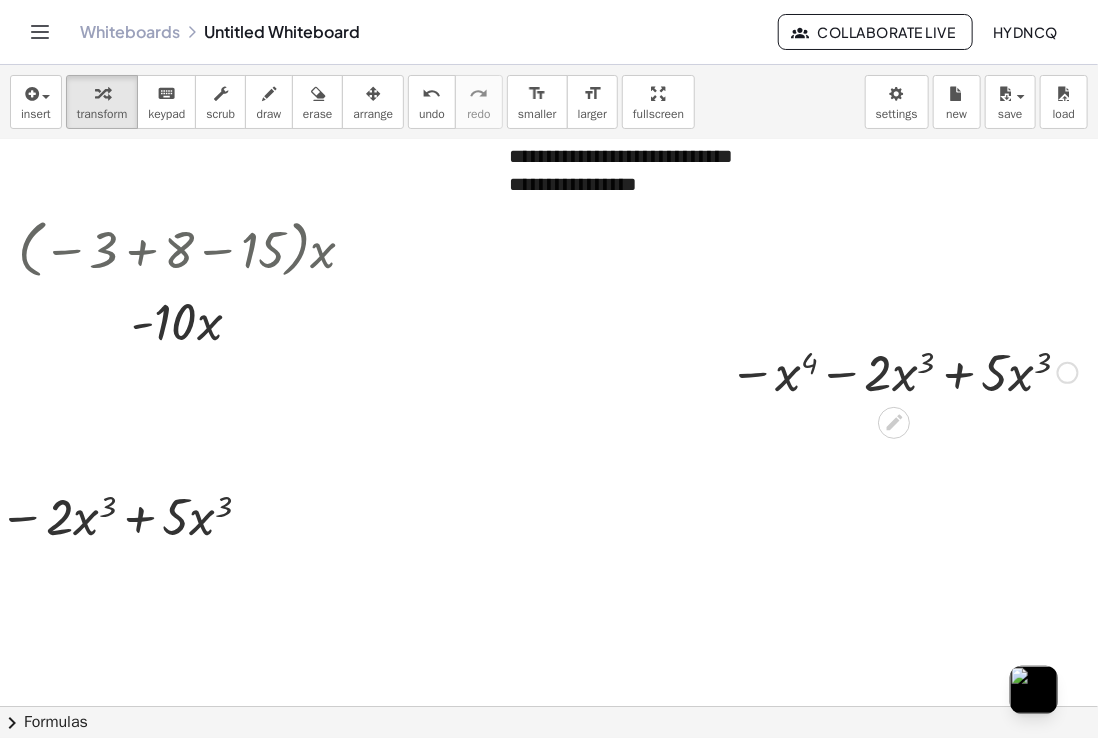 drag, startPoint x: 1003, startPoint y: 409, endPoint x: 912, endPoint y: 374, distance: 97.49872 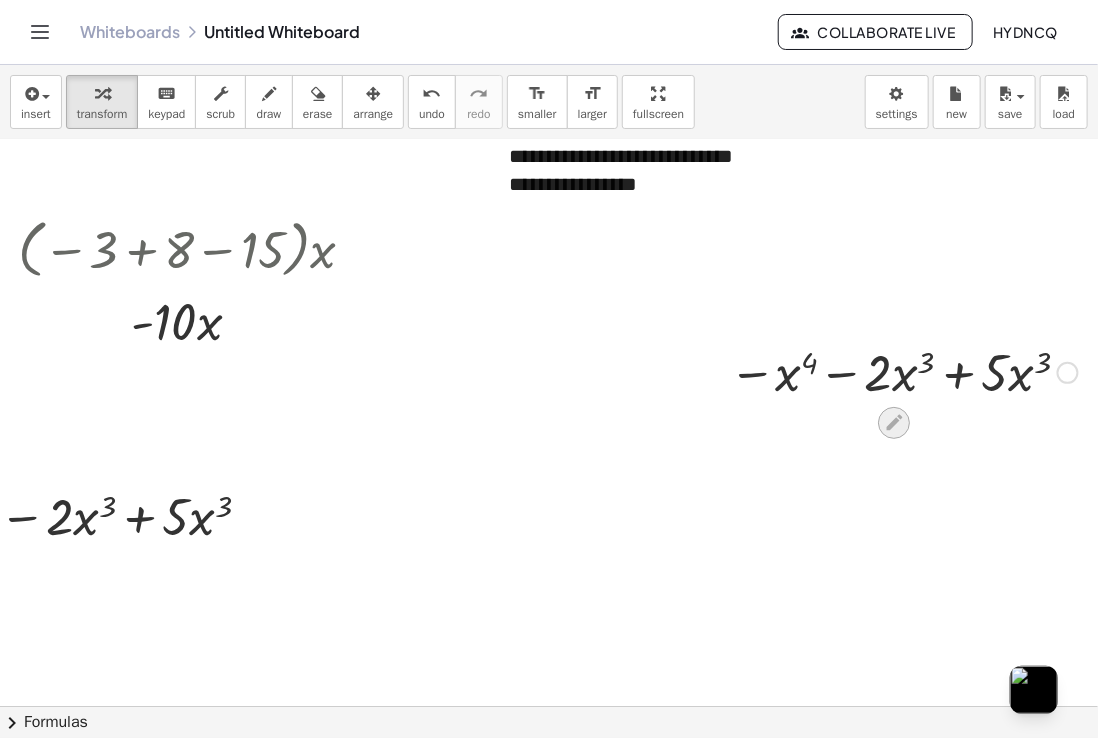 click 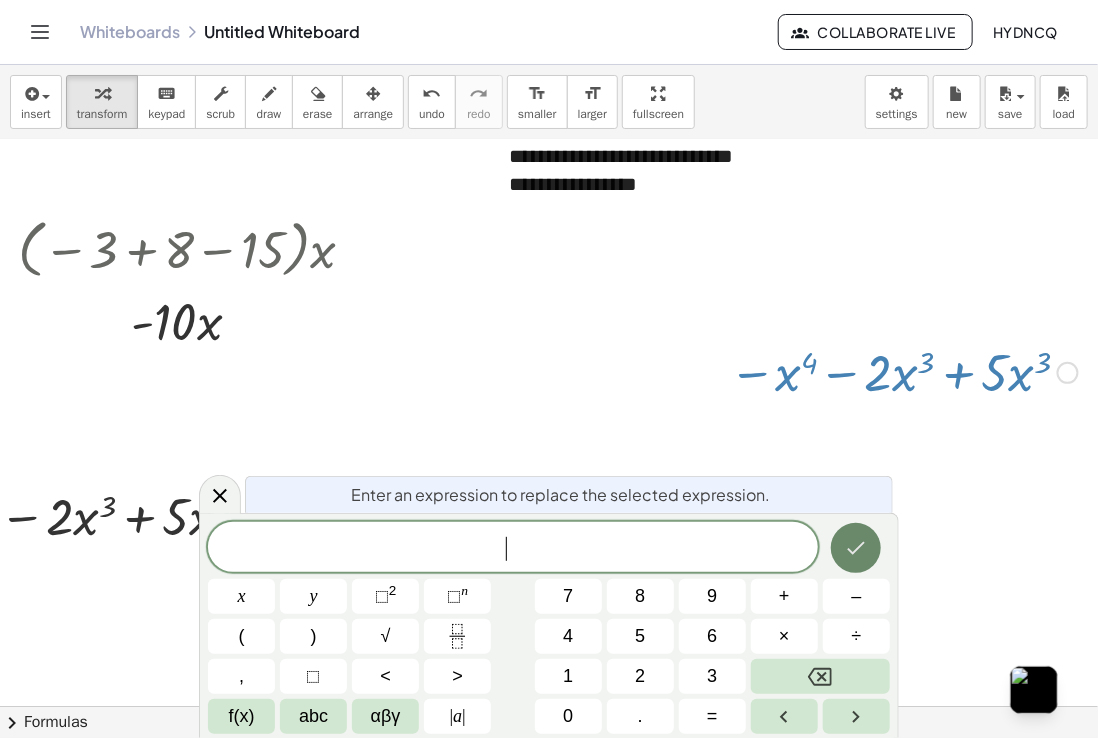 click at bounding box center [856, 548] 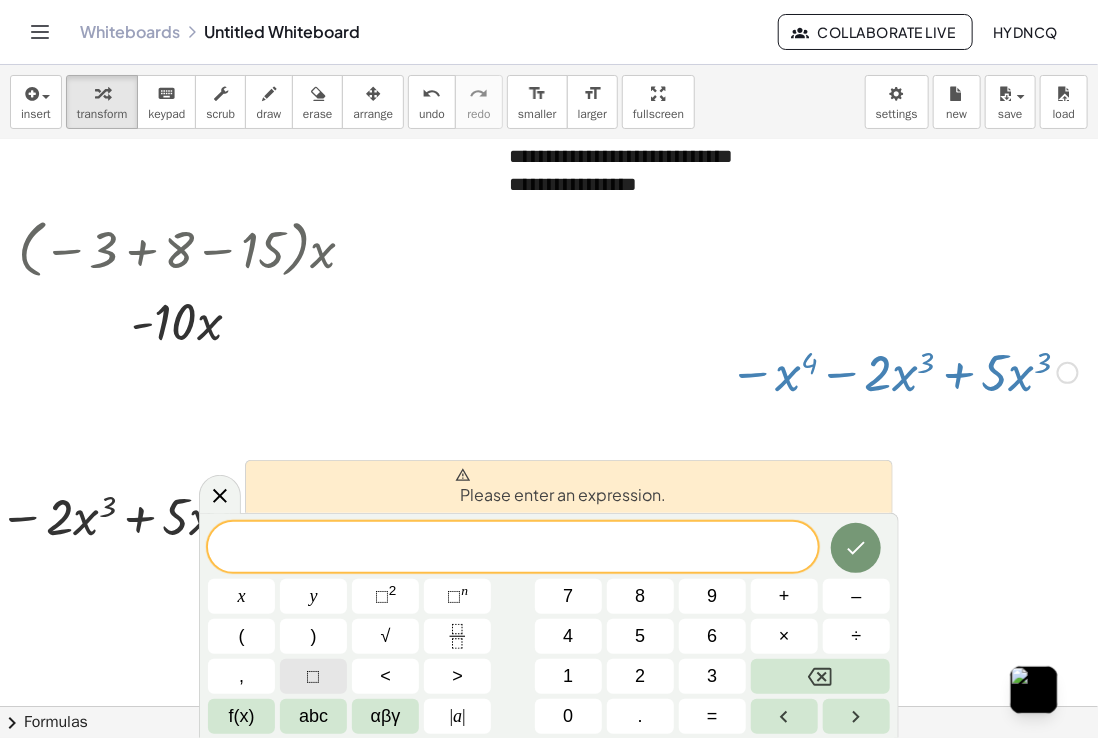click on "⬚" at bounding box center (313, 676) 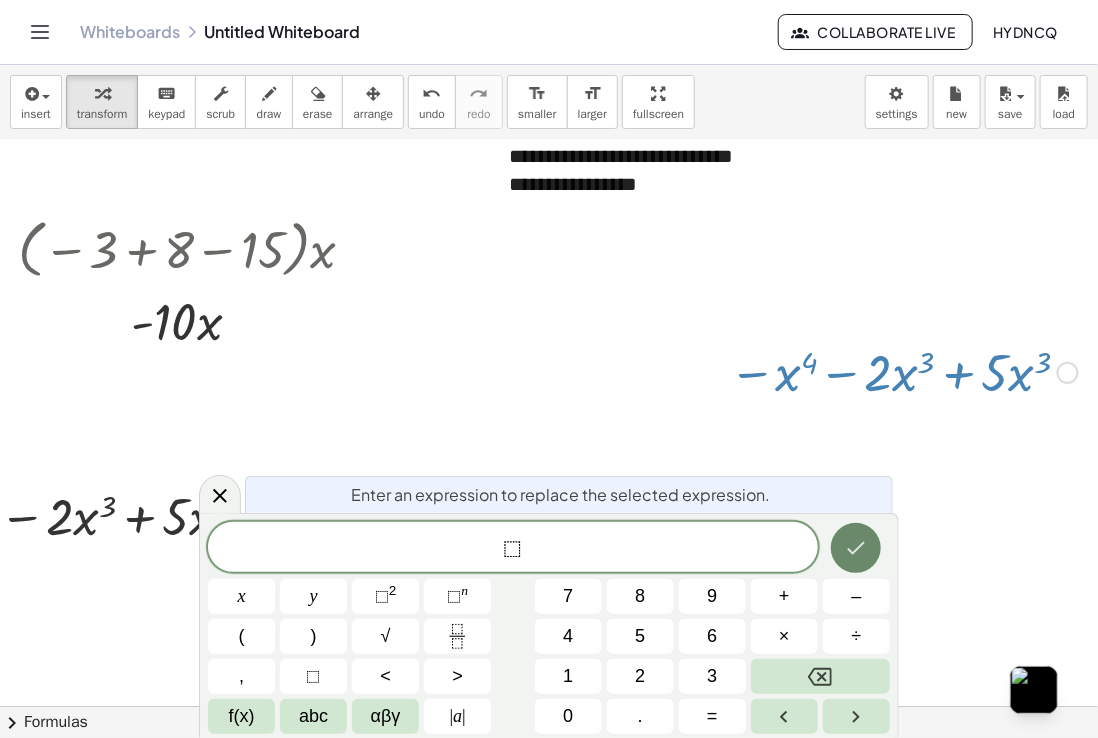 click at bounding box center (856, 548) 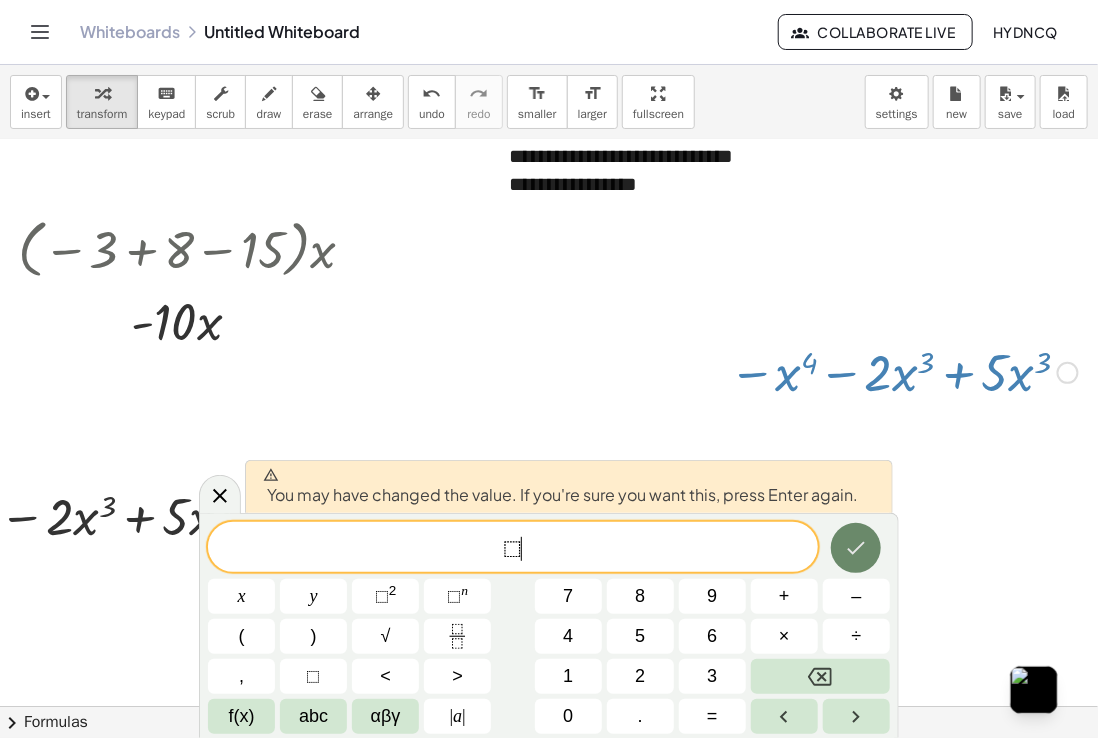 click at bounding box center [856, 548] 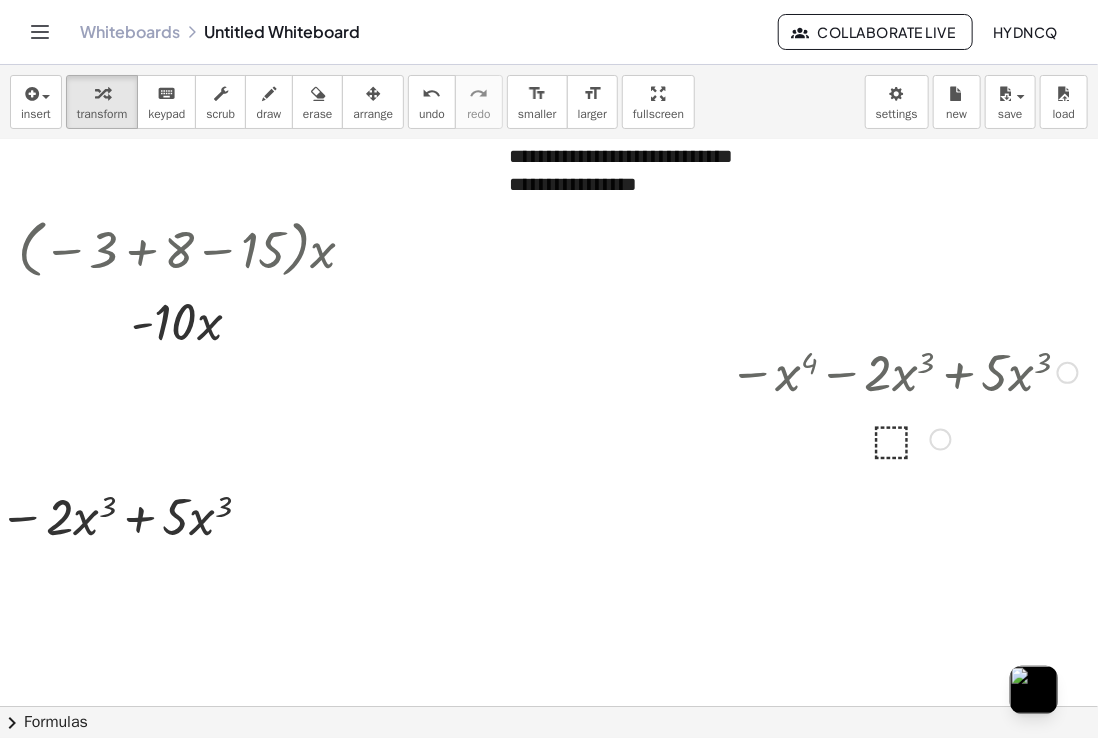 click on "**********" at bounding box center [549, 401] 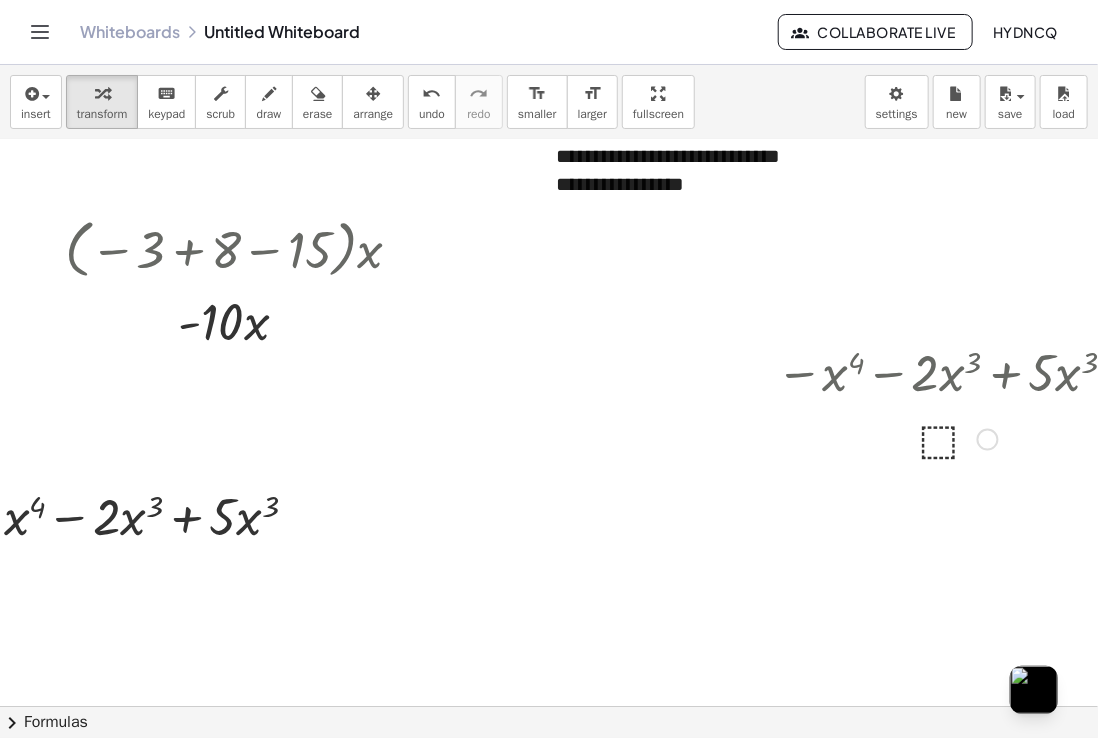 scroll, scrollTop: 132, scrollLeft: 0, axis: vertical 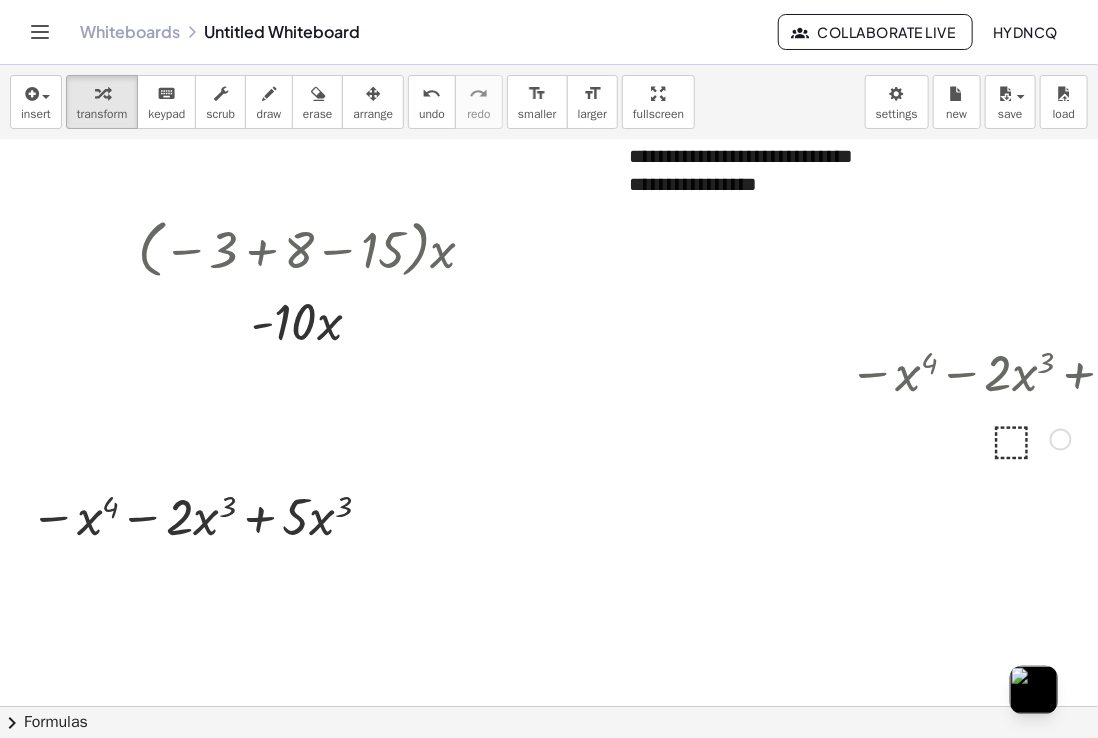 click at bounding box center [1023, 438] 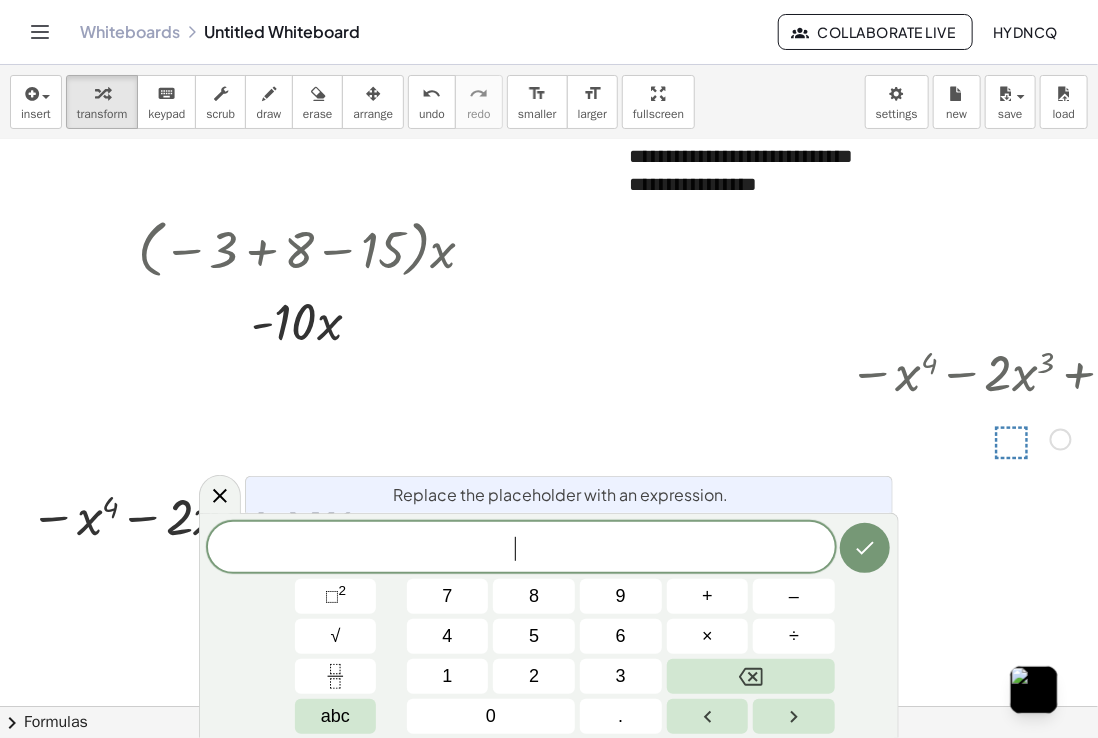 click on "​" at bounding box center (521, 549) 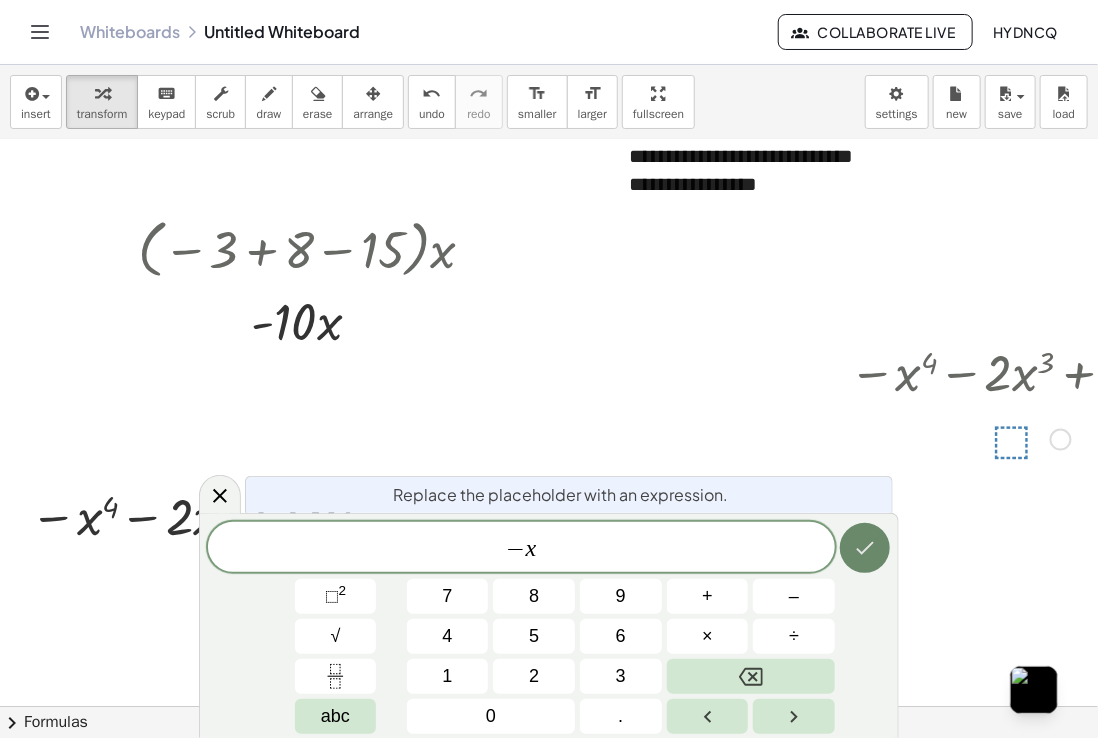 click at bounding box center [865, 548] 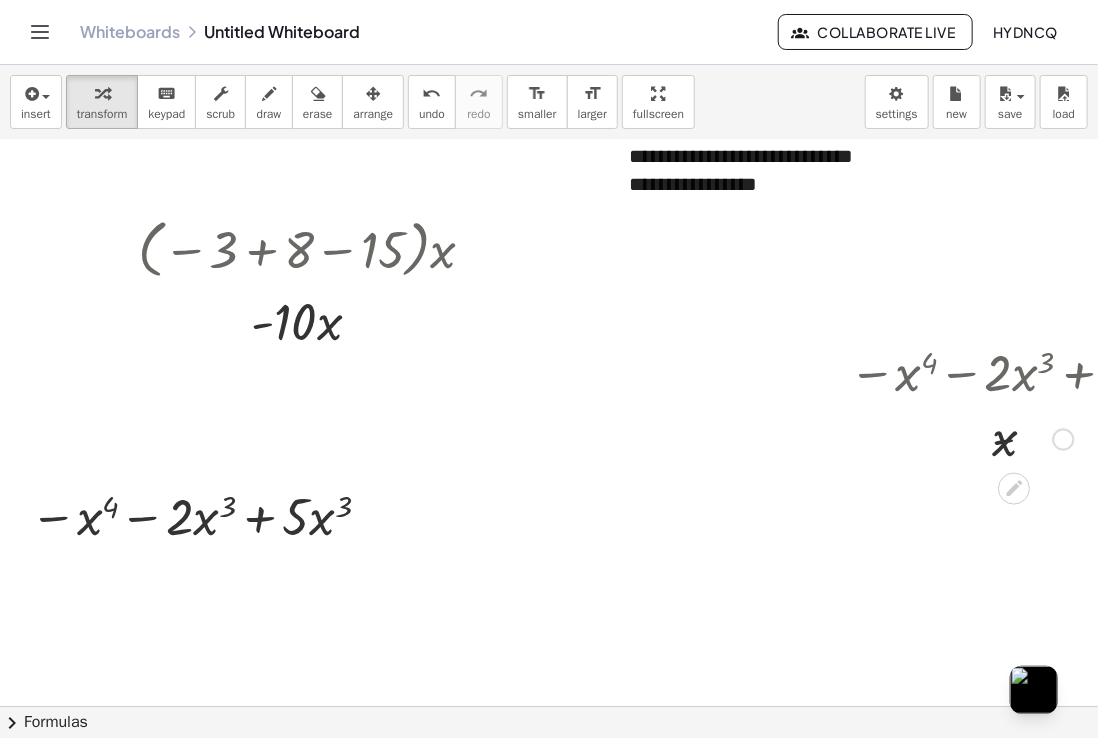 click at bounding box center [609, 586] 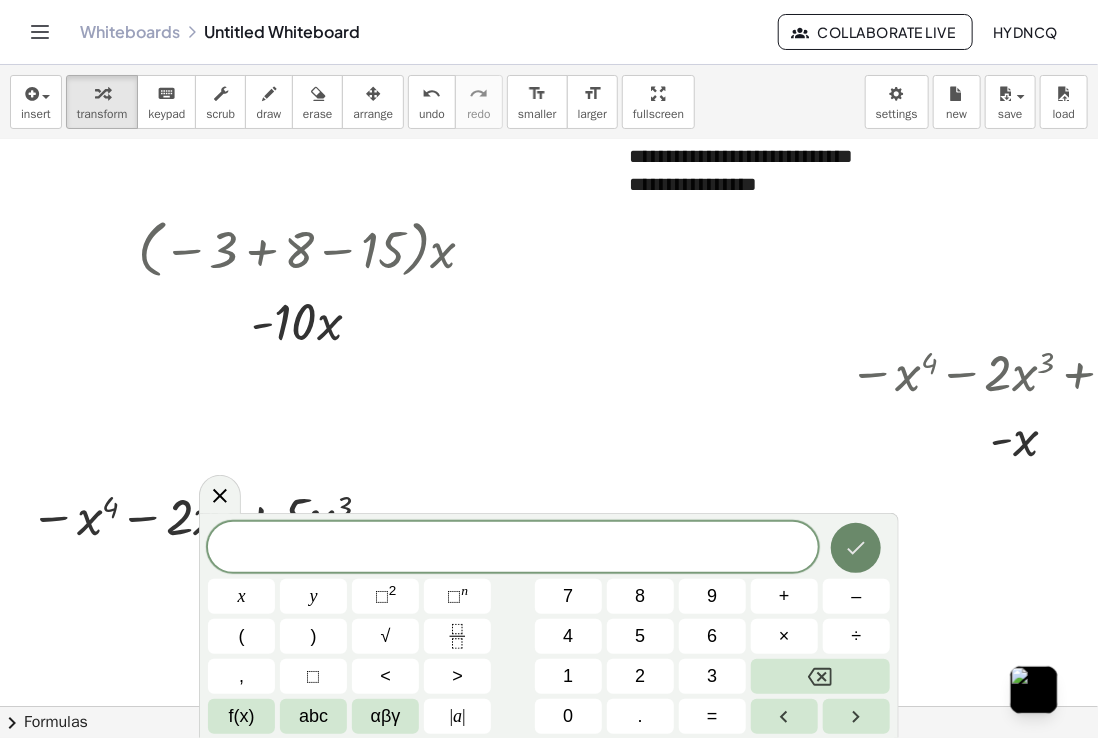 click 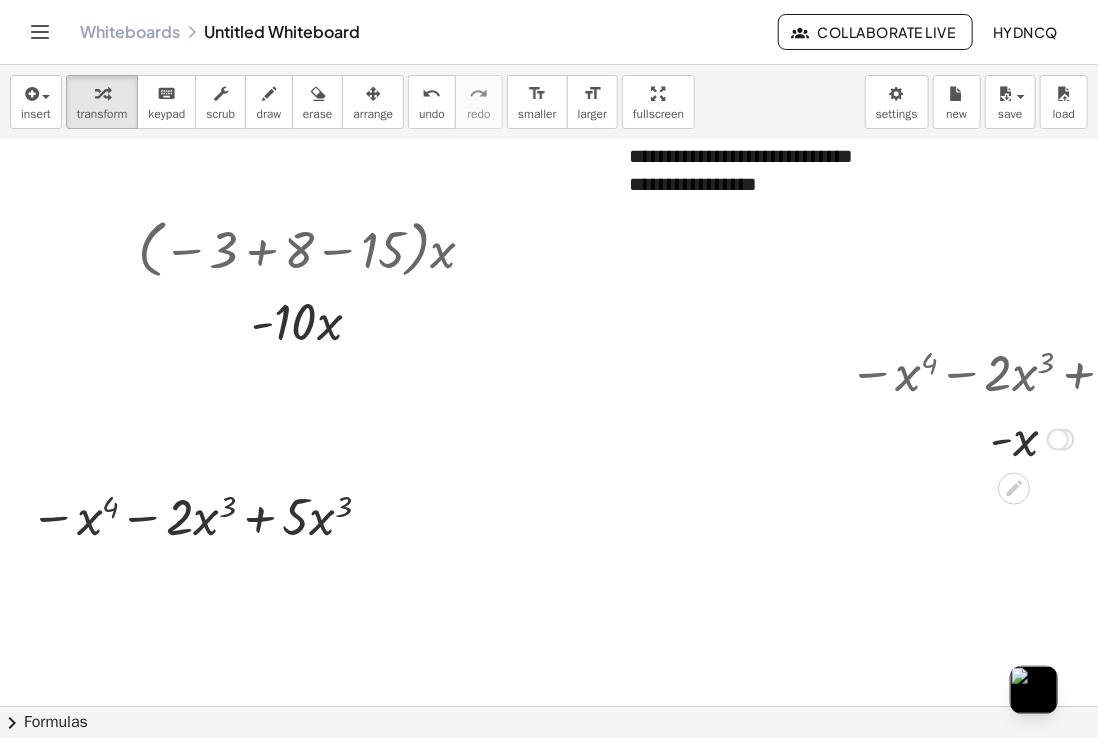 click at bounding box center (1023, 371) 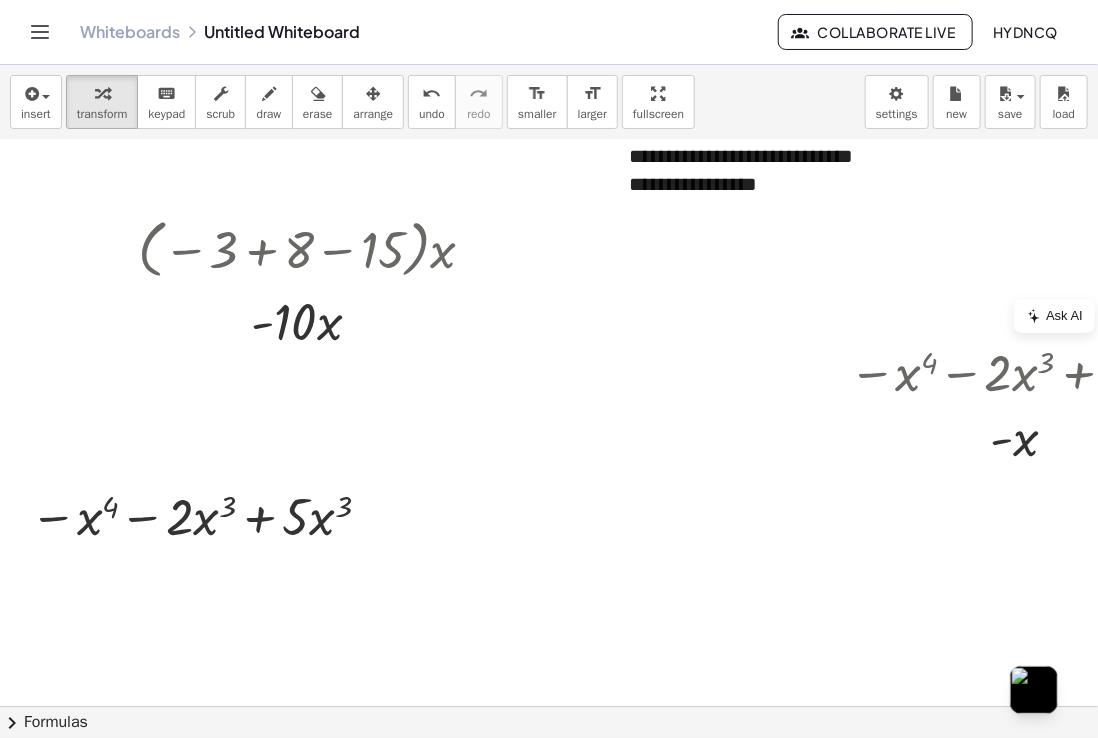 click at bounding box center [1023, 371] 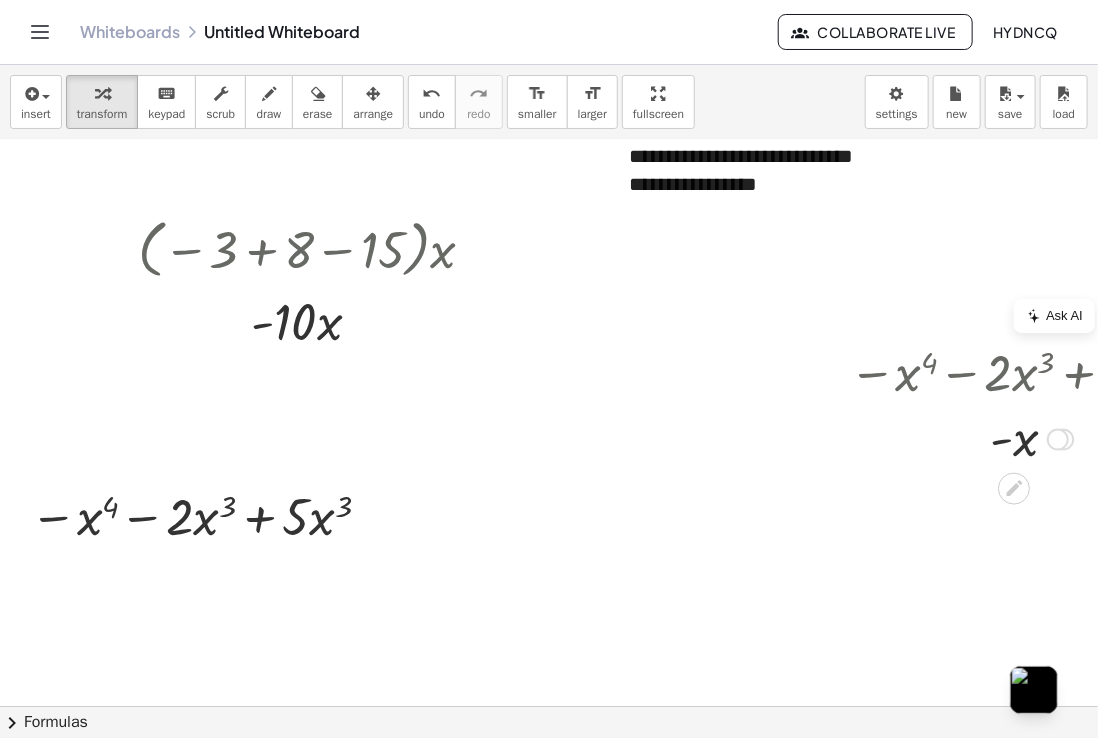 click at bounding box center [1023, 371] 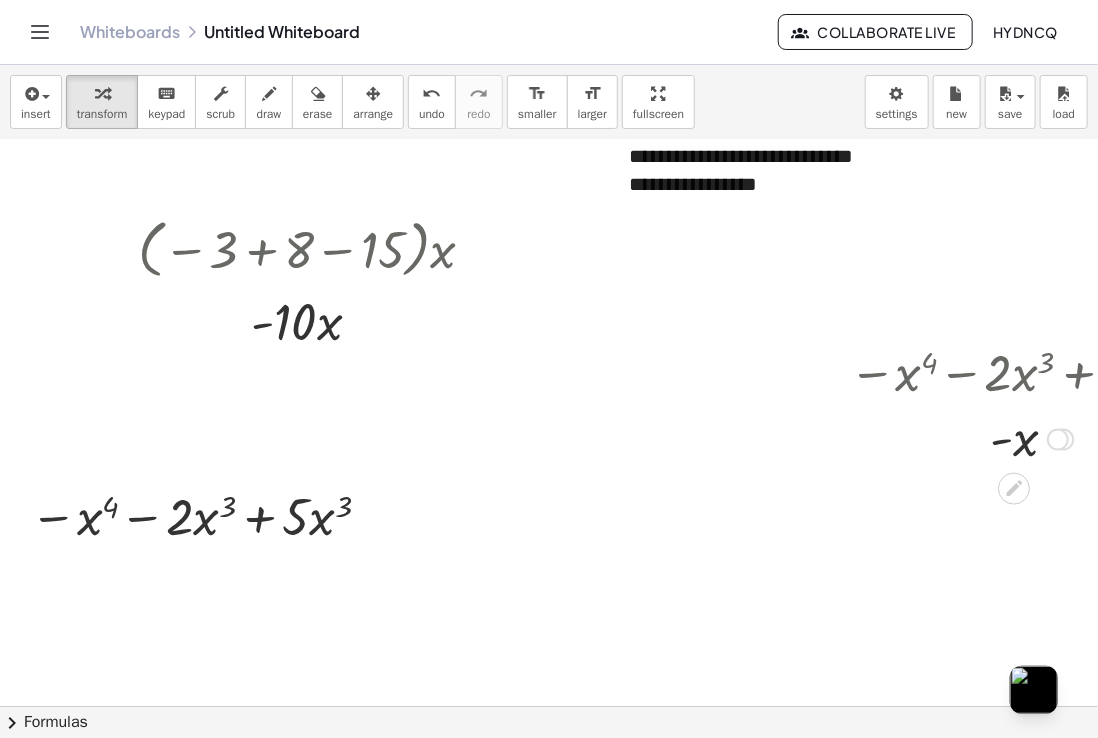 click at bounding box center [1023, 371] 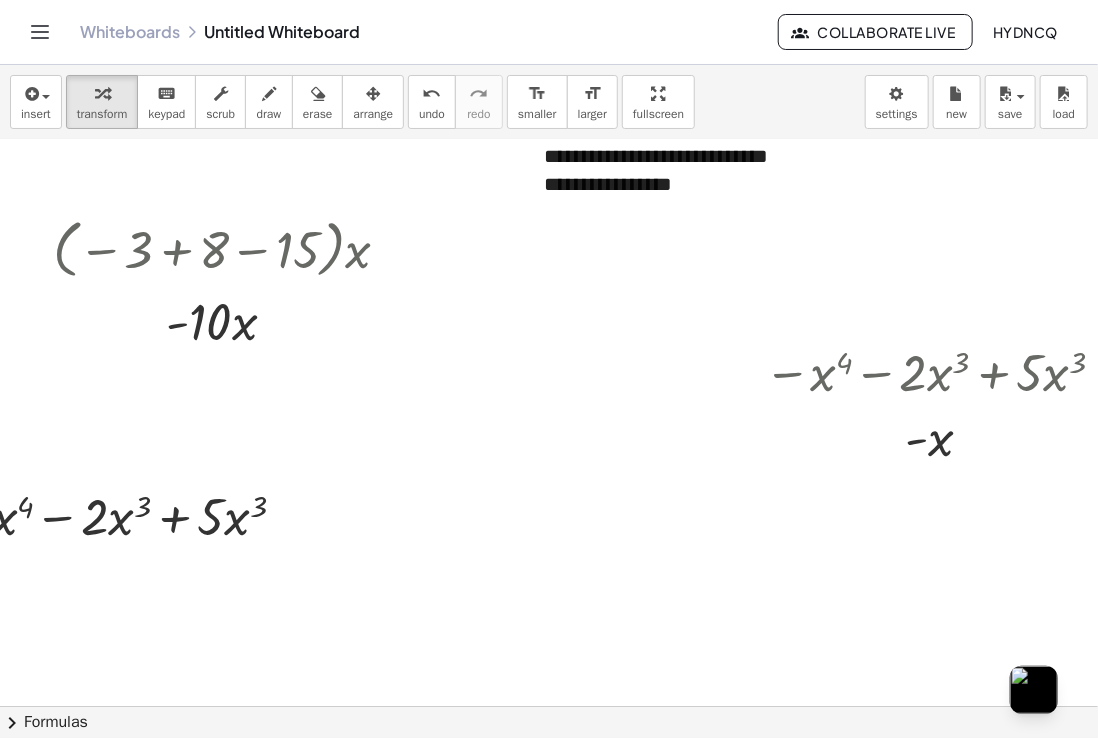 scroll, scrollTop: 132, scrollLeft: 134, axis: both 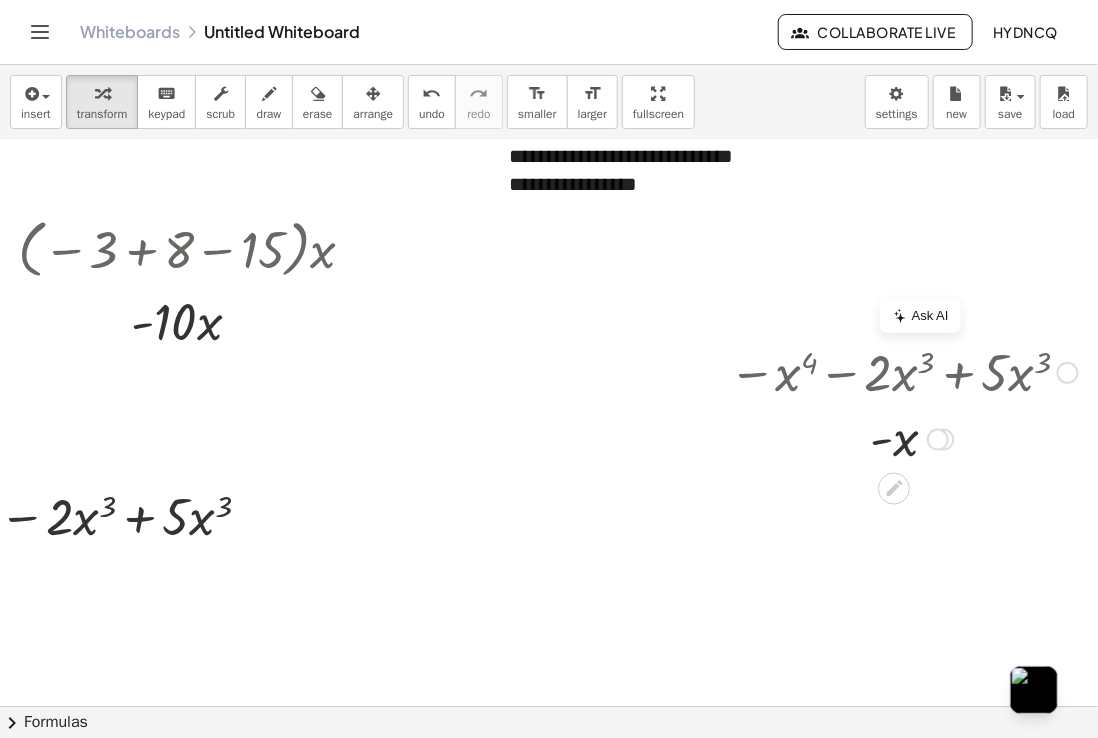 click at bounding box center [903, 371] 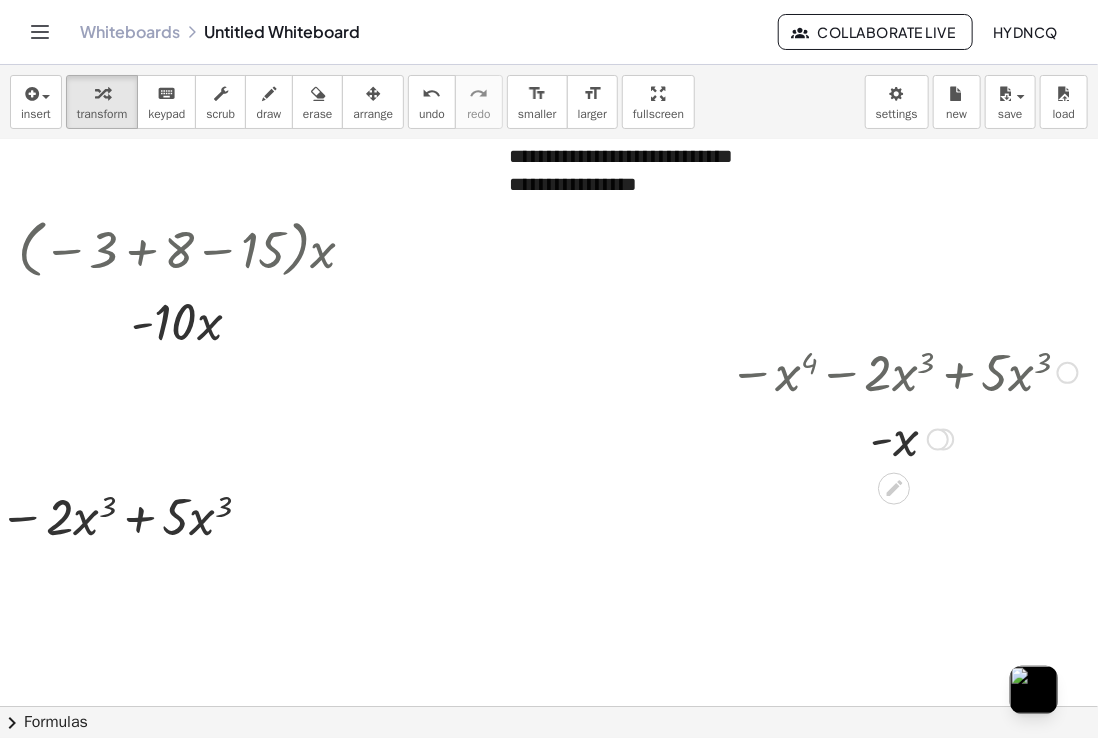 drag, startPoint x: 920, startPoint y: 399, endPoint x: 925, endPoint y: 374, distance: 25.495098 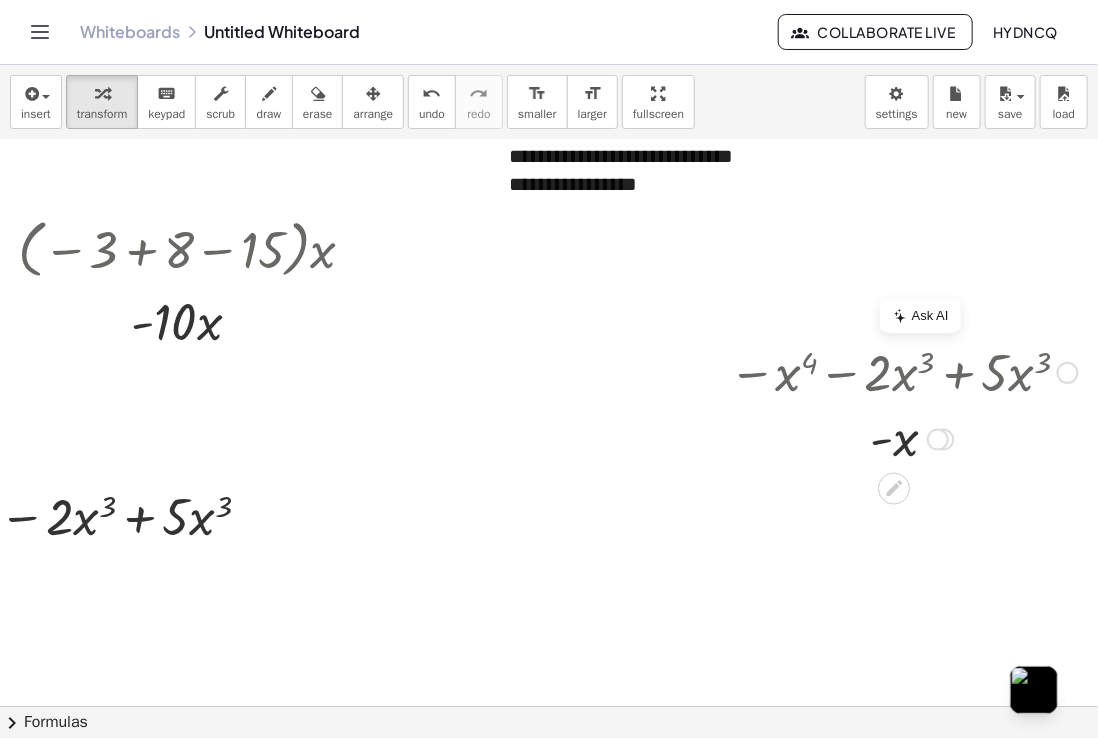 click at bounding box center [903, 371] 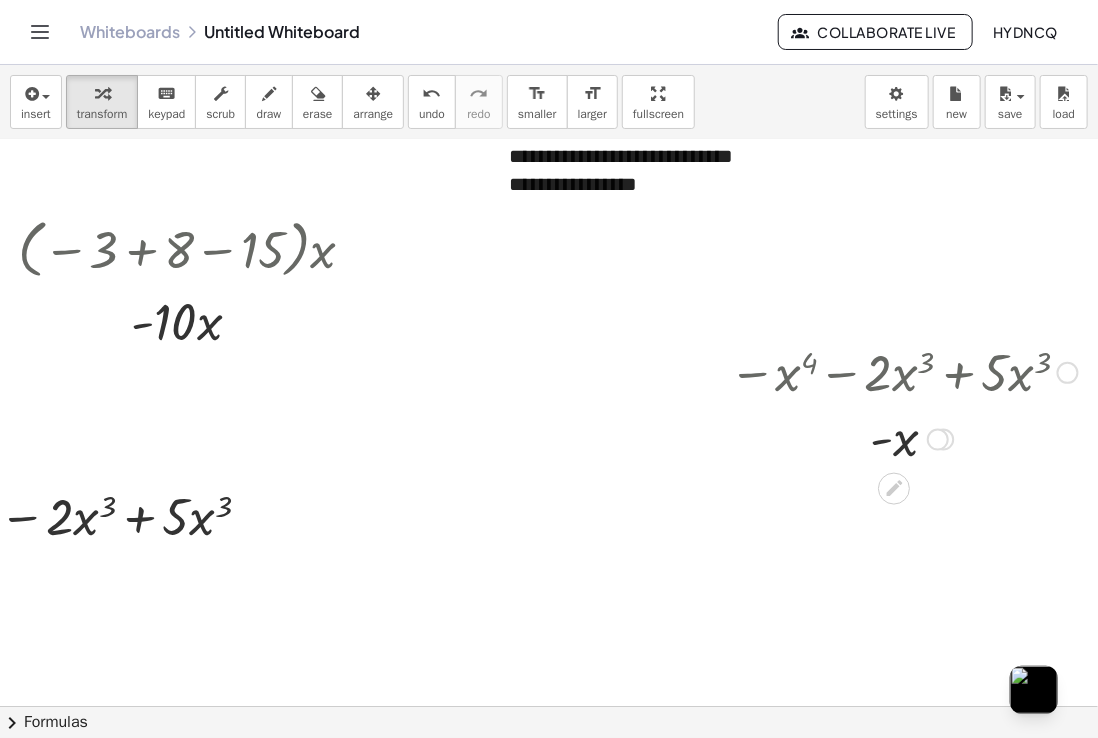click at bounding box center (903, 371) 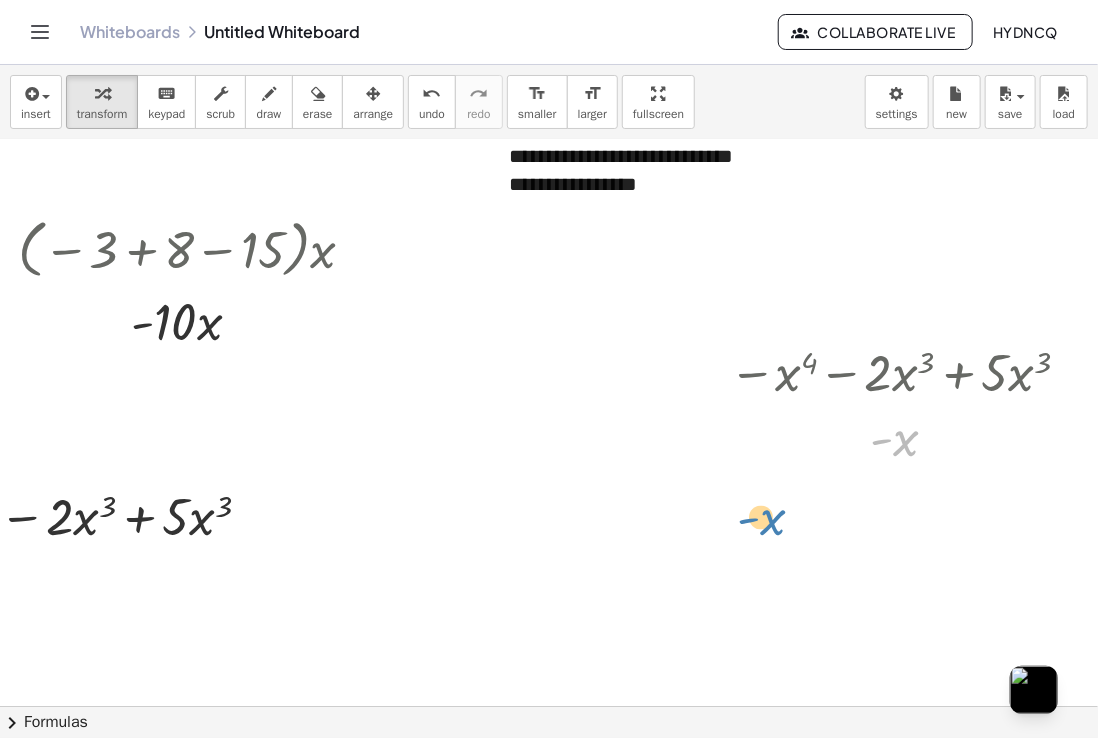 drag, startPoint x: 922, startPoint y: 425, endPoint x: 724, endPoint y: 479, distance: 205.23158 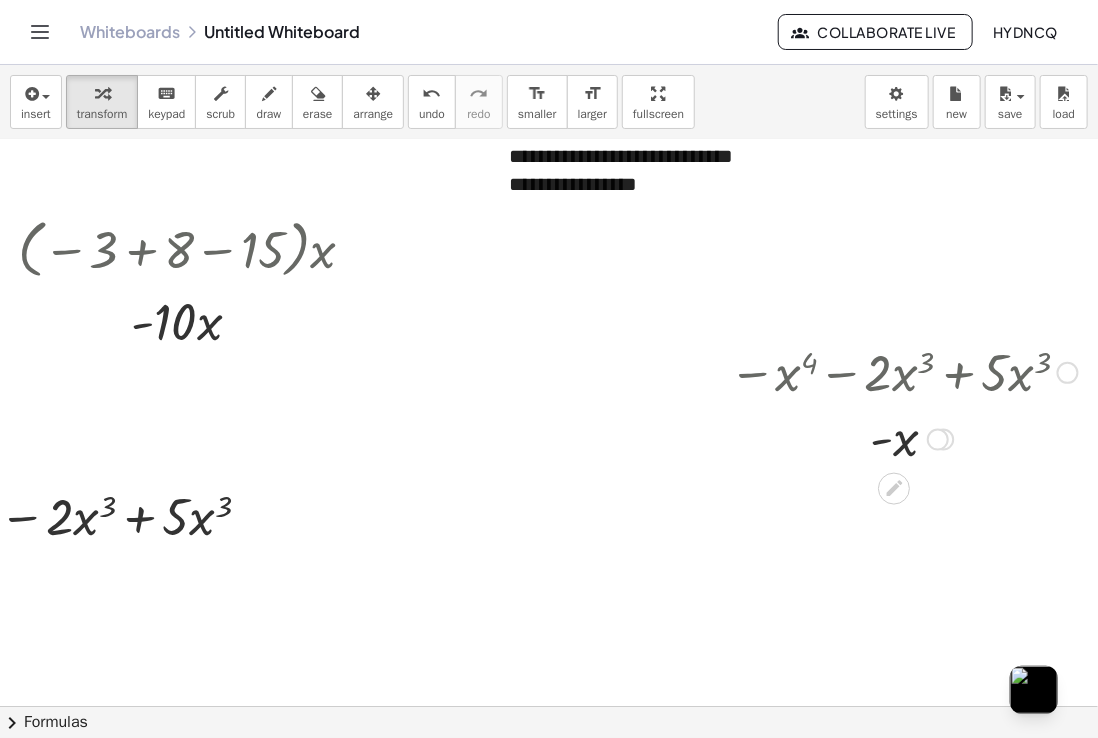click at bounding box center (894, 488) 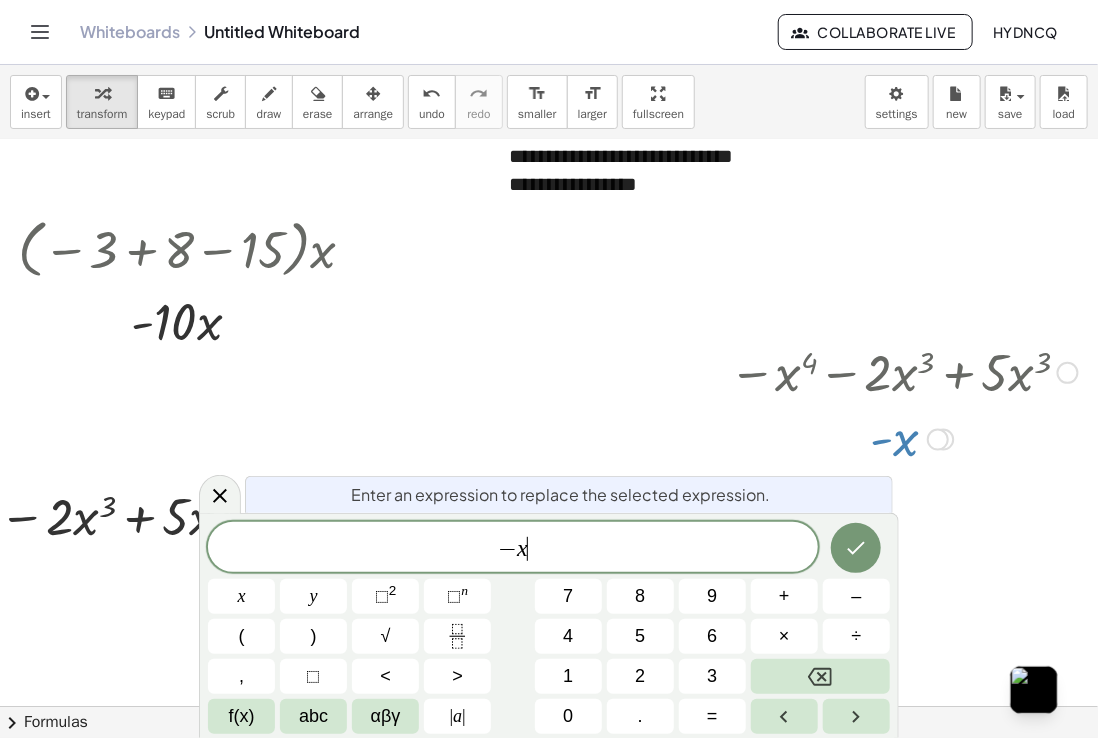 click on "− x ​" 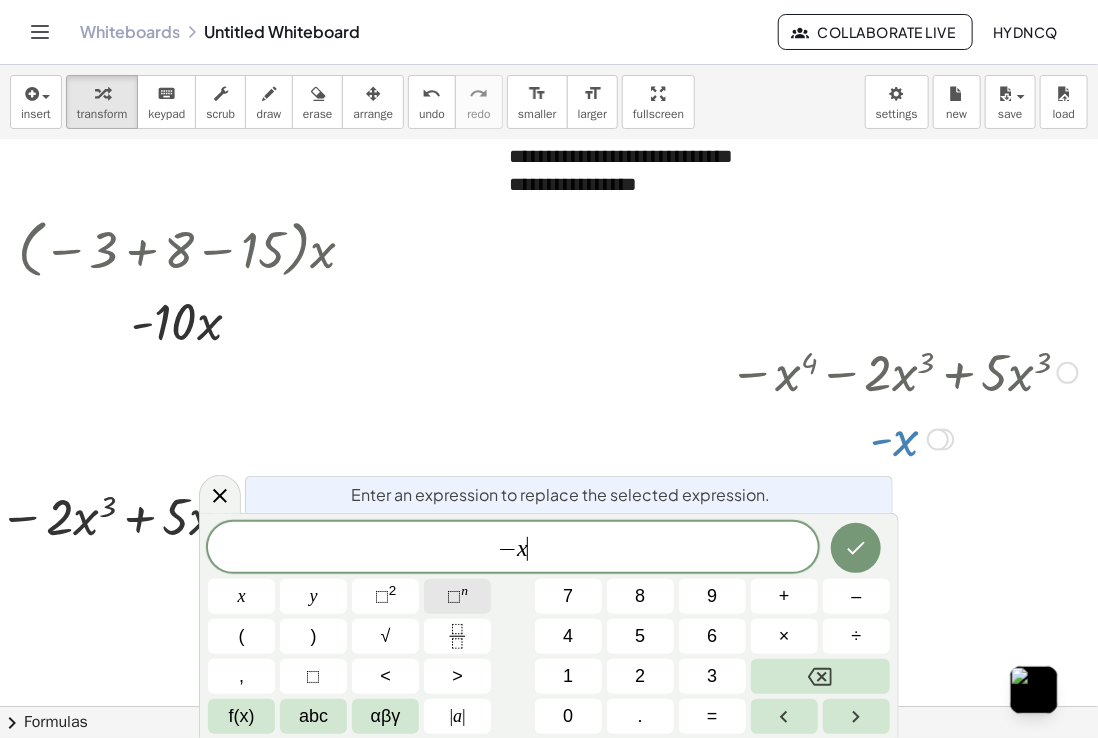 click on "⬚ n" at bounding box center (457, 596) 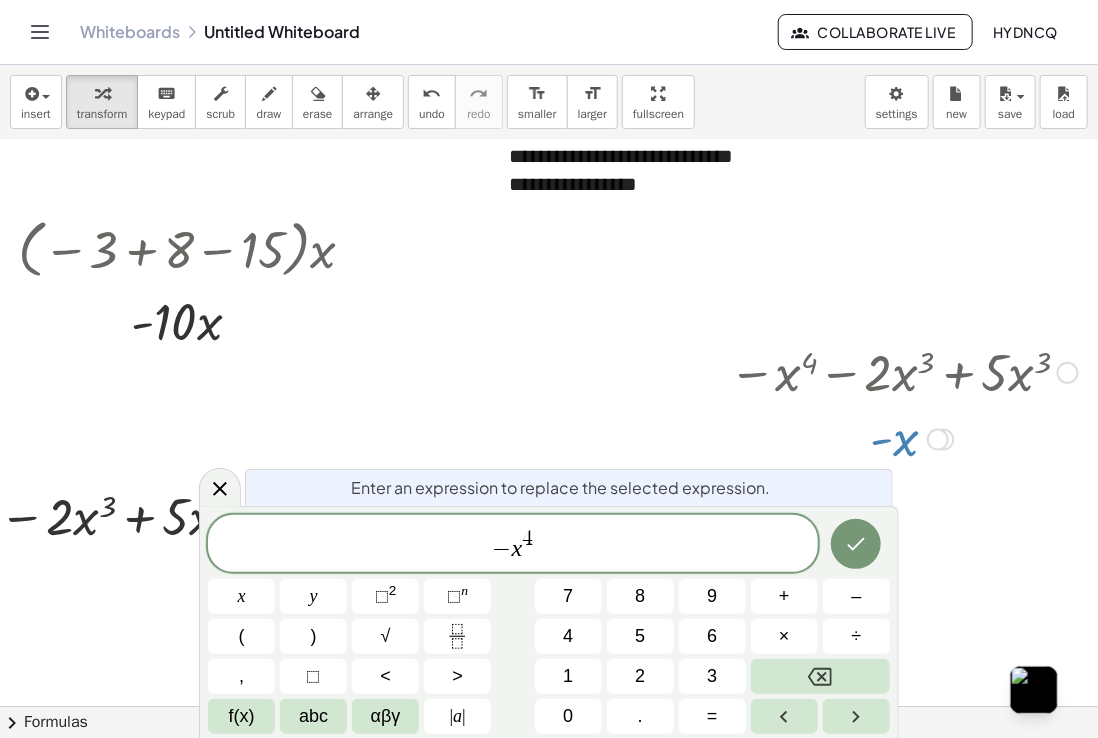 click on "− x 4 ​" at bounding box center (513, 545) 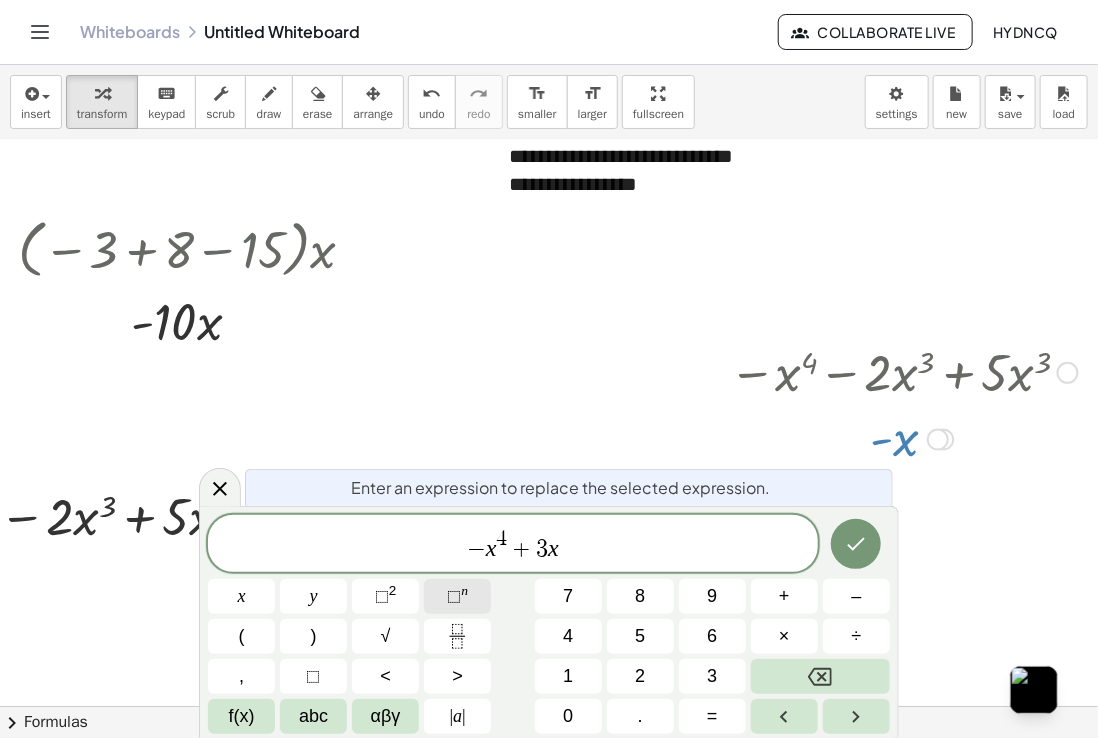 click on "⬚ n" at bounding box center [457, 596] 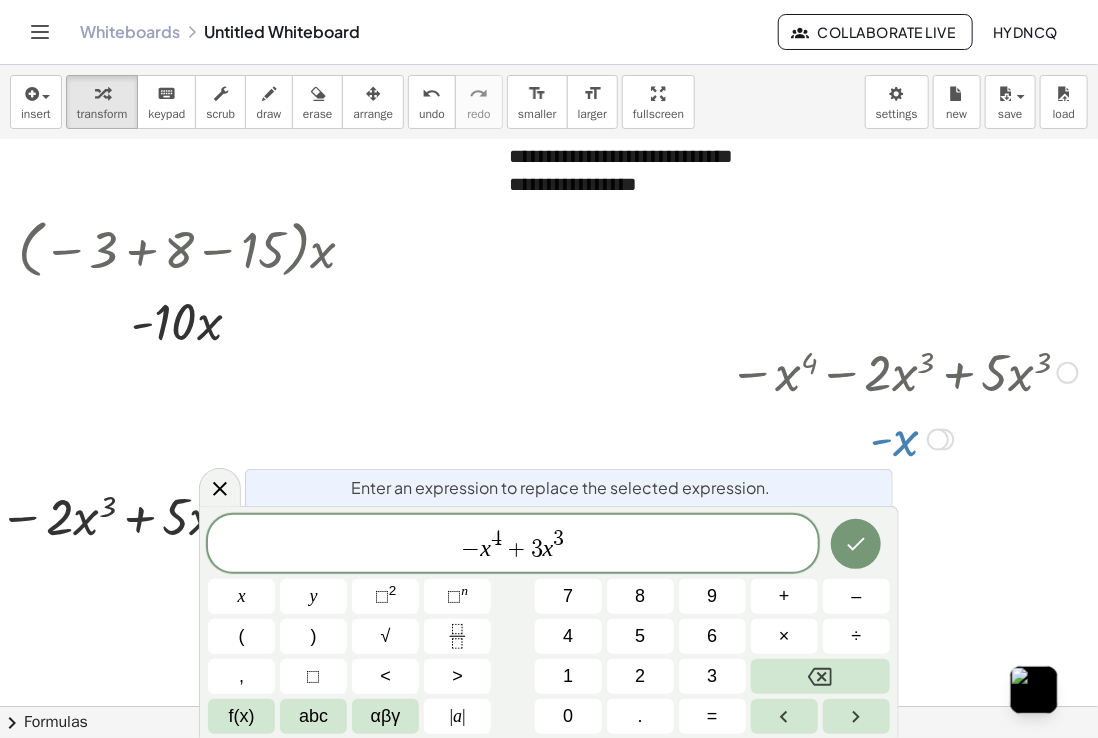 click 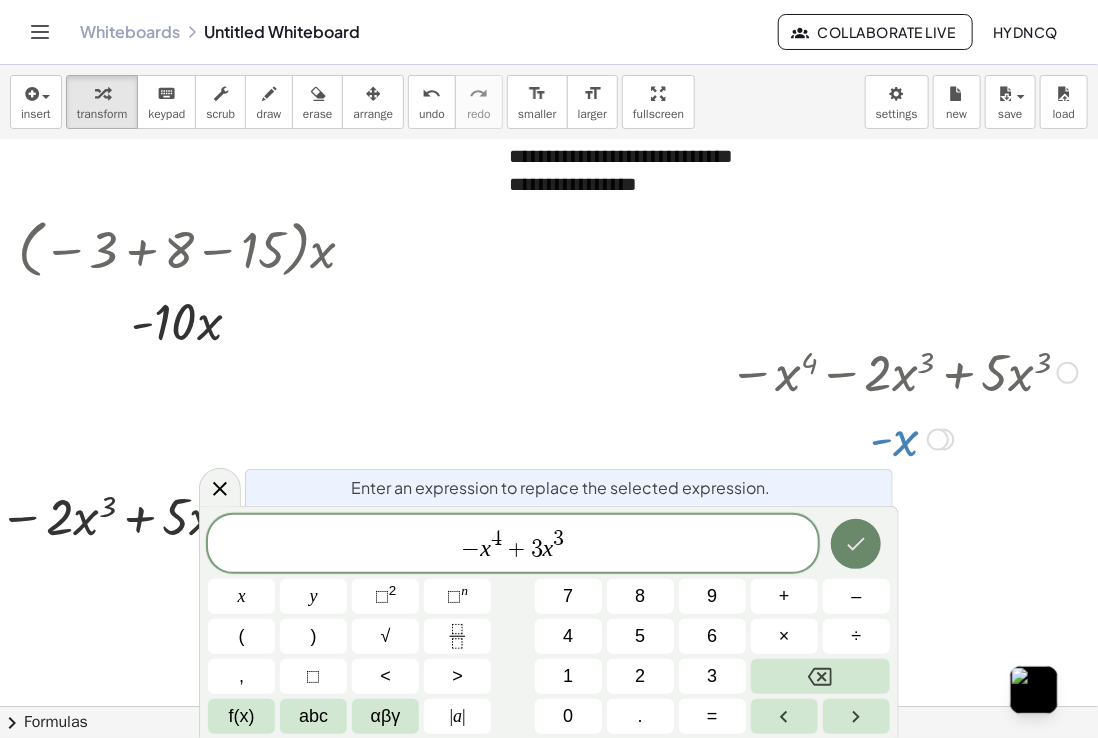 click at bounding box center [856, 544] 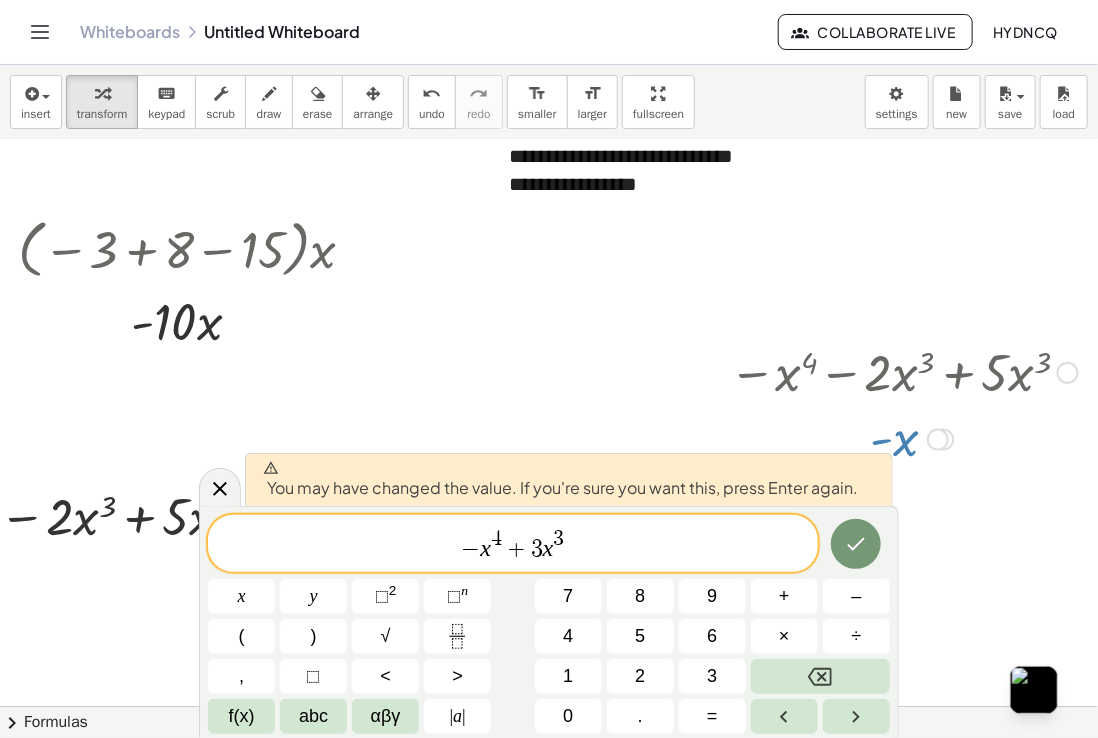 click on "− x 4 + 3 x 3 ​" at bounding box center [513, 545] 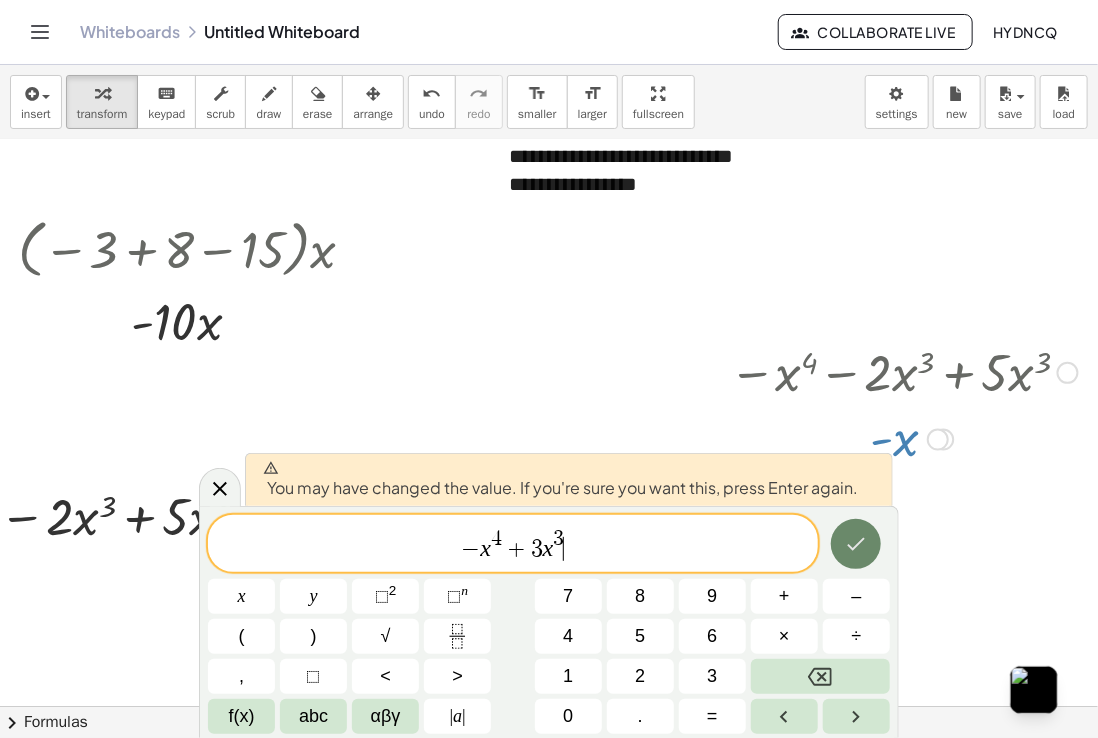 click at bounding box center [856, 544] 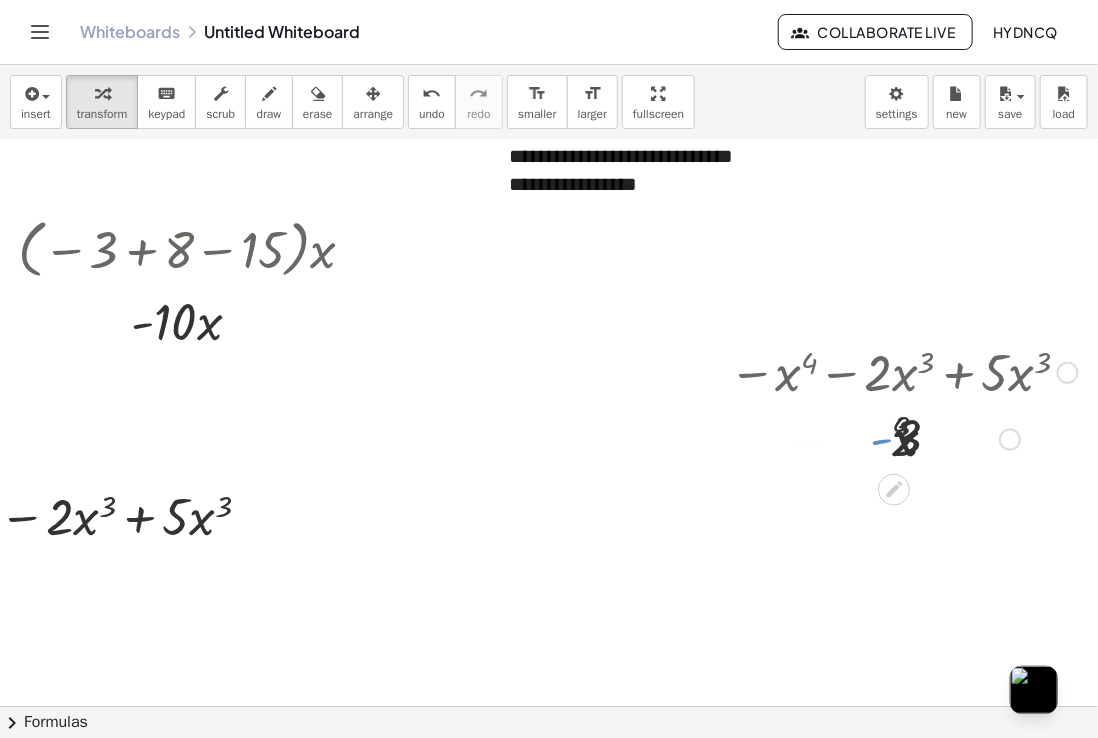 click at bounding box center [489, 586] 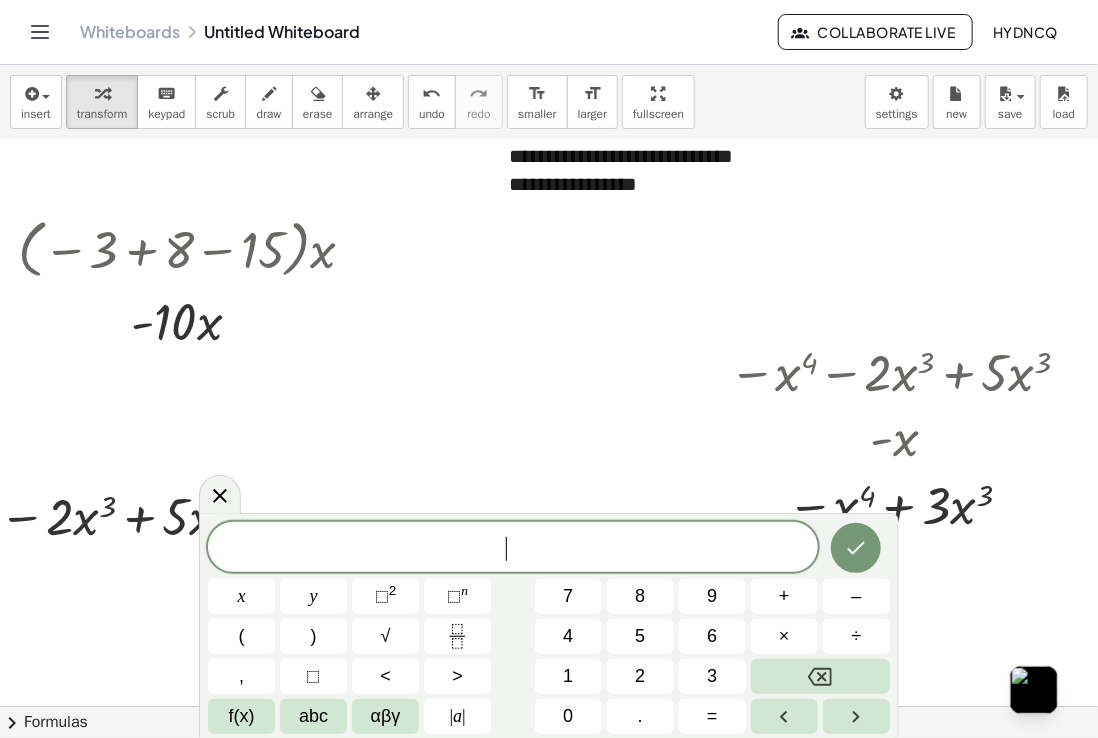 click at bounding box center [489, 586] 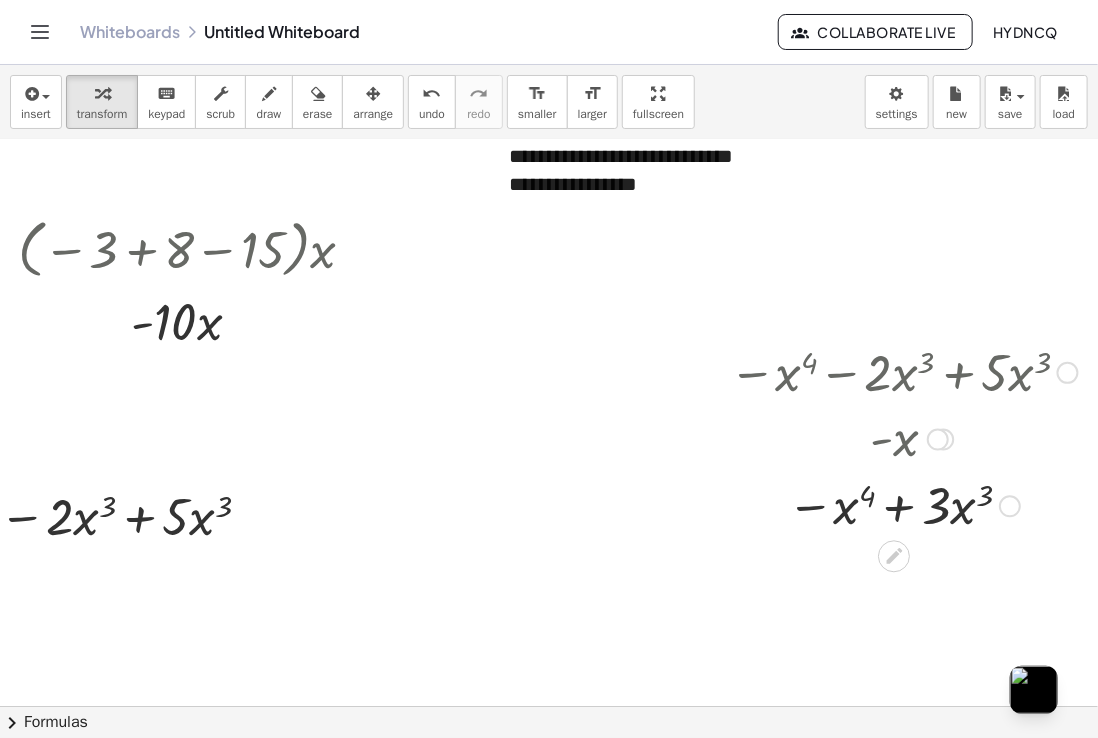 click at bounding box center (911, 438) 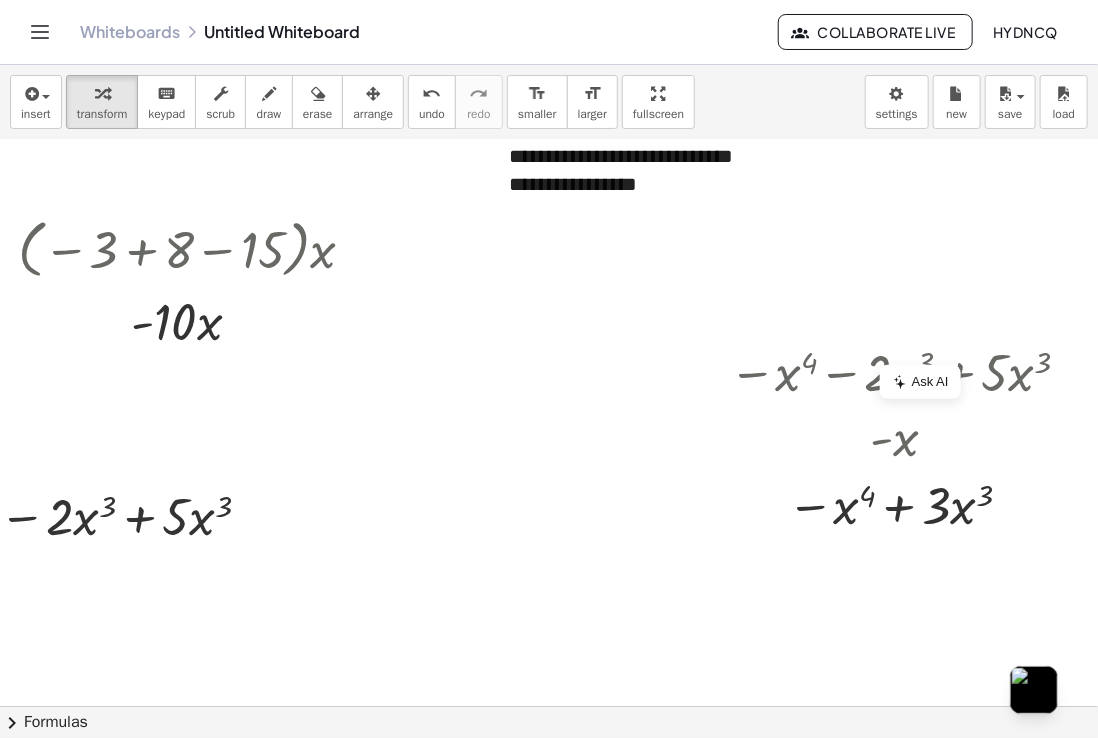 drag, startPoint x: 925, startPoint y: 452, endPoint x: 888, endPoint y: 465, distance: 39.217342 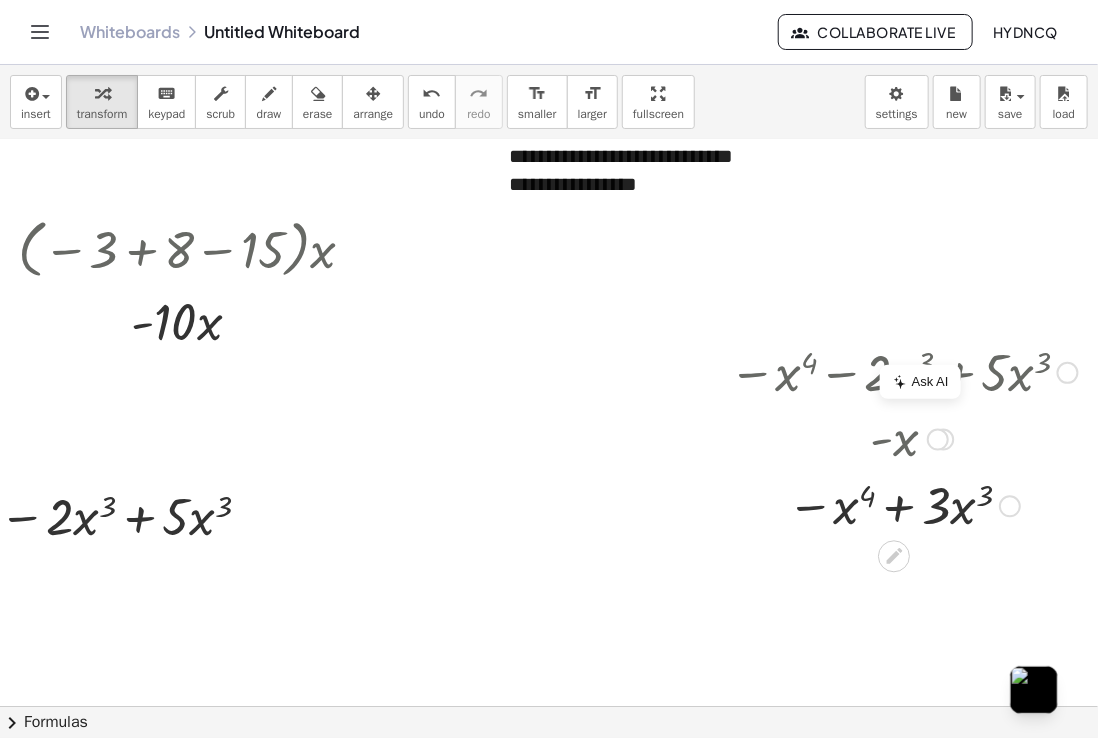 click at bounding box center [938, 440] 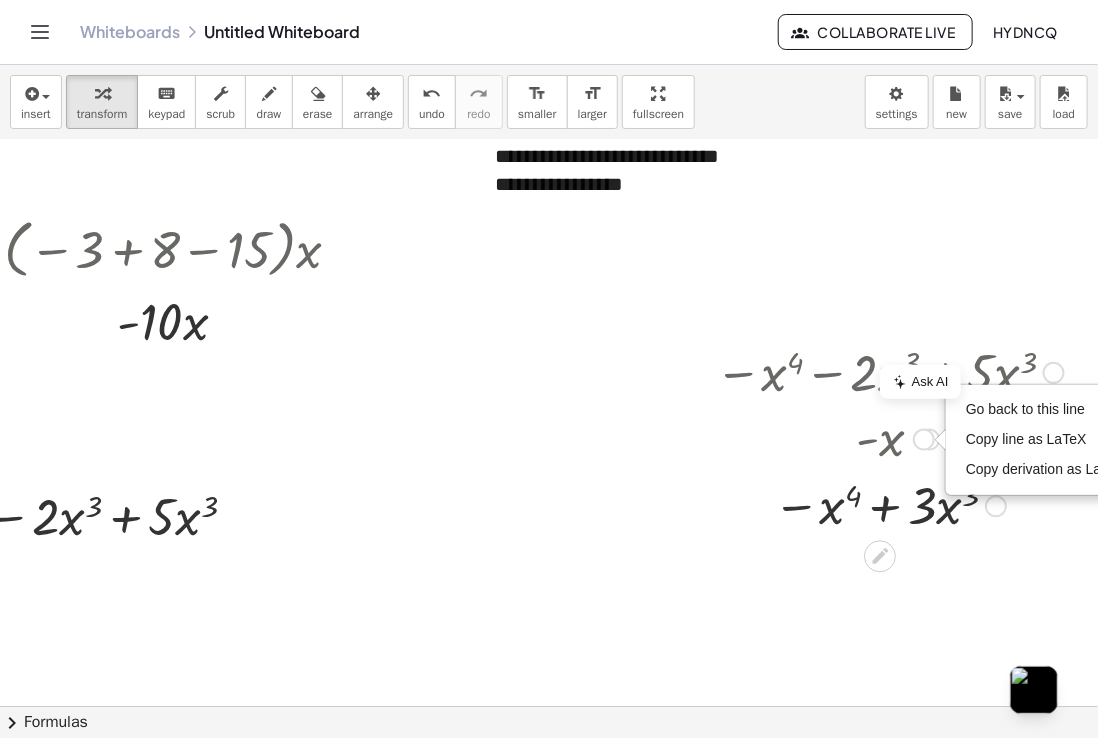 drag, startPoint x: 891, startPoint y: 447, endPoint x: 871, endPoint y: 442, distance: 20.615528 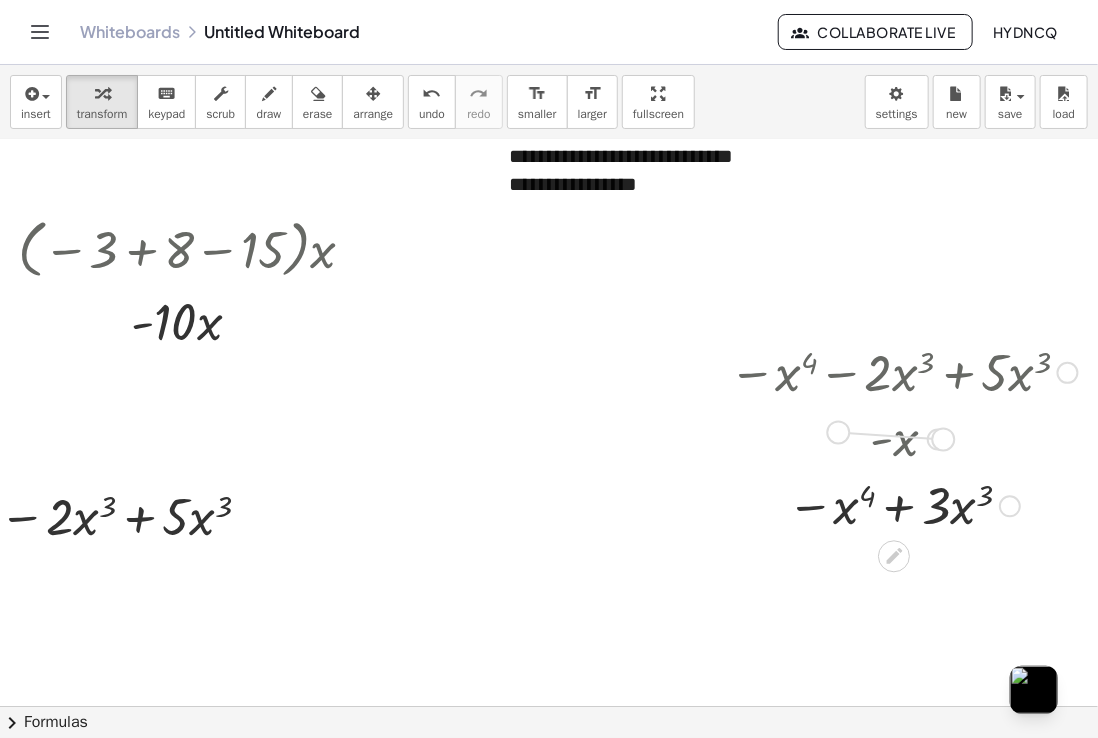 drag, startPoint x: 924, startPoint y: 438, endPoint x: 811, endPoint y: 431, distance: 113.216606 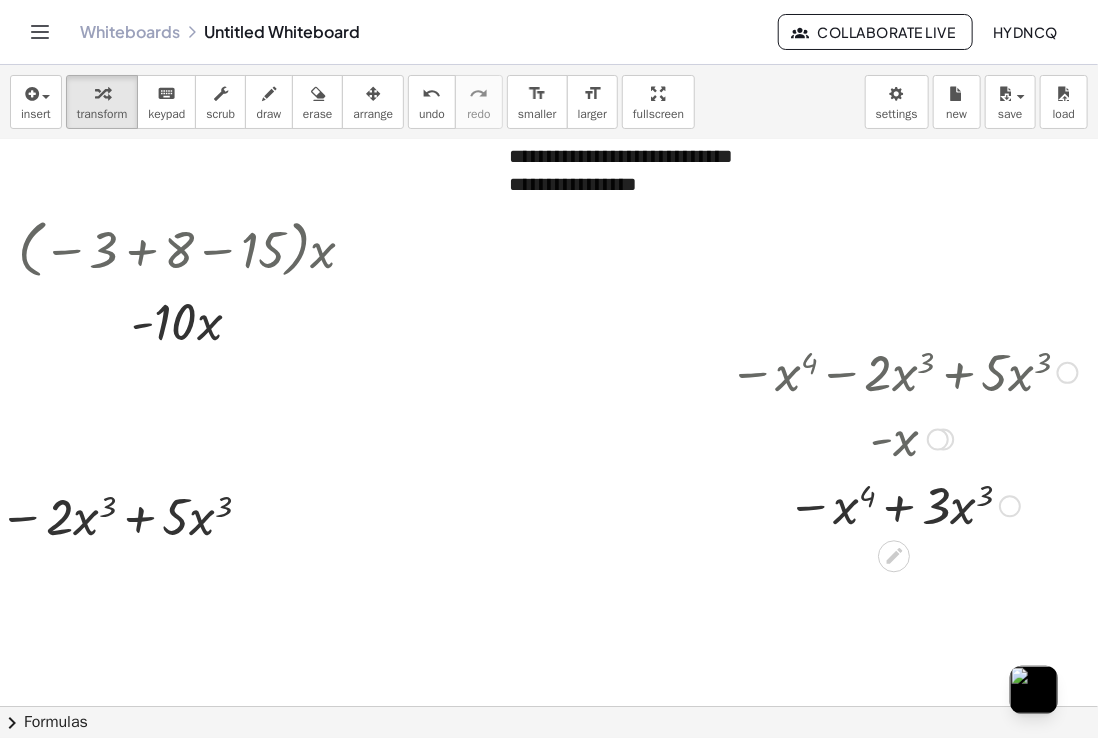 click at bounding box center (903, 438) 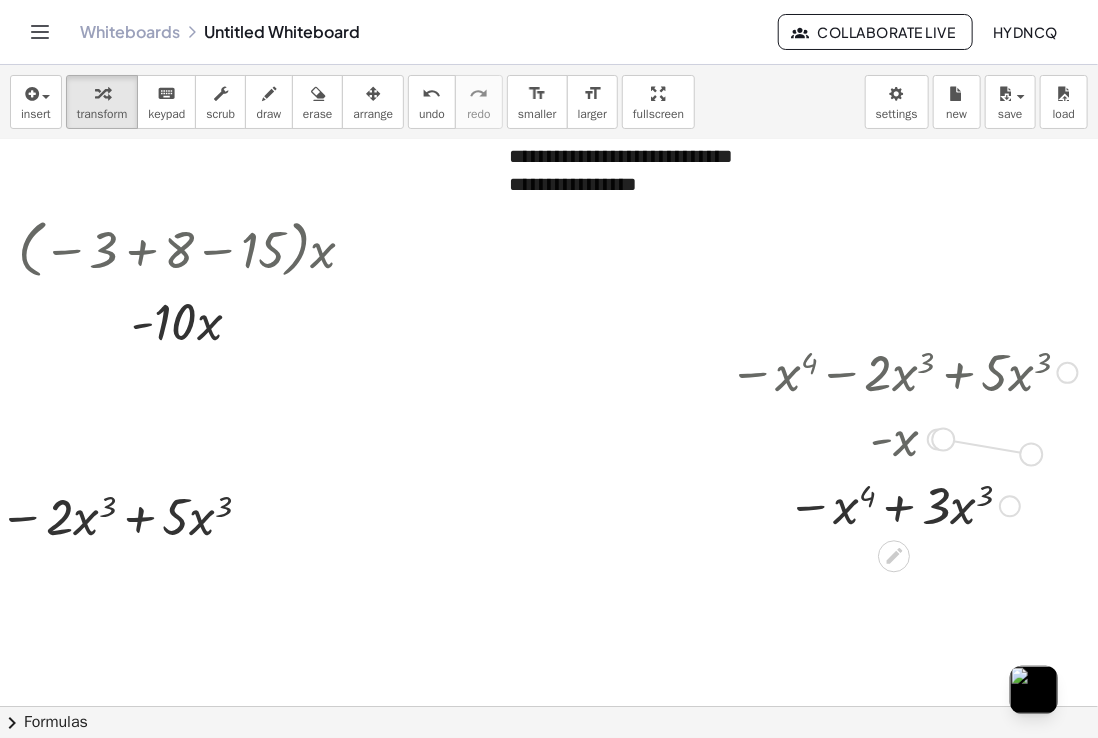 drag, startPoint x: 937, startPoint y: 441, endPoint x: 1028, endPoint y: 462, distance: 93.39165 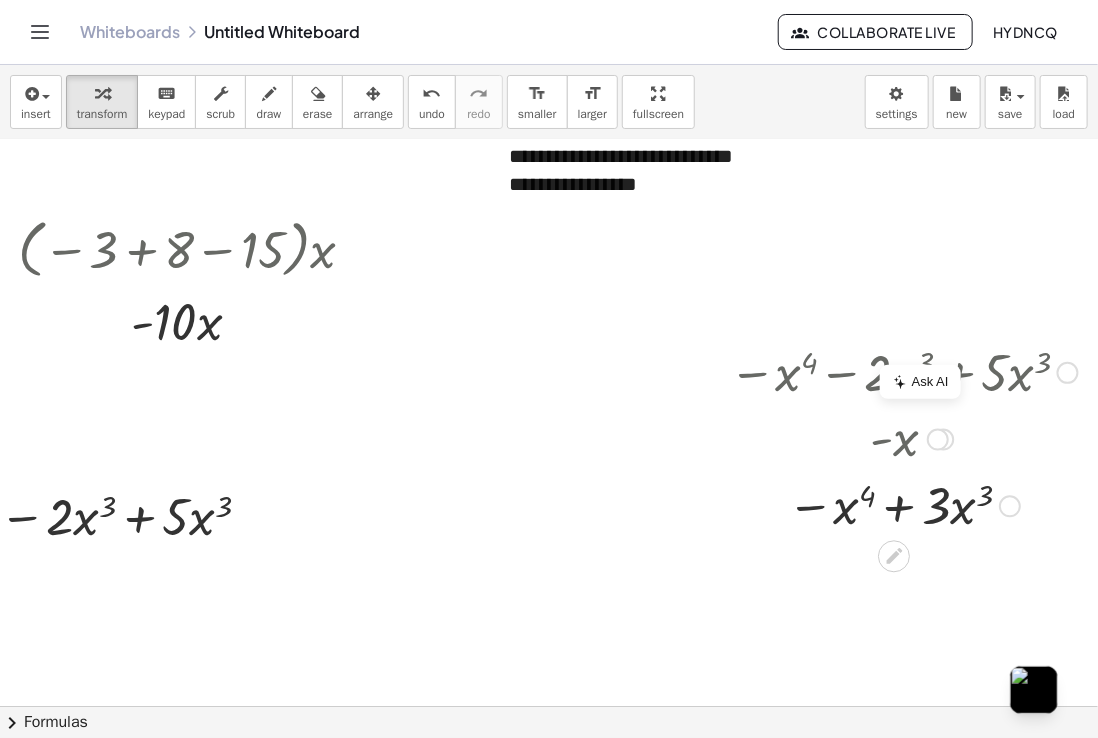 drag, startPoint x: 896, startPoint y: 443, endPoint x: 880, endPoint y: 443, distance: 16 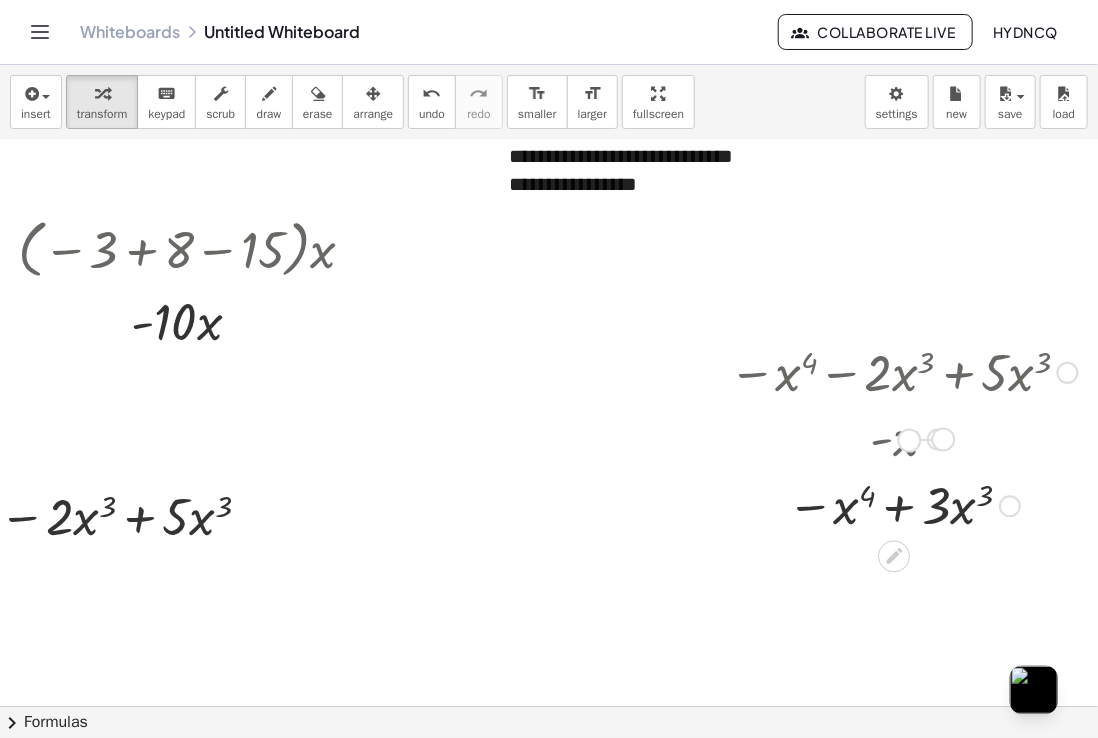 drag, startPoint x: 922, startPoint y: 443, endPoint x: 885, endPoint y: 446, distance: 37.12142 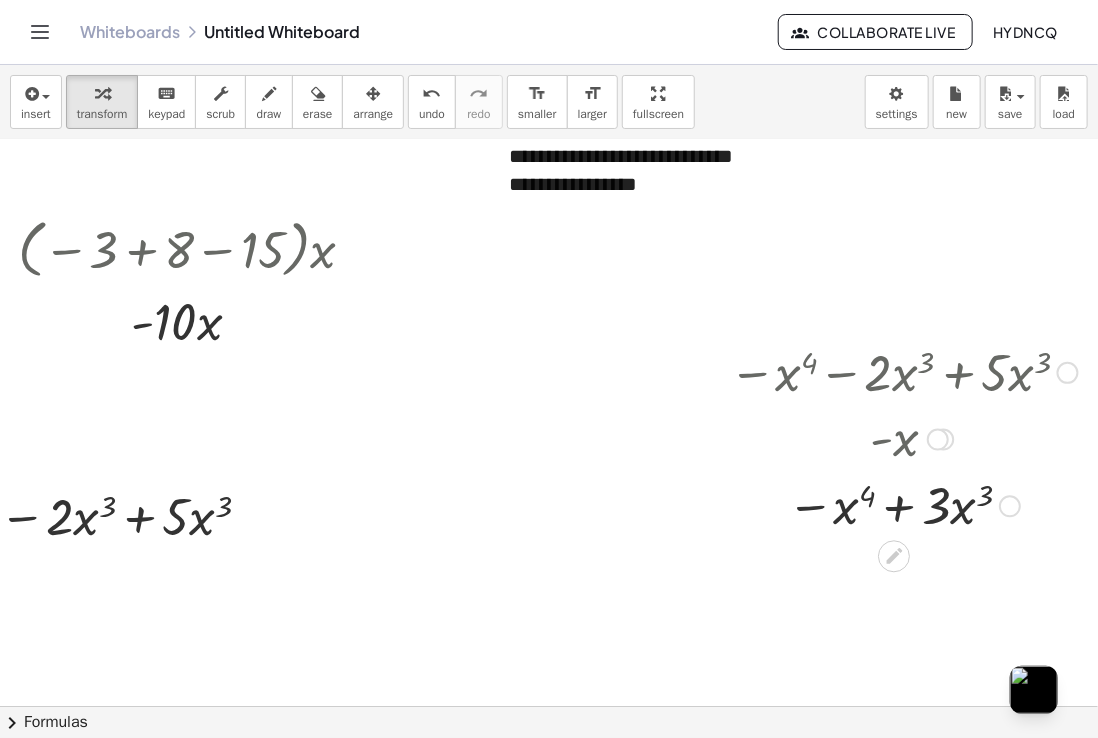 click at bounding box center (903, 438) 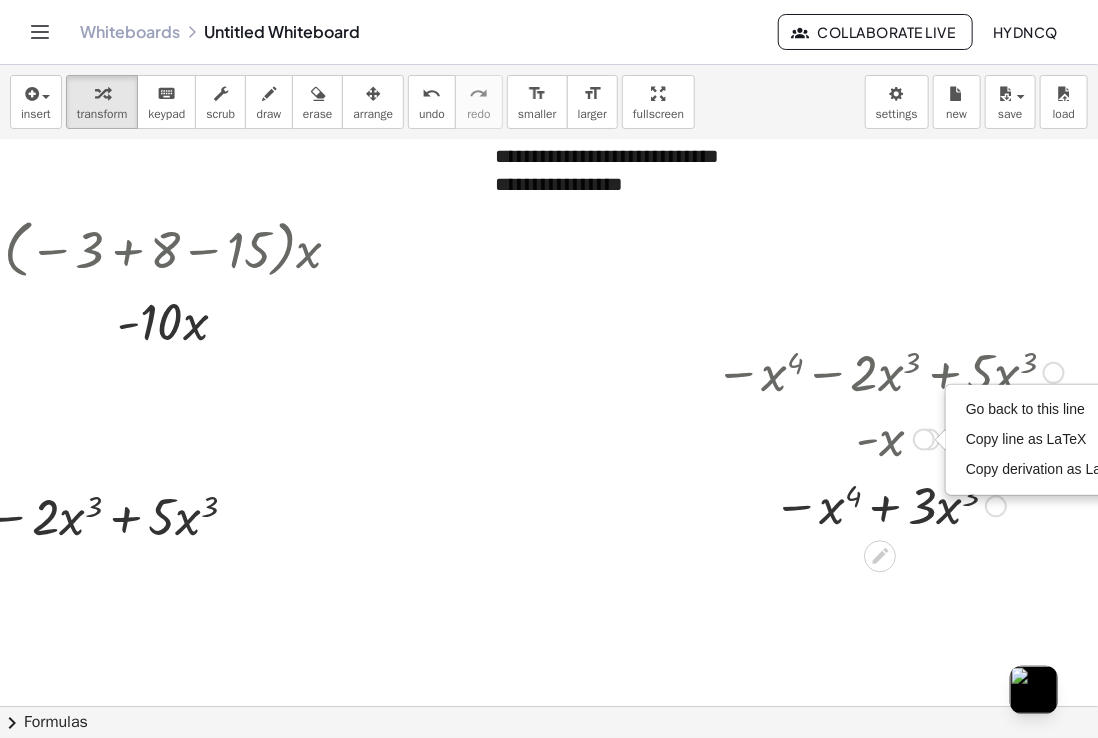 click on "Go back to this line Copy line as LaTeX Copy derivation as LaTeX" at bounding box center (924, 440) 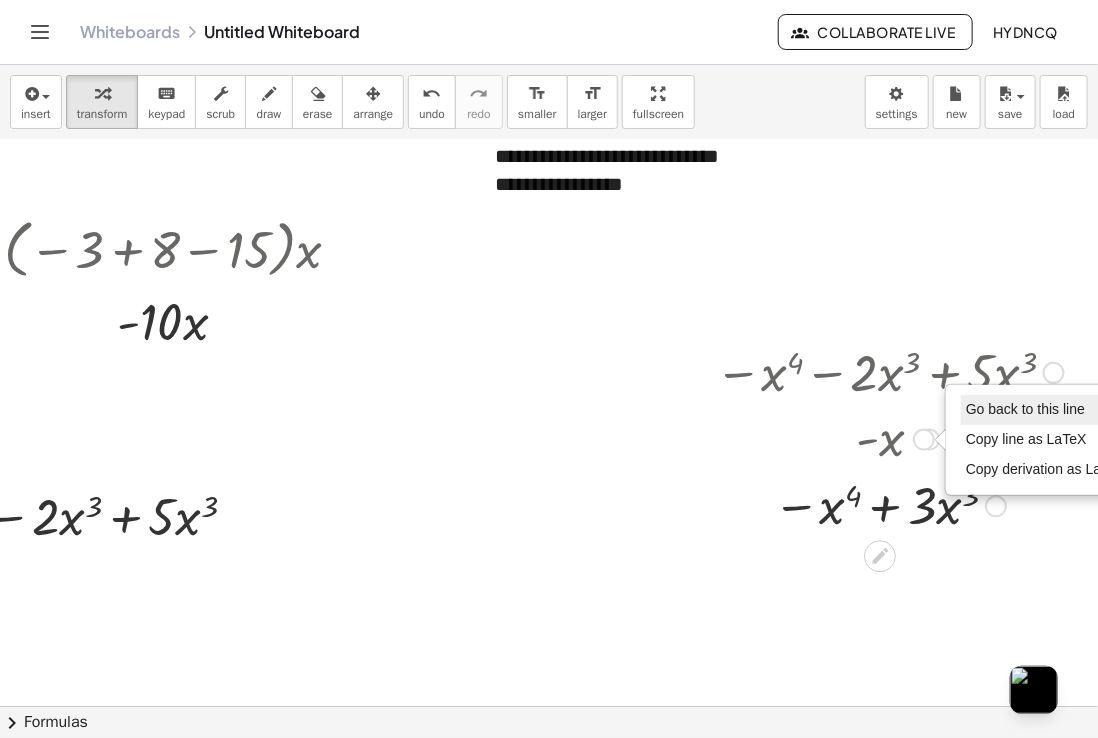 click on "Go back to this line" at bounding box center [1025, 409] 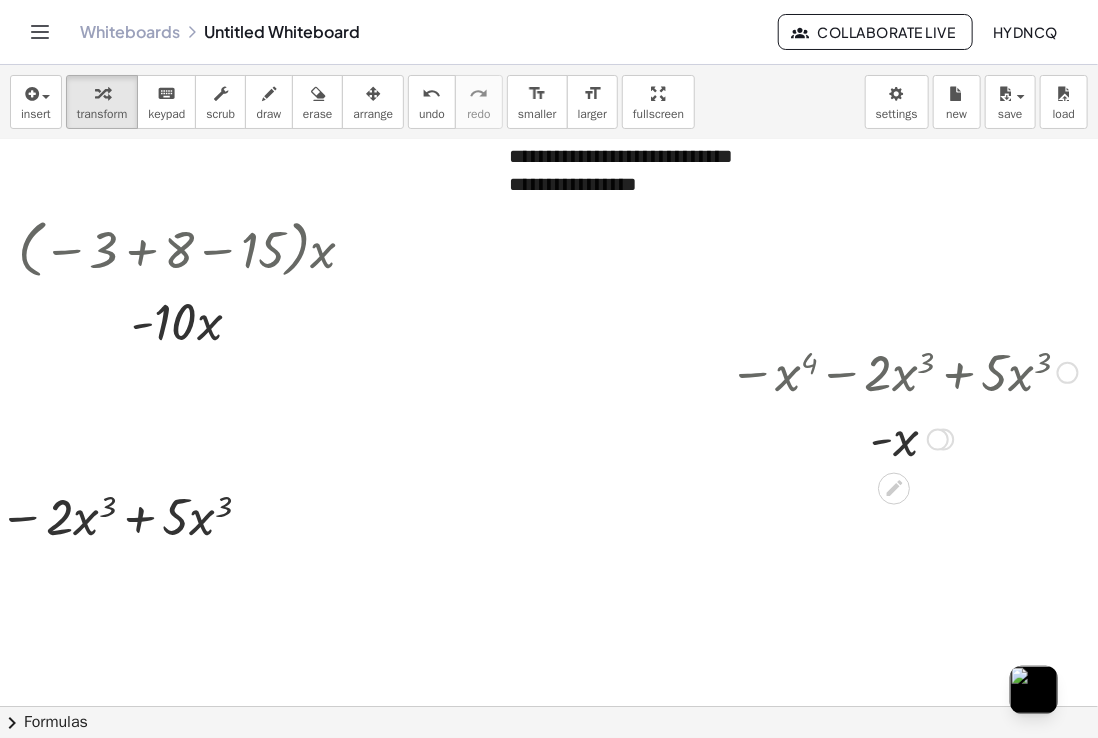 click on "Go back to this line Copy line as LaTeX Copy derivation as LaTeX" at bounding box center (938, 440) 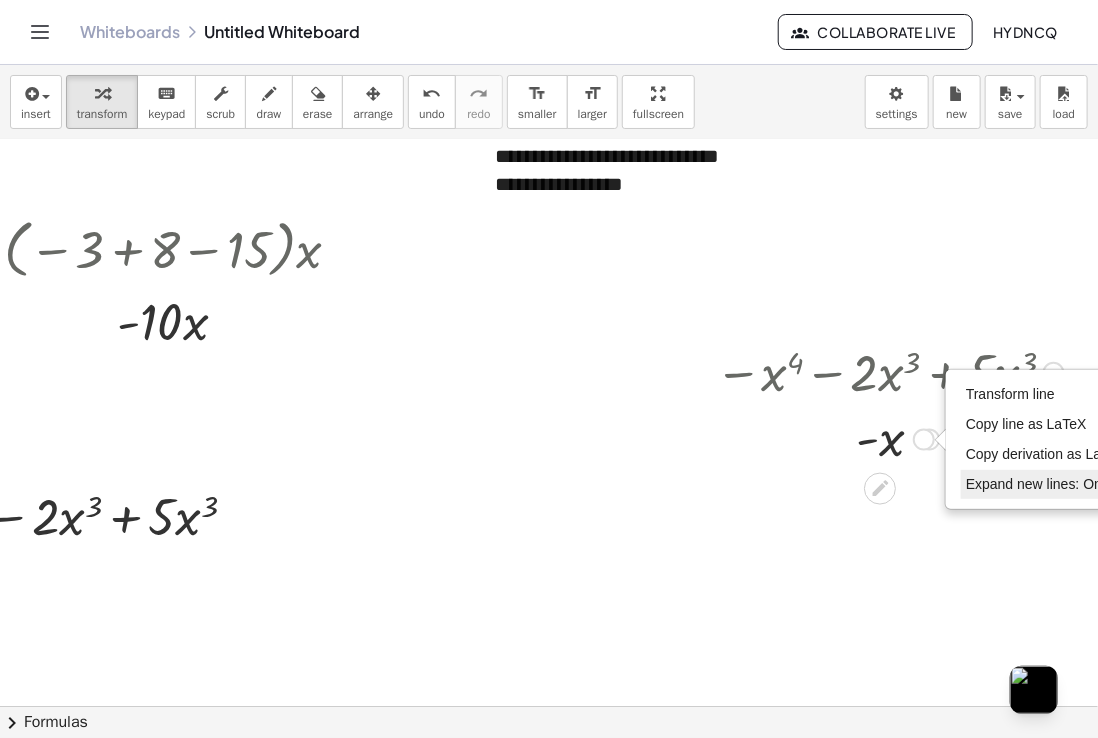 click on "Expand new lines: On" at bounding box center (1034, 484) 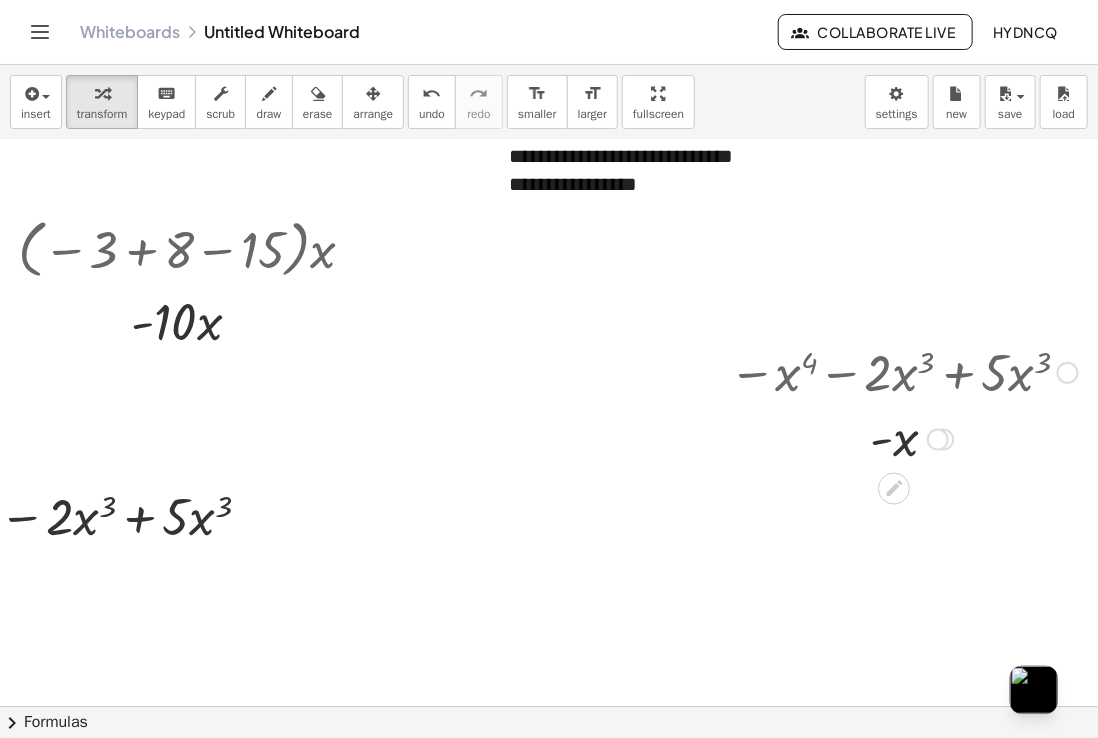 click on "Transform line Copy line as LaTeX Copy derivation as LaTeX Expand new lines: On" at bounding box center [938, 440] 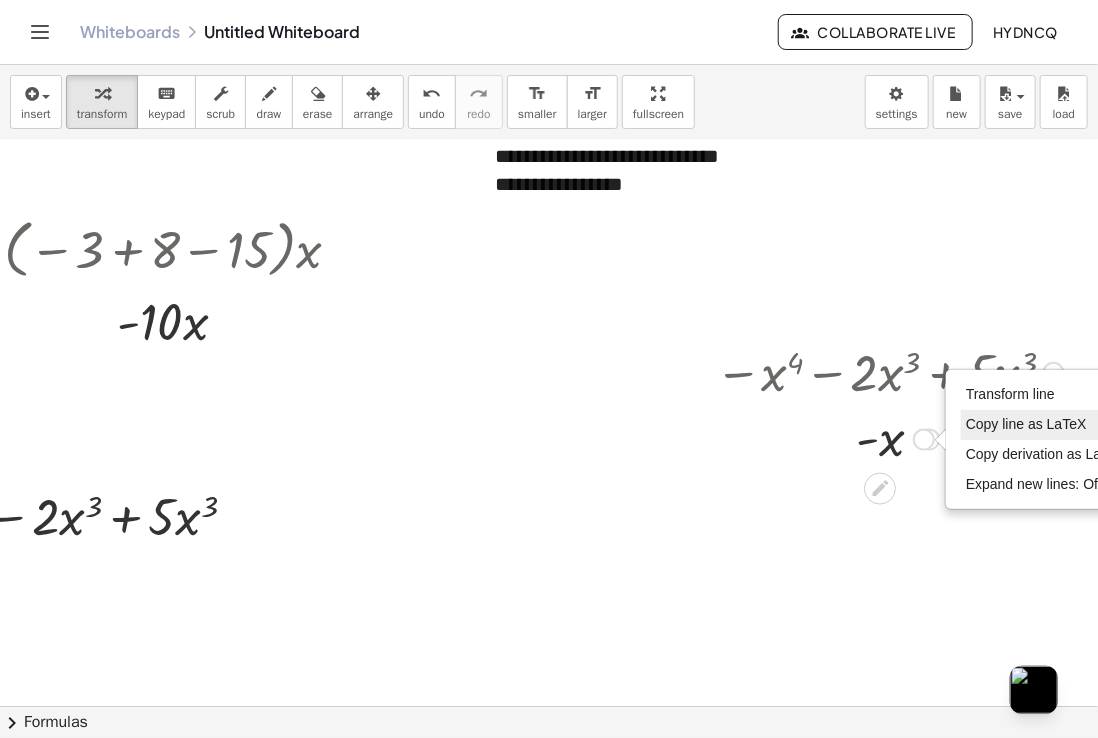 click on "Copy line as LaTeX" at bounding box center (1026, 424) 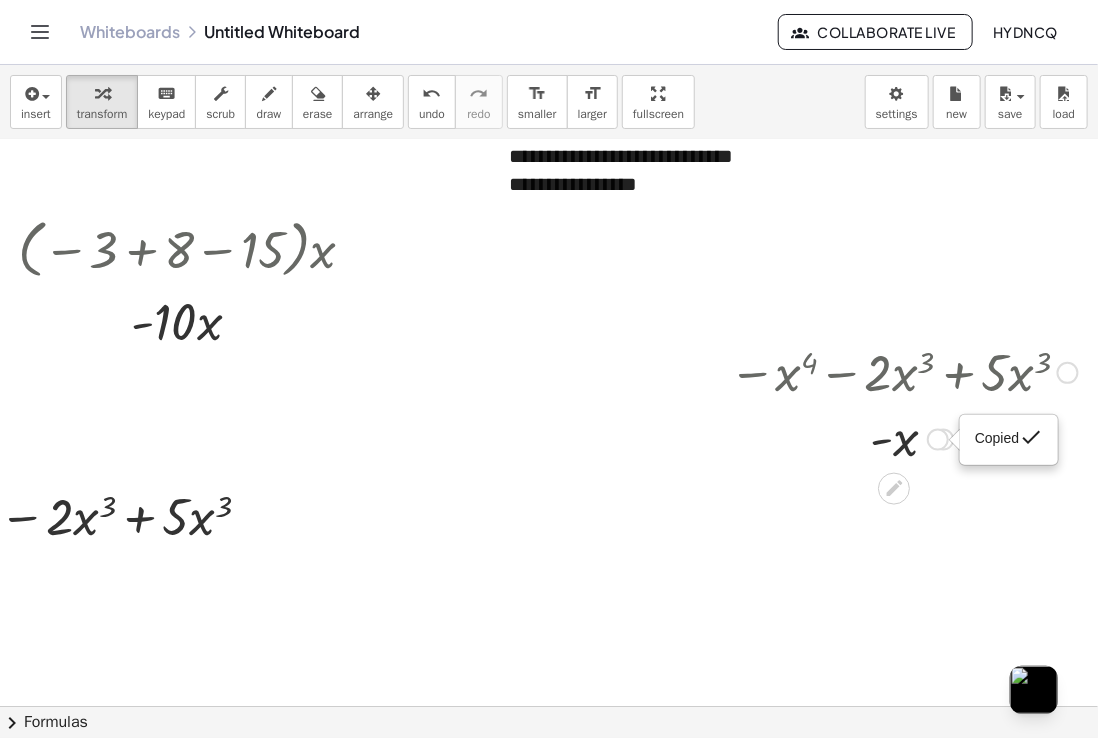 click at bounding box center [903, 438] 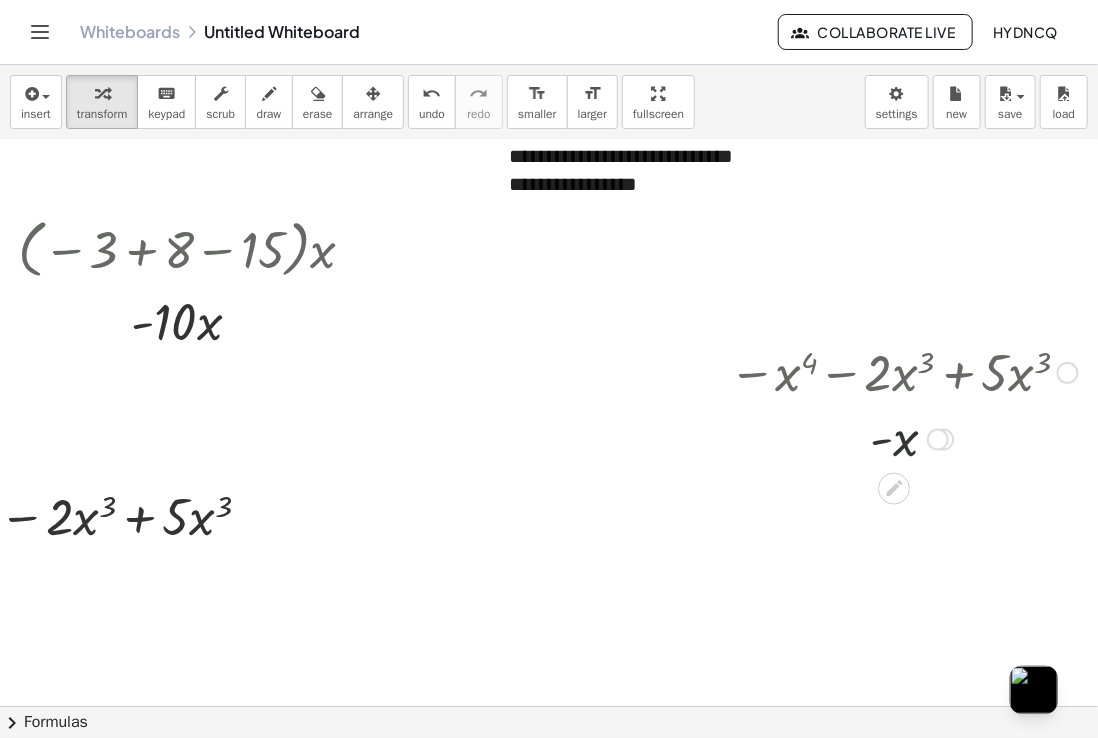 click at bounding box center [903, 438] 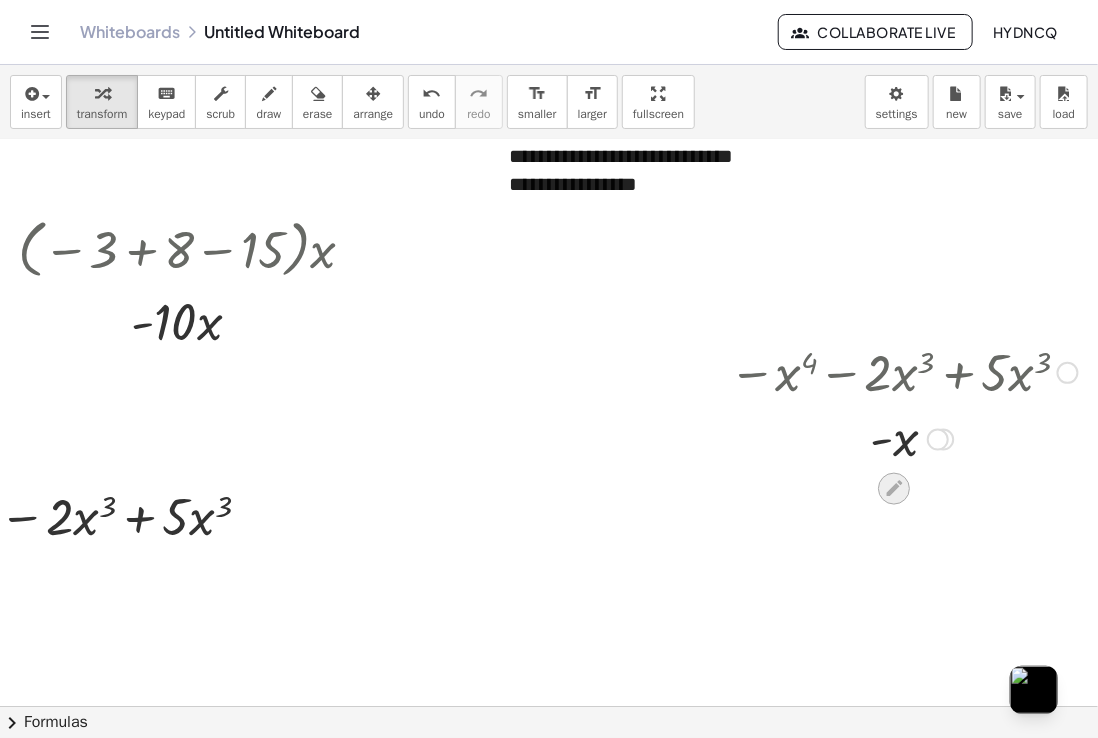 click 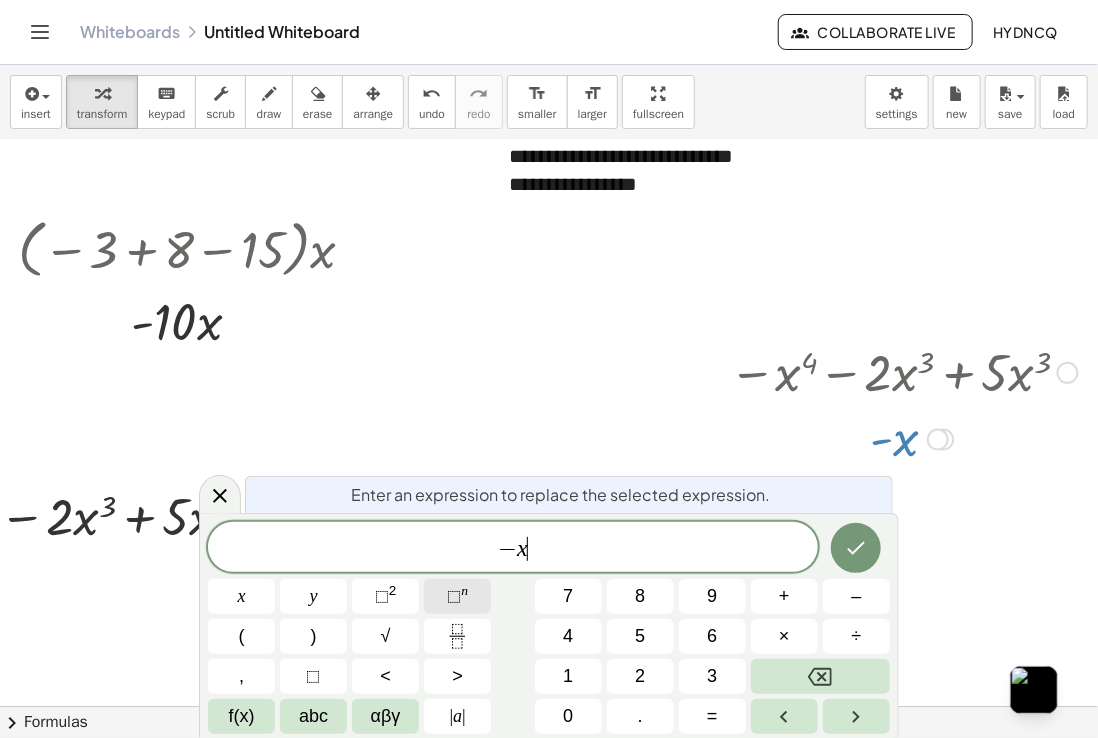 click on "⬚ n" at bounding box center [457, 596] 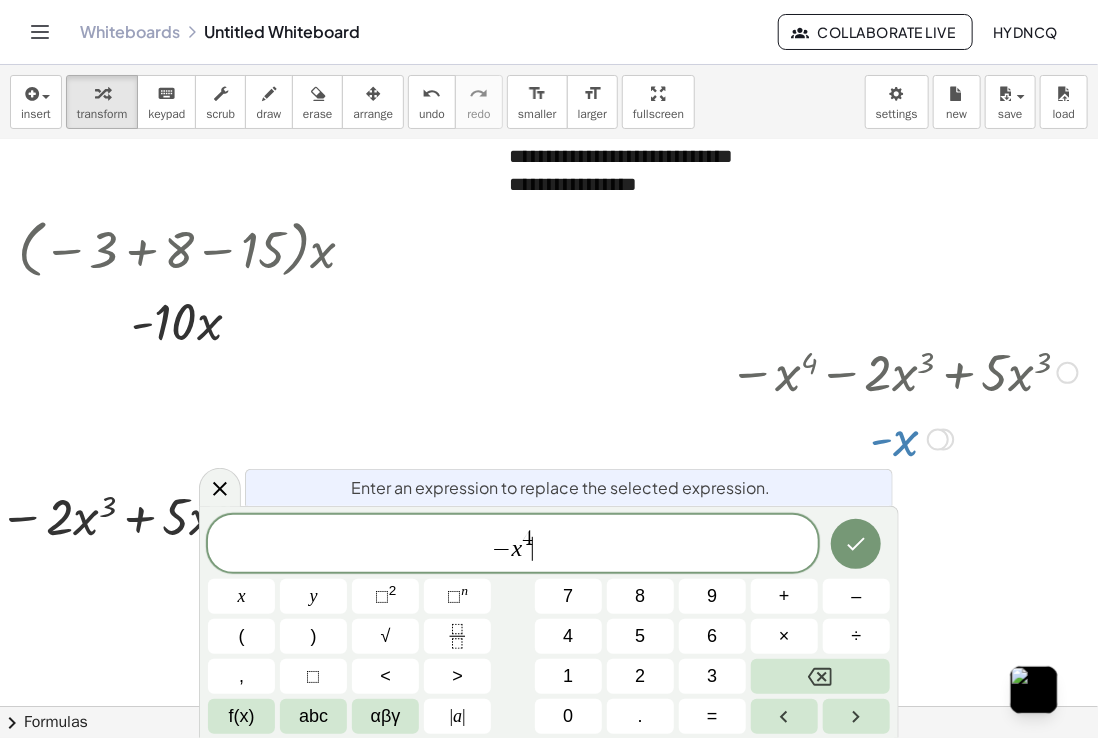 click on "− x 4 ​" at bounding box center [513, 545] 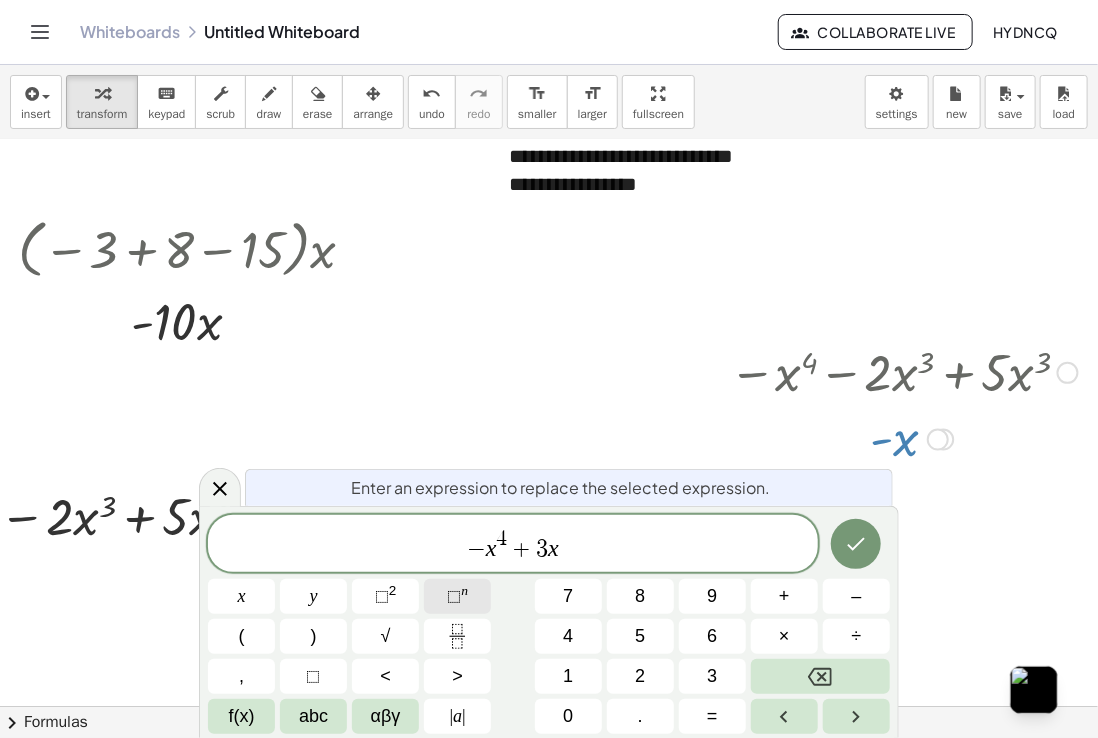 click on "⬚ n" at bounding box center [457, 596] 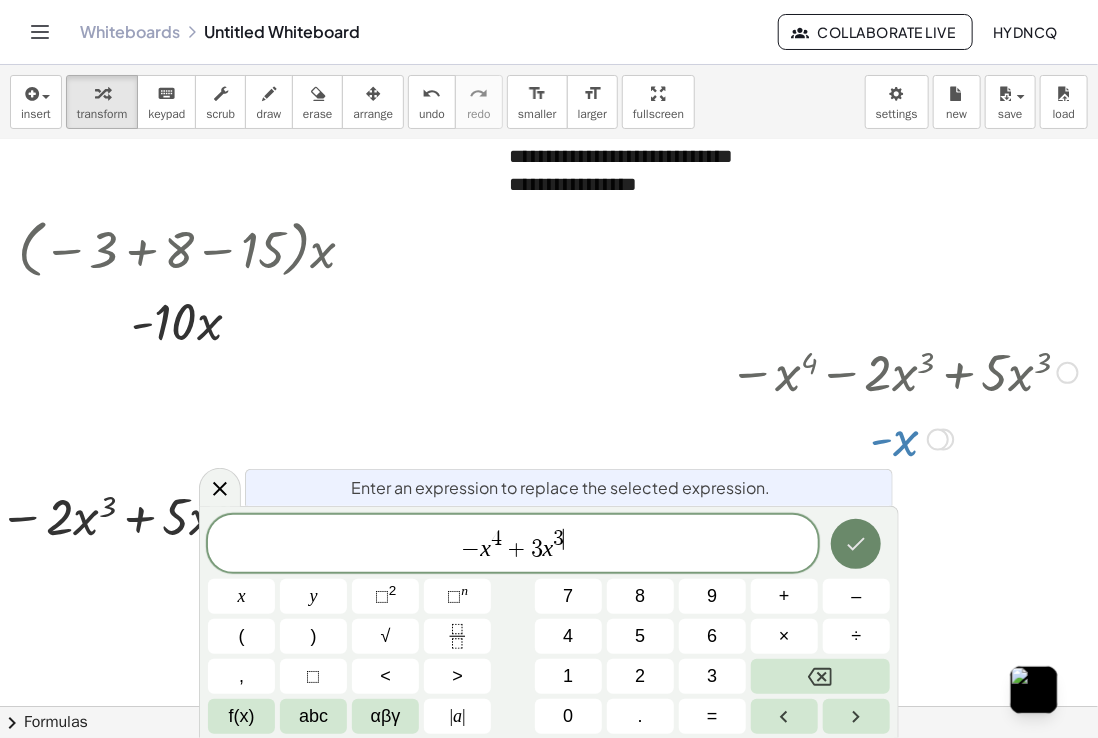 click 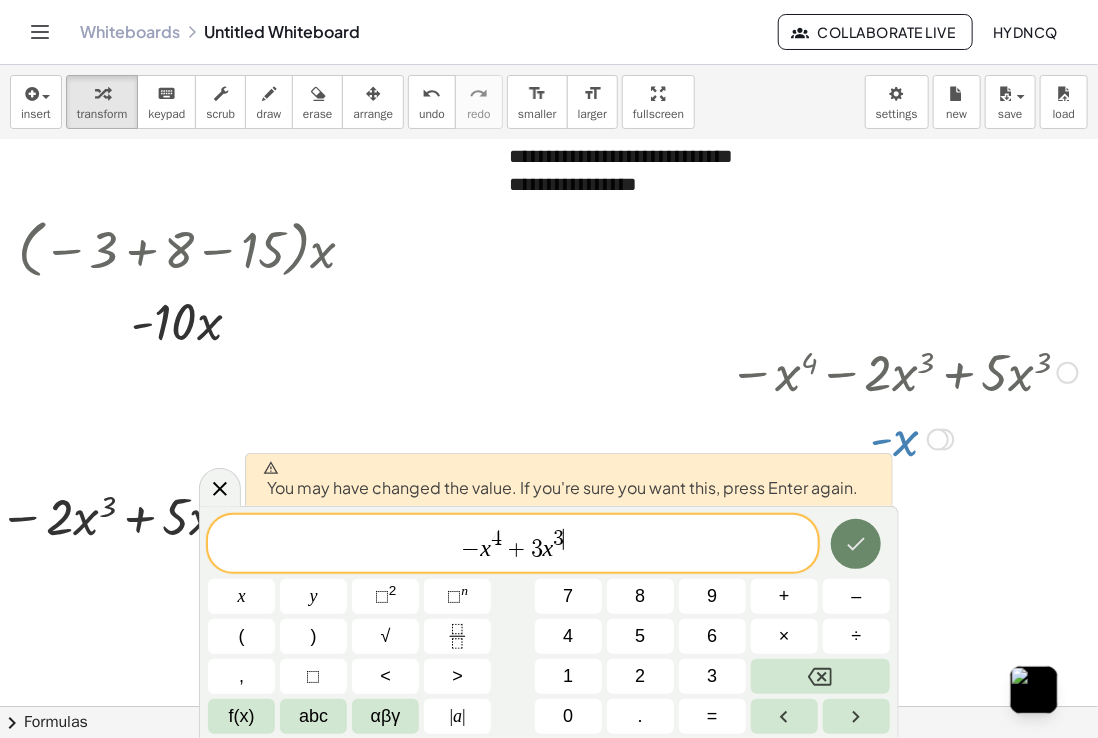 click 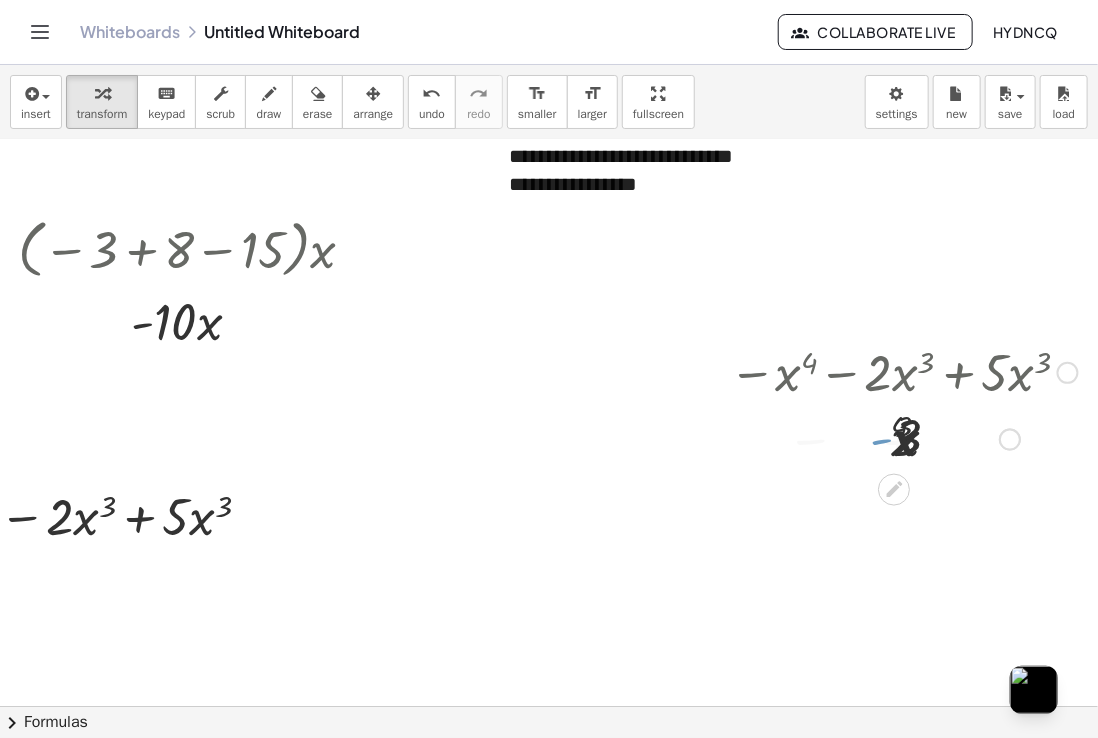 click at bounding box center (489, 586) 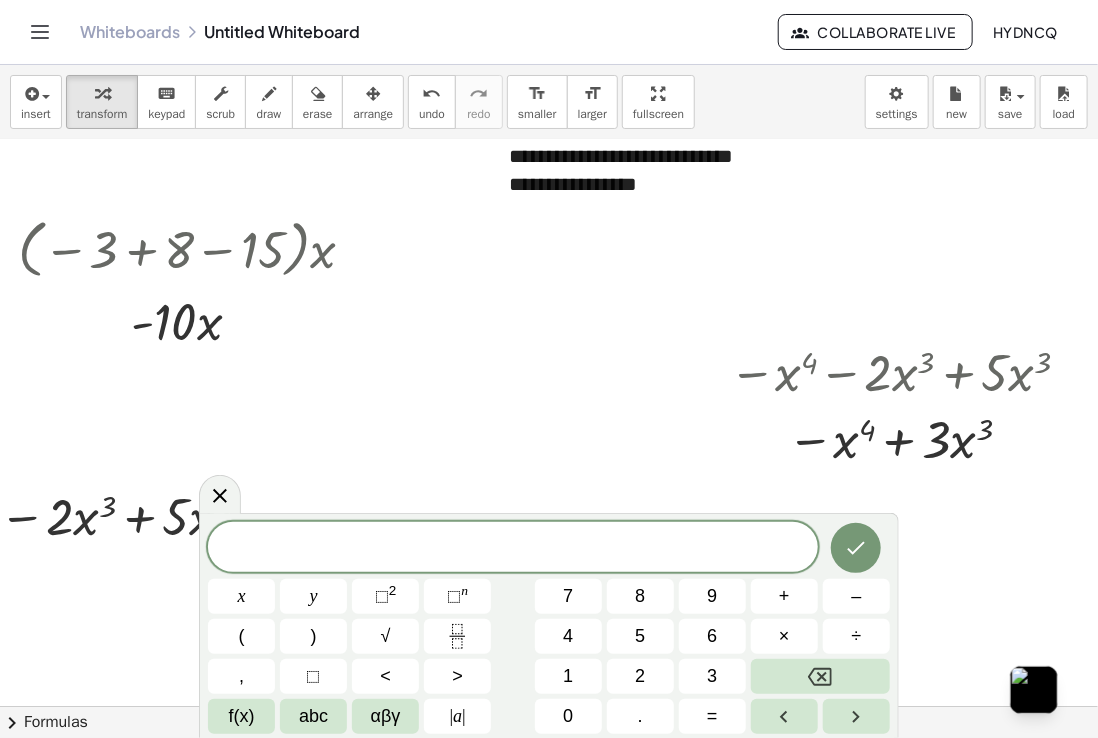 click at bounding box center [489, 586] 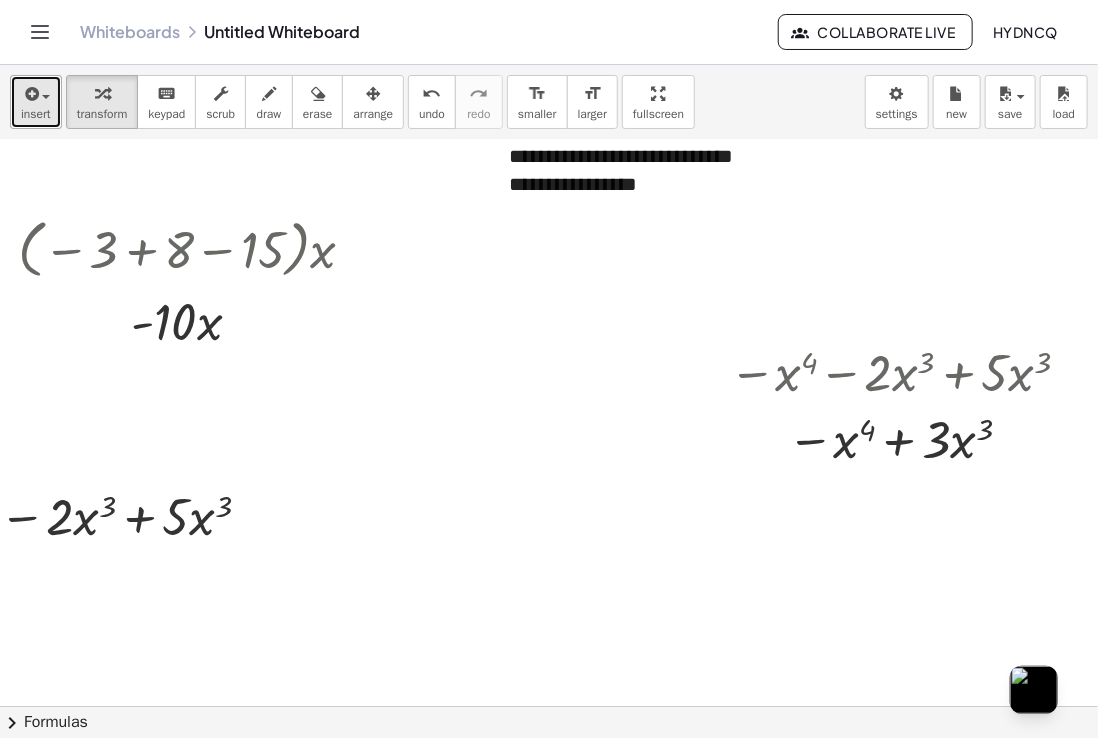 click on "insert" at bounding box center [36, 114] 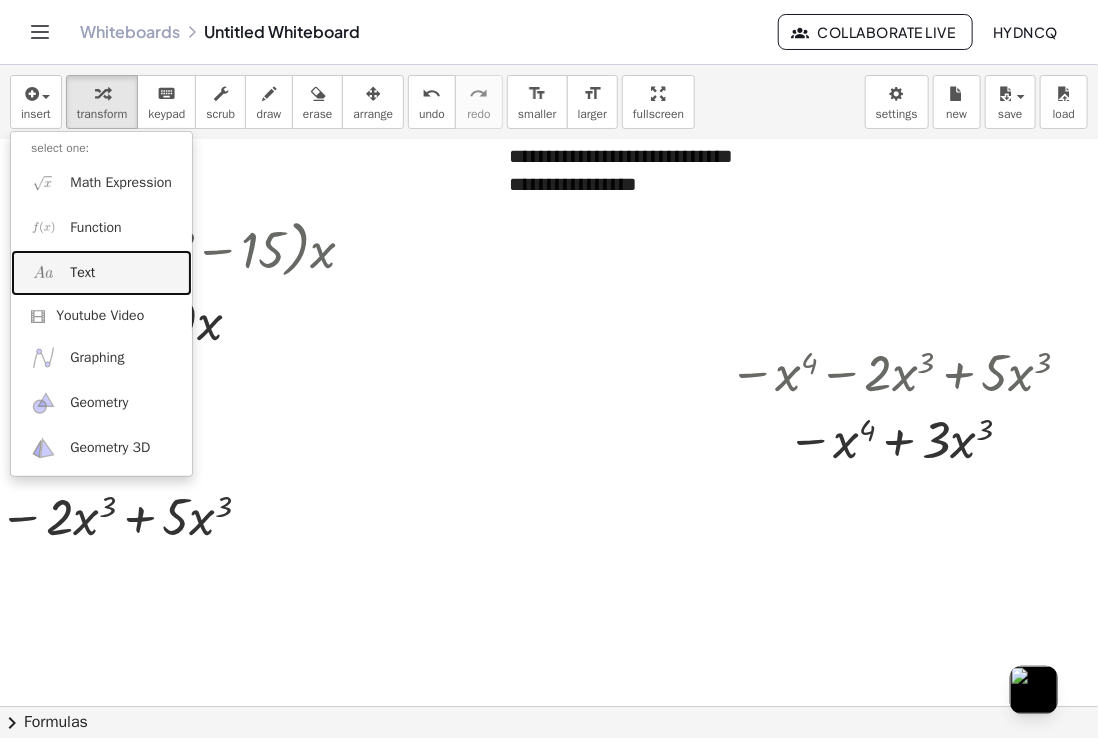 click on "Text" at bounding box center (101, 272) 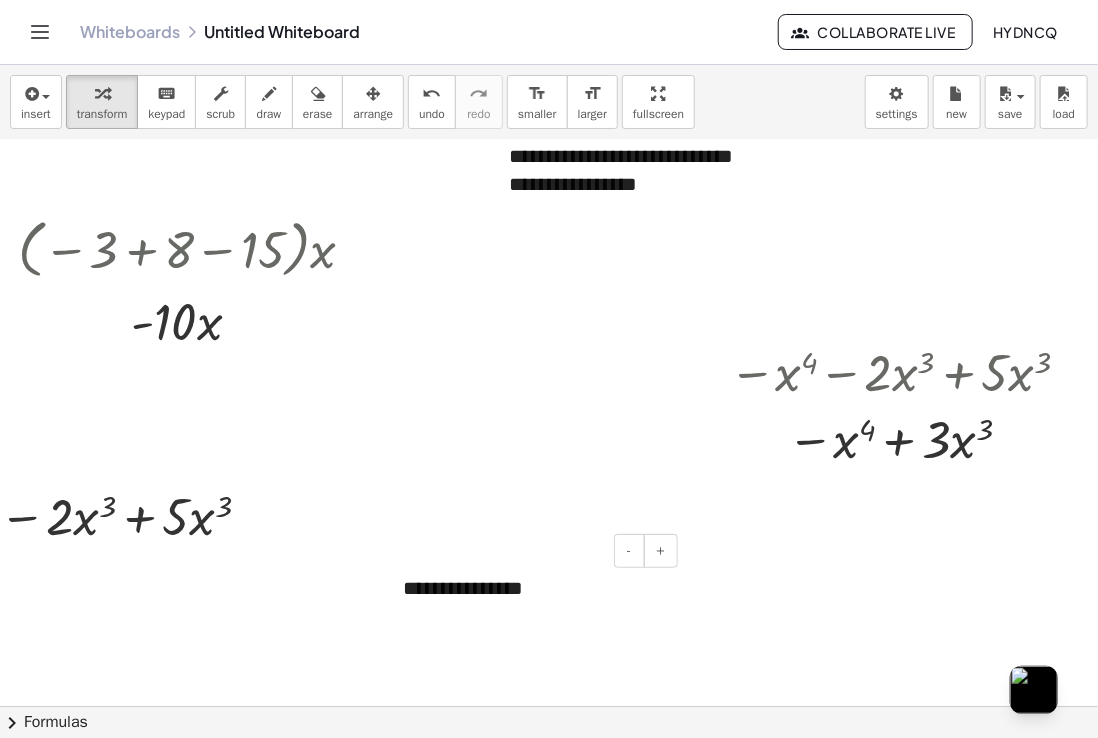 click on "**********" at bounding box center (533, 588) 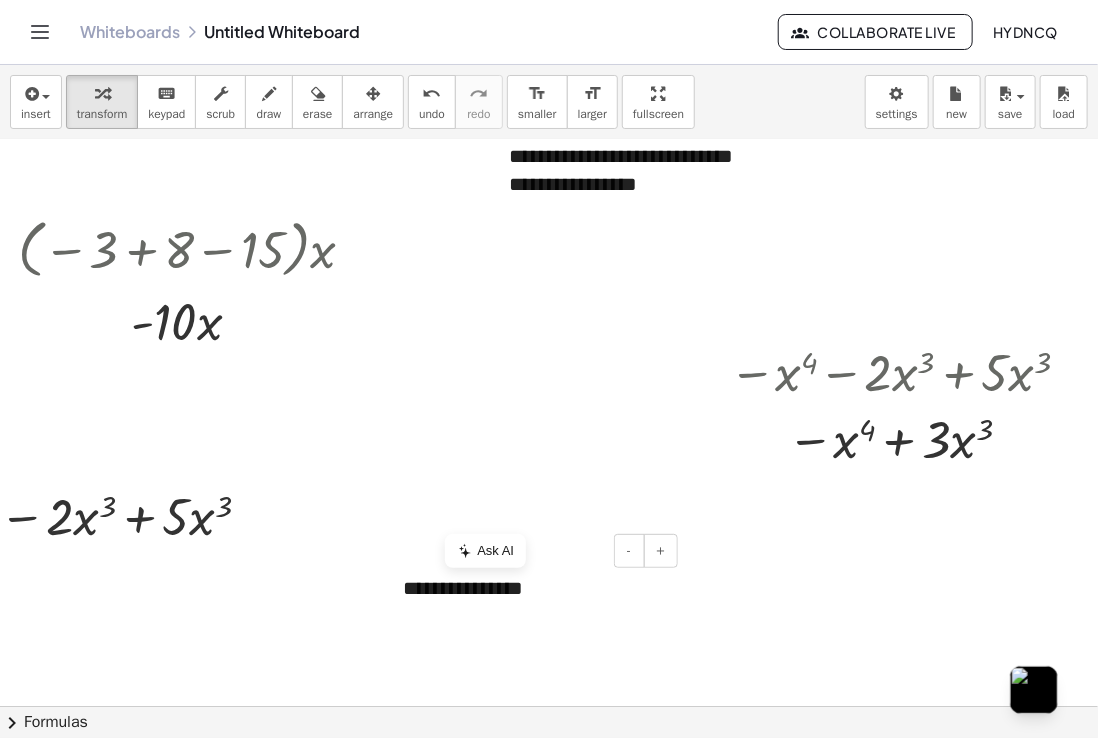 click on "**********" at bounding box center (533, 588) 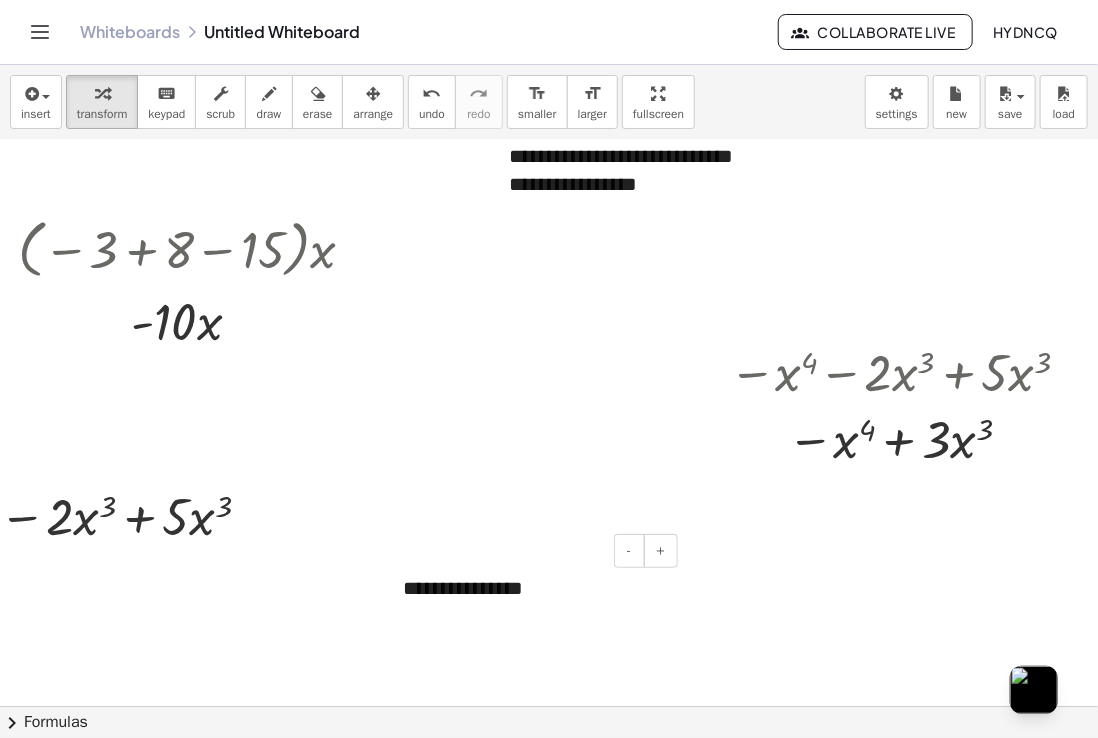 click on "**********" at bounding box center (533, 588) 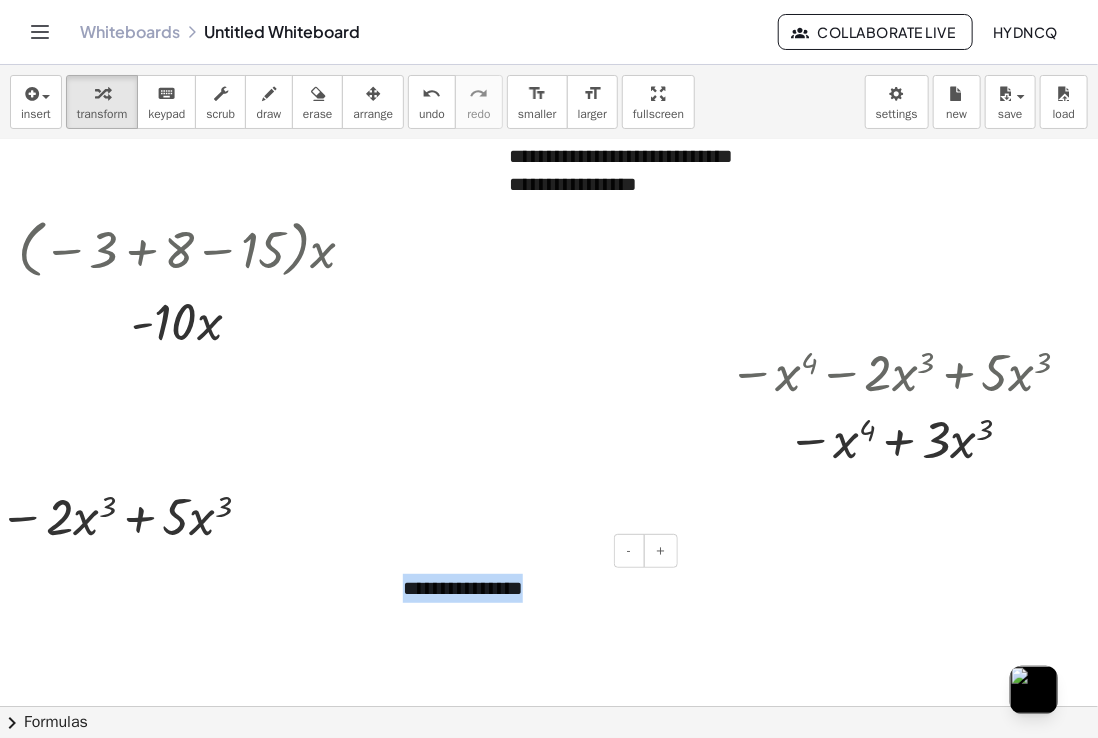 click on "**********" at bounding box center [533, 588] 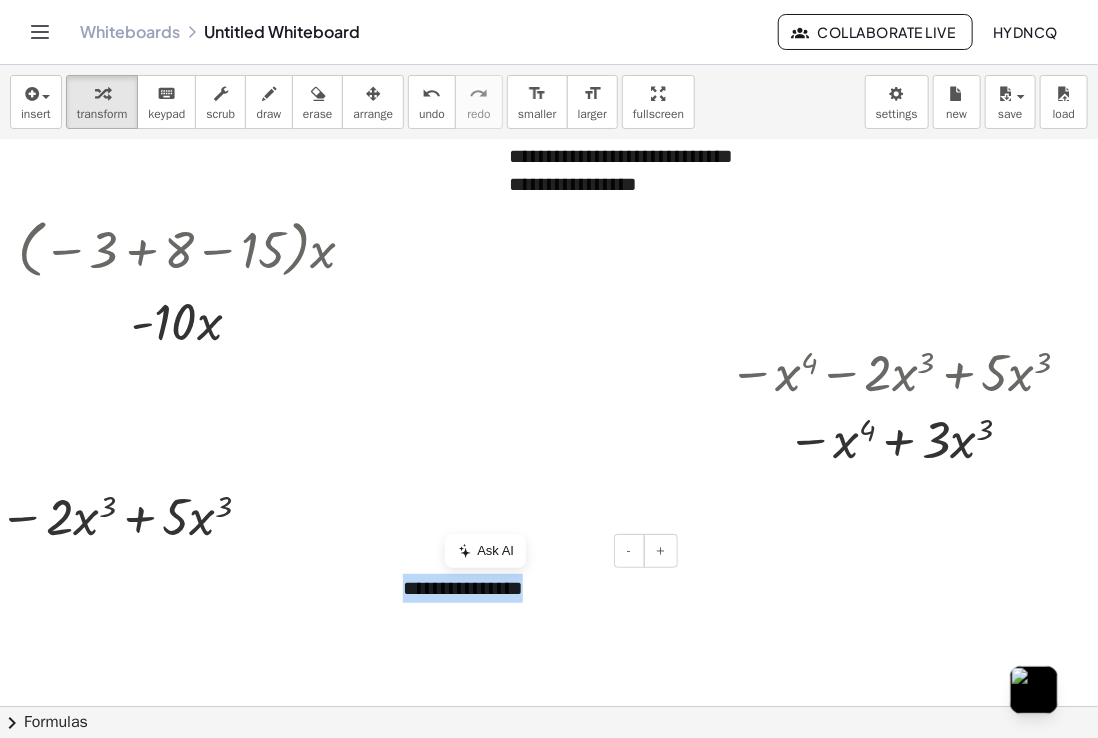 click on "**********" at bounding box center (533, 588) 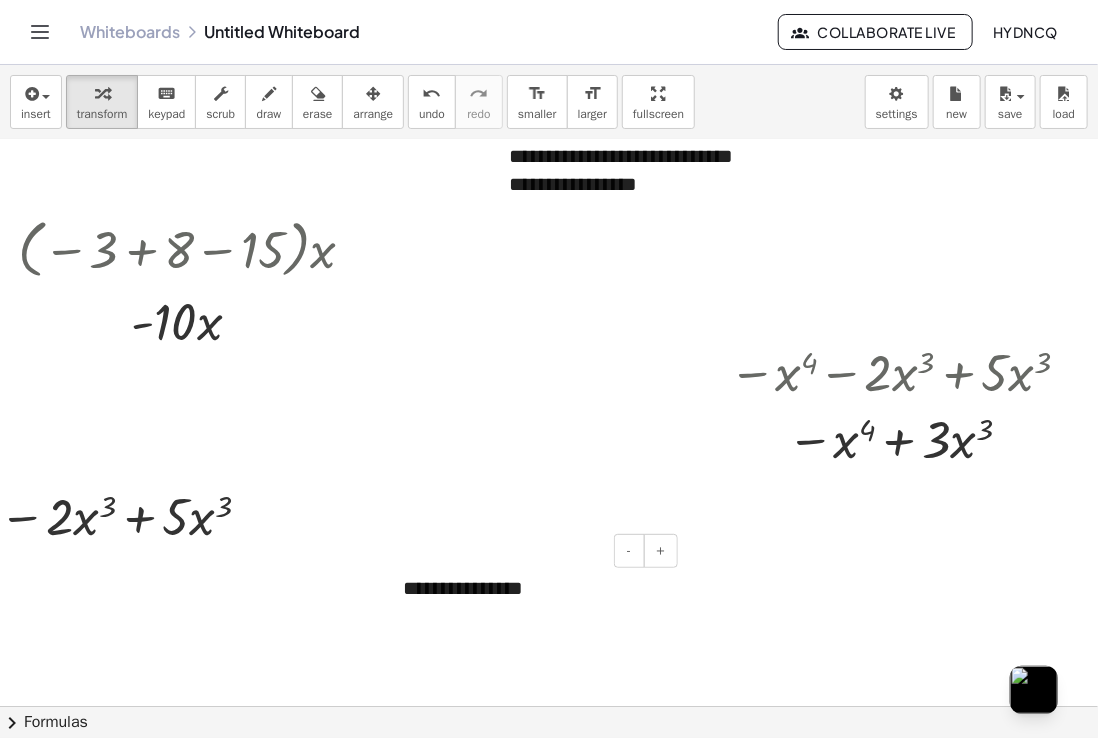 click on "- +" at bounding box center (528, 551) 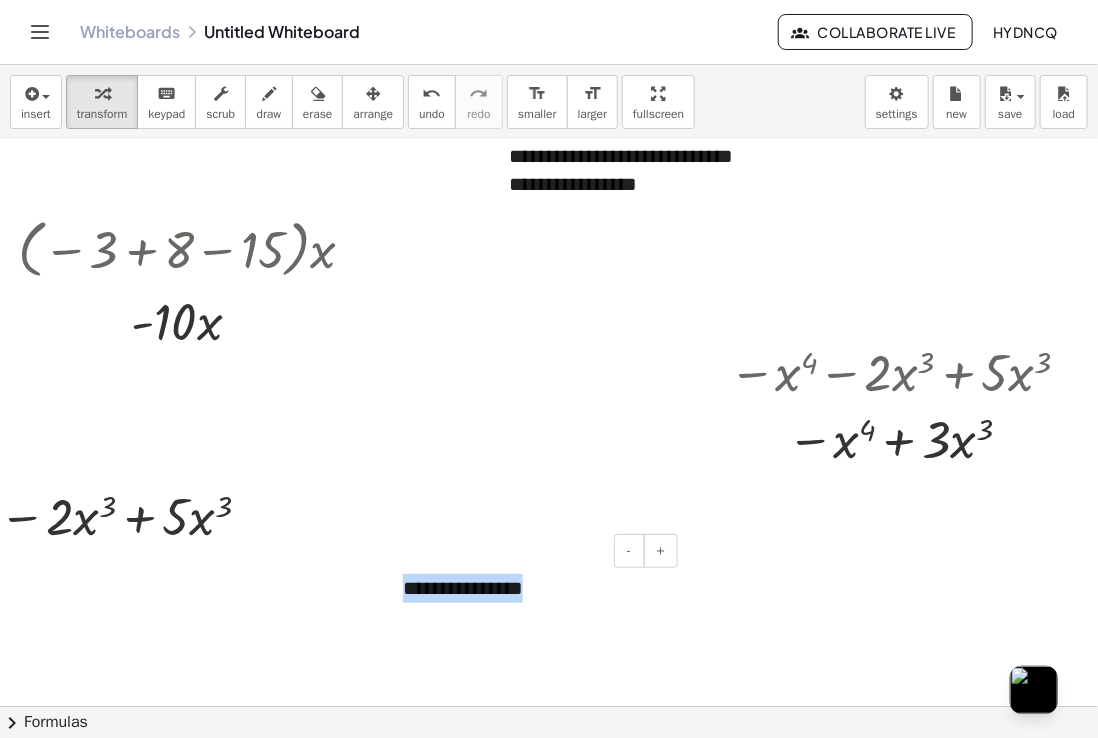 click on "**********" at bounding box center (533, 588) 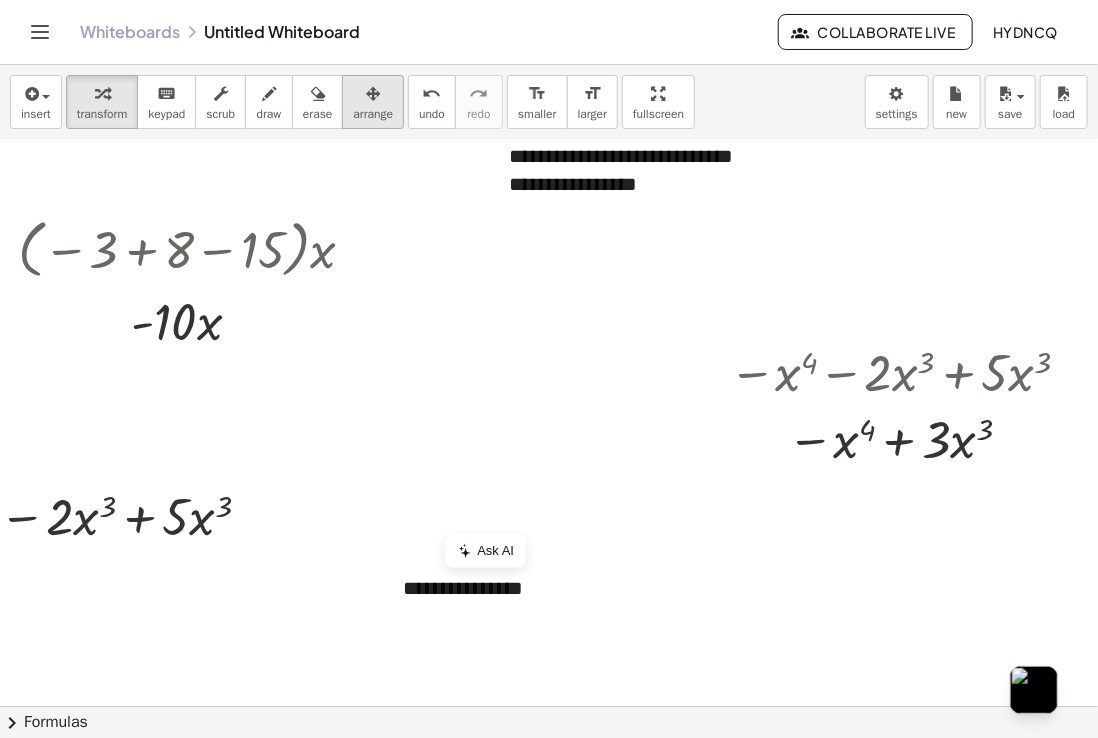 click at bounding box center (373, 94) 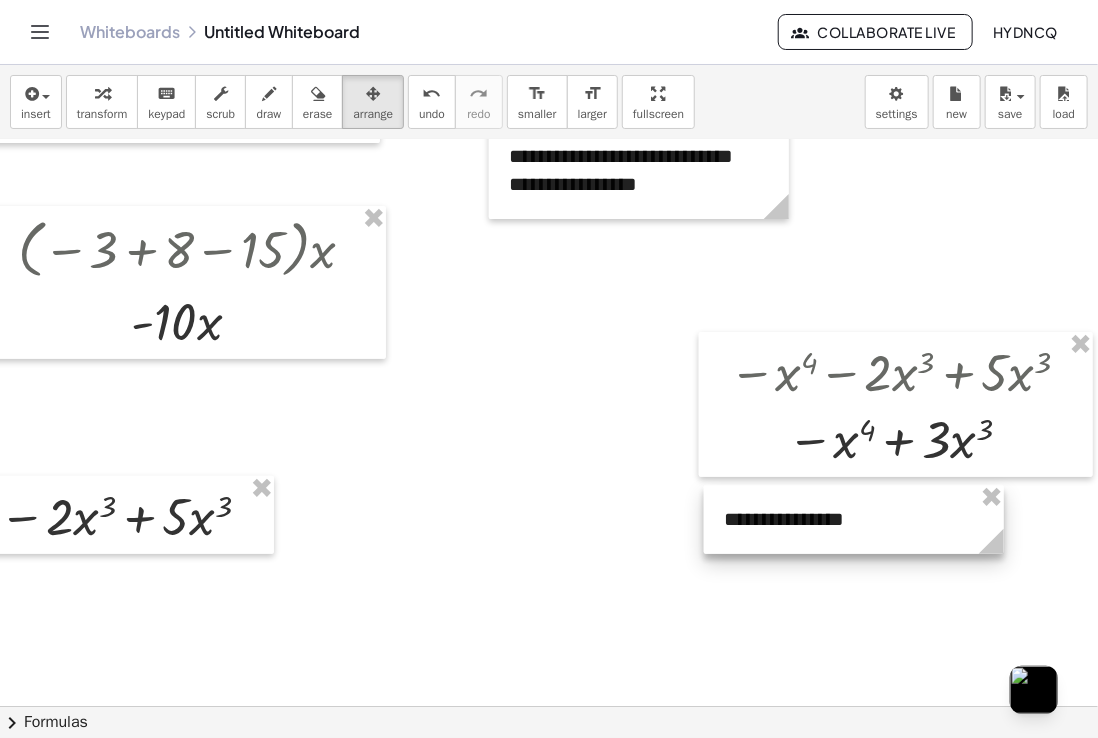 drag, startPoint x: 495, startPoint y: 594, endPoint x: 812, endPoint y: 525, distance: 324.42258 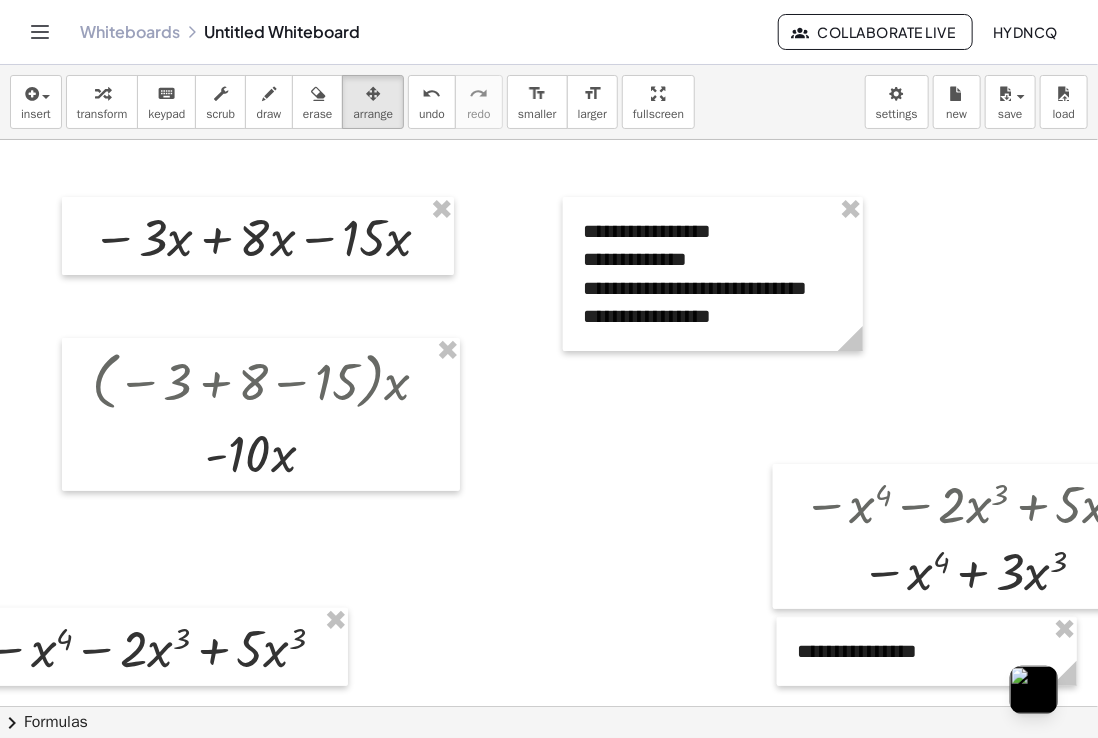 scroll, scrollTop: 0, scrollLeft: 0, axis: both 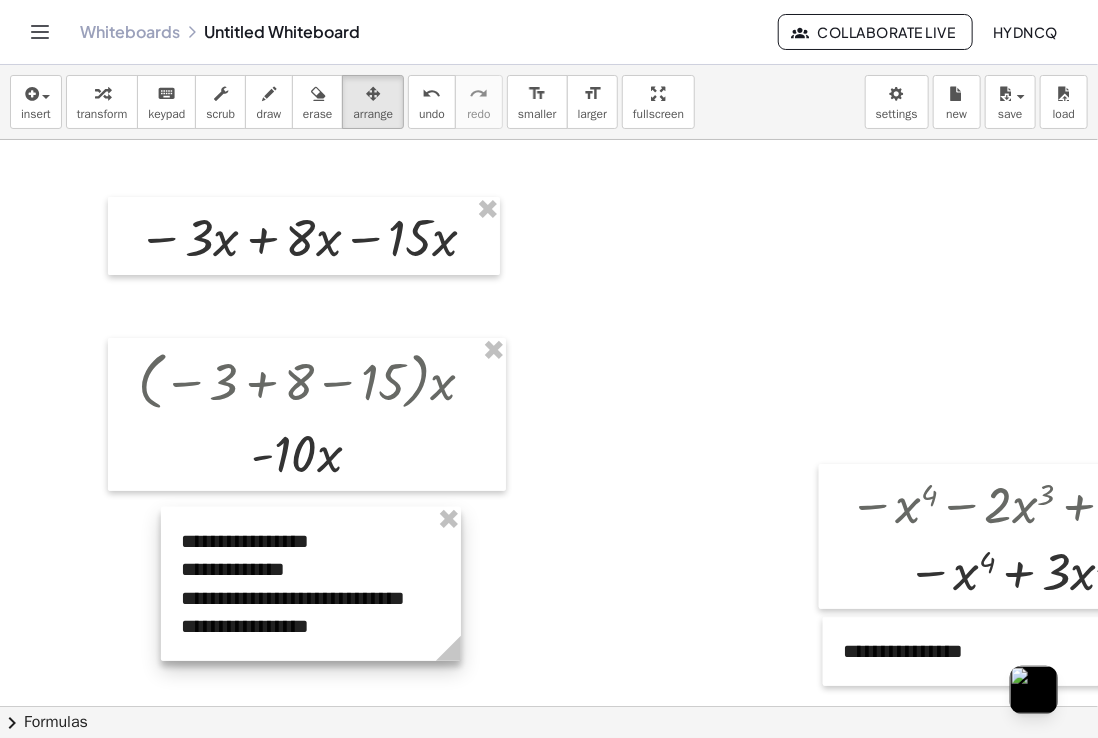 drag, startPoint x: 767, startPoint y: 293, endPoint x: 303, endPoint y: 560, distance: 535.33636 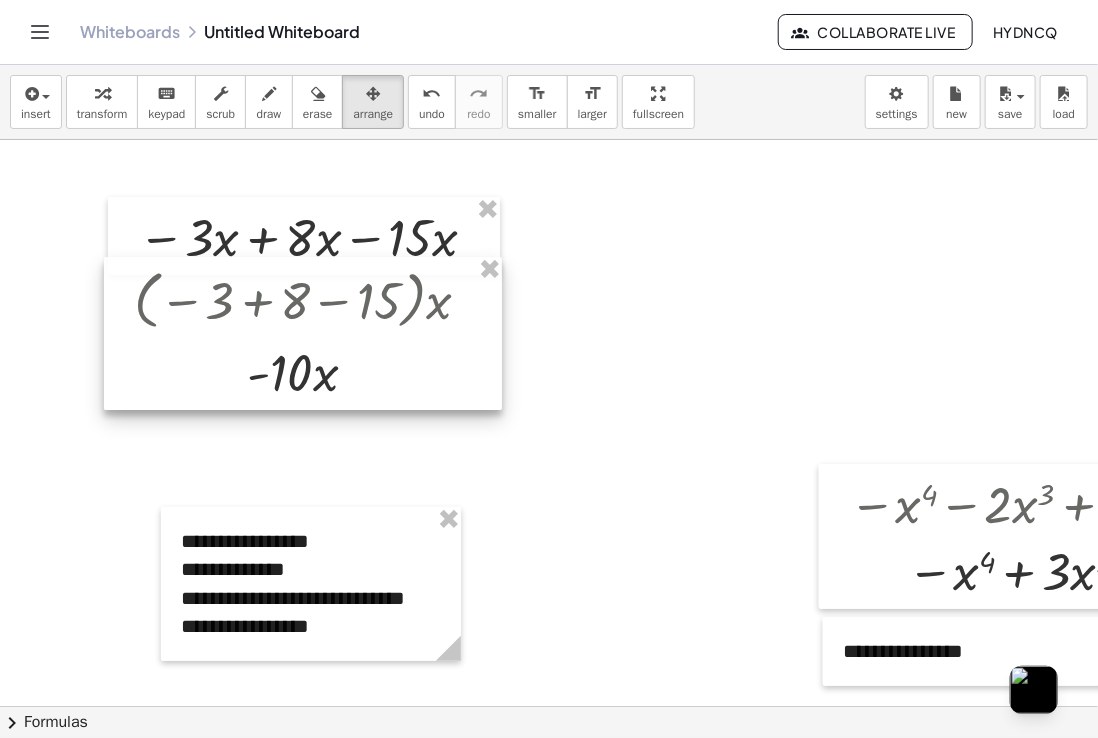 drag, startPoint x: 412, startPoint y: 422, endPoint x: 406, endPoint y: 345, distance: 77.23341 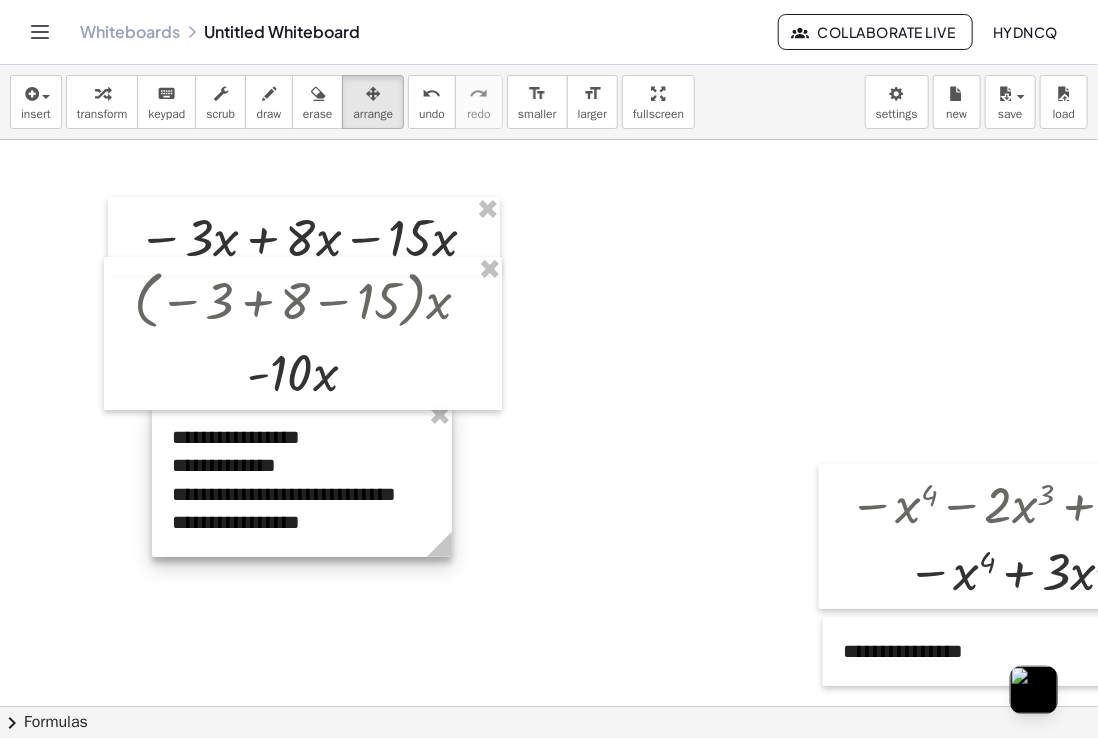 drag, startPoint x: 402, startPoint y: 532, endPoint x: 393, endPoint y: 428, distance: 104.388695 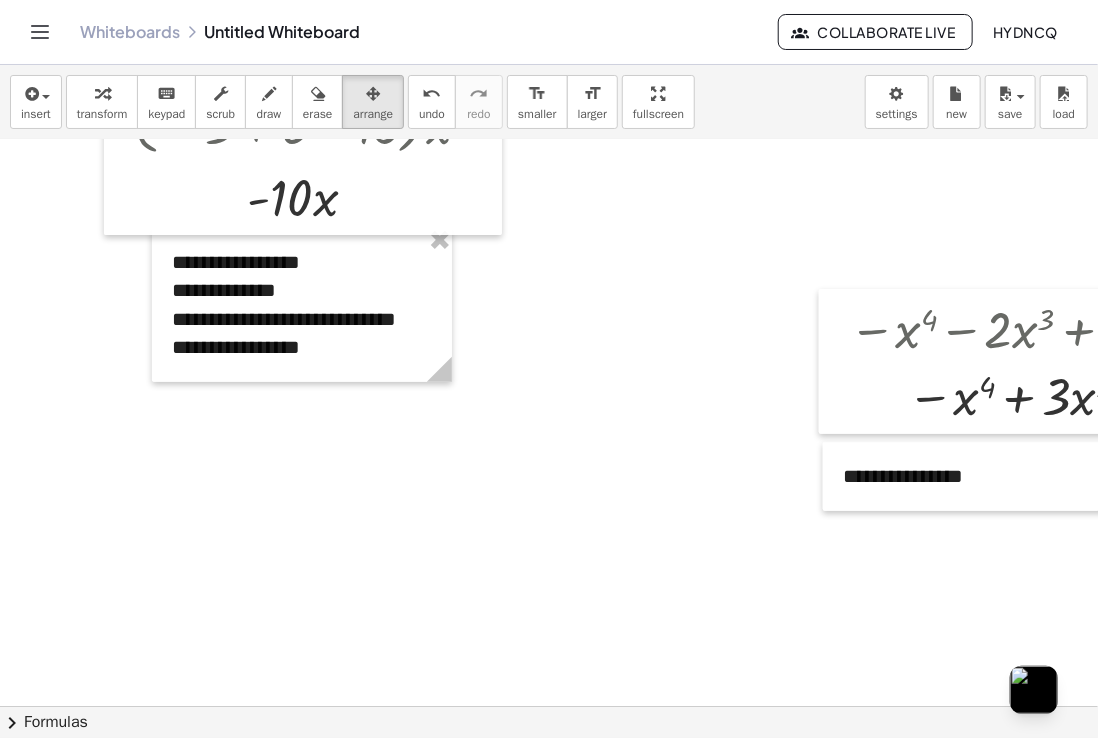 scroll, scrollTop: 253, scrollLeft: 0, axis: vertical 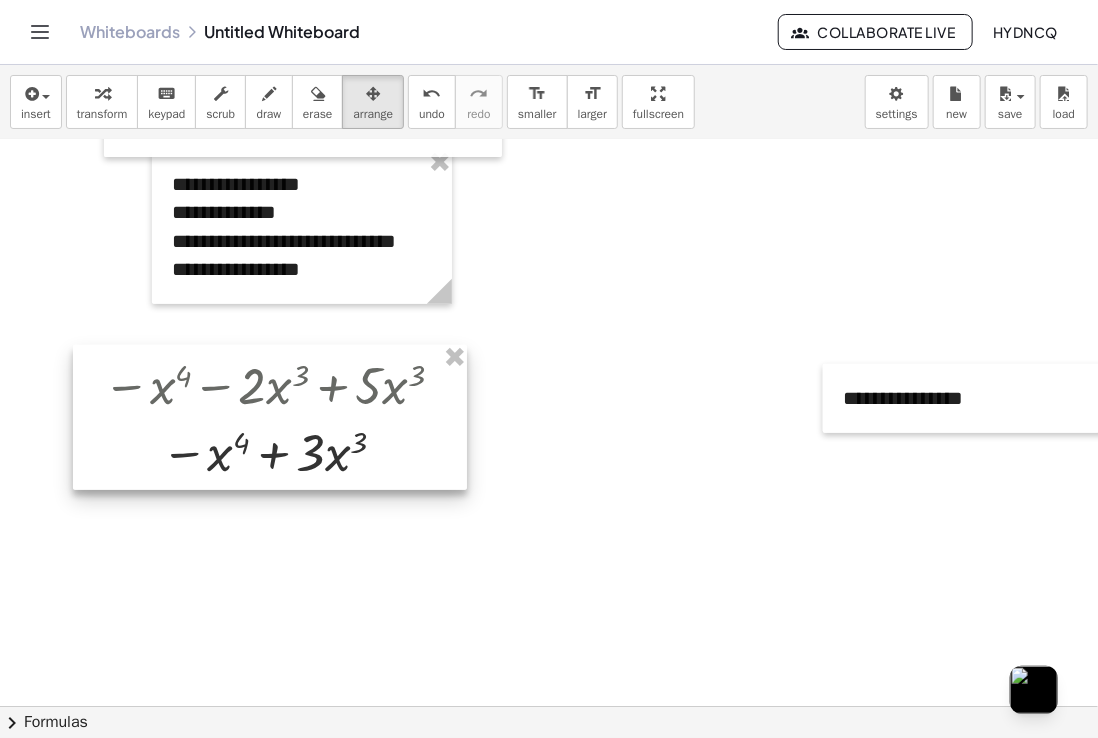 drag, startPoint x: 953, startPoint y: 252, endPoint x: 206, endPoint y: 389, distance: 759.45905 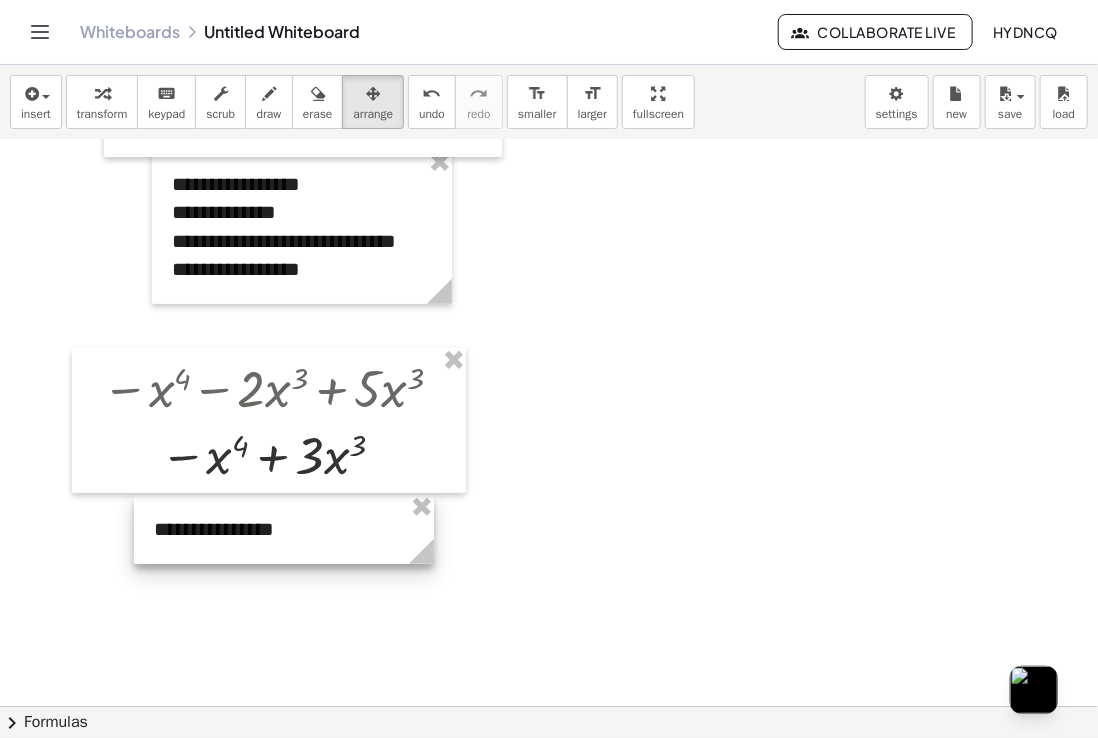 drag, startPoint x: 891, startPoint y: 372, endPoint x: 201, endPoint y: 502, distance: 702.1396 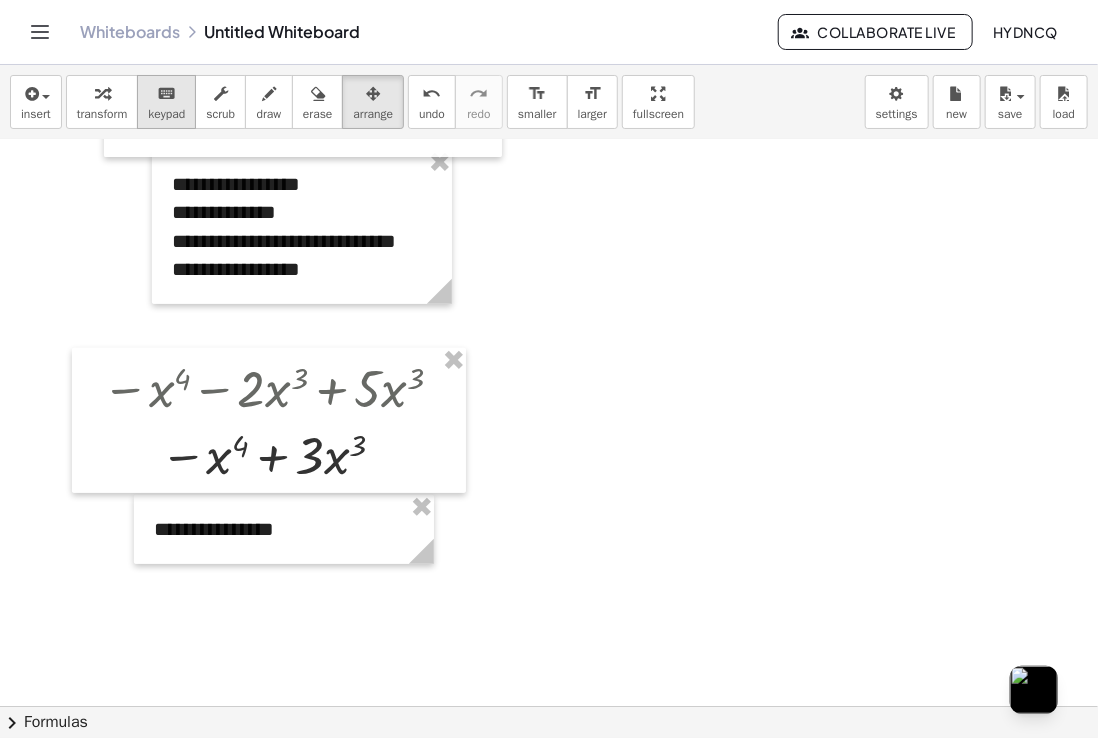 click on "keypad" at bounding box center [166, 114] 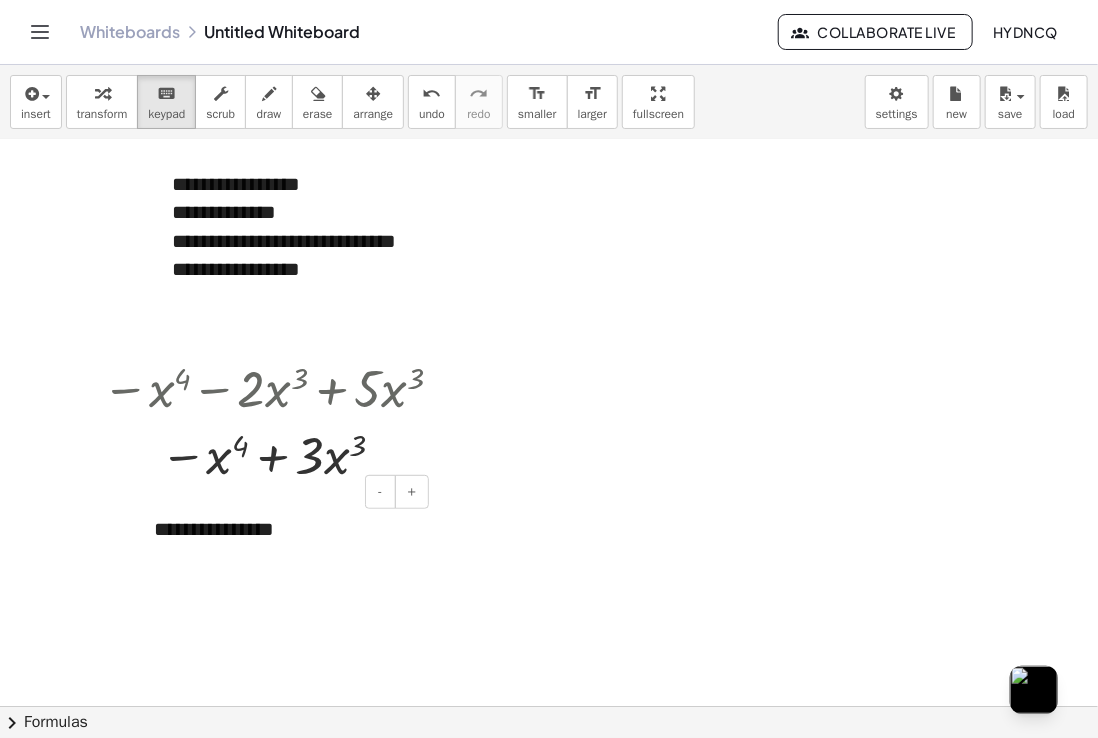click on "**********" at bounding box center [284, 529] 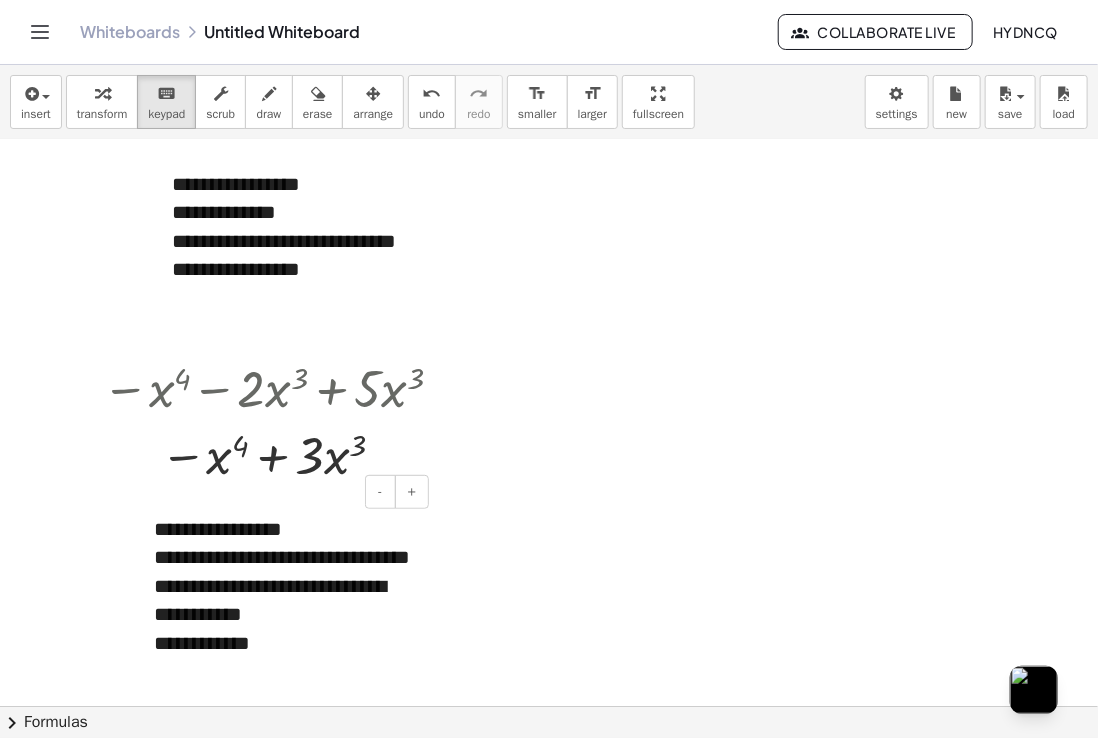 click on "**********" at bounding box center [284, 615] 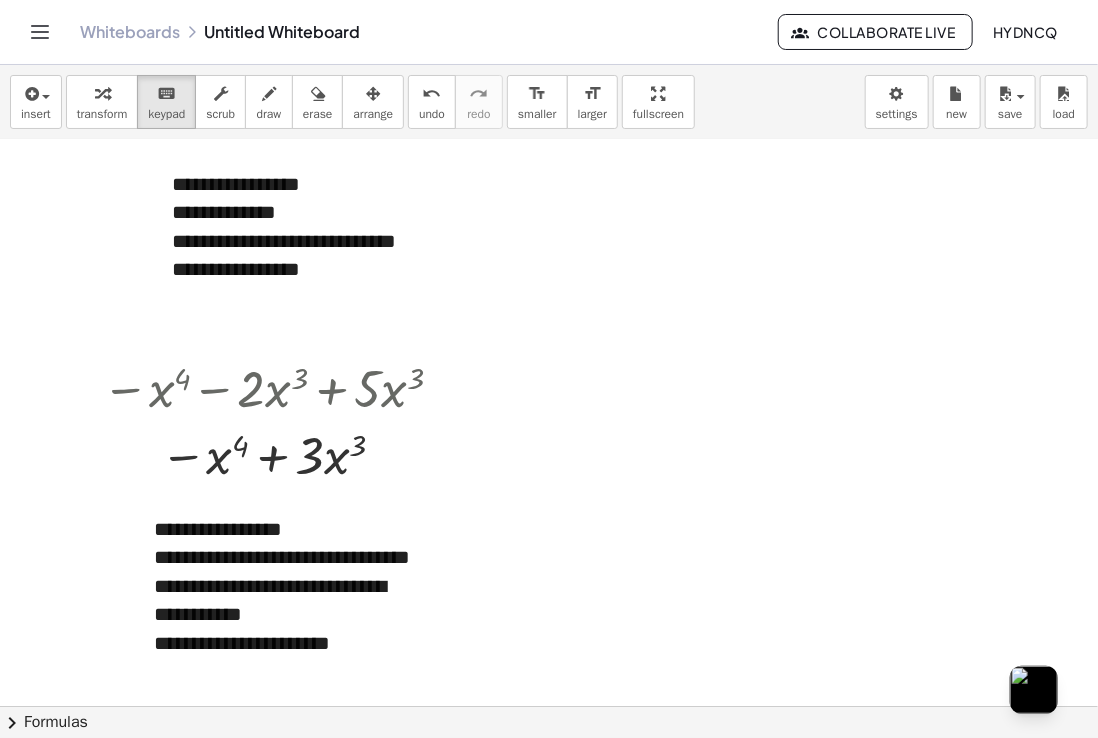 click at bounding box center (609, 465) 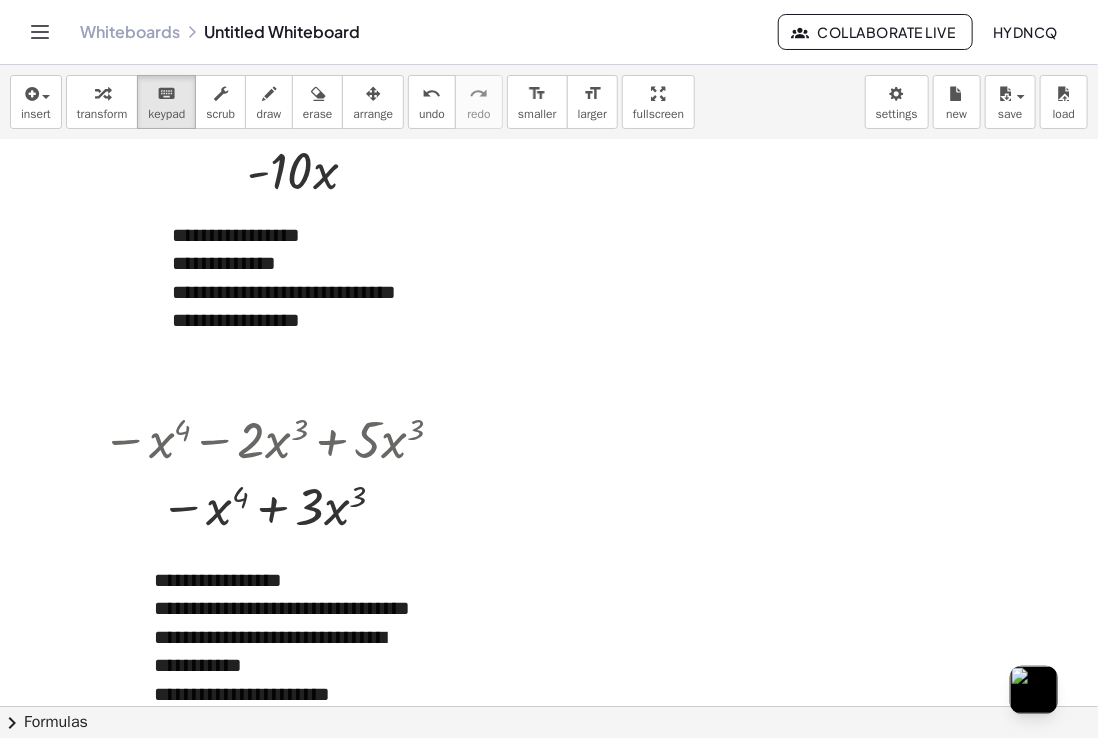 scroll, scrollTop: 0, scrollLeft: 0, axis: both 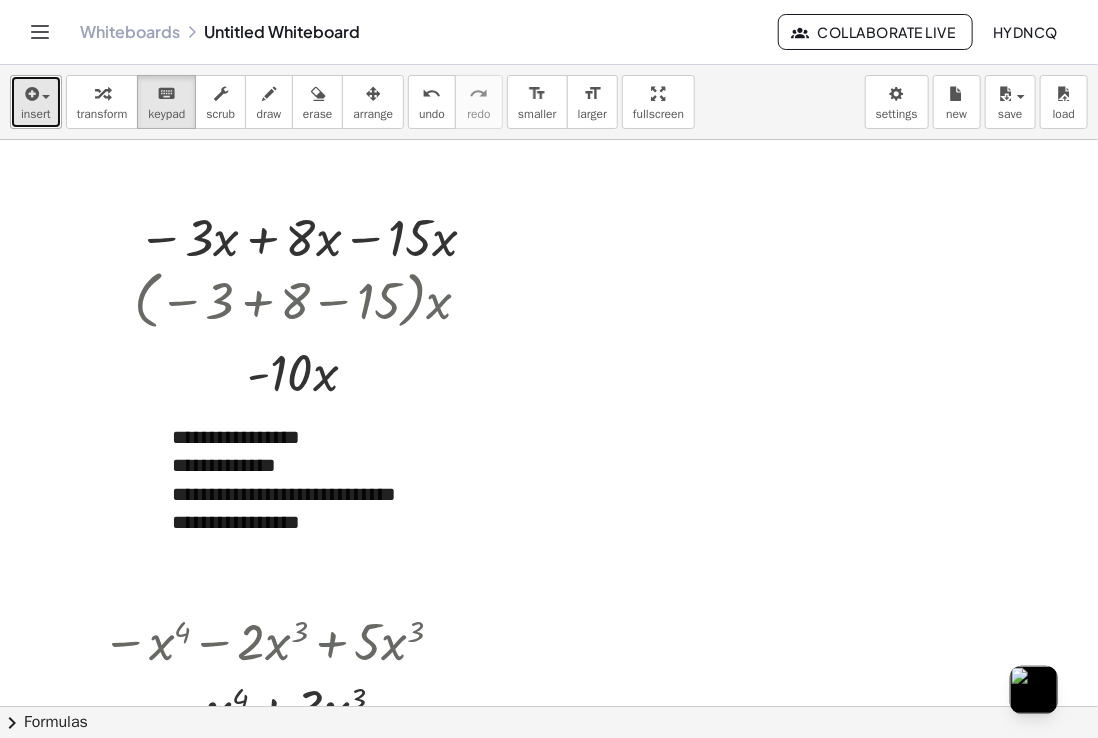 click on "insert" at bounding box center (36, 114) 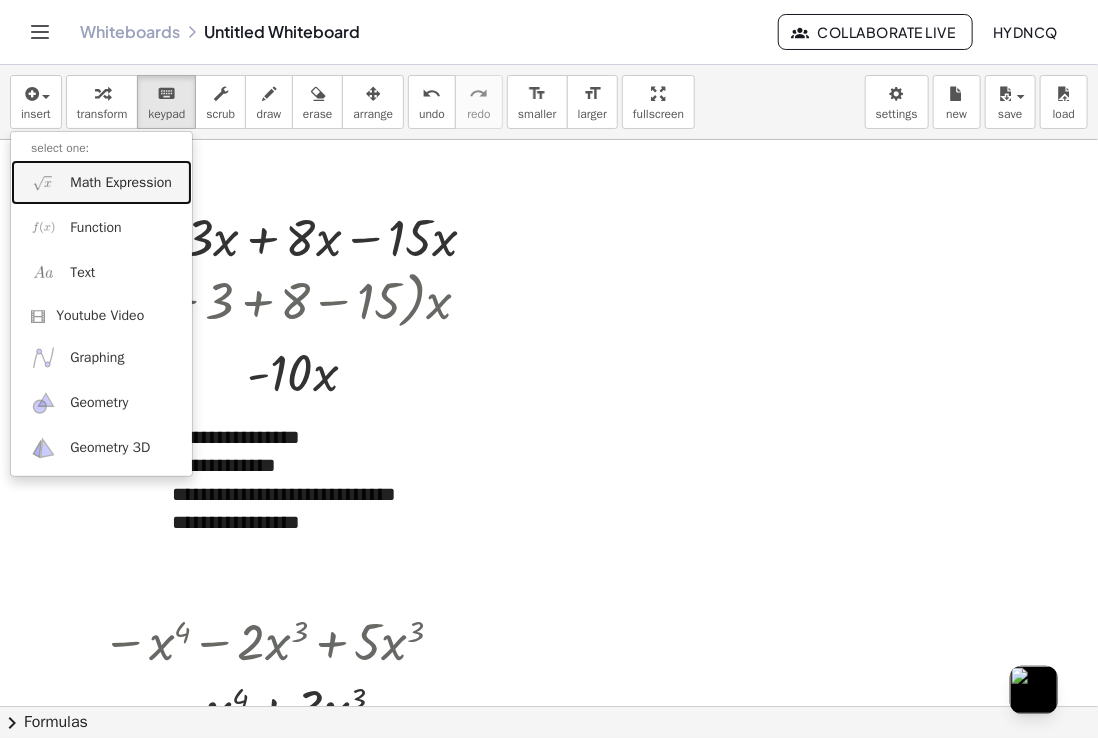 click on "Math Expression" at bounding box center (101, 182) 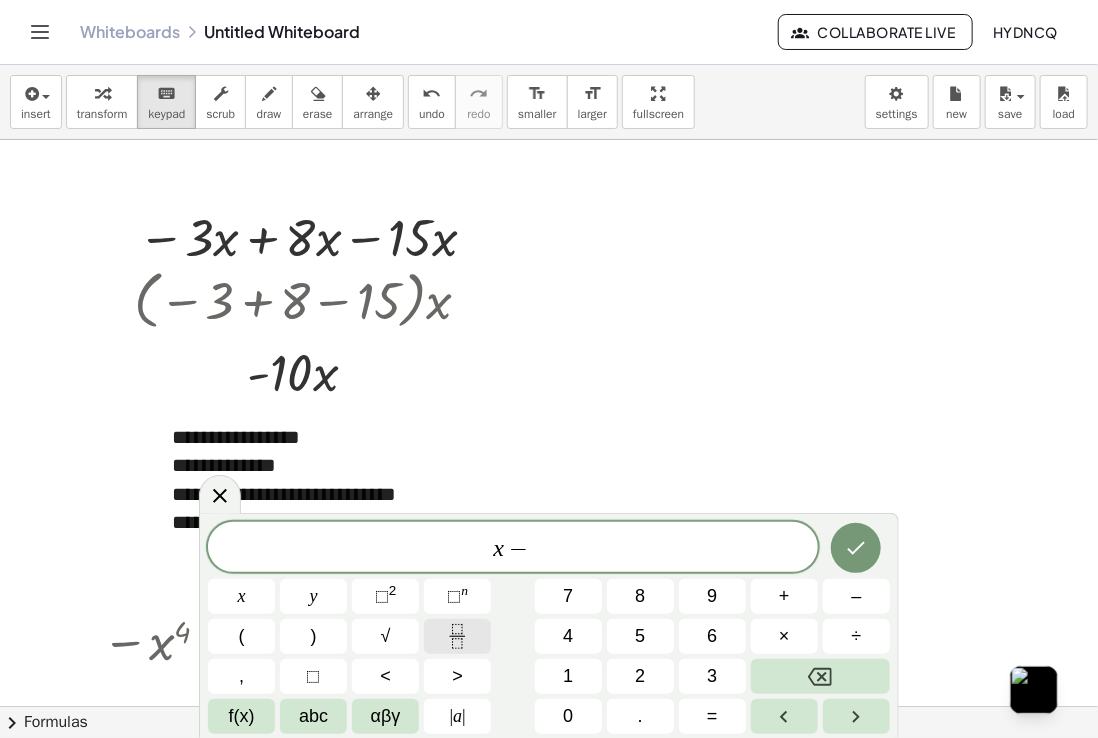 click at bounding box center [457, 636] 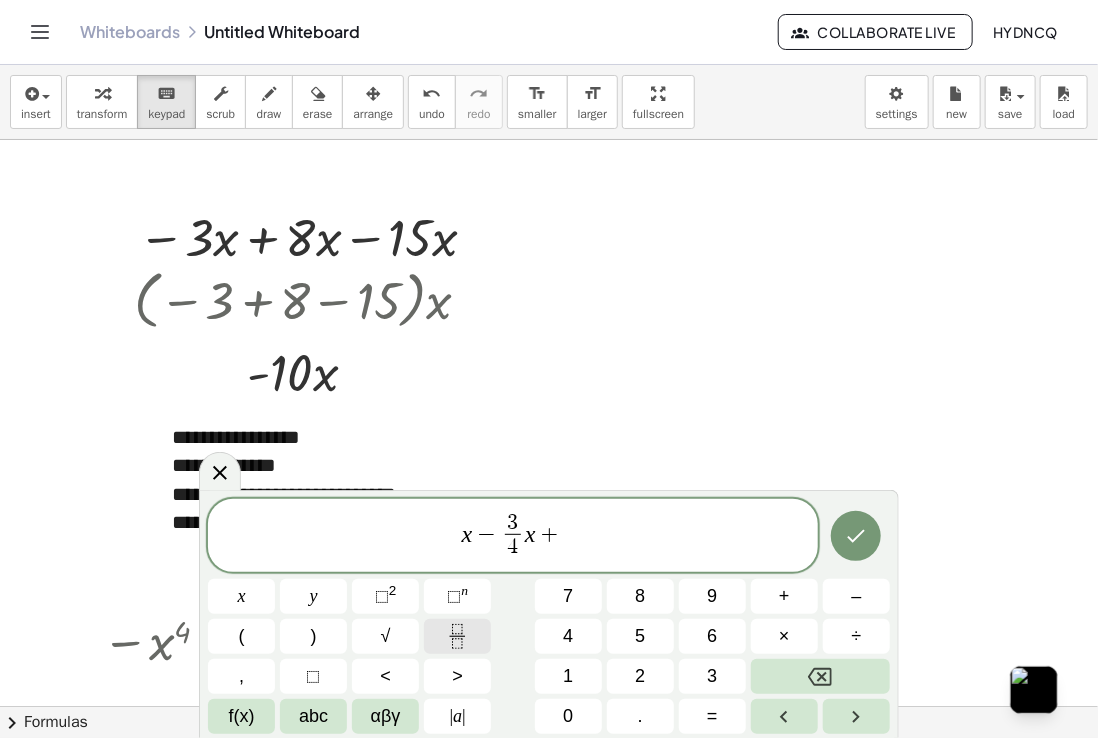 click at bounding box center (457, 636) 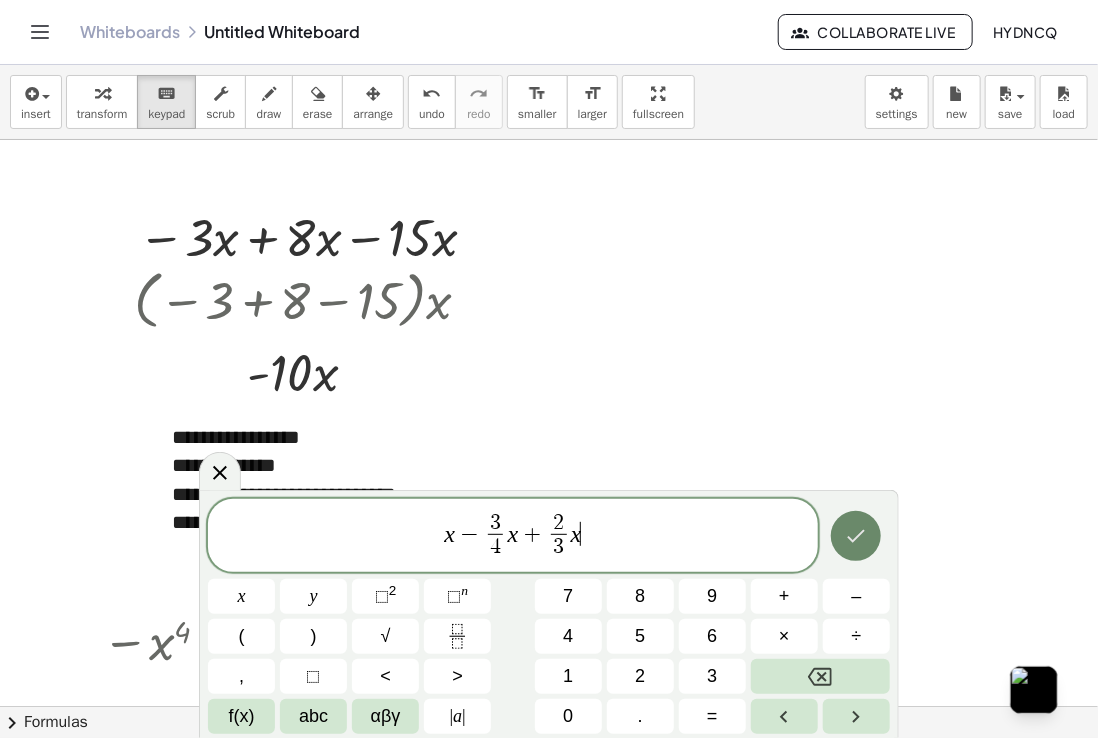click 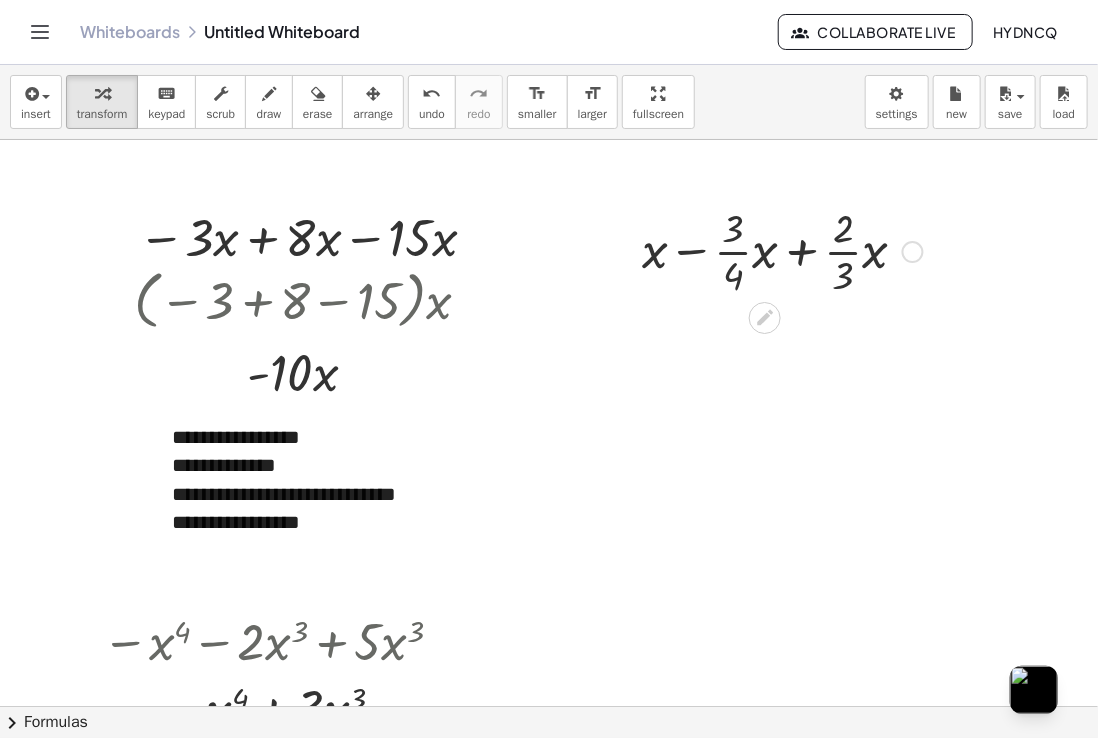 click at bounding box center (782, 250) 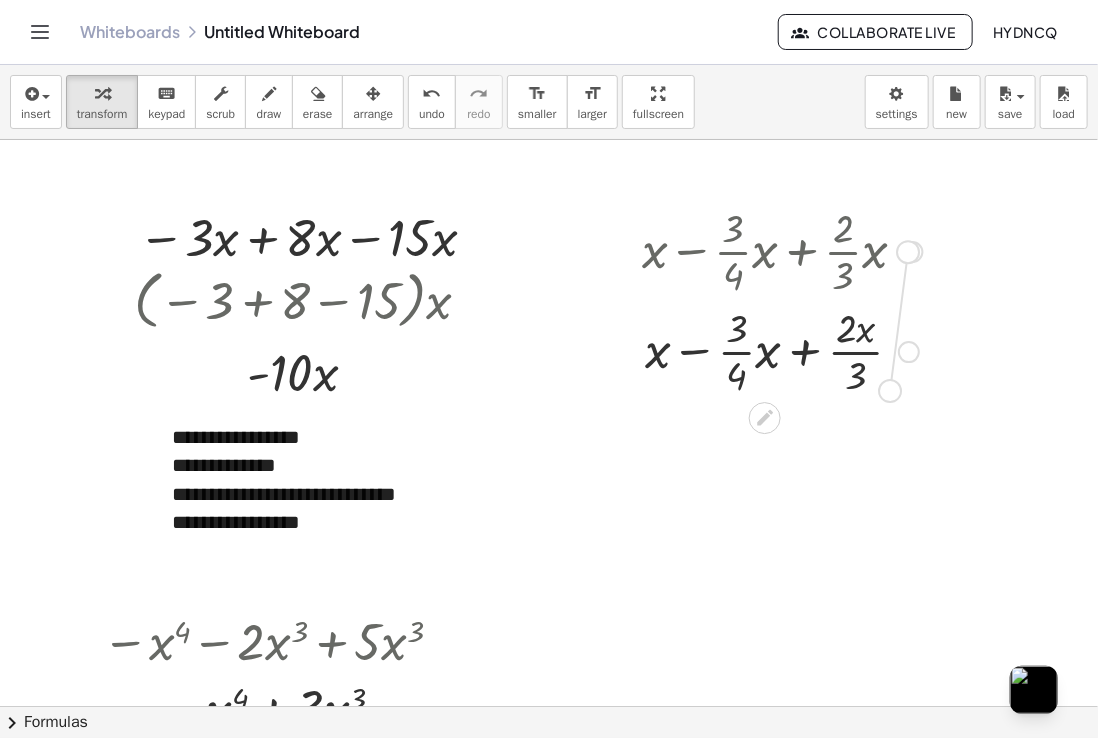 drag, startPoint x: 904, startPoint y: 253, endPoint x: 892, endPoint y: 396, distance: 143.50261 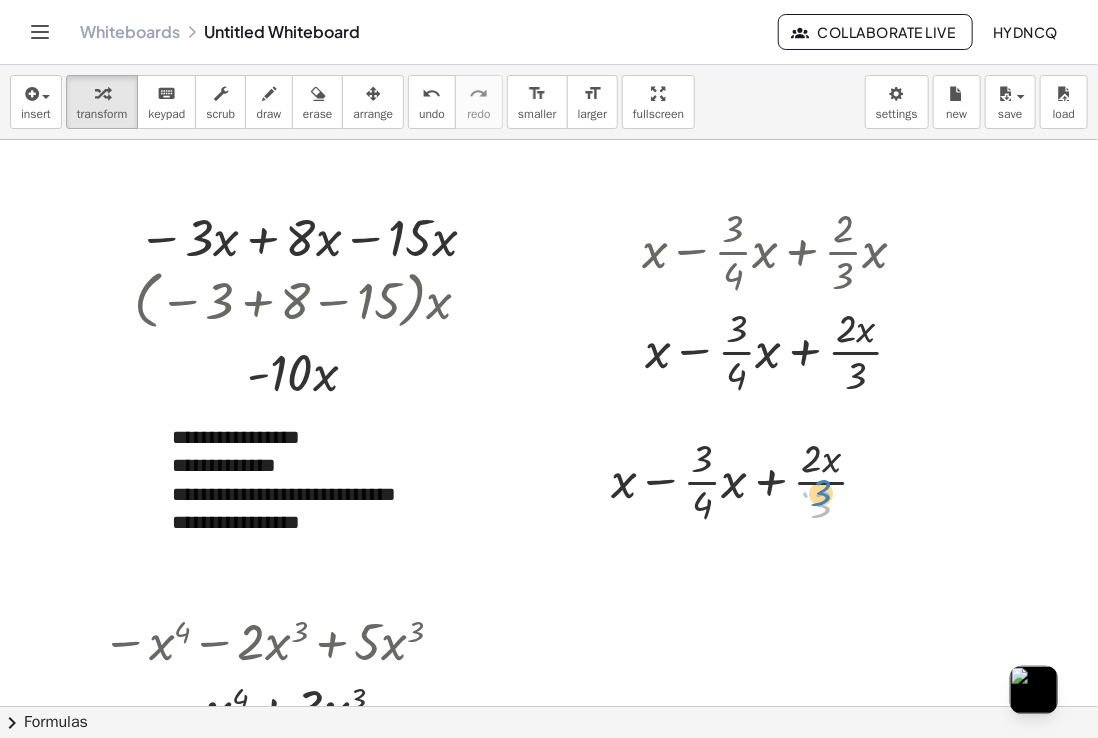 click at bounding box center [748, 480] 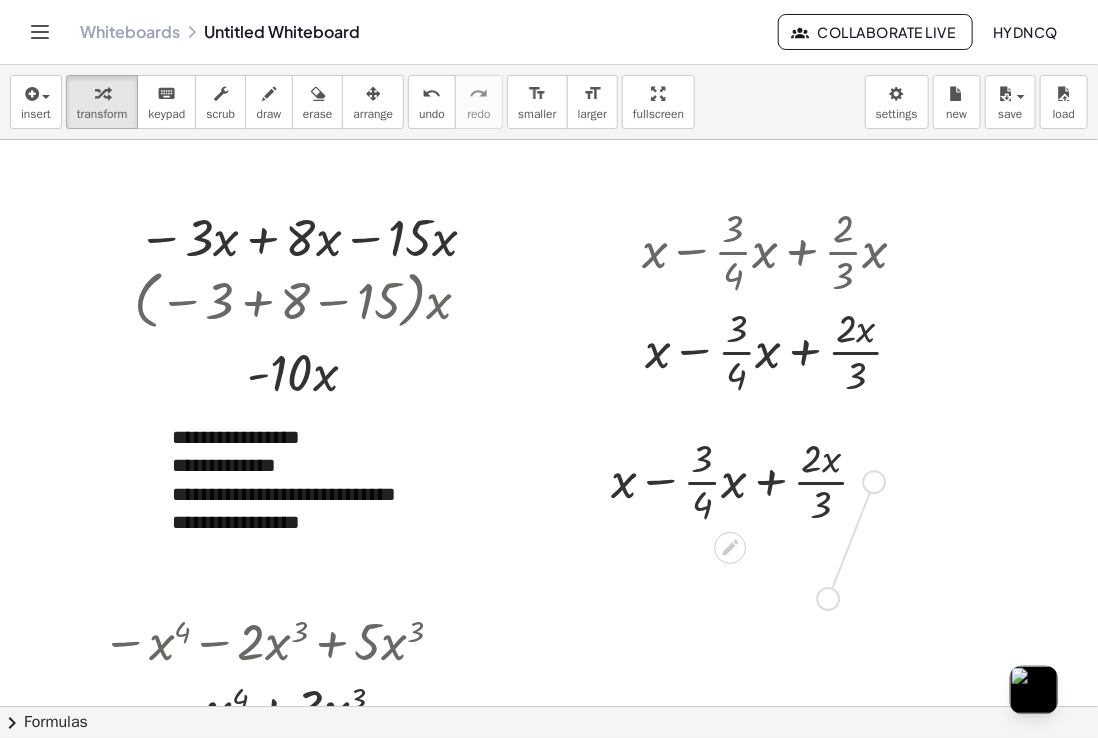 drag, startPoint x: 878, startPoint y: 473, endPoint x: 833, endPoint y: 599, distance: 133.79462 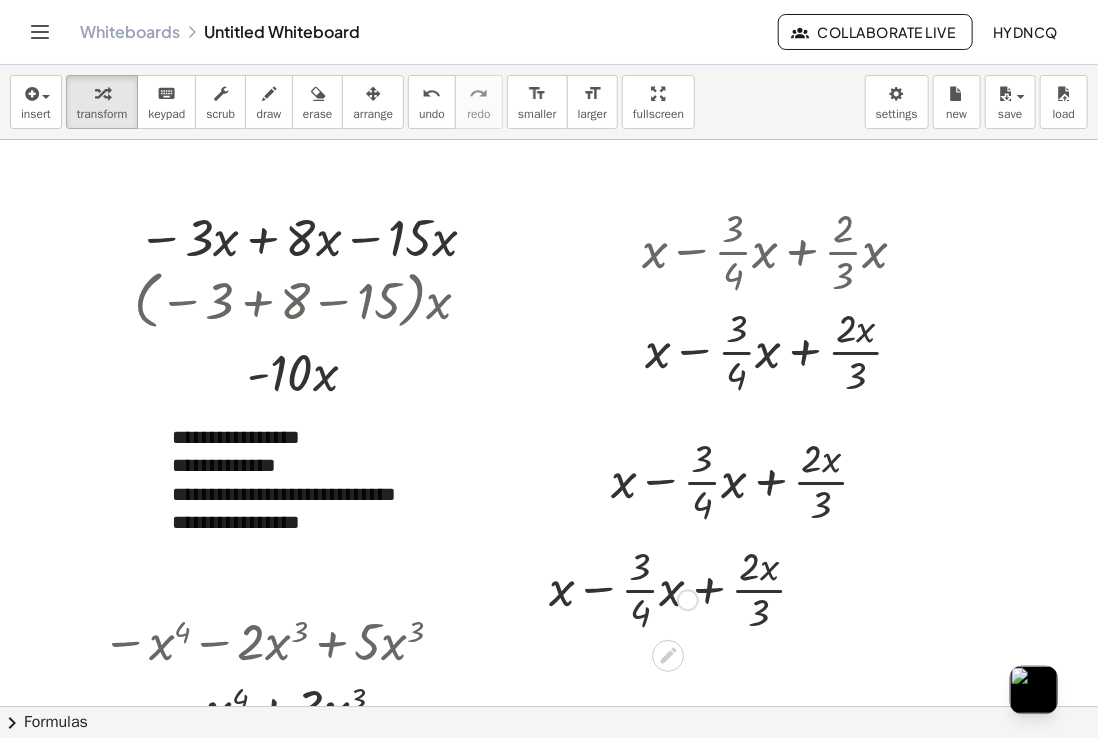 click on "+ x − · · 3 · 4 · x + · 2 · x · 3" at bounding box center [678, 588] 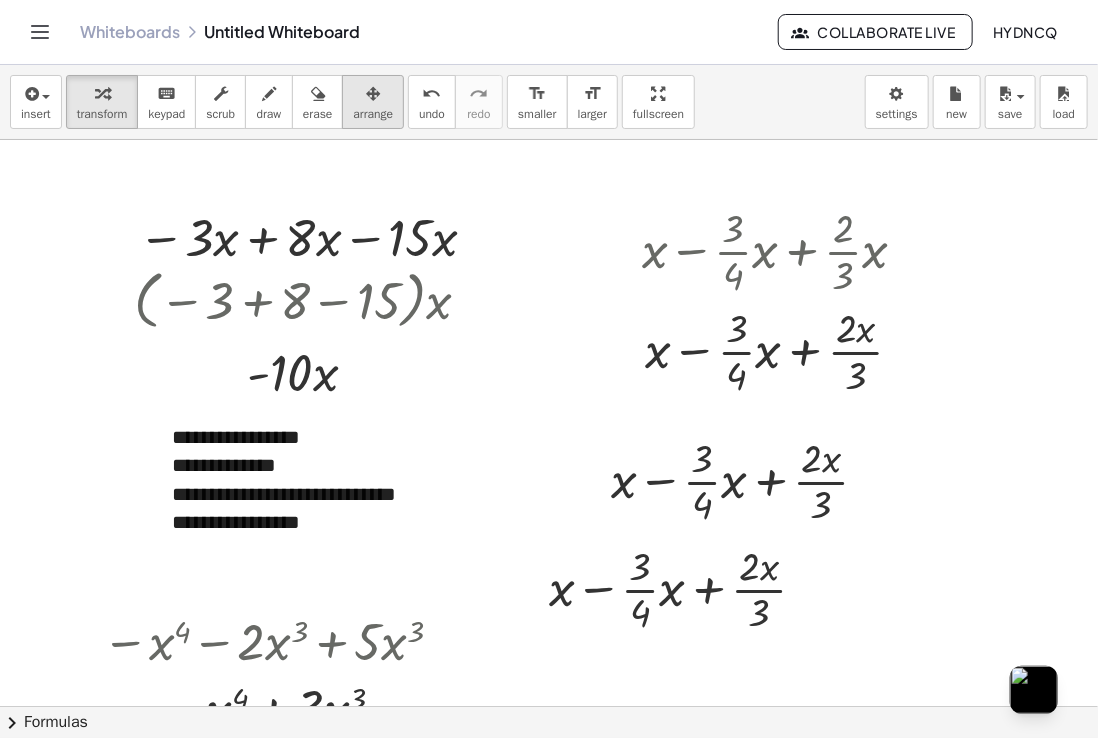 click on "arrange" at bounding box center (373, 114) 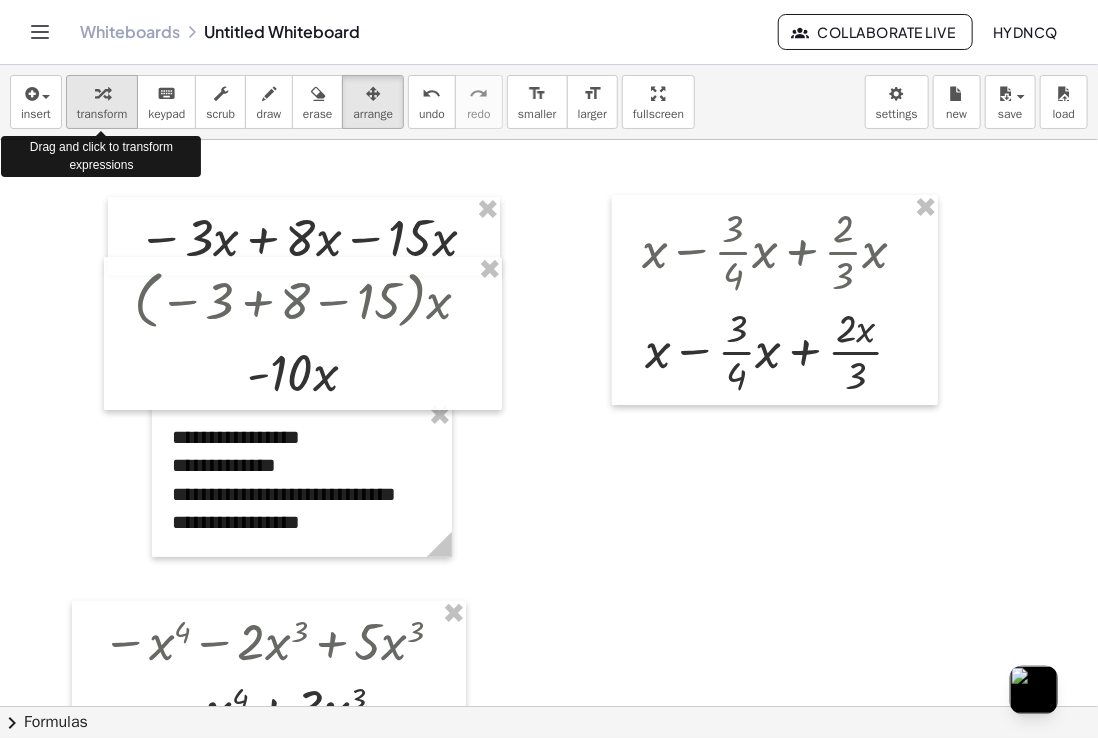 click on "transform" at bounding box center (102, 102) 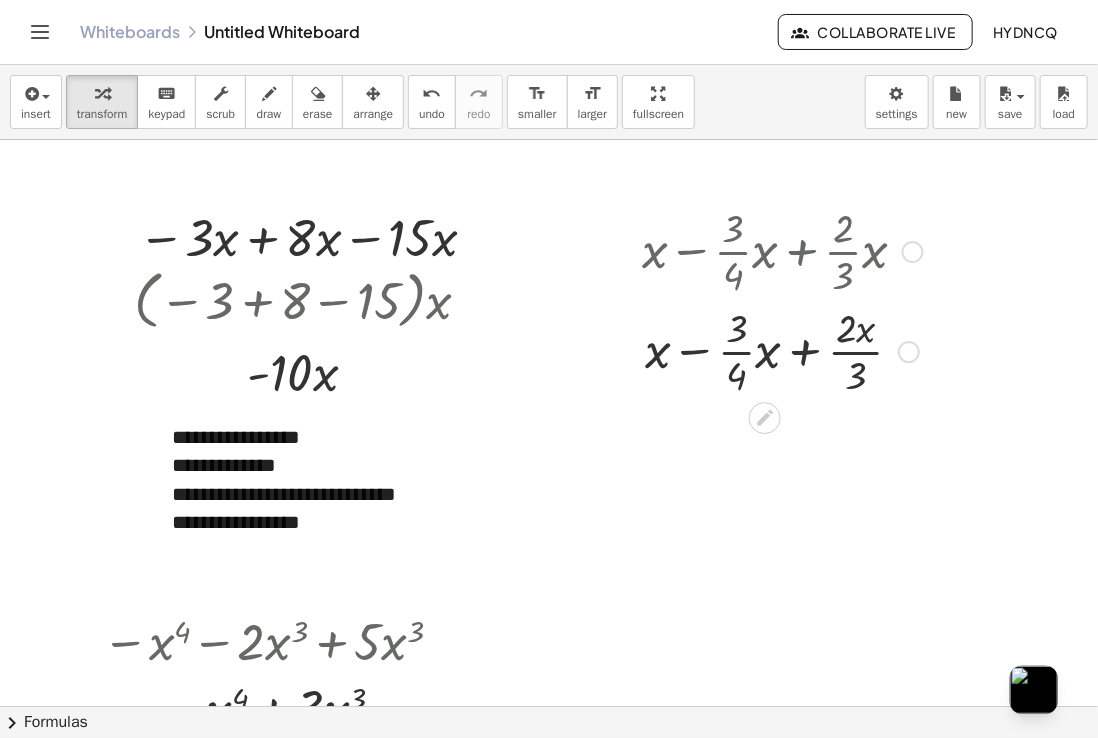 click at bounding box center [782, 350] 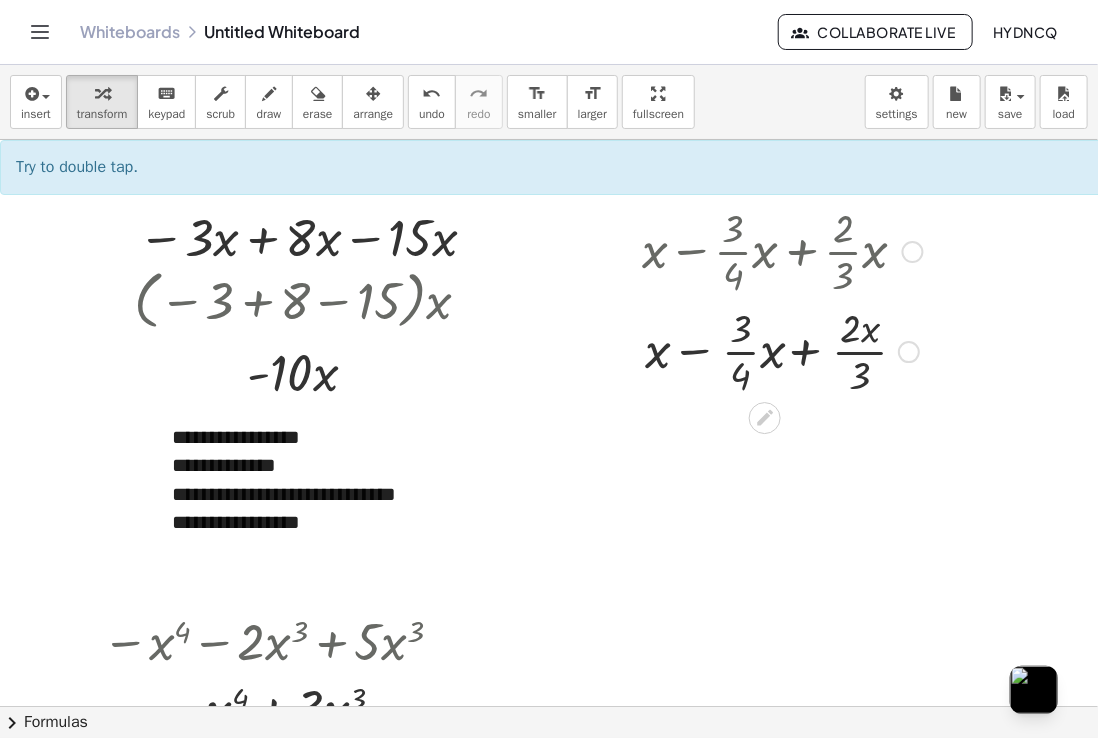 click 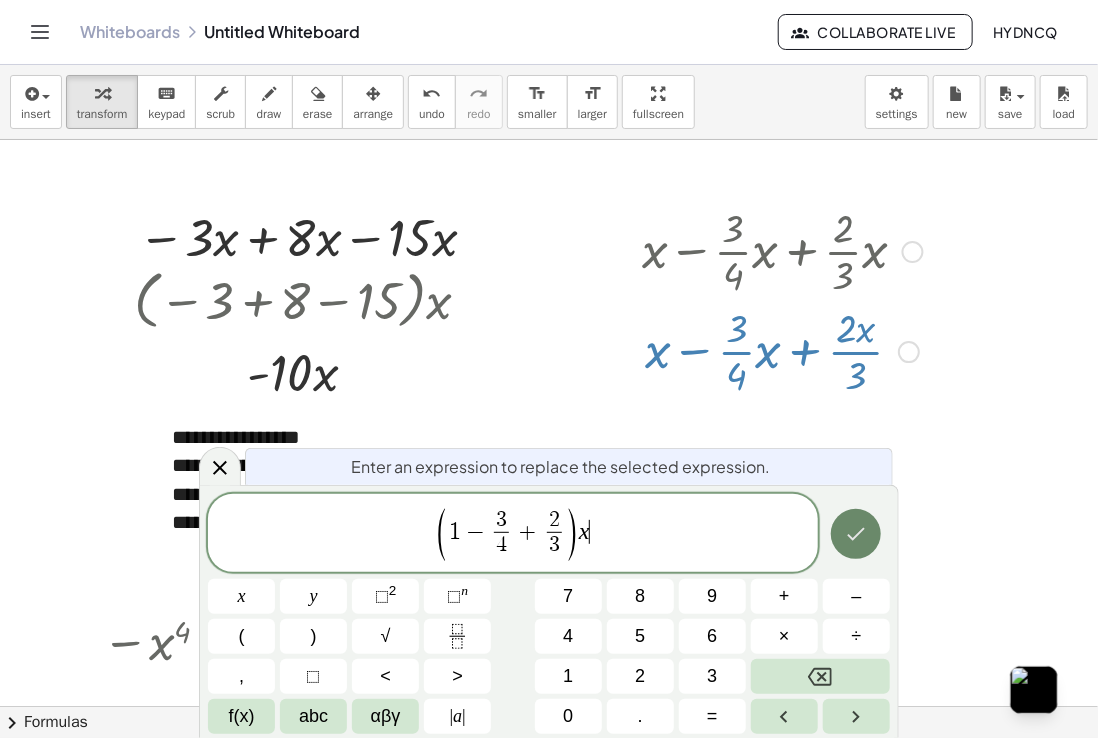 click at bounding box center [856, 534] 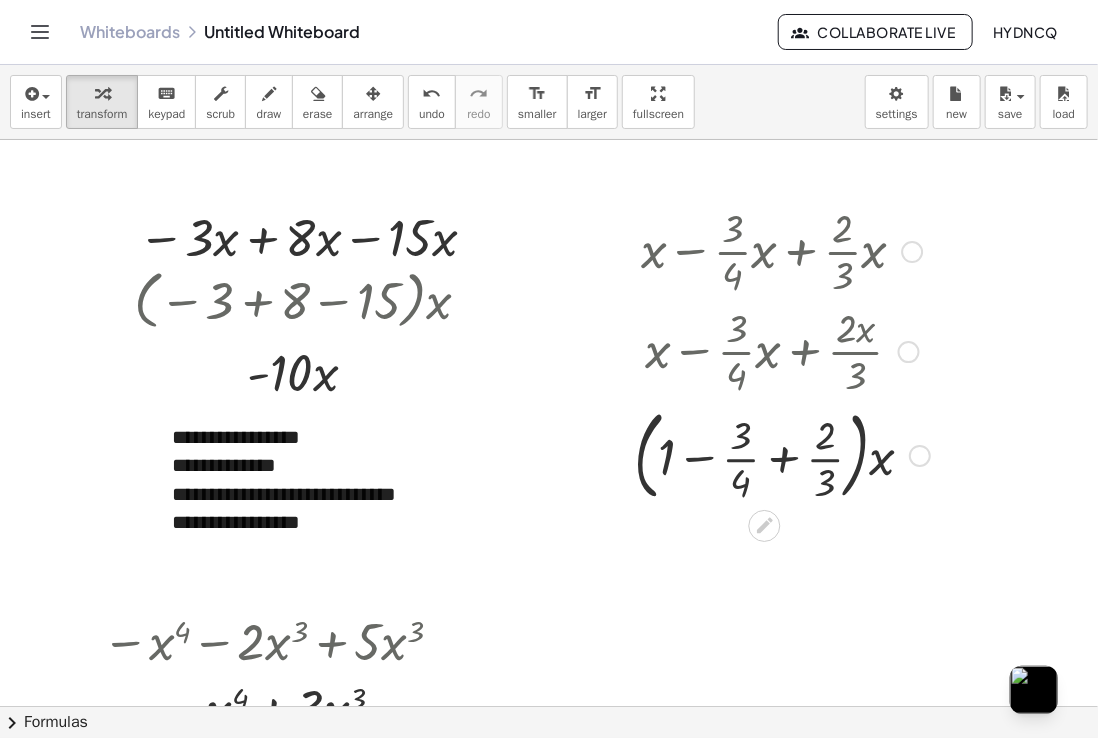 click at bounding box center [782, 350] 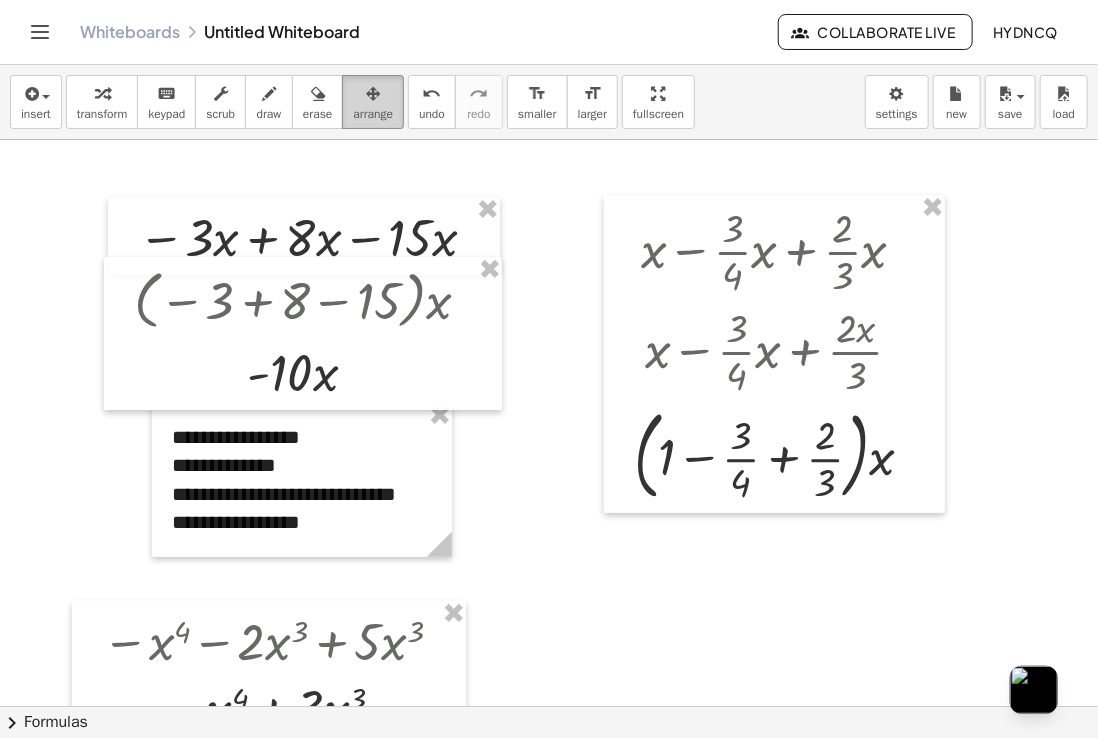 click on "arrange" at bounding box center (373, 114) 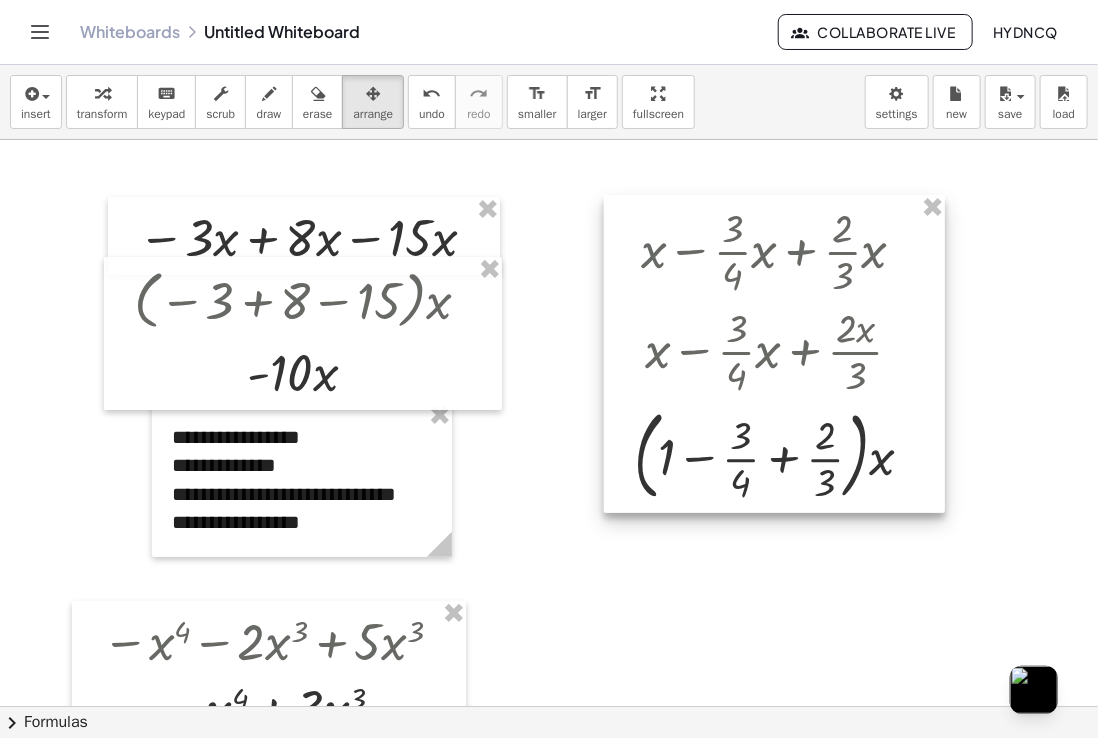 click at bounding box center [774, 354] 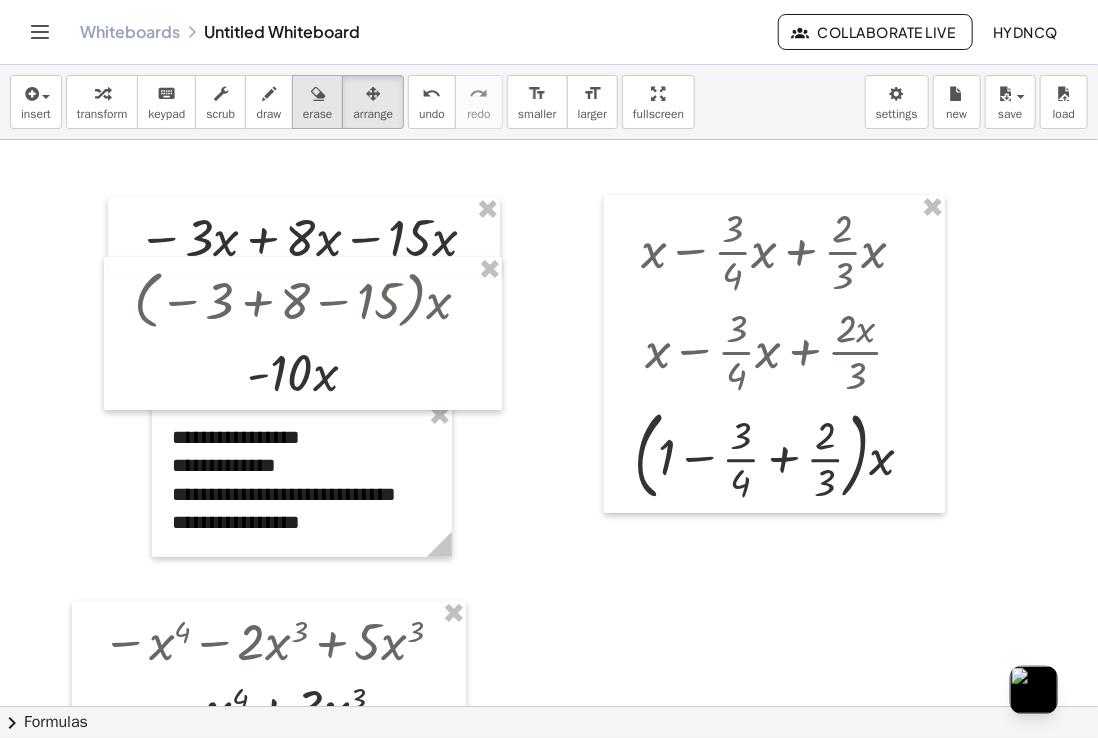 click on "erase" at bounding box center [317, 114] 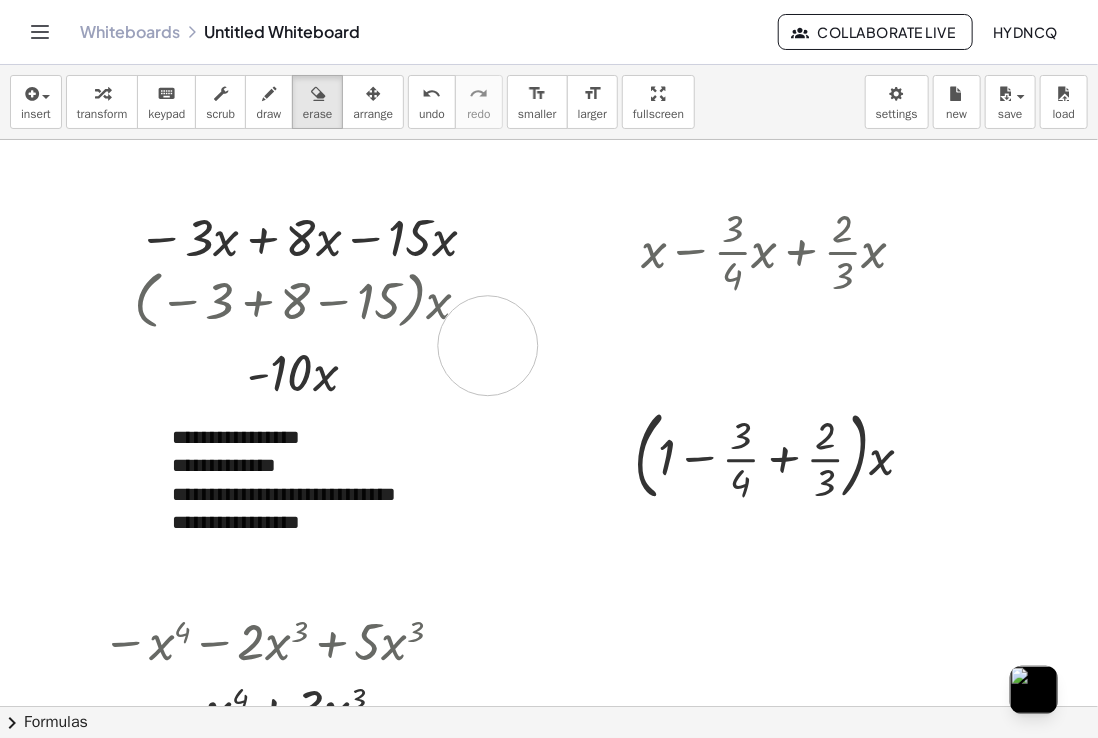 drag, startPoint x: 885, startPoint y: 354, endPoint x: 488, endPoint y: 345, distance: 397.102 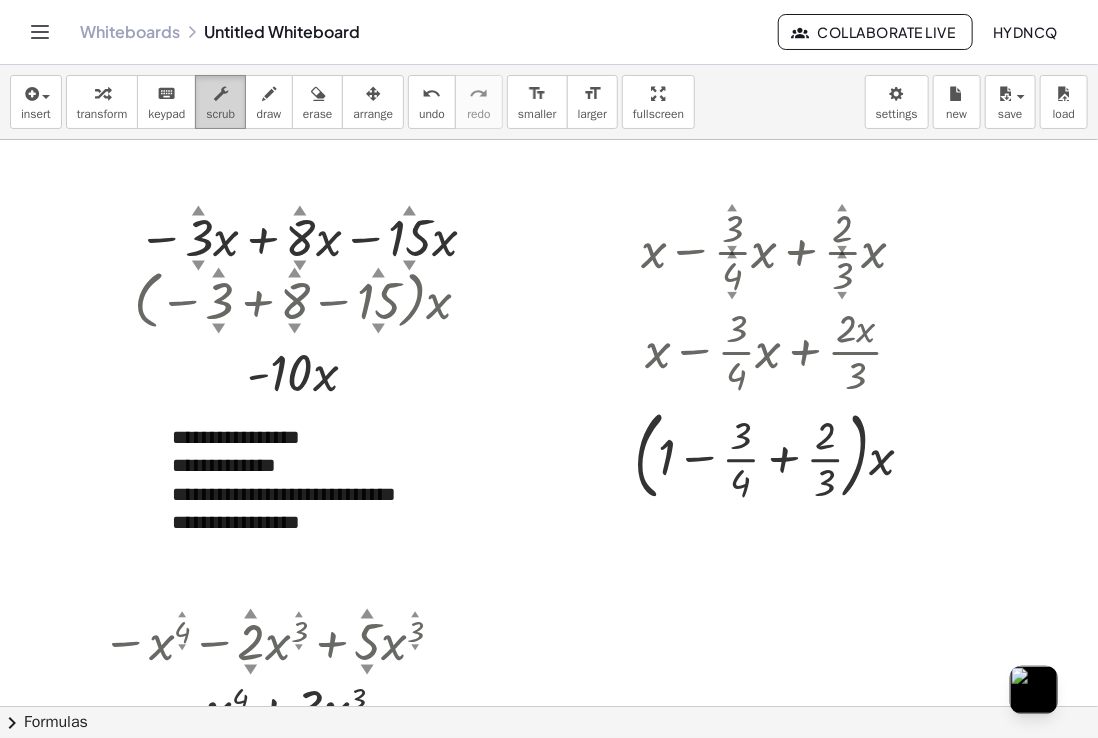 click on "scrub" at bounding box center [220, 114] 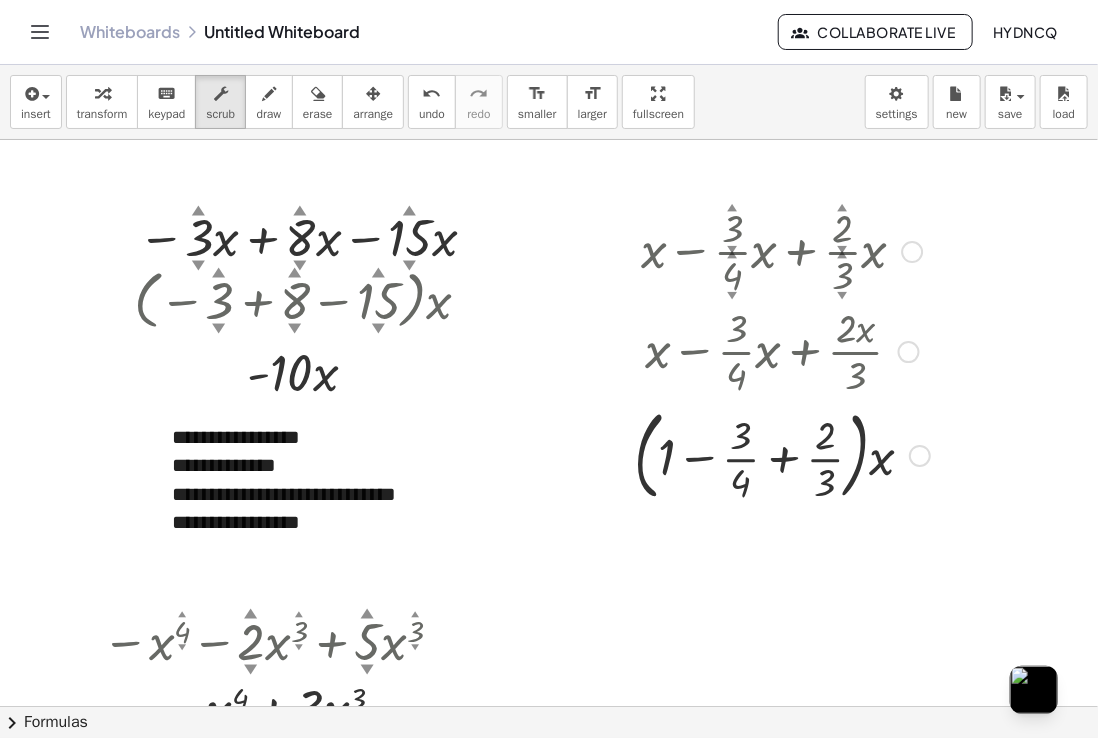 click at bounding box center [782, 350] 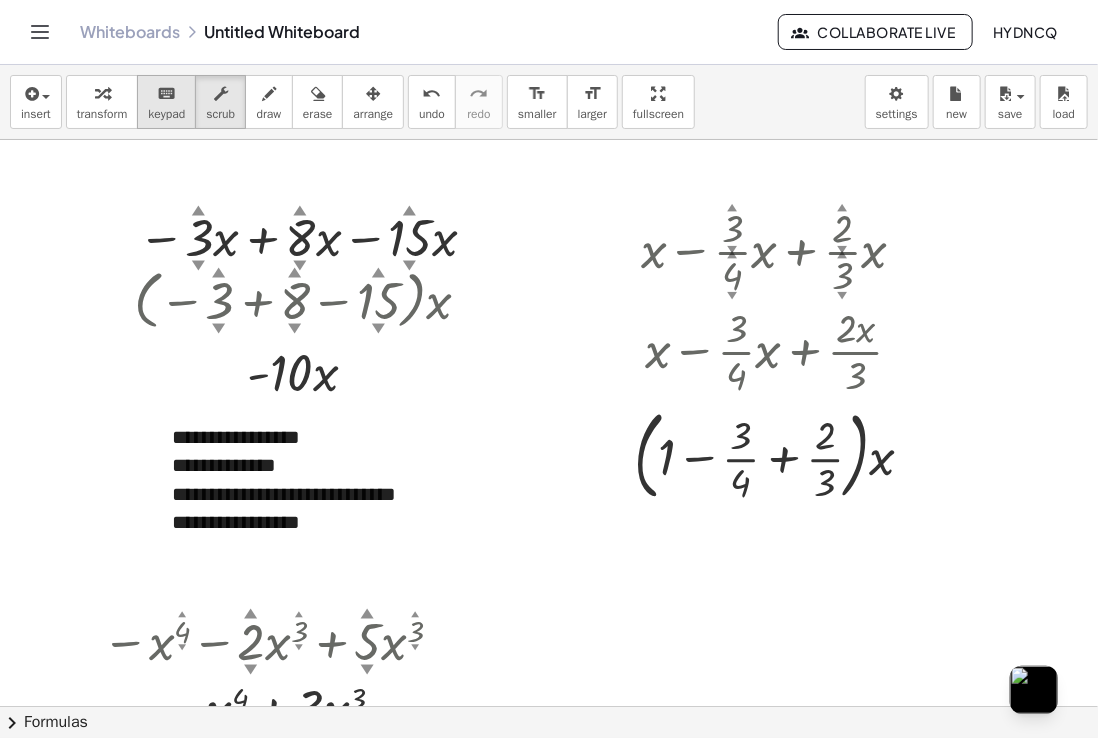 click on "keyboard keypad" at bounding box center [166, 102] 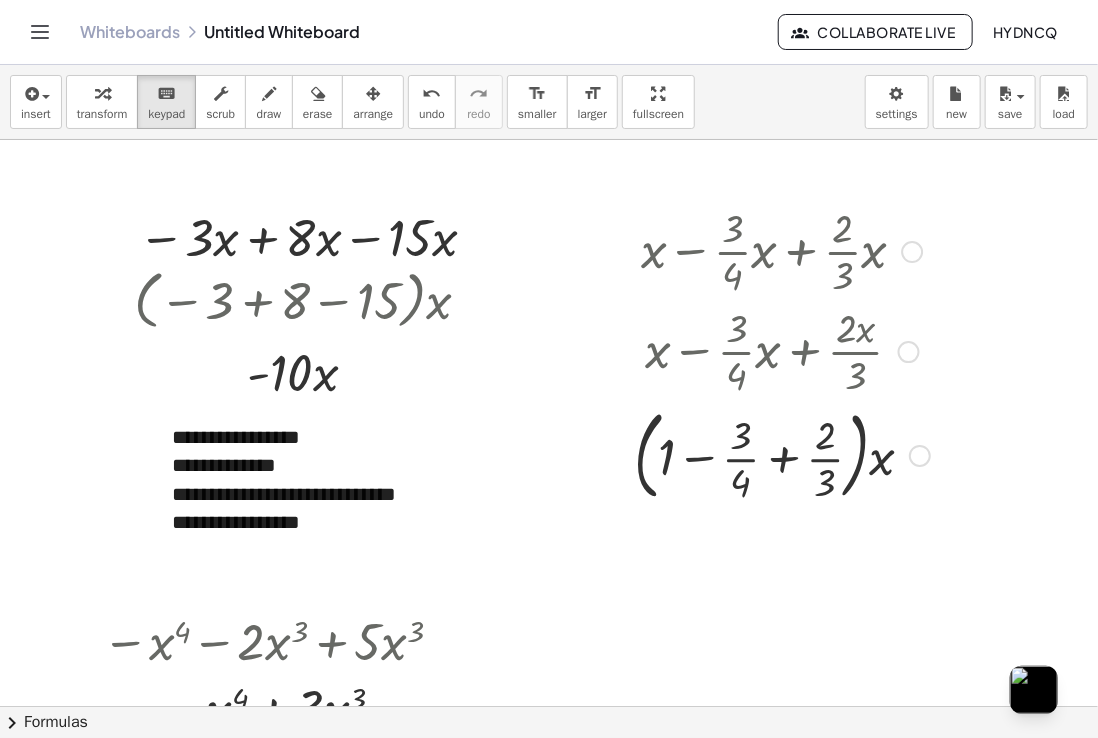 click at bounding box center (782, 350) 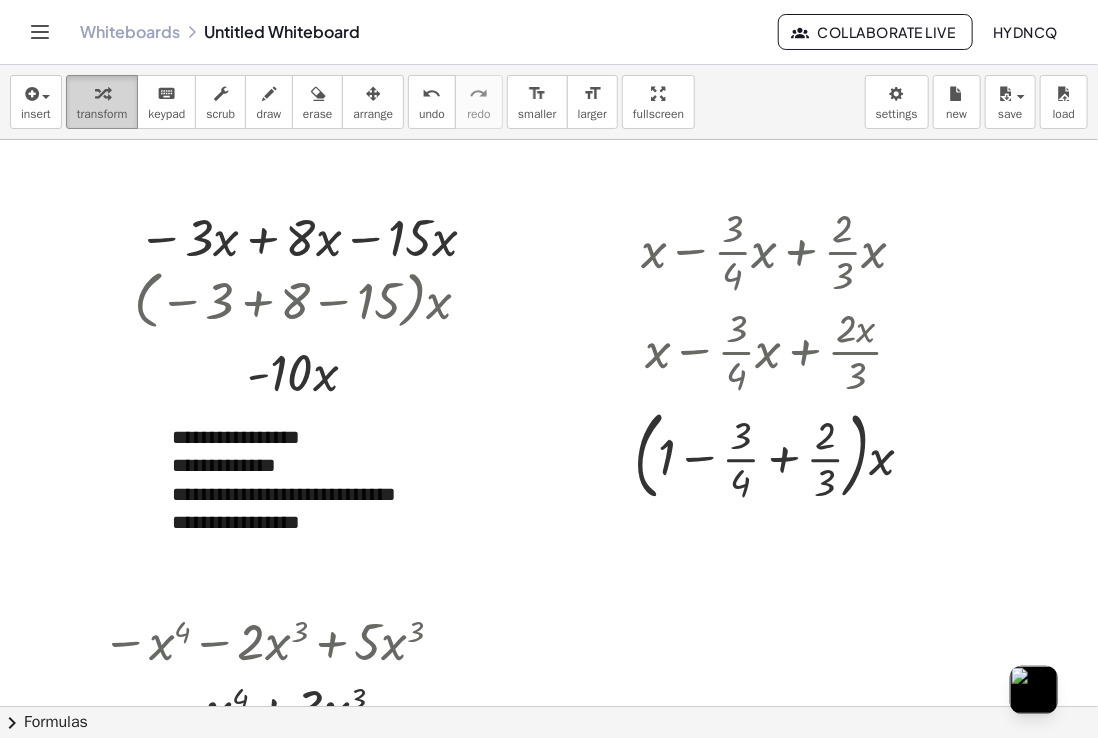 click at bounding box center (102, 94) 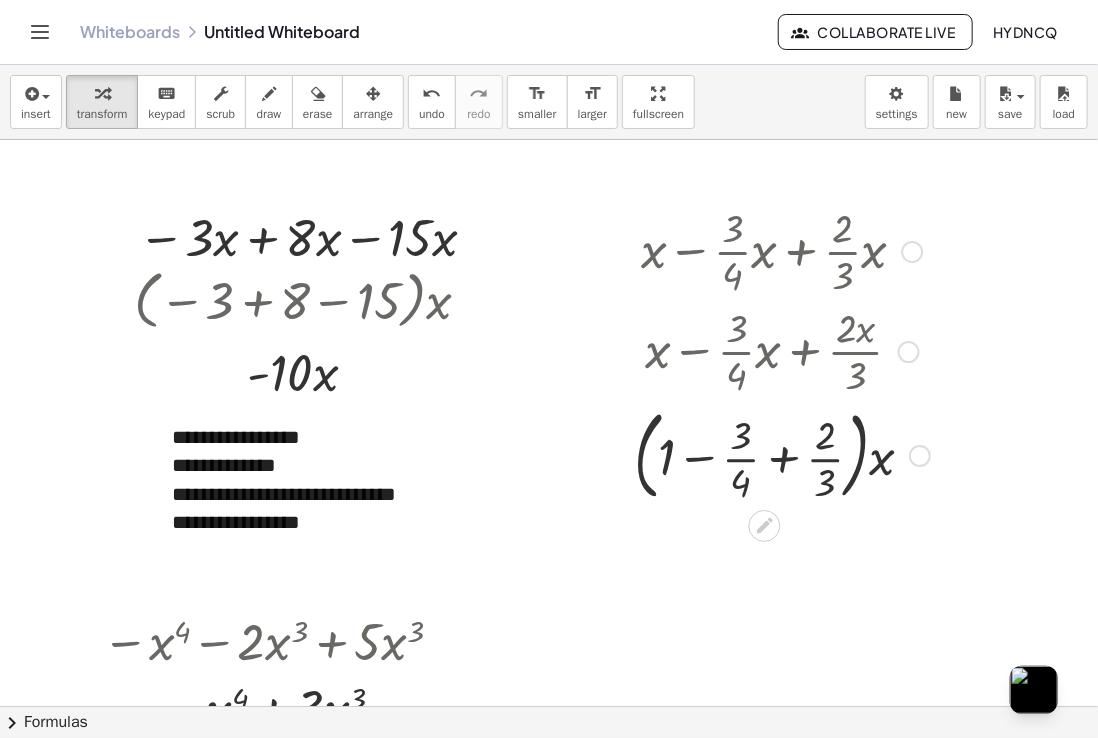 click at bounding box center (782, 454) 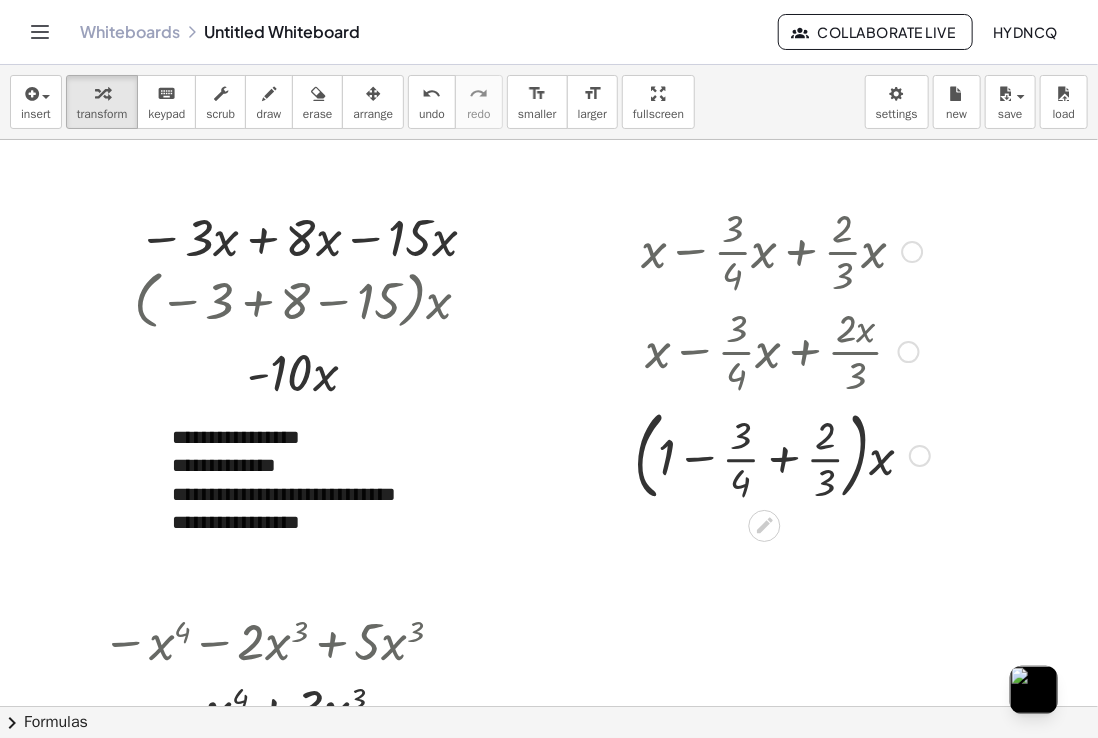 click at bounding box center [782, 350] 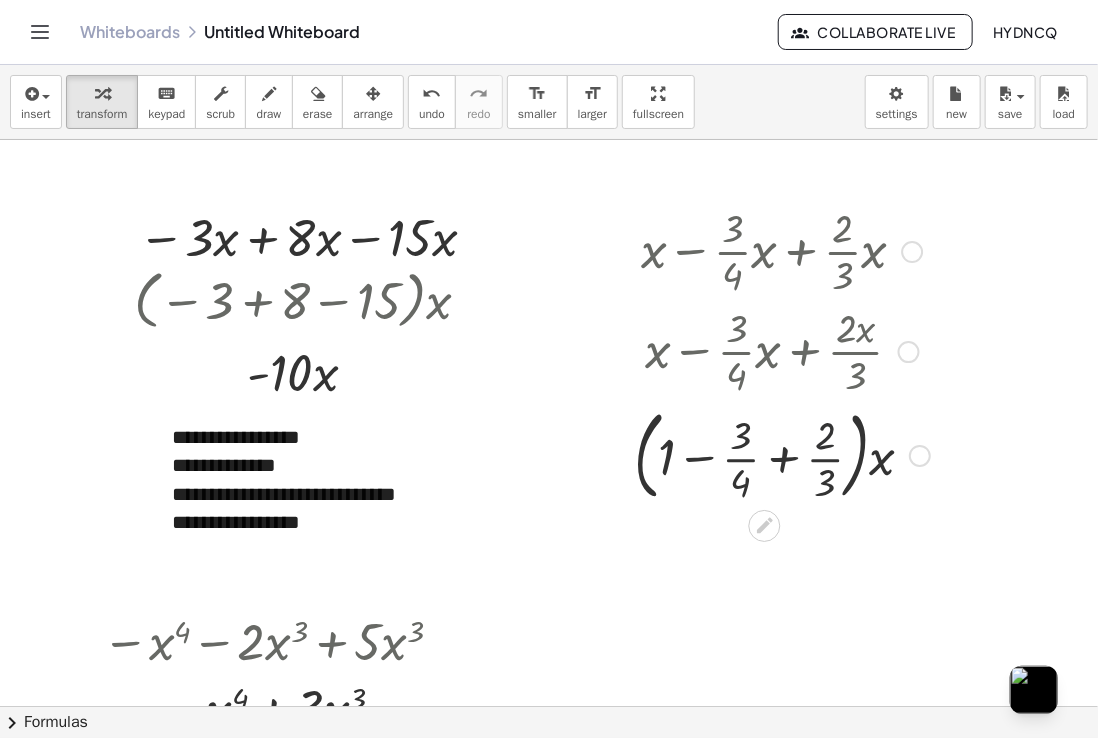 click at bounding box center [909, 352] 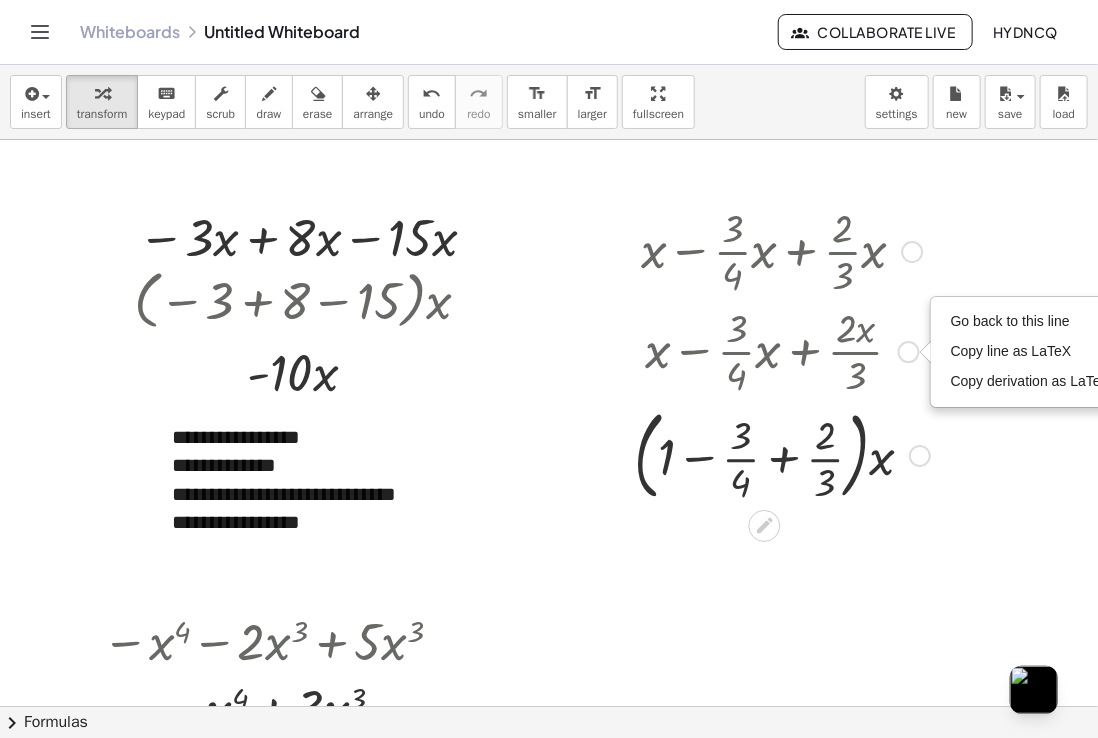 click on "Go back to this line Copy line as LaTeX Copy derivation as LaTeX" at bounding box center [909, 352] 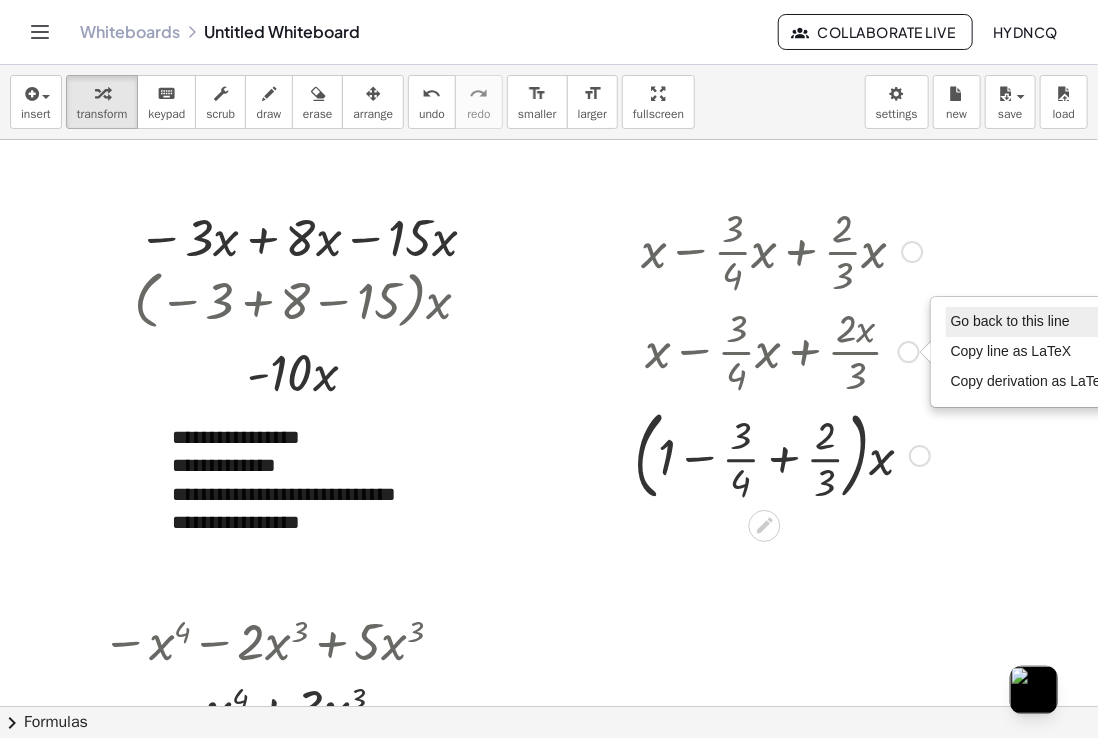 click on "Go back to this line" at bounding box center [1010, 321] 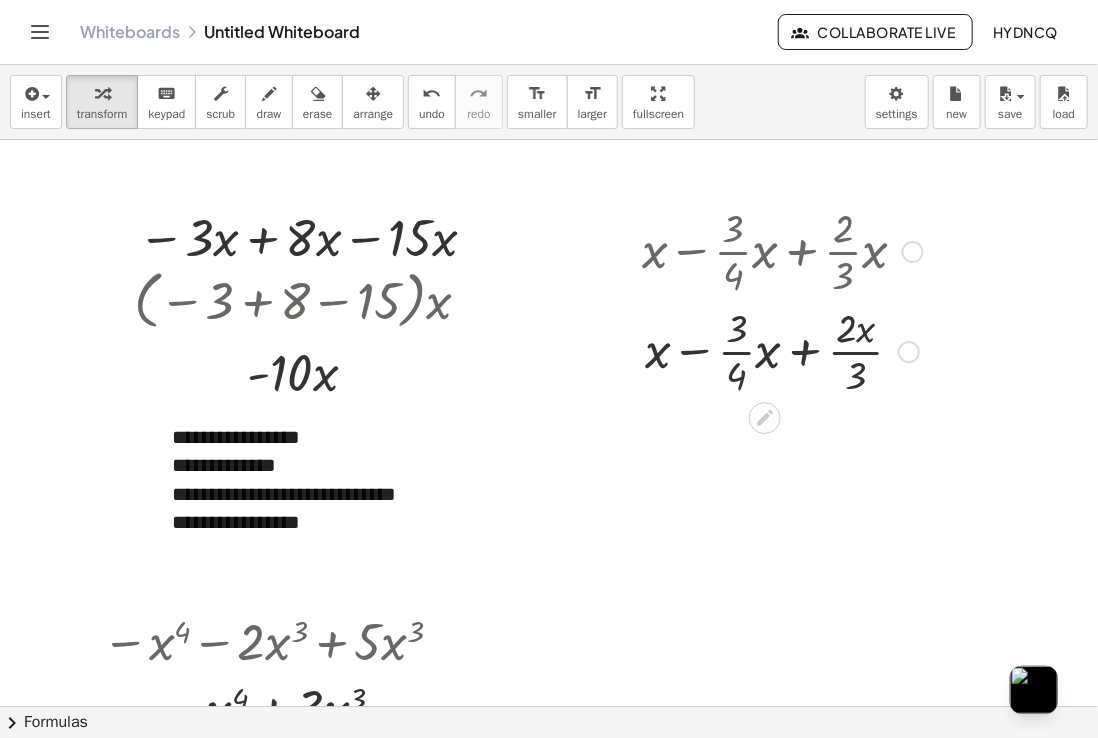 click at bounding box center (782, 350) 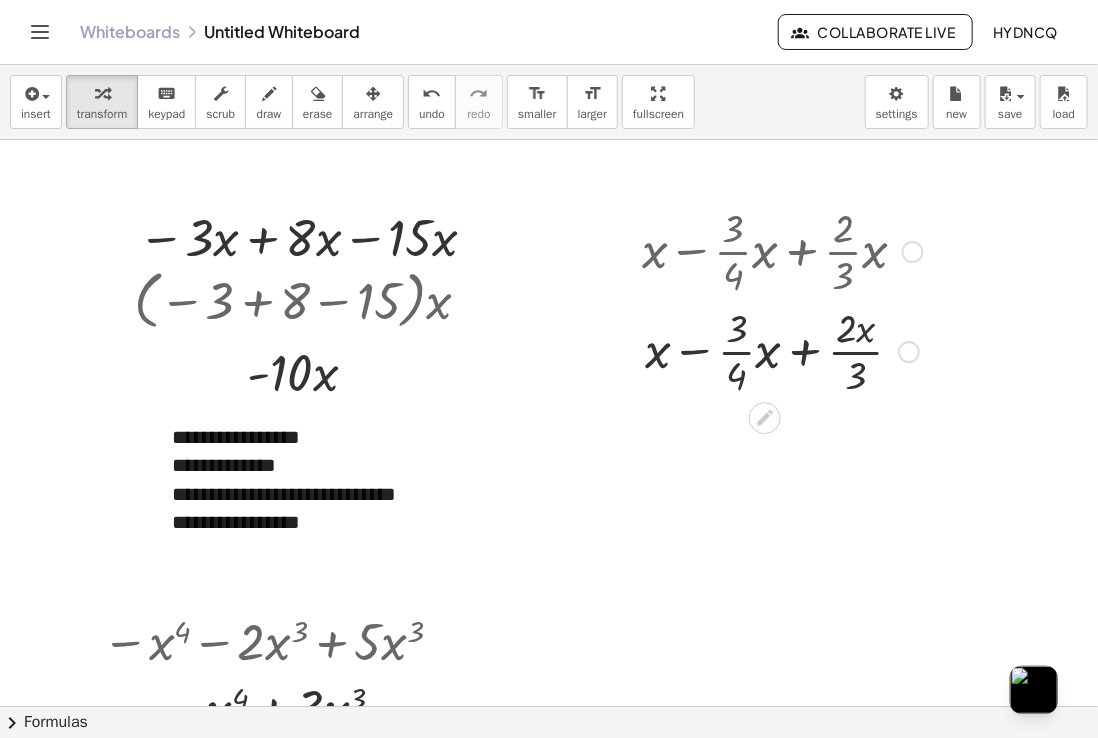 click at bounding box center [782, 350] 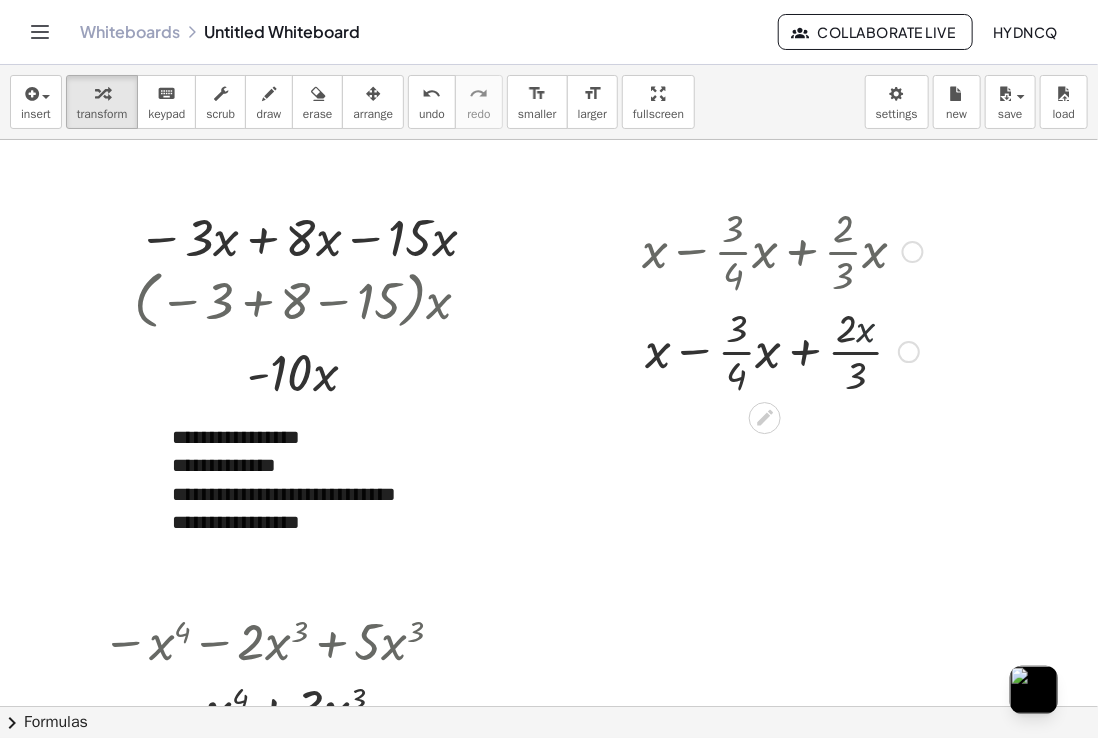 click at bounding box center [782, 350] 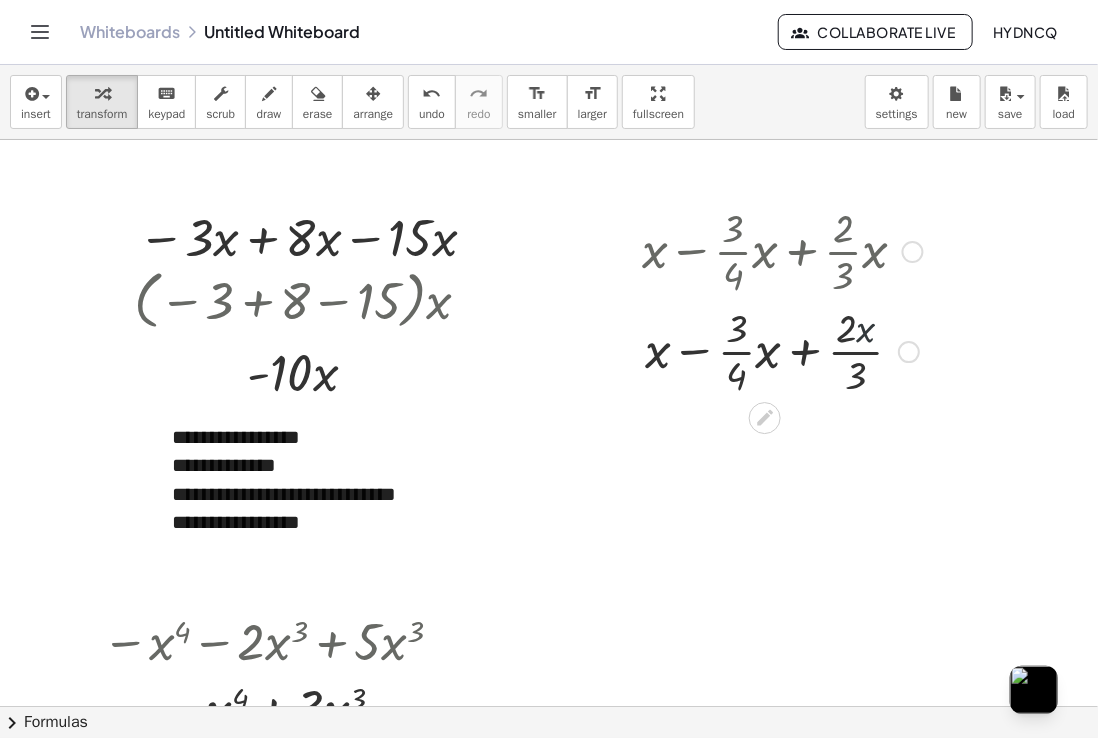 click on "Go back to this line Copy line as LaTeX Copy derivation as LaTeX" at bounding box center [909, 352] 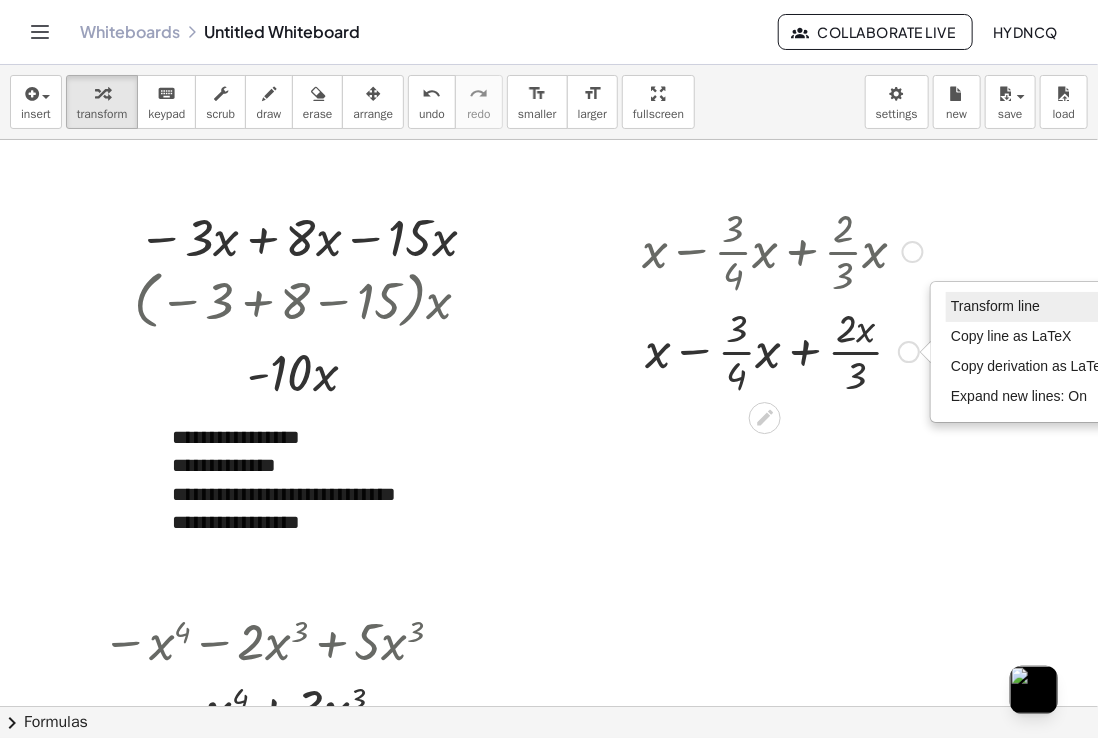click on "Transform line" at bounding box center [995, 306] 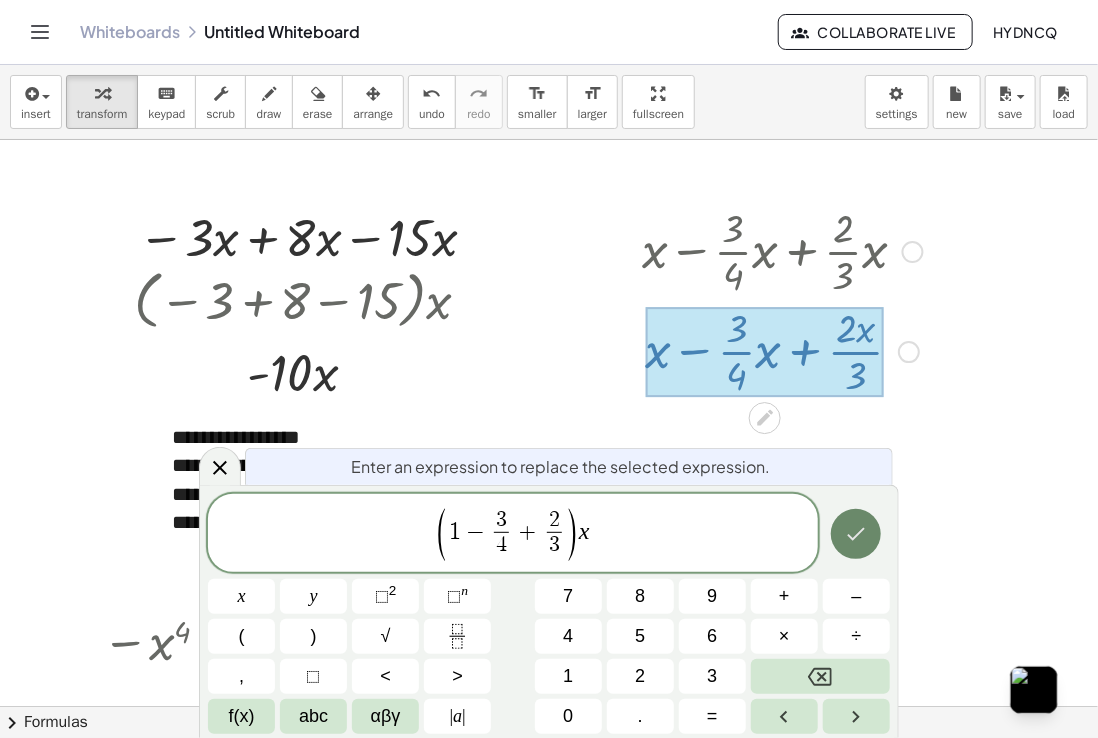 click at bounding box center (856, 534) 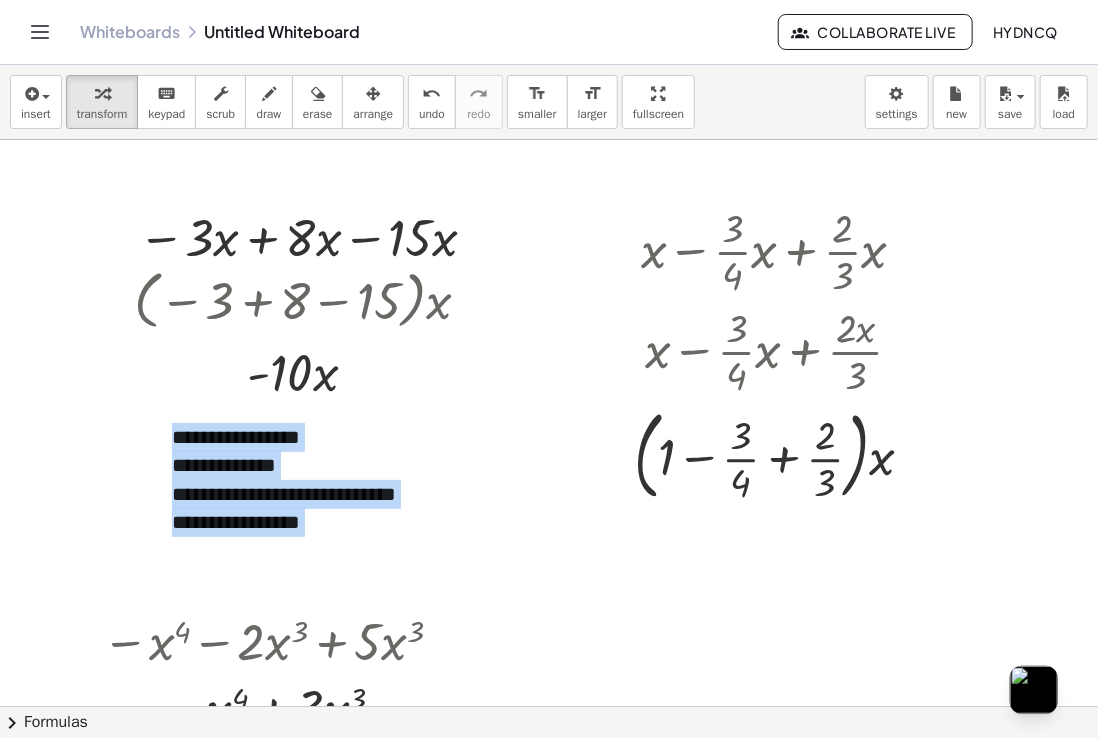 drag, startPoint x: 701, startPoint y: 365, endPoint x: 1006, endPoint y: 426, distance: 311.0402 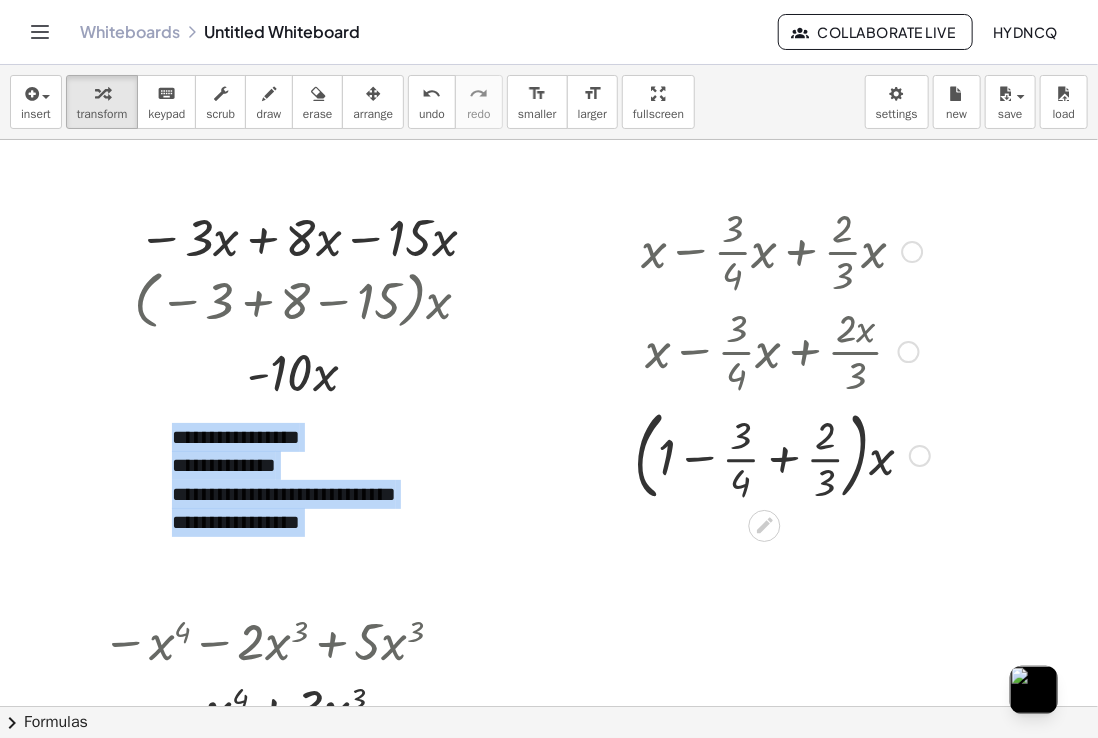 drag, startPoint x: 1006, startPoint y: 426, endPoint x: 900, endPoint y: 381, distance: 115.15642 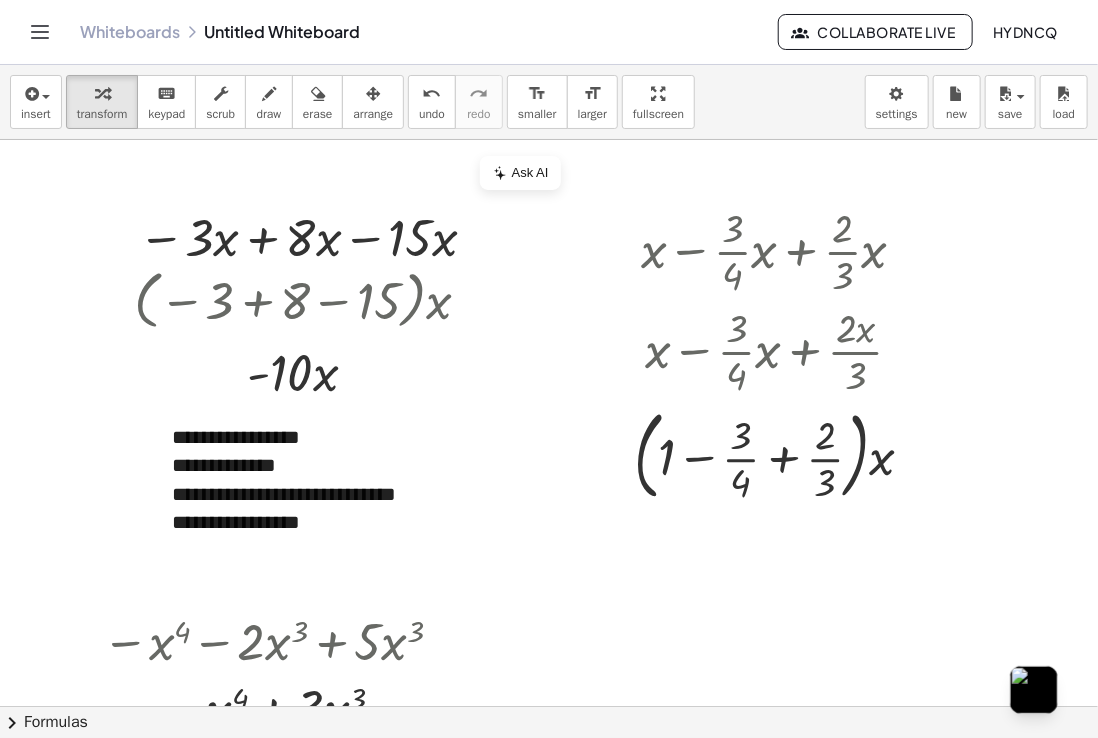 click at bounding box center [782, 350] 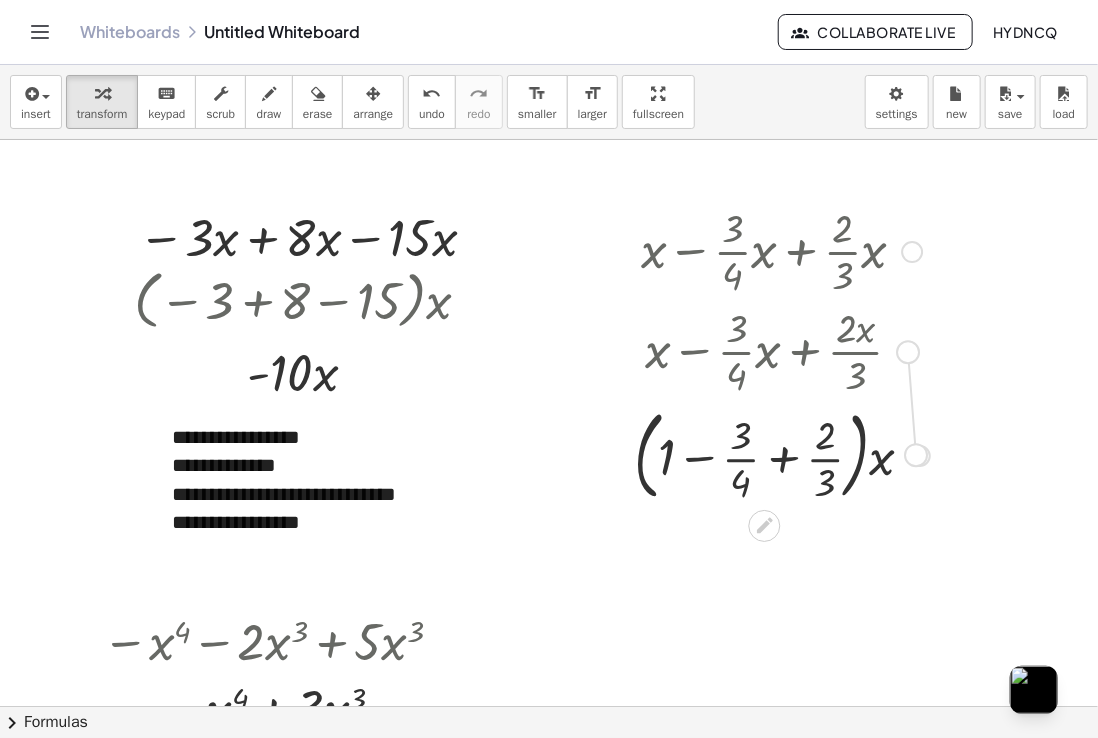 drag, startPoint x: 900, startPoint y: 381, endPoint x: 917, endPoint y: 463, distance: 83.74366 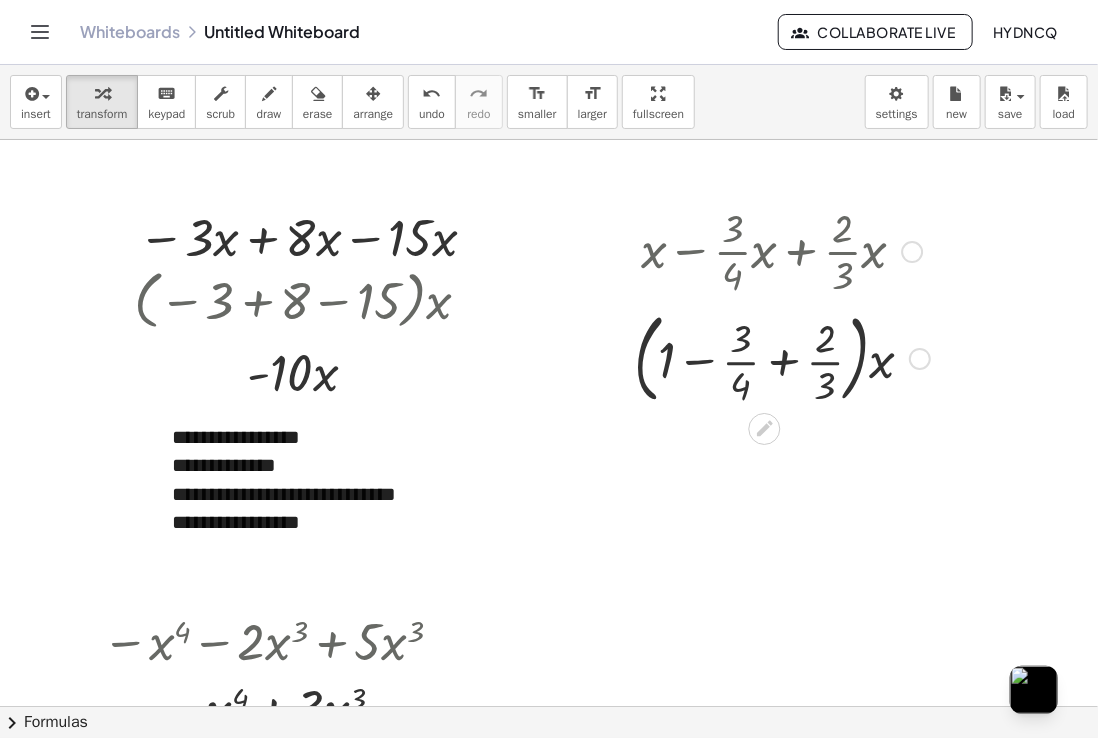 drag, startPoint x: 917, startPoint y: 463, endPoint x: 924, endPoint y: 358, distance: 105.23308 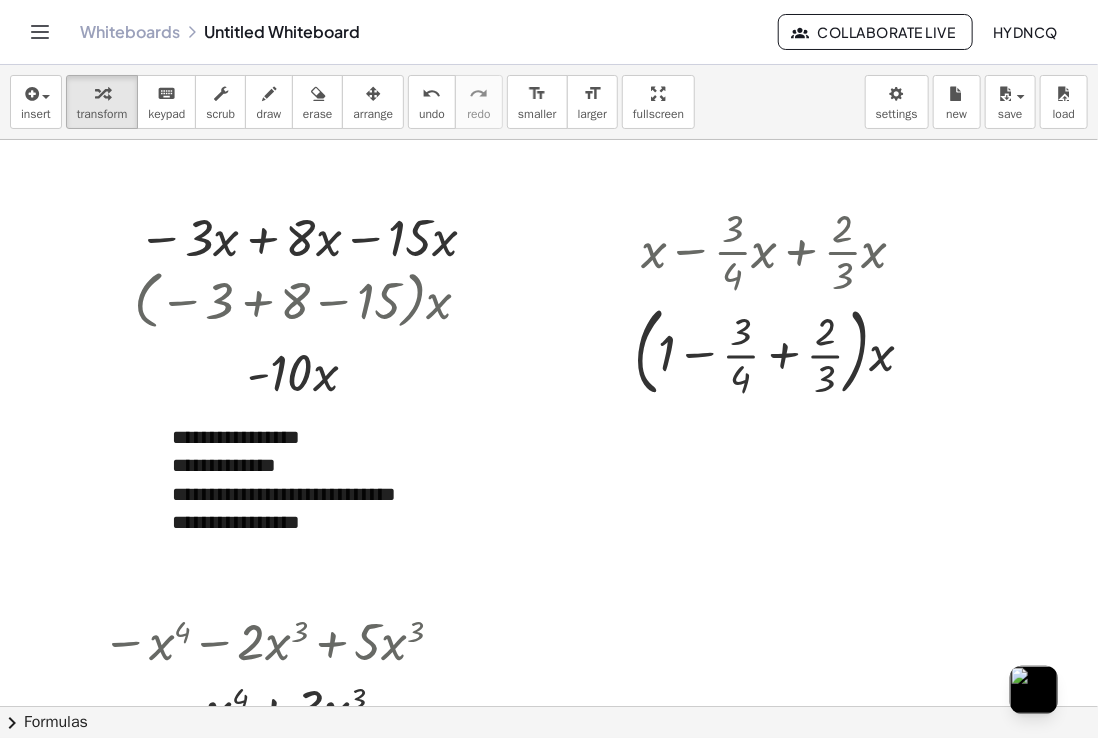 click at bounding box center (609, 991) 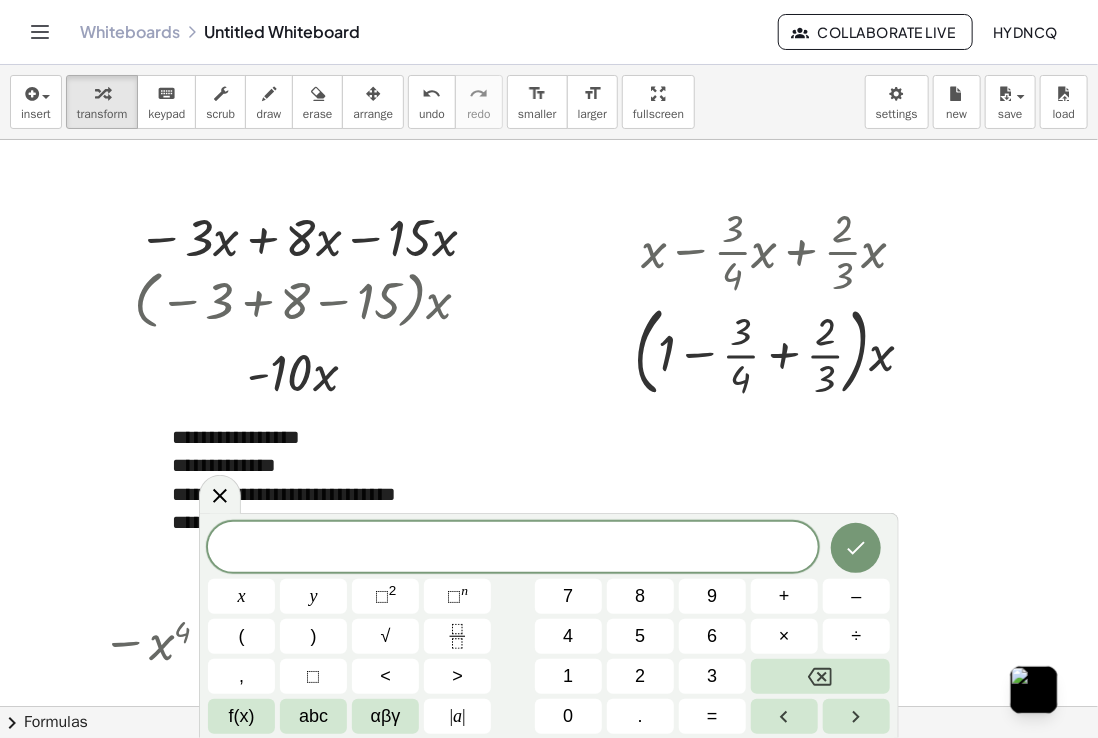 click at bounding box center [609, 991] 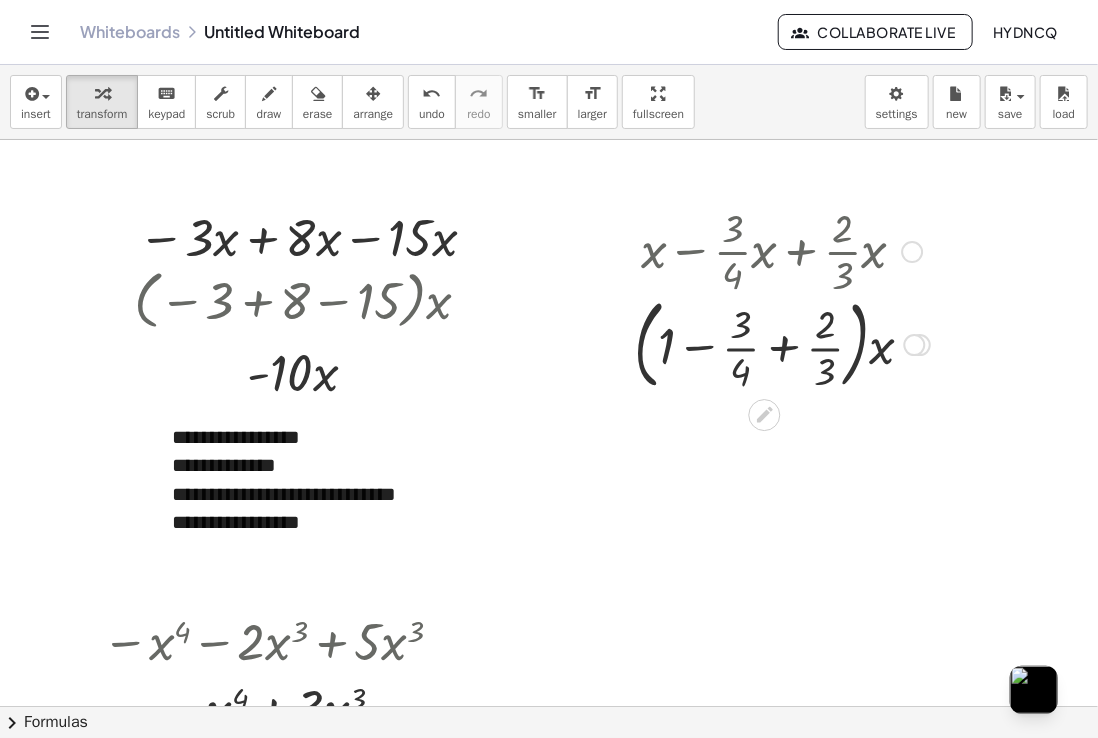 click on "· ( + 1 − · 3 · 4 + · 2 · 3 ) · x Transform line Copy line as LaTeX Copy derivation as LaTeX Expand new lines: On" at bounding box center [765, 345] 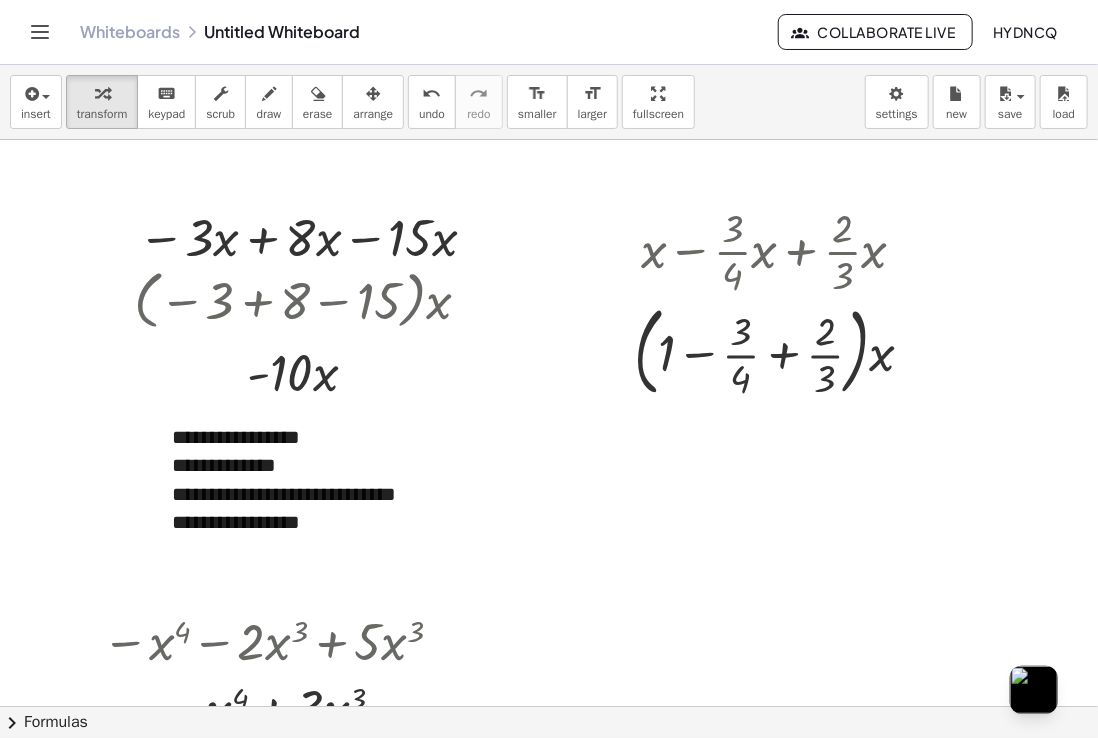 click at bounding box center (609, 991) 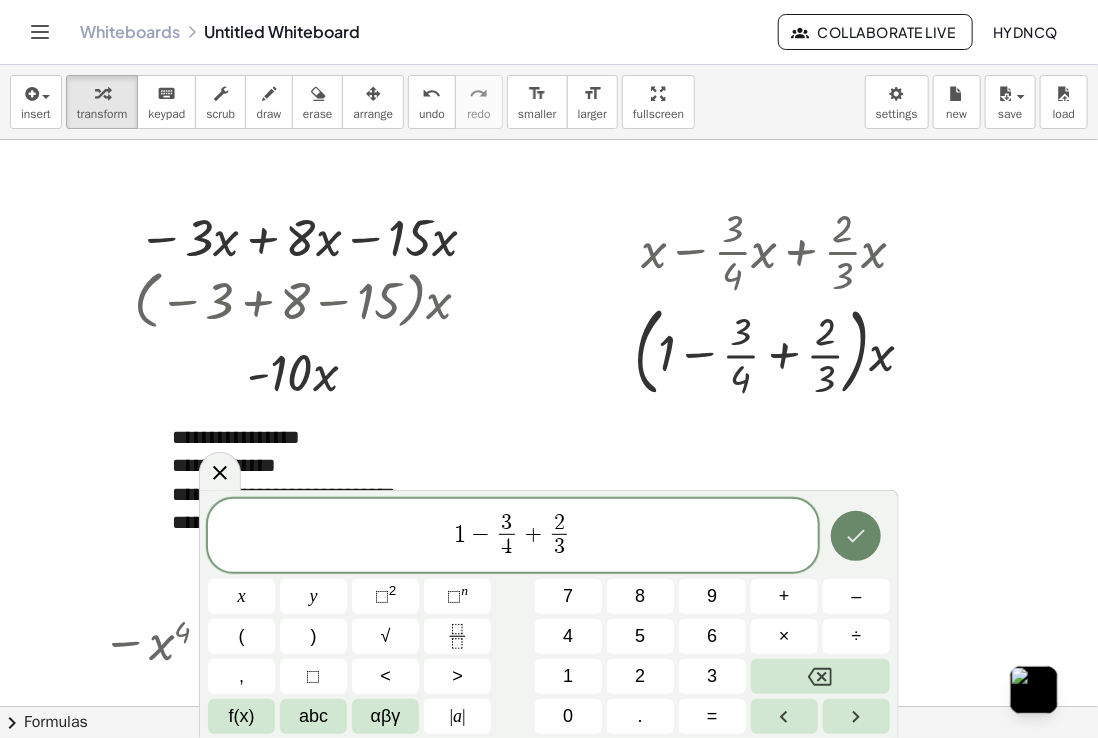 click at bounding box center (856, 536) 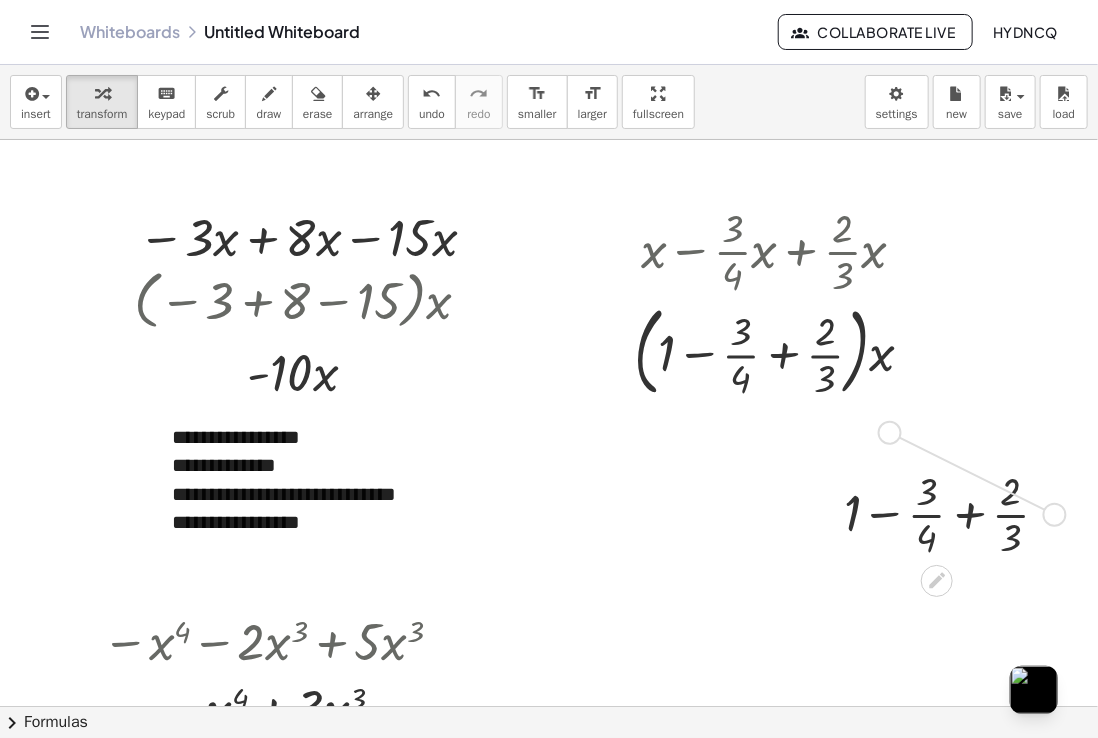 drag, startPoint x: 1060, startPoint y: 521, endPoint x: 891, endPoint y: 430, distance: 191.9427 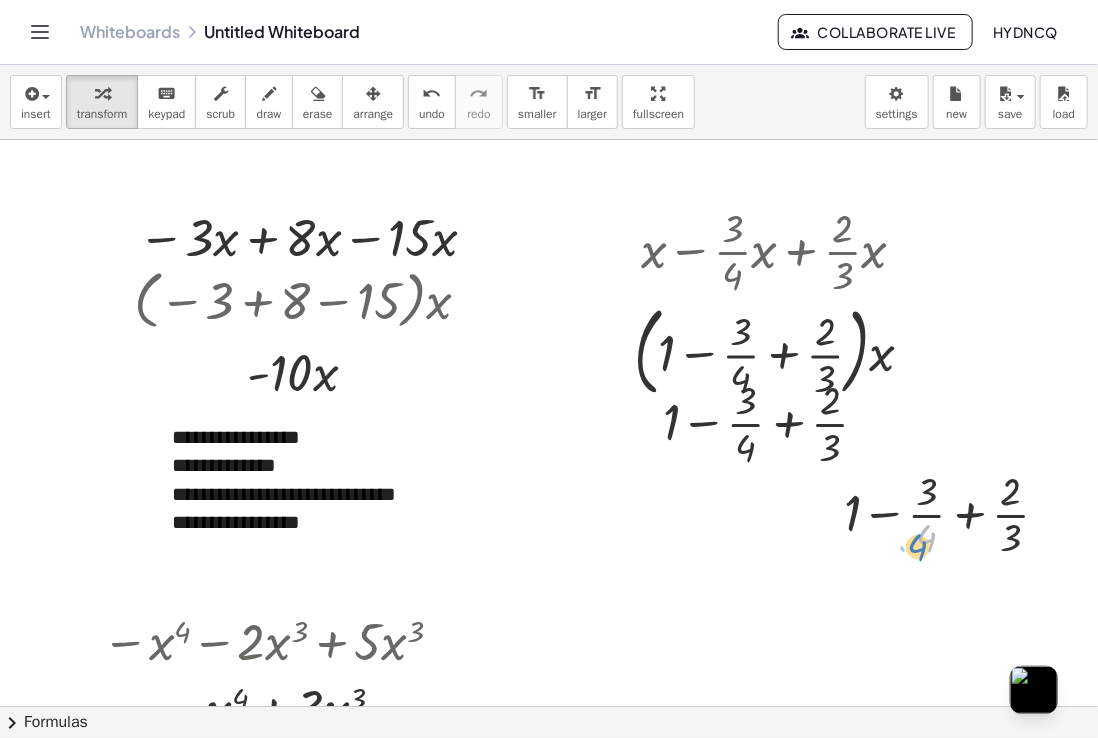 drag, startPoint x: 944, startPoint y: 531, endPoint x: 940, endPoint y: 541, distance: 10.770329 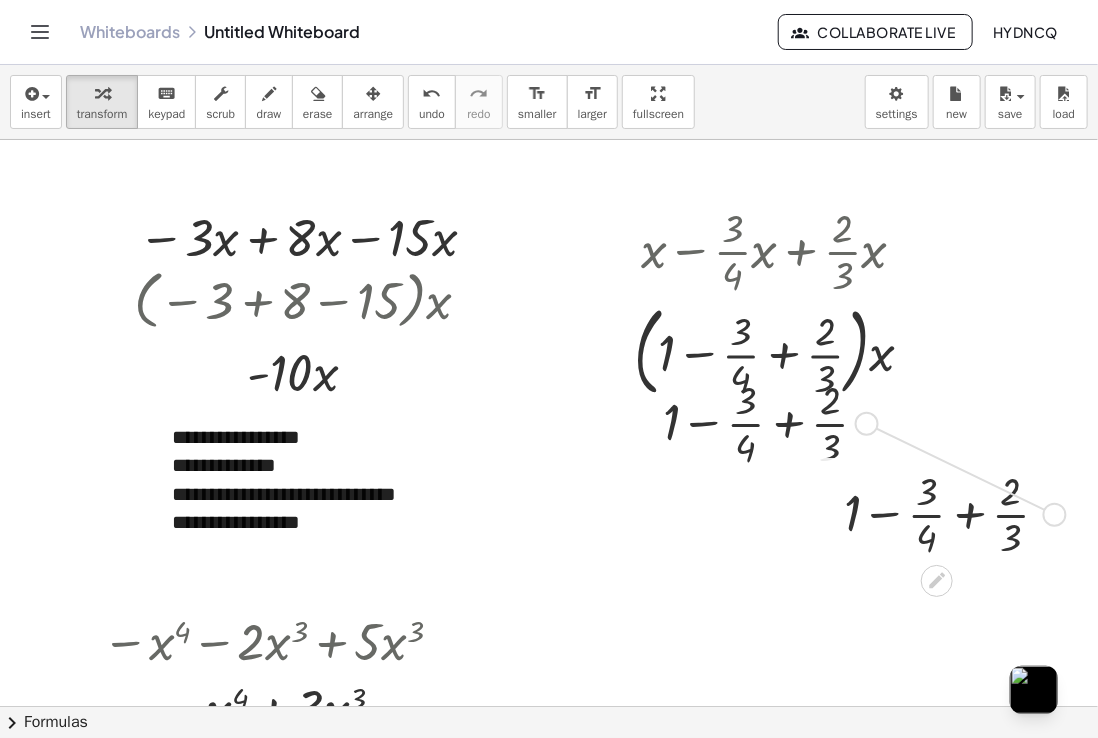 drag, startPoint x: 1065, startPoint y: 512, endPoint x: 868, endPoint y: 422, distance: 216.58485 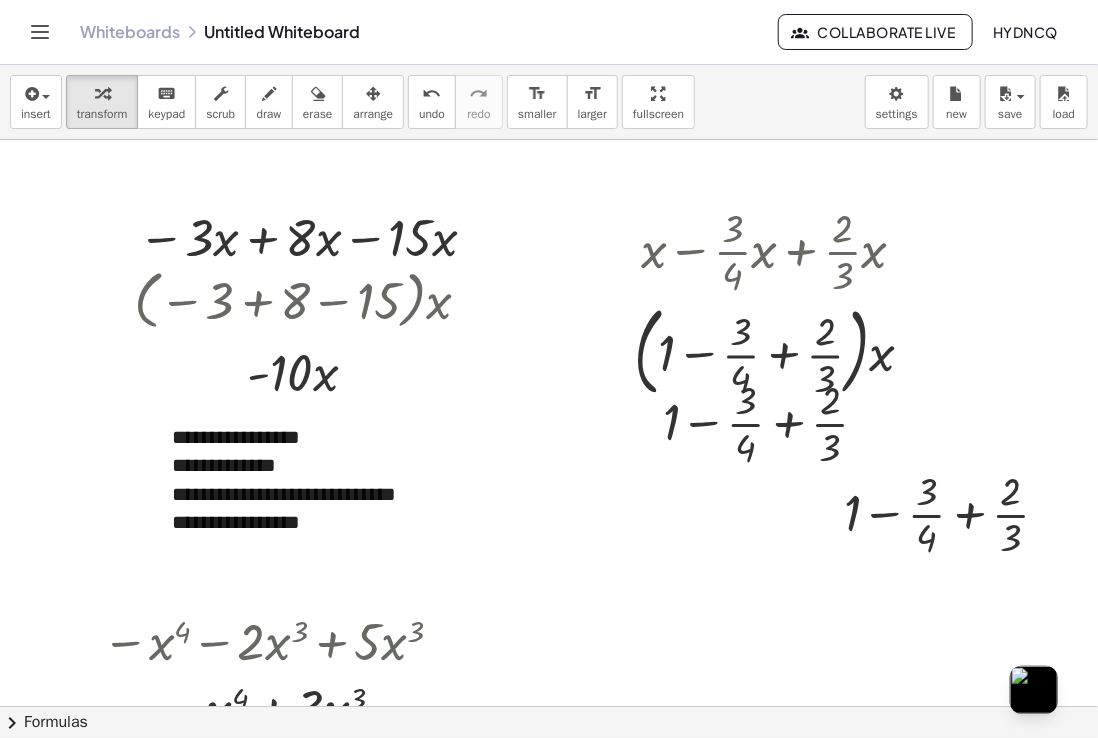 click at bounding box center [609, 991] 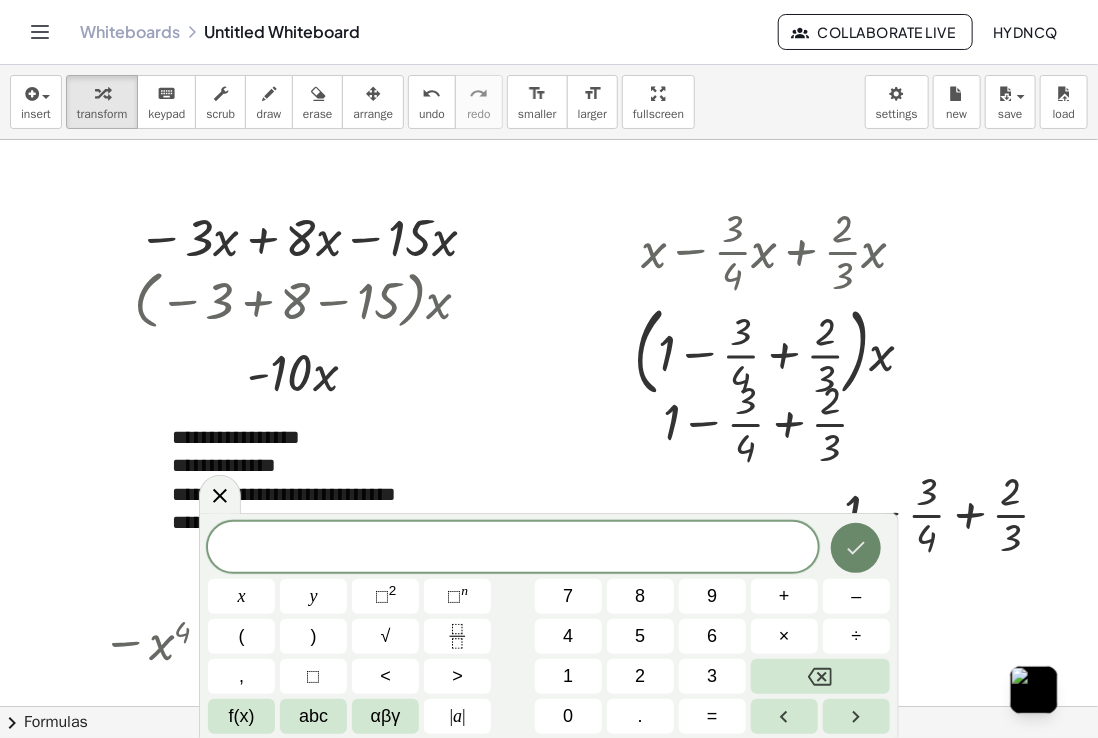 click 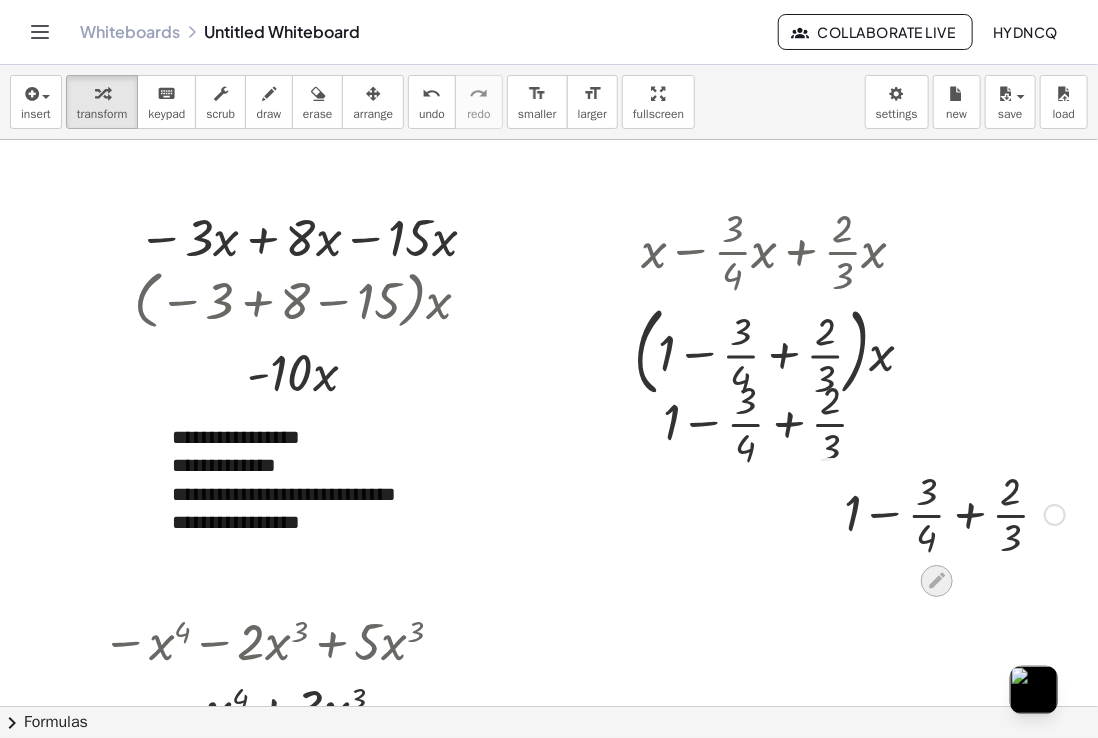 click 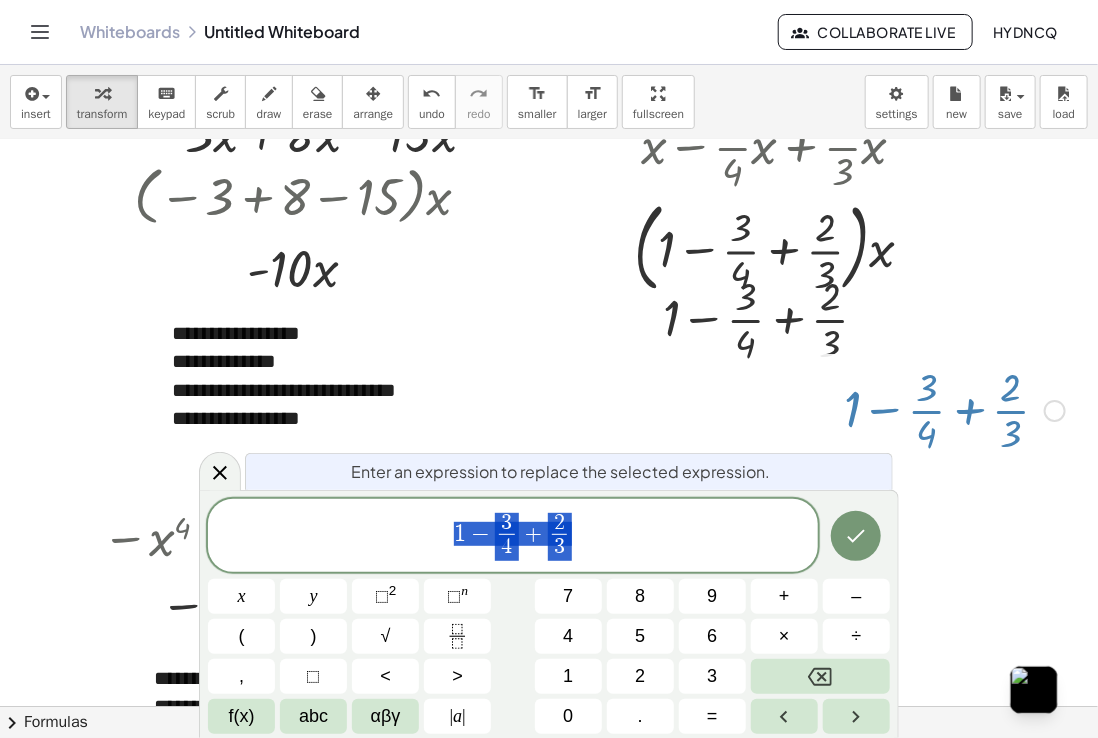 scroll, scrollTop: 104, scrollLeft: 0, axis: vertical 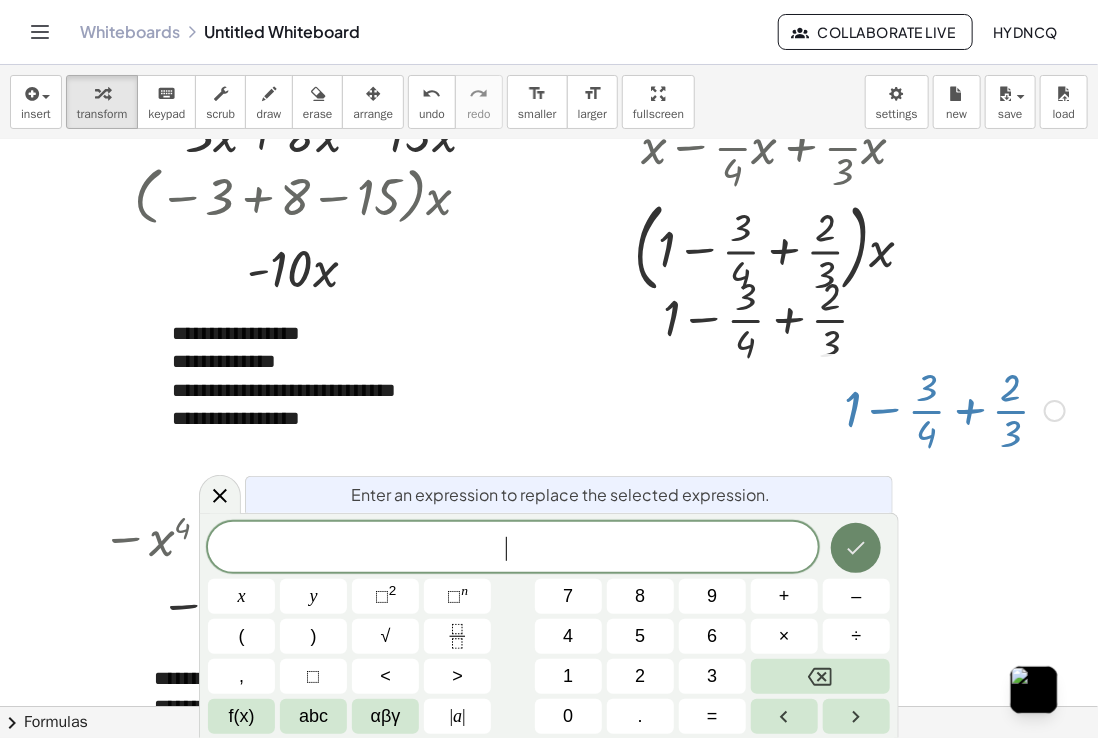 click at bounding box center (856, 548) 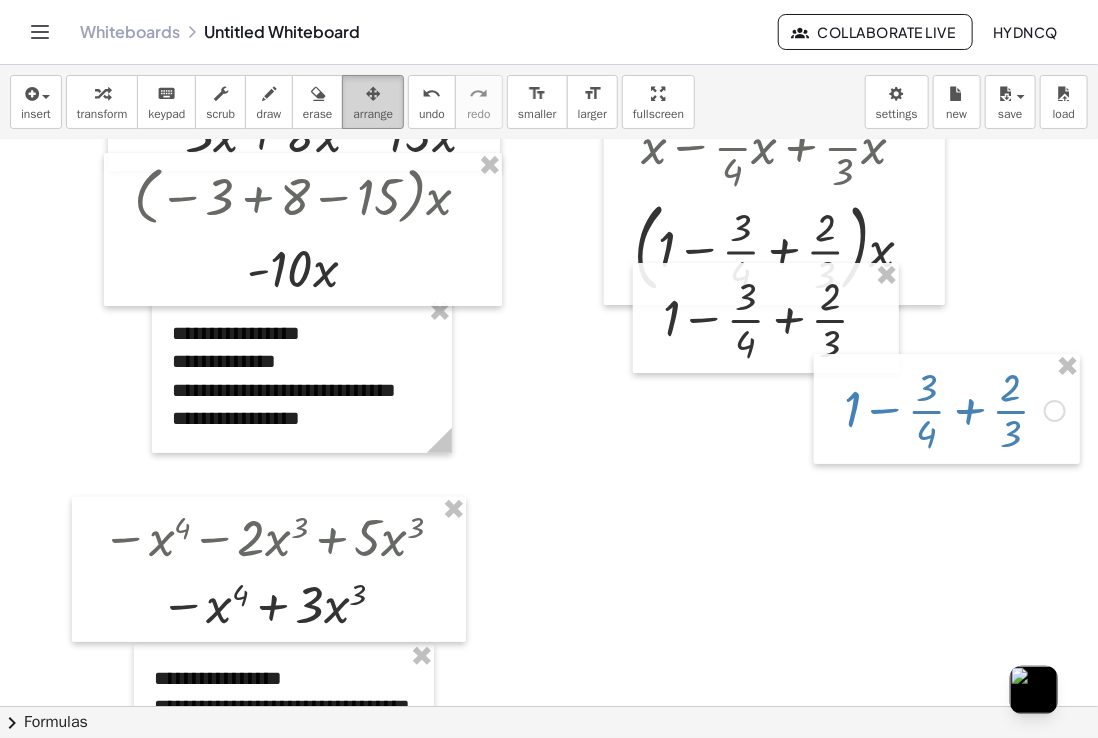 click at bounding box center [373, 94] 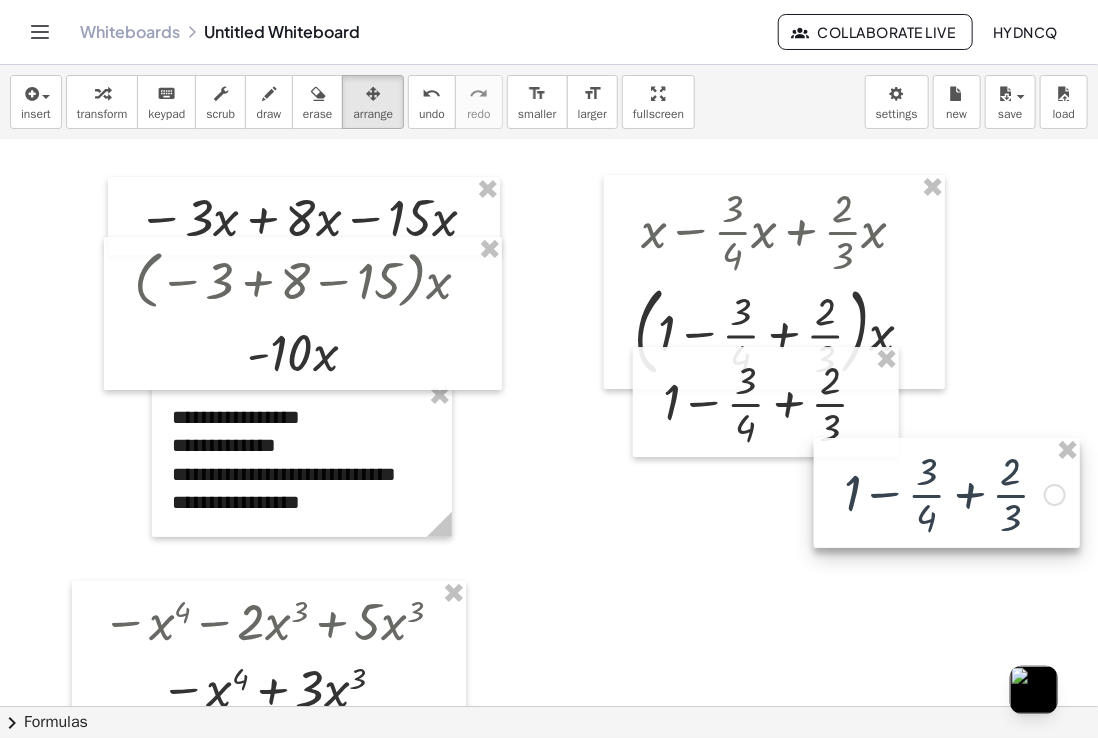 scroll, scrollTop: 0, scrollLeft: 0, axis: both 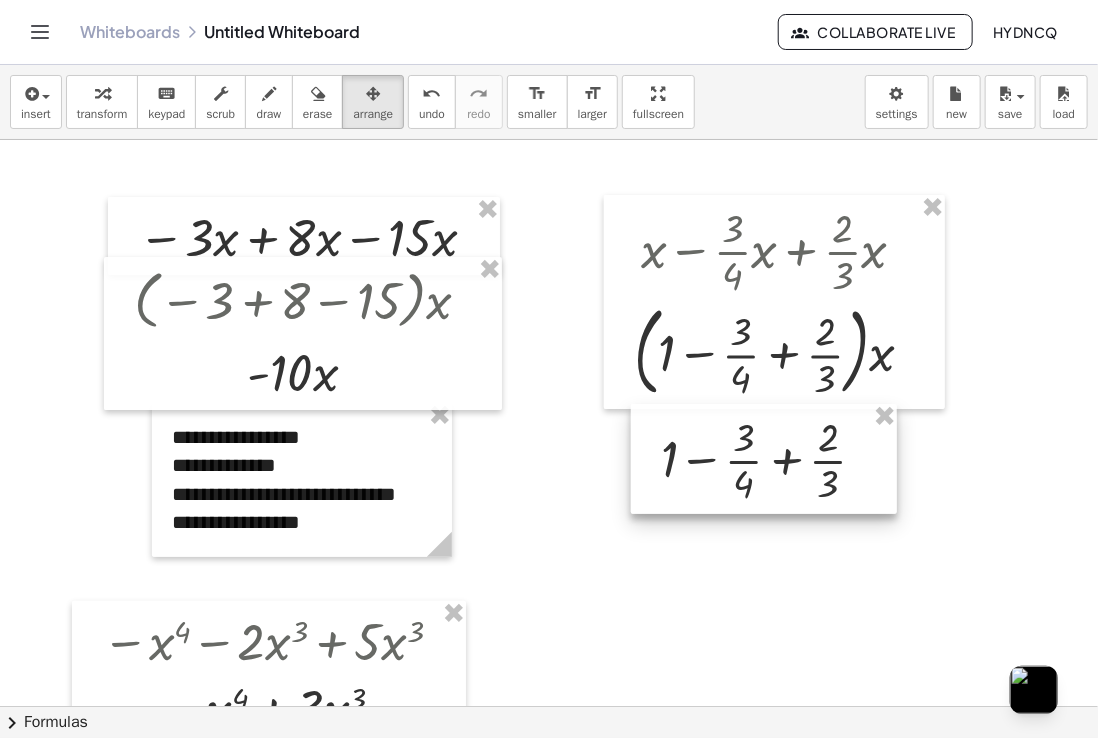 drag, startPoint x: 749, startPoint y: 414, endPoint x: 747, endPoint y: 451, distance: 37.054016 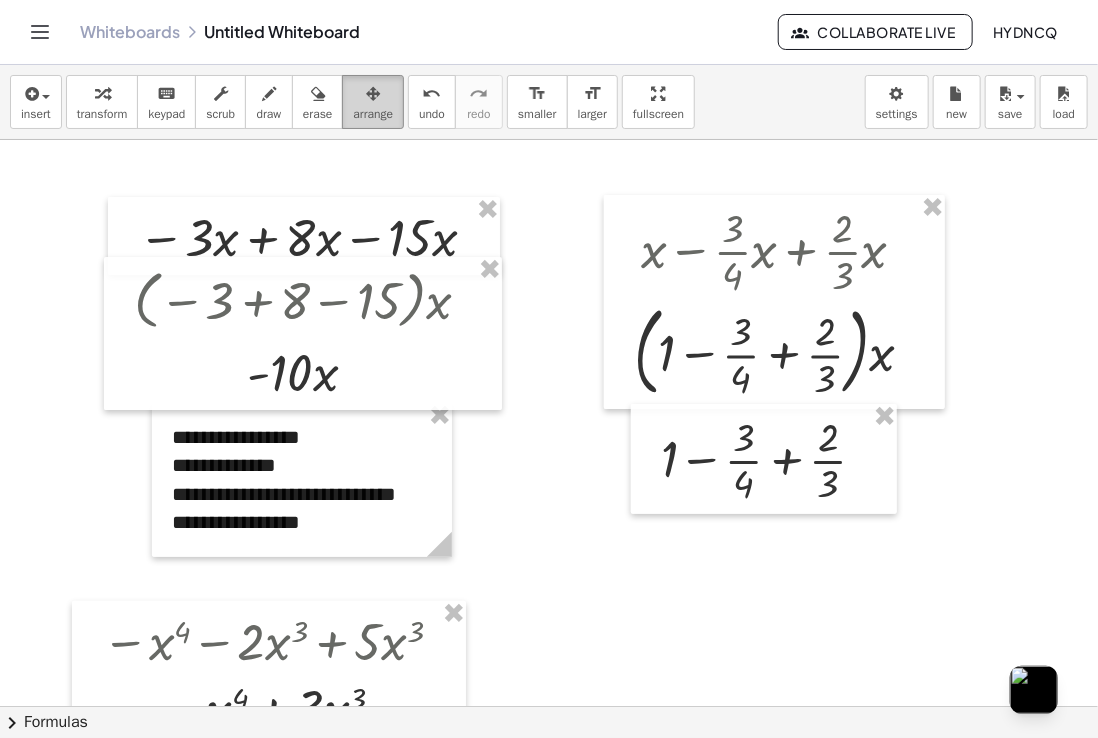 click on "arrange" at bounding box center (373, 114) 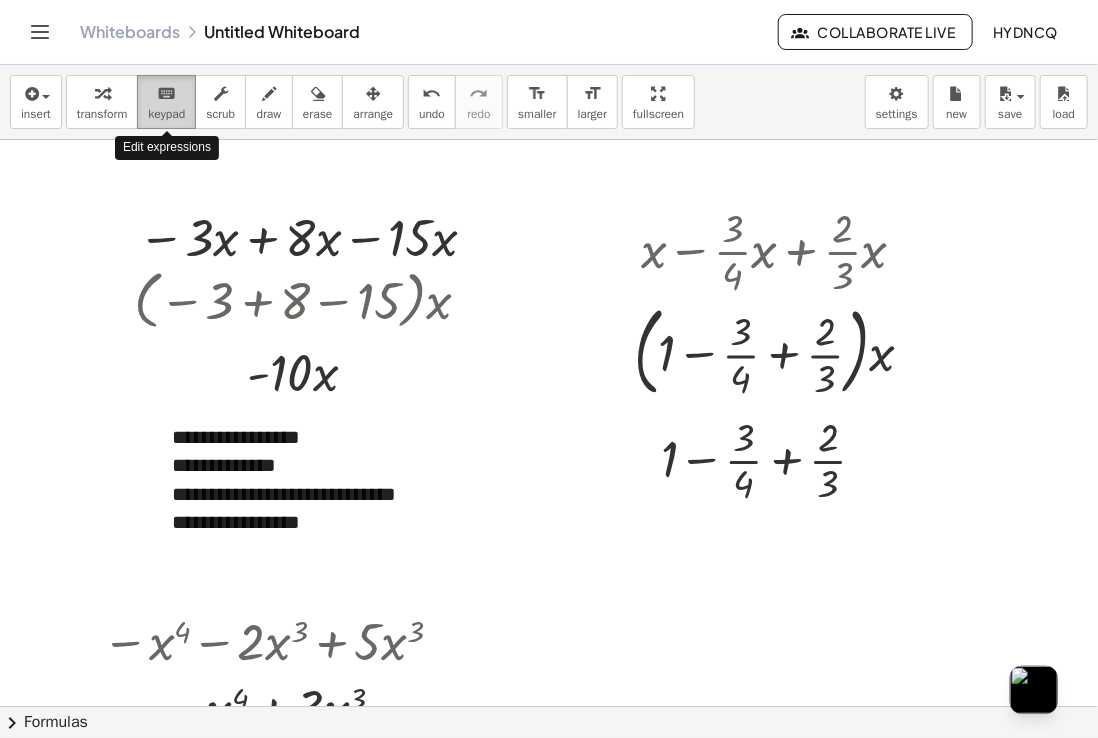 click on "keyboard" at bounding box center [166, 94] 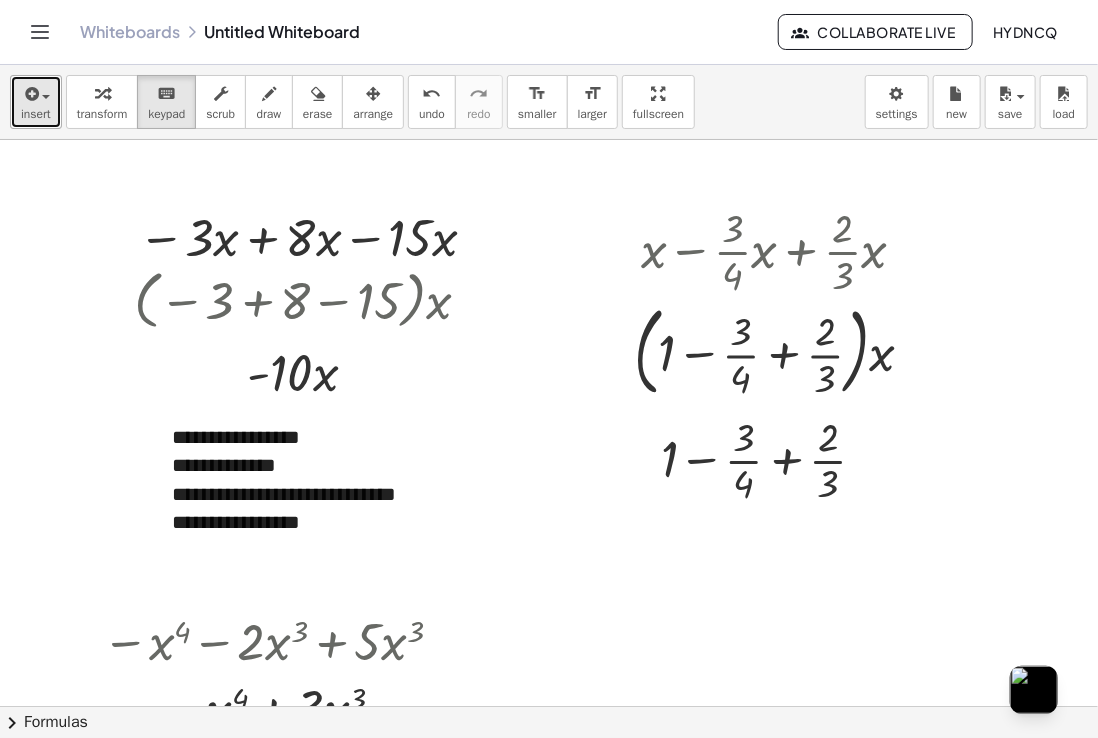 click on "insert" at bounding box center (36, 102) 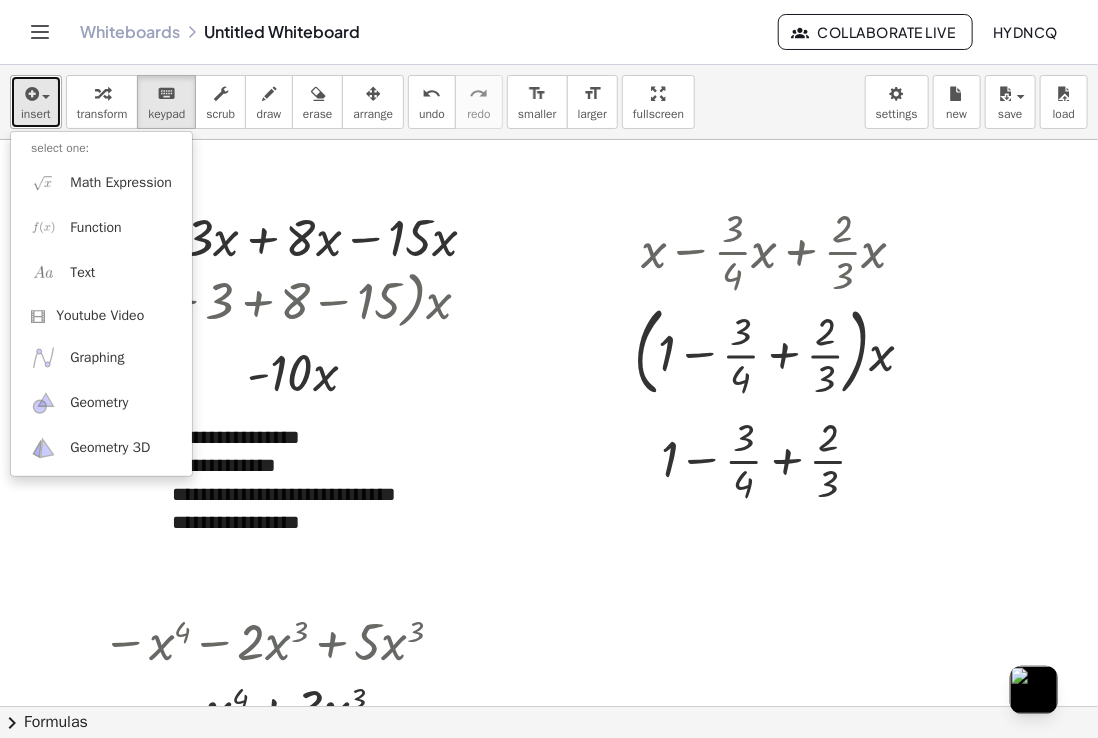 click on "insert" at bounding box center (36, 102) 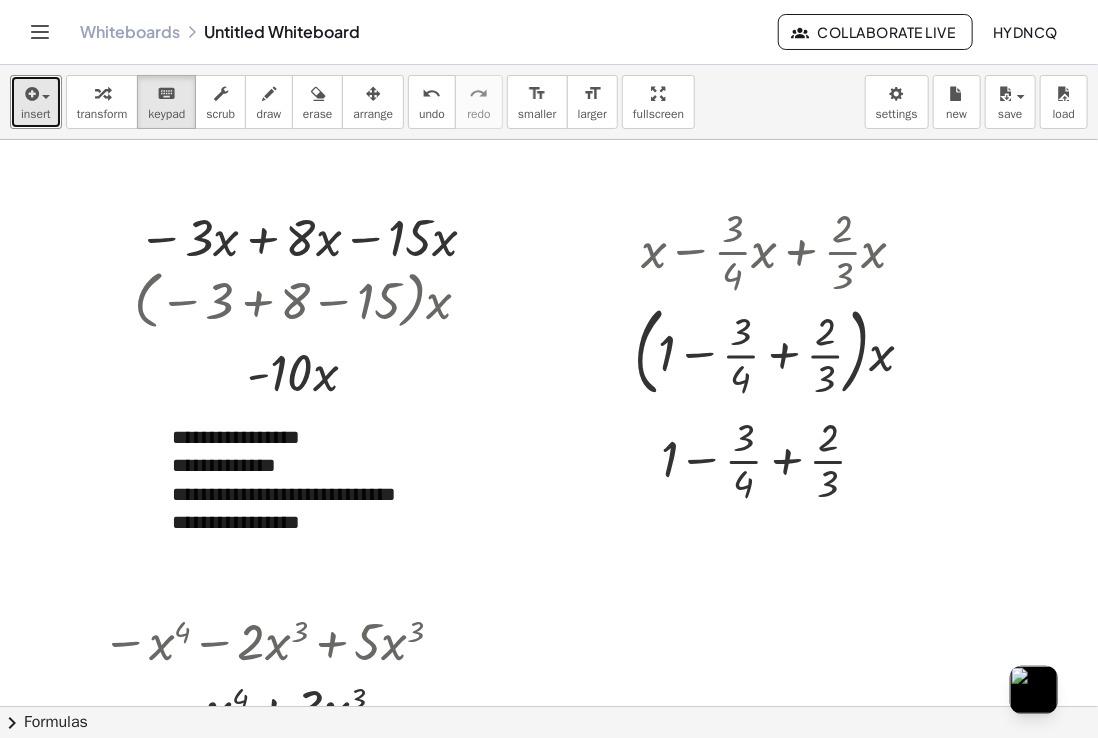 click at bounding box center [609, 991] 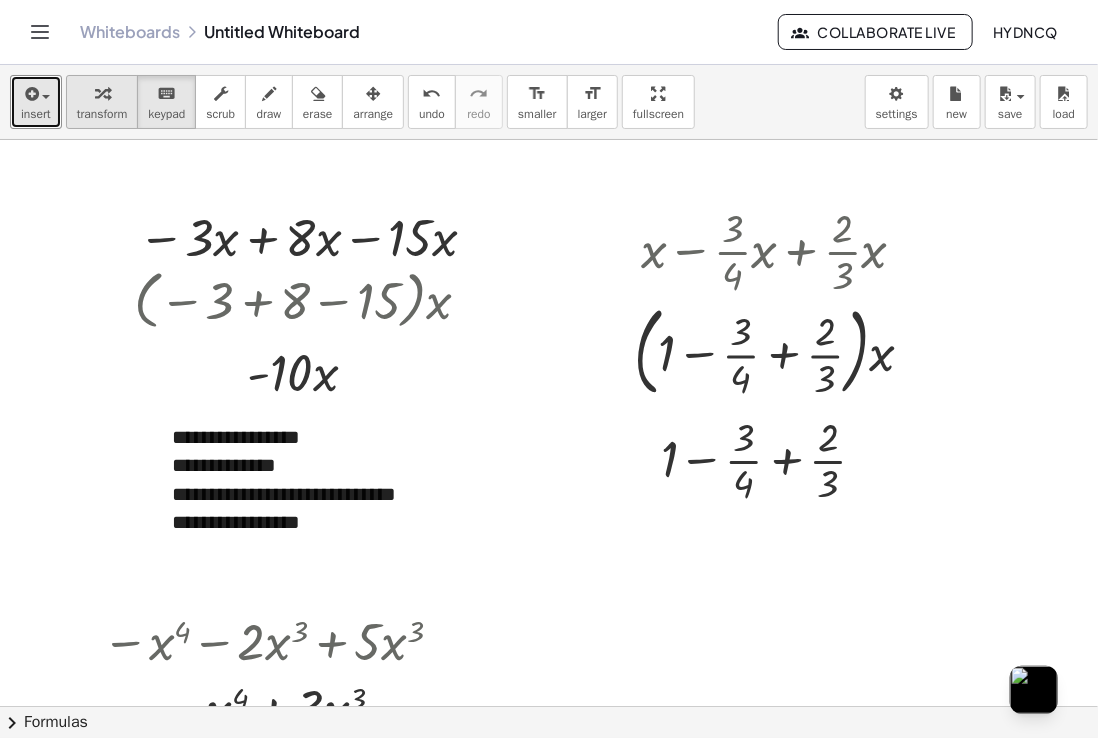 click at bounding box center [102, 94] 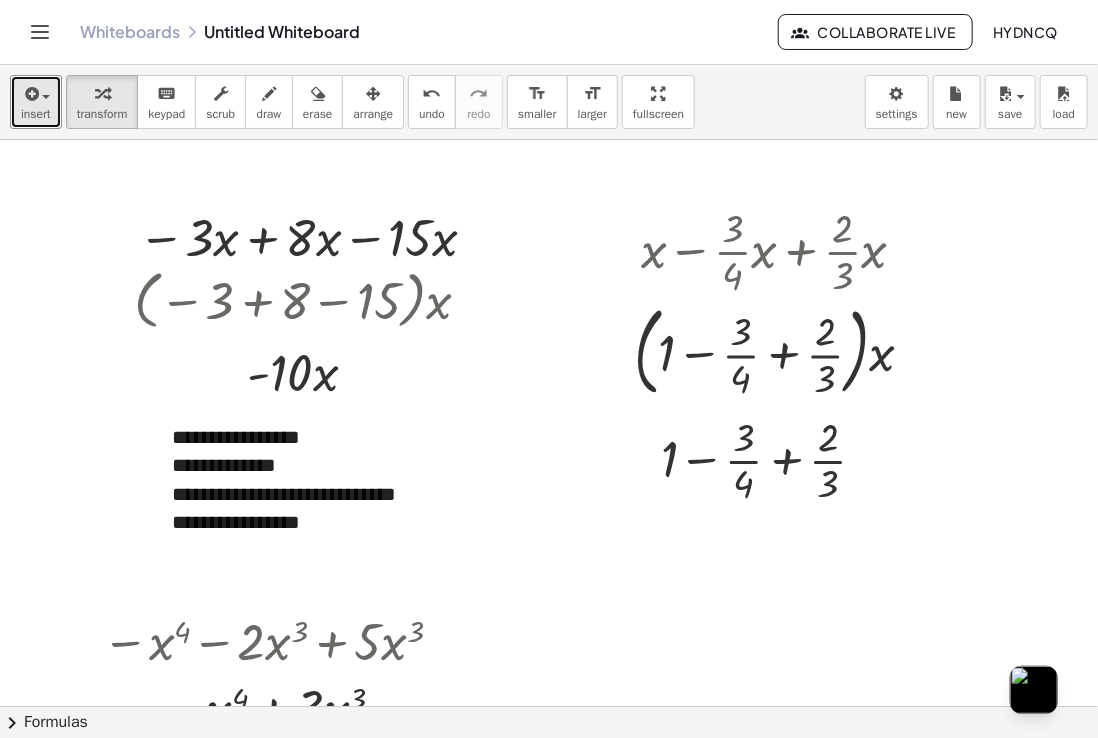 click at bounding box center [609, 991] 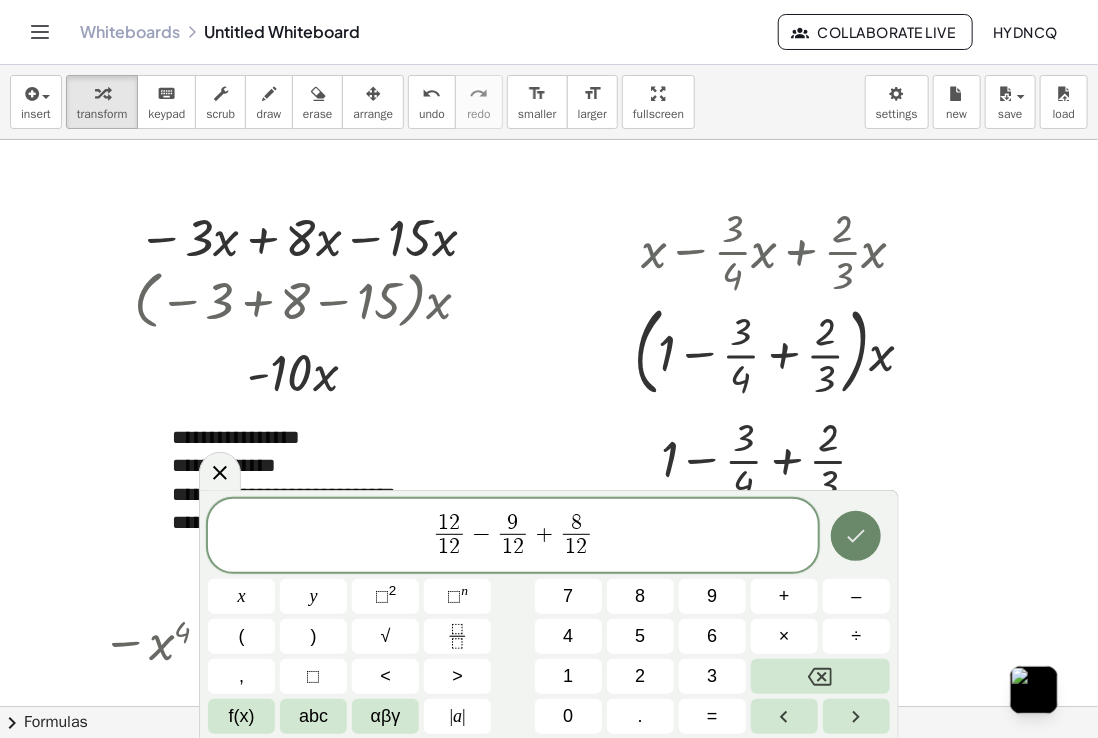 click 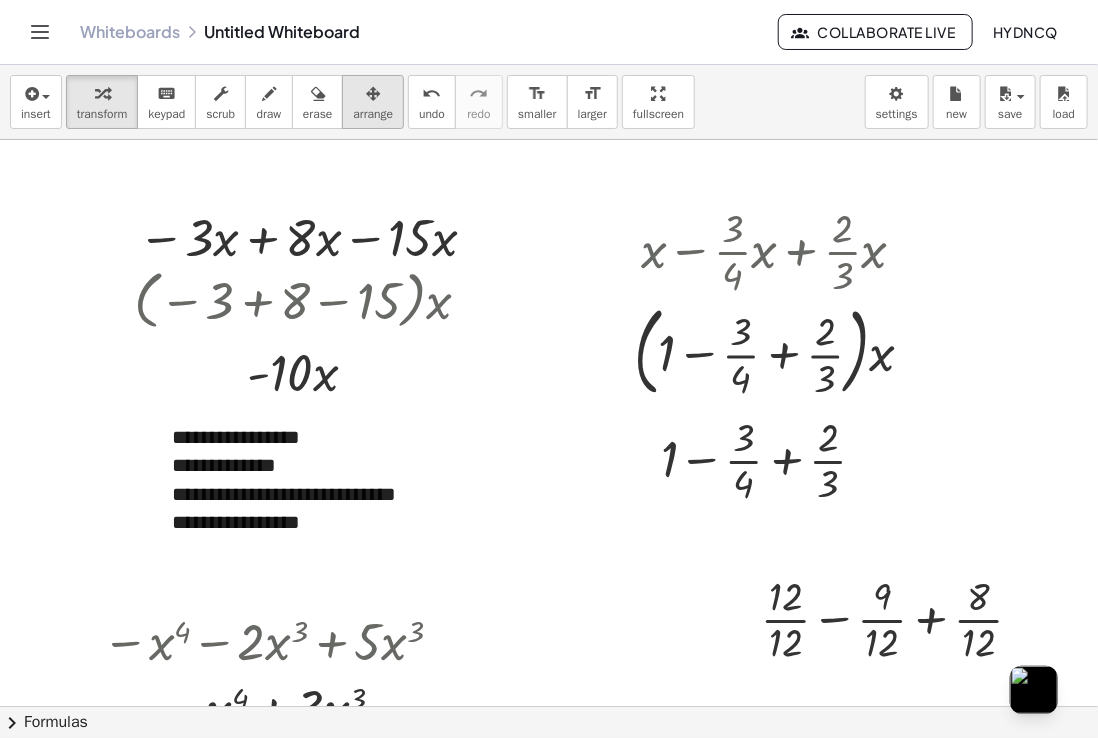 click on "arrange" at bounding box center [373, 114] 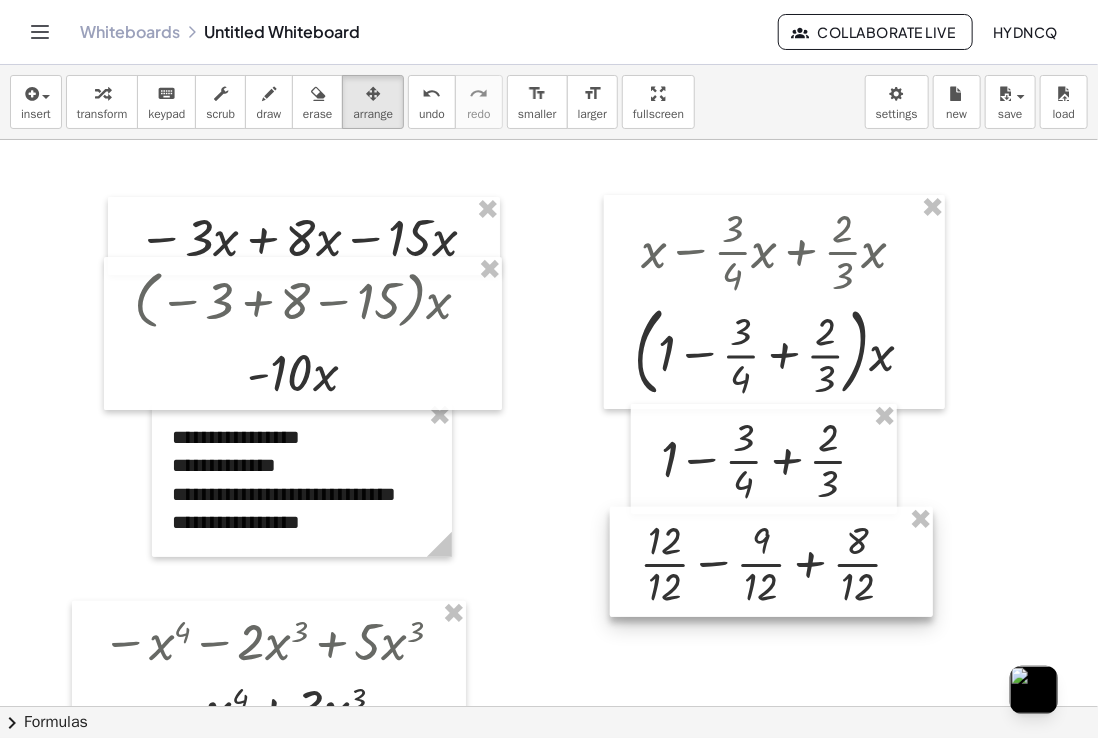 drag, startPoint x: 863, startPoint y: 605, endPoint x: 742, endPoint y: 549, distance: 133.33041 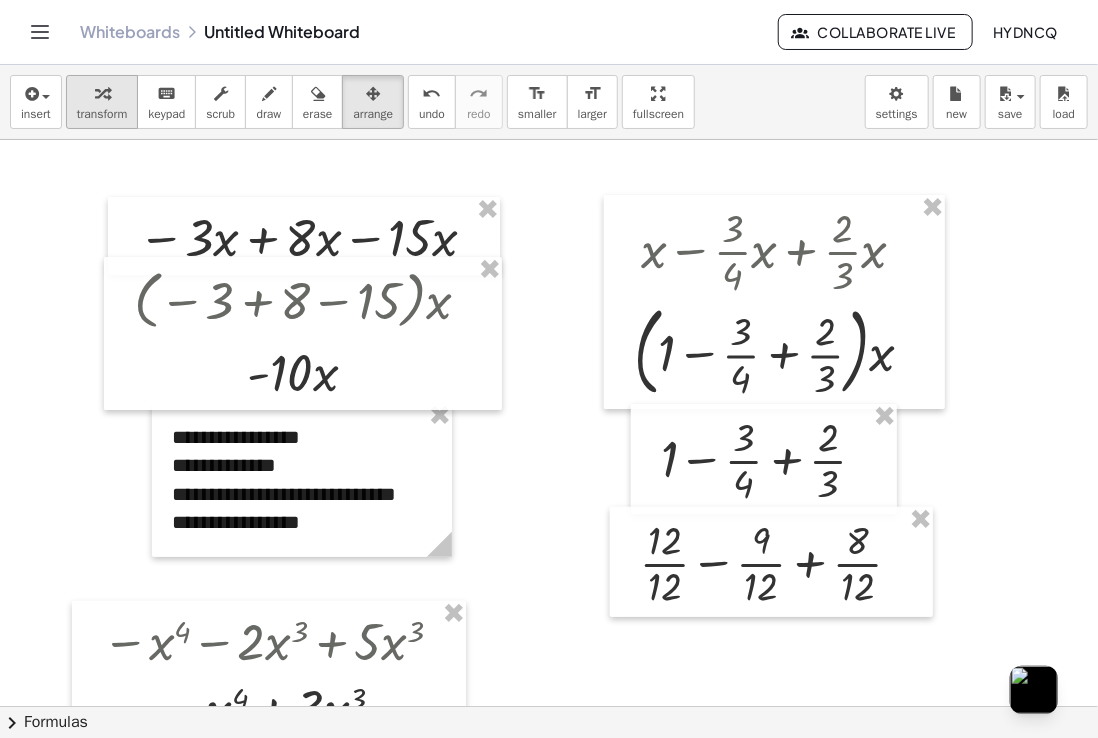 click on "transform" at bounding box center (102, 114) 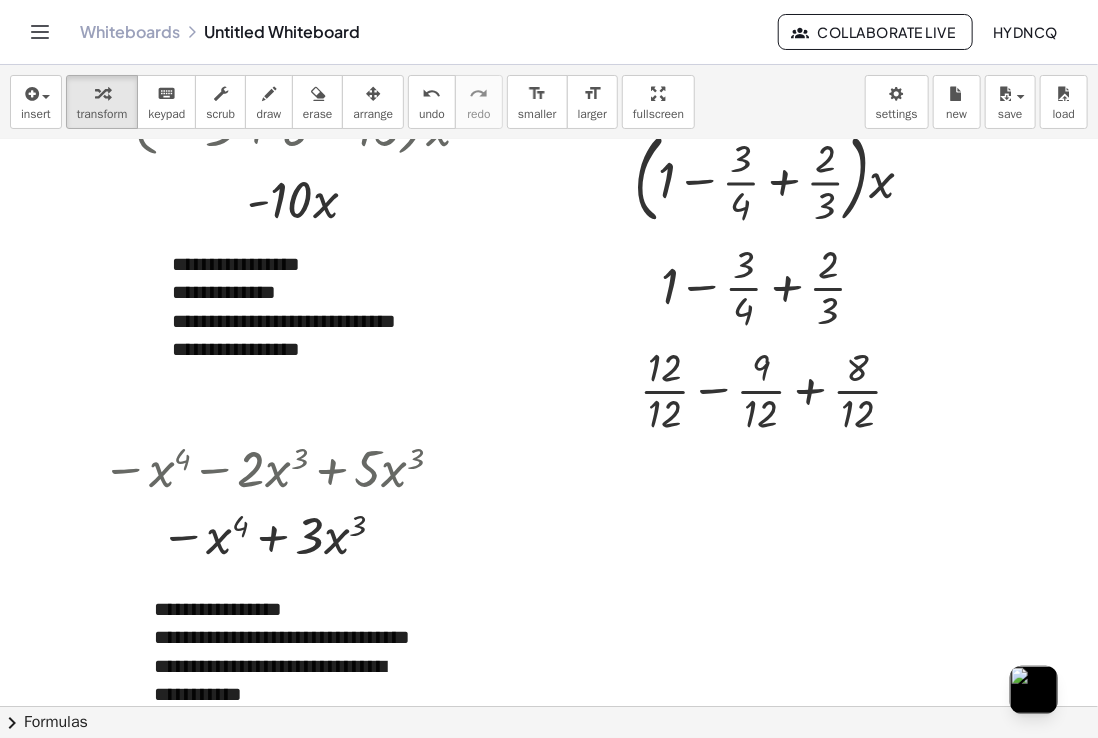 scroll, scrollTop: 295, scrollLeft: 0, axis: vertical 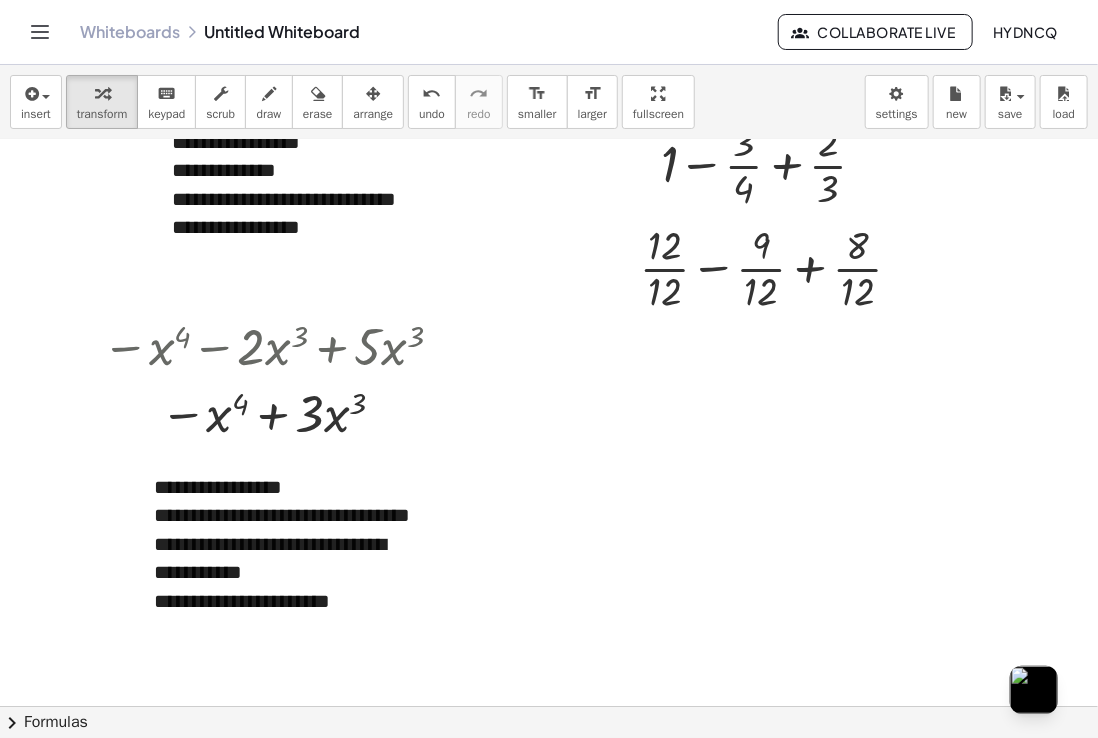 click at bounding box center (609, 696) 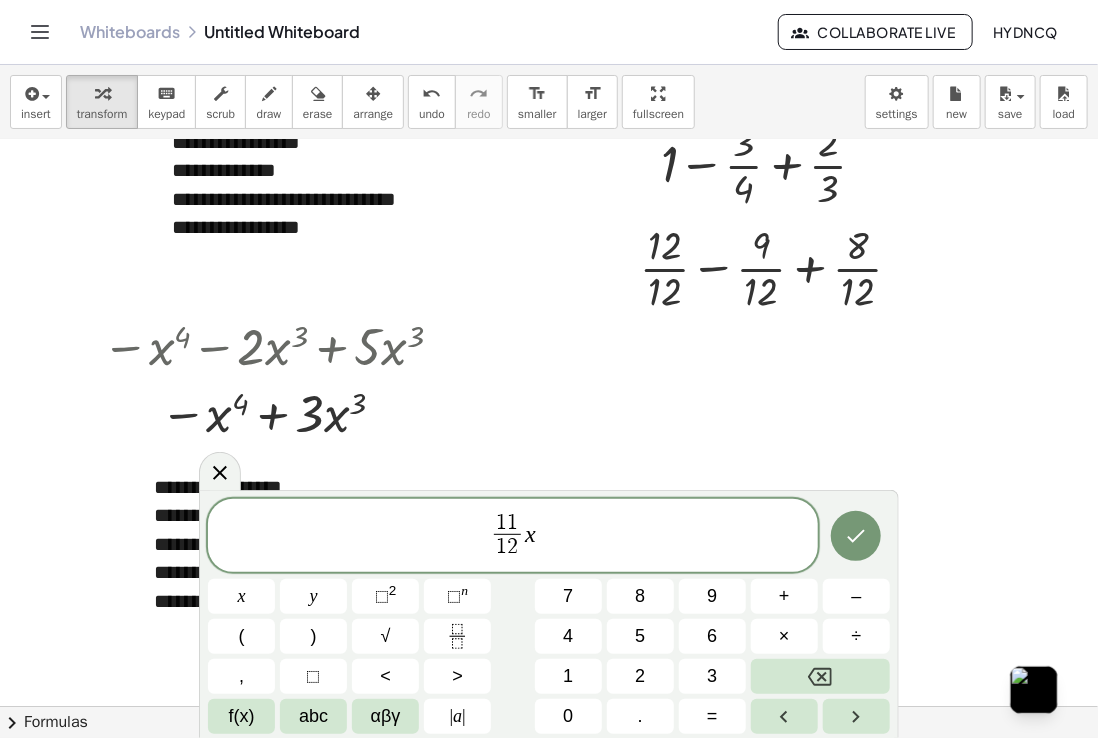 click at bounding box center [856, 536] 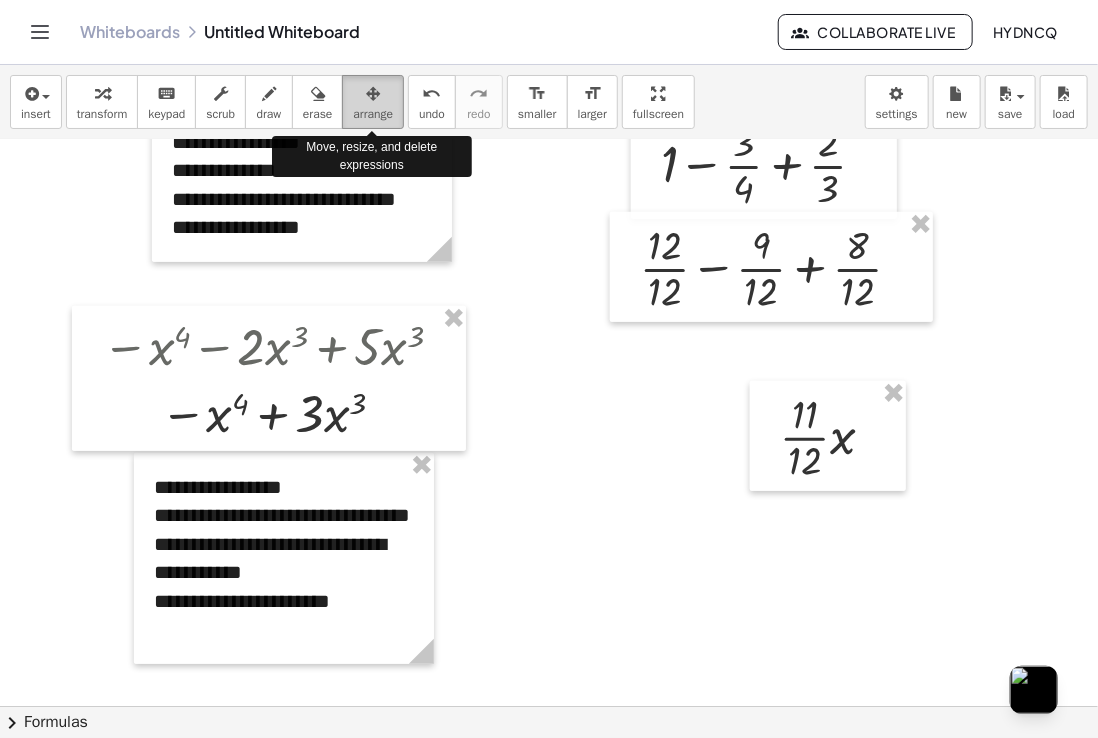 click on "arrange" at bounding box center (373, 102) 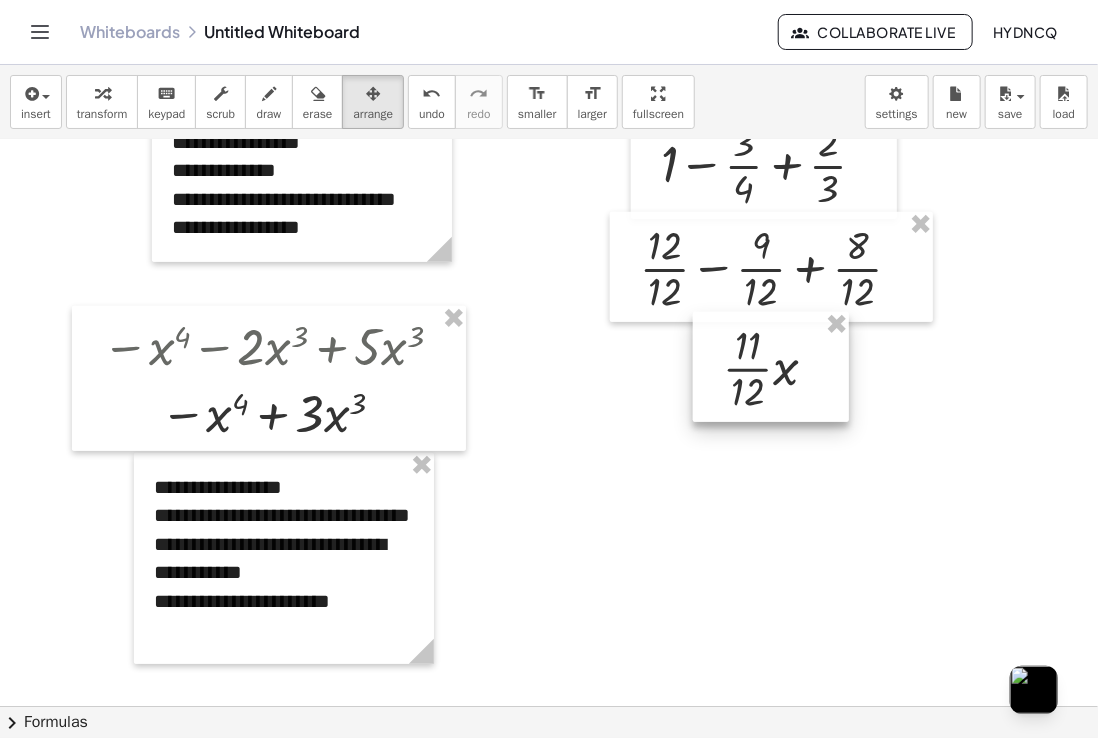 drag, startPoint x: 862, startPoint y: 446, endPoint x: 805, endPoint y: 377, distance: 89.498604 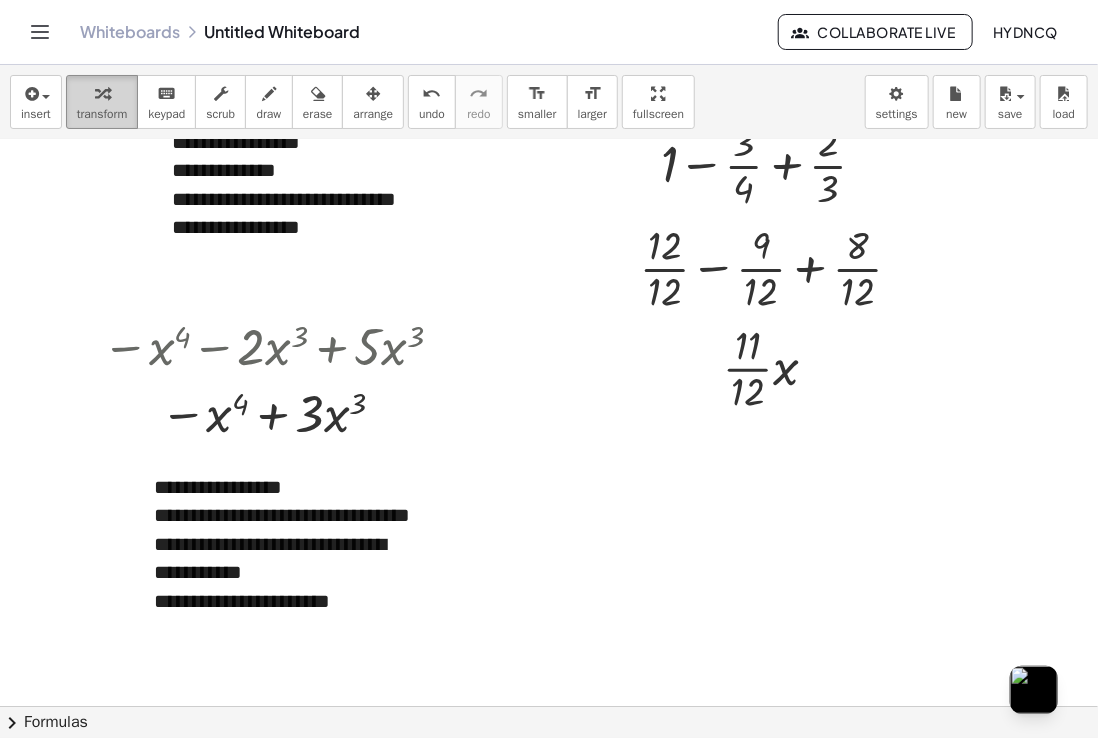 click on "transform" at bounding box center [102, 114] 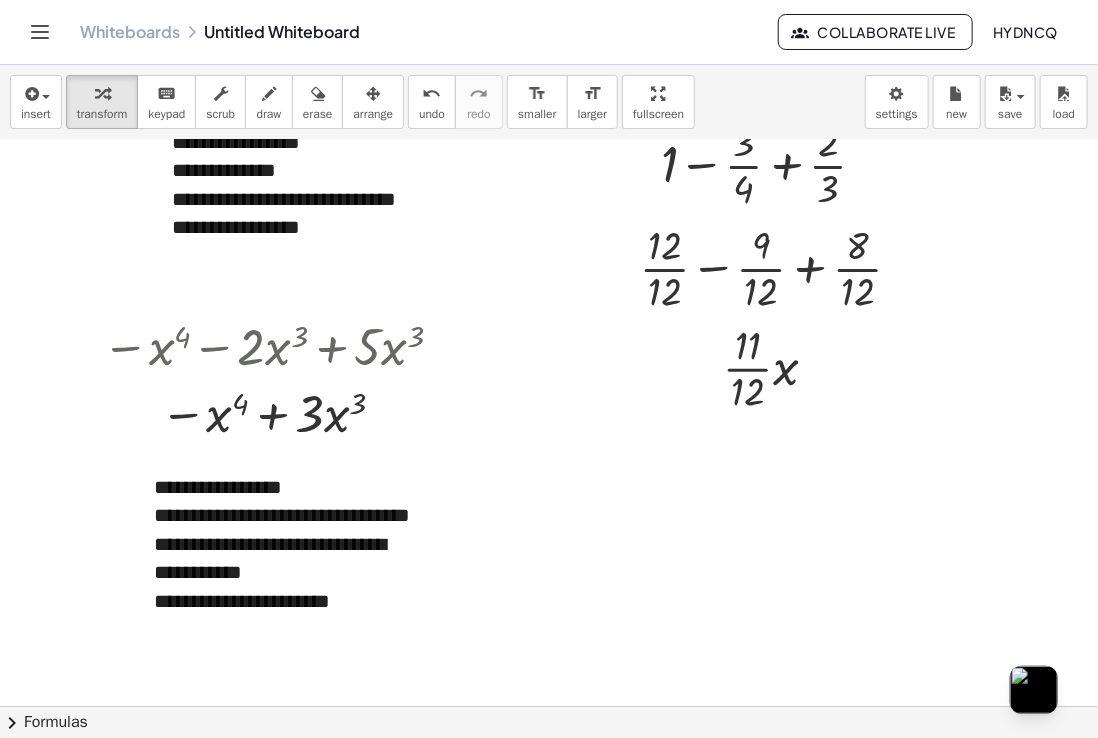 drag, startPoint x: 1080, startPoint y: 323, endPoint x: 1092, endPoint y: 304, distance: 22.472204 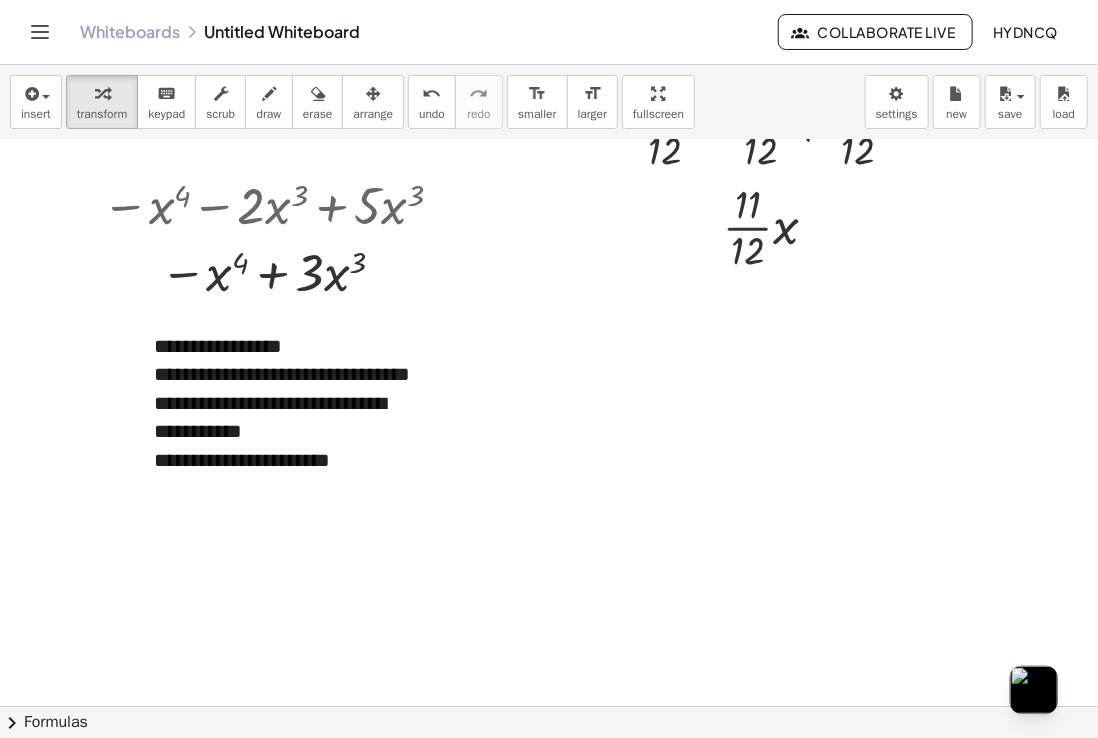 scroll, scrollTop: 447, scrollLeft: 0, axis: vertical 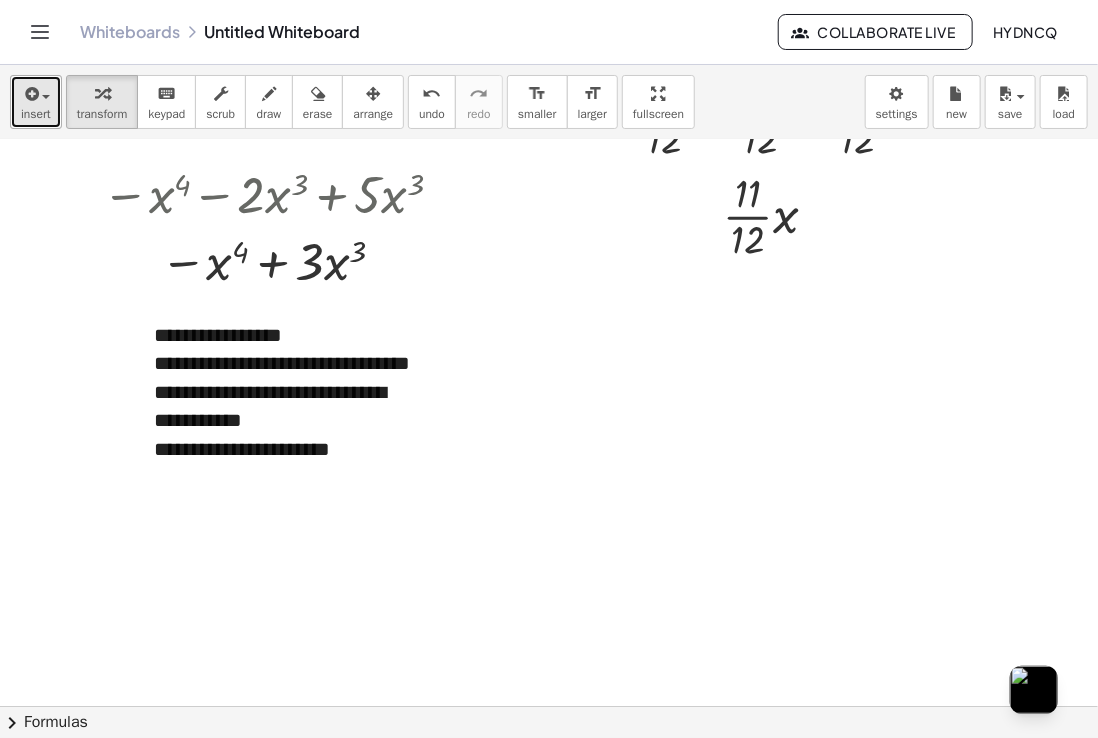 click on "insert" at bounding box center (36, 114) 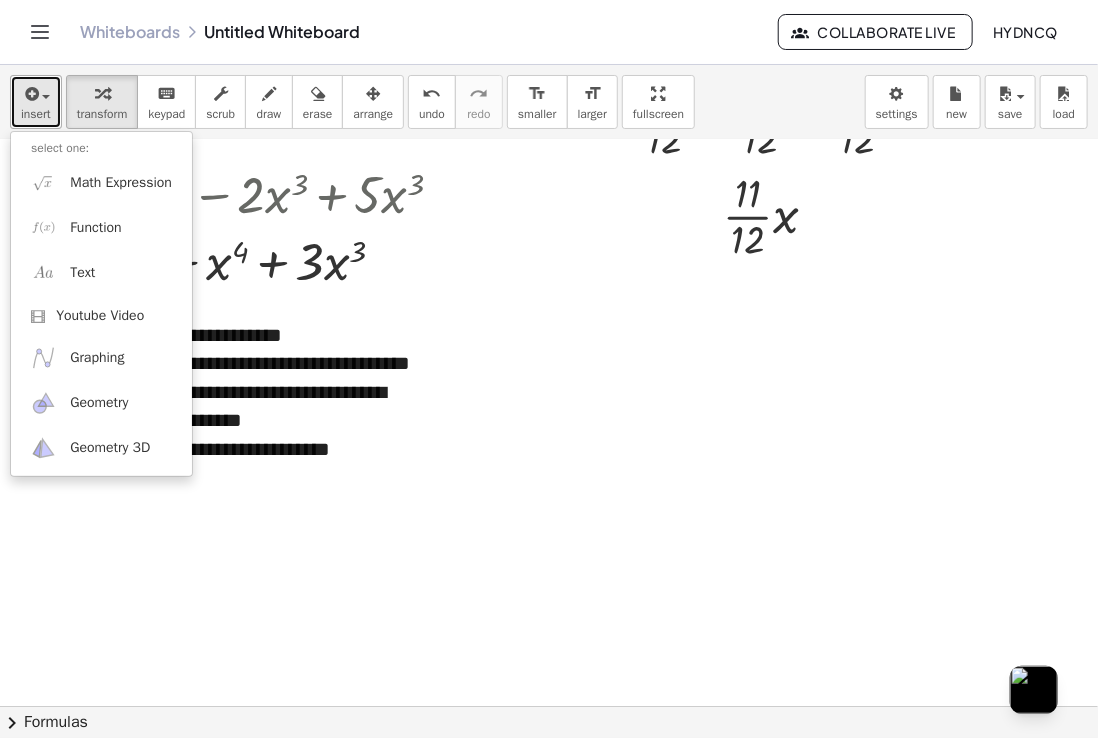 click at bounding box center (41, 96) 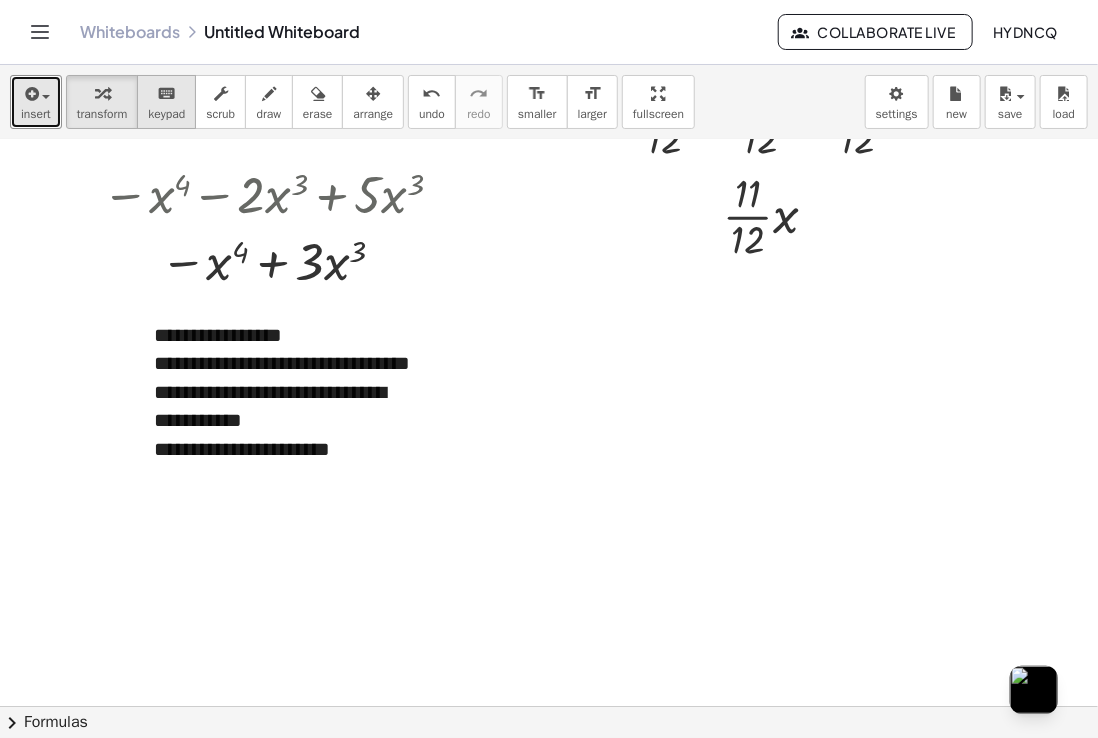 click on "keyboard" at bounding box center [166, 93] 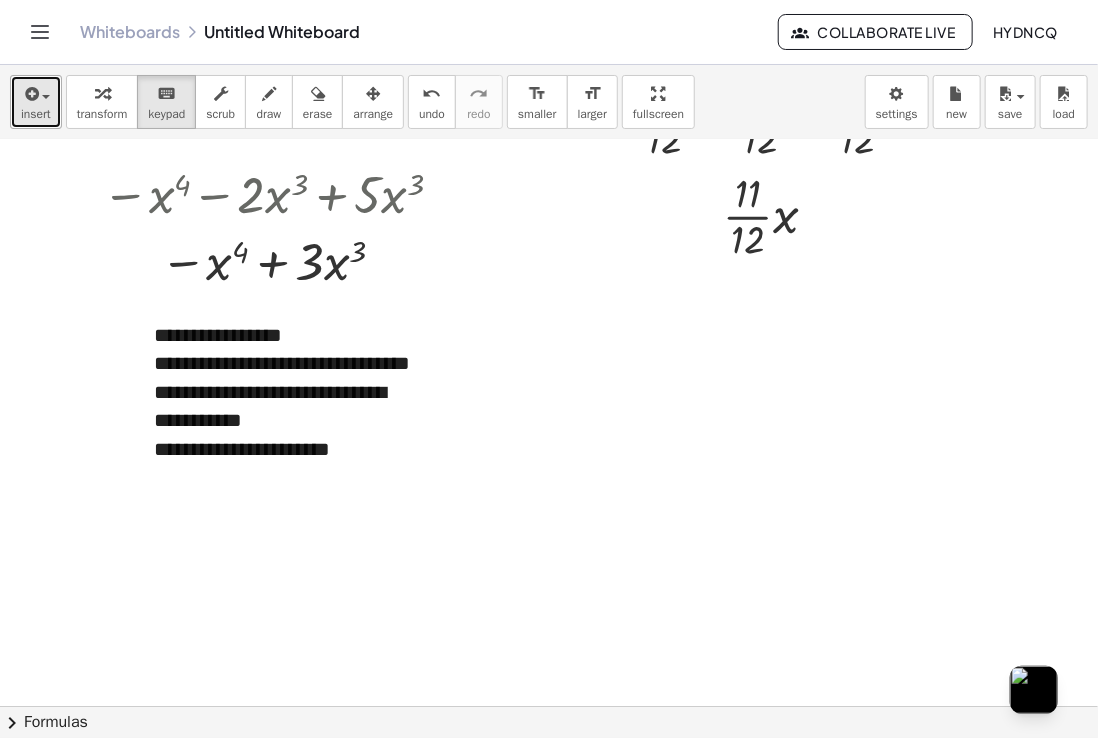 click on "insert" at bounding box center [36, 114] 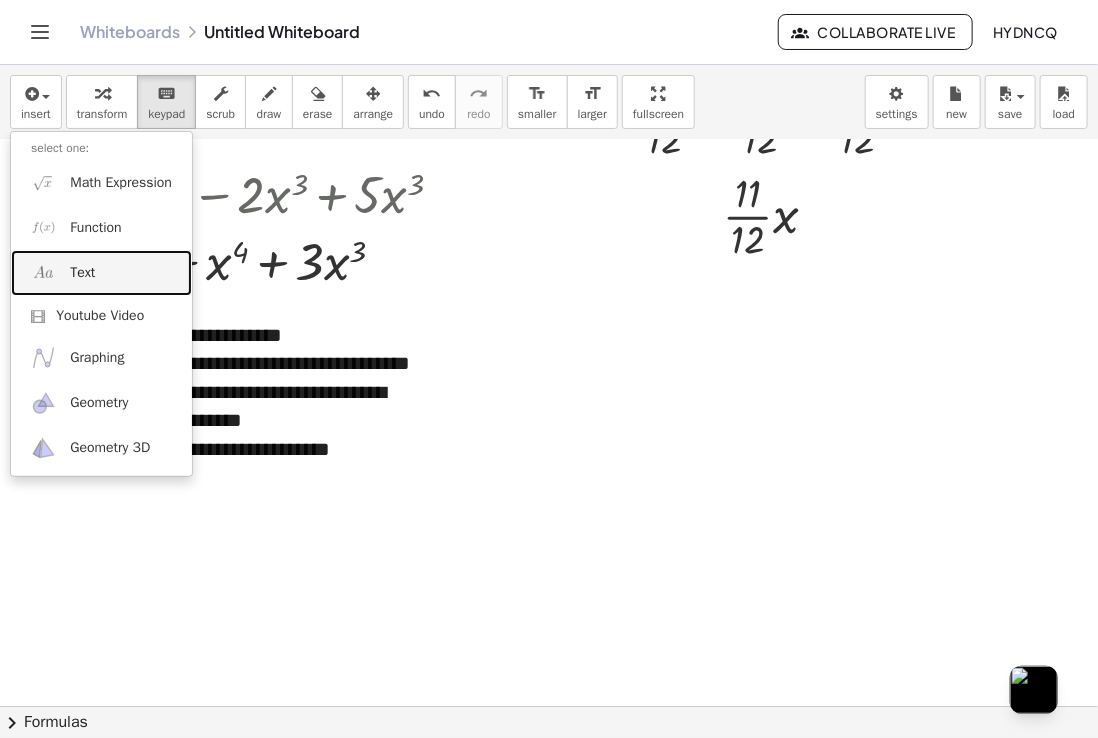click on "Text" at bounding box center [101, 272] 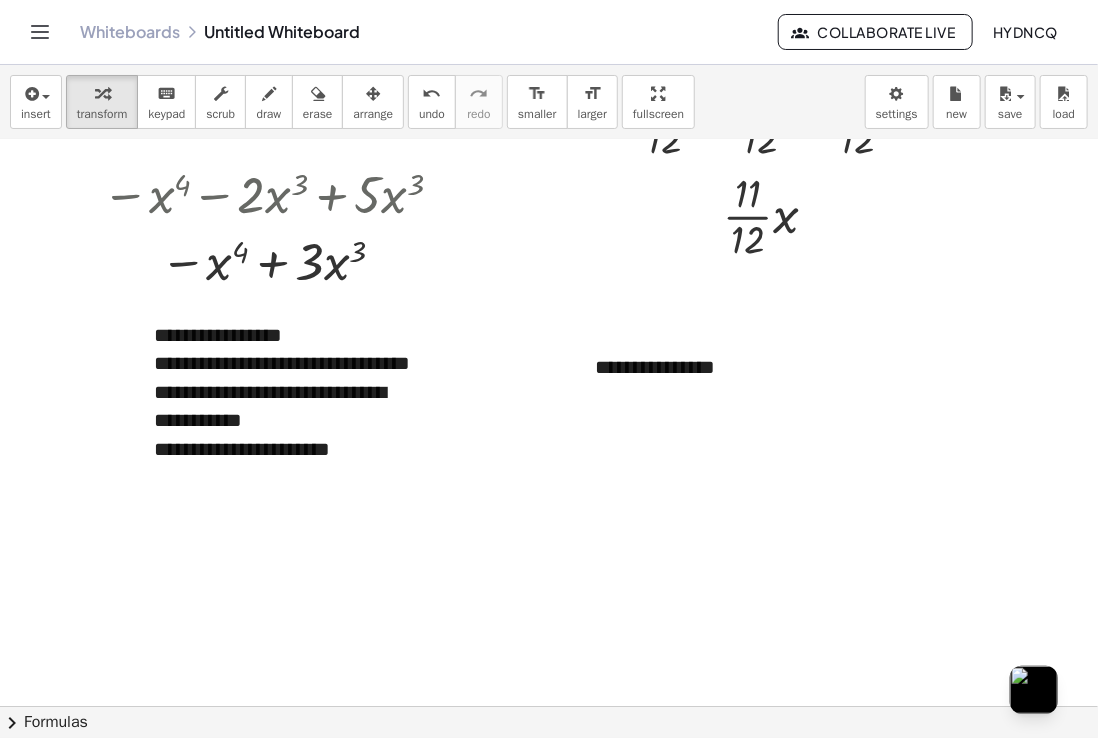 type 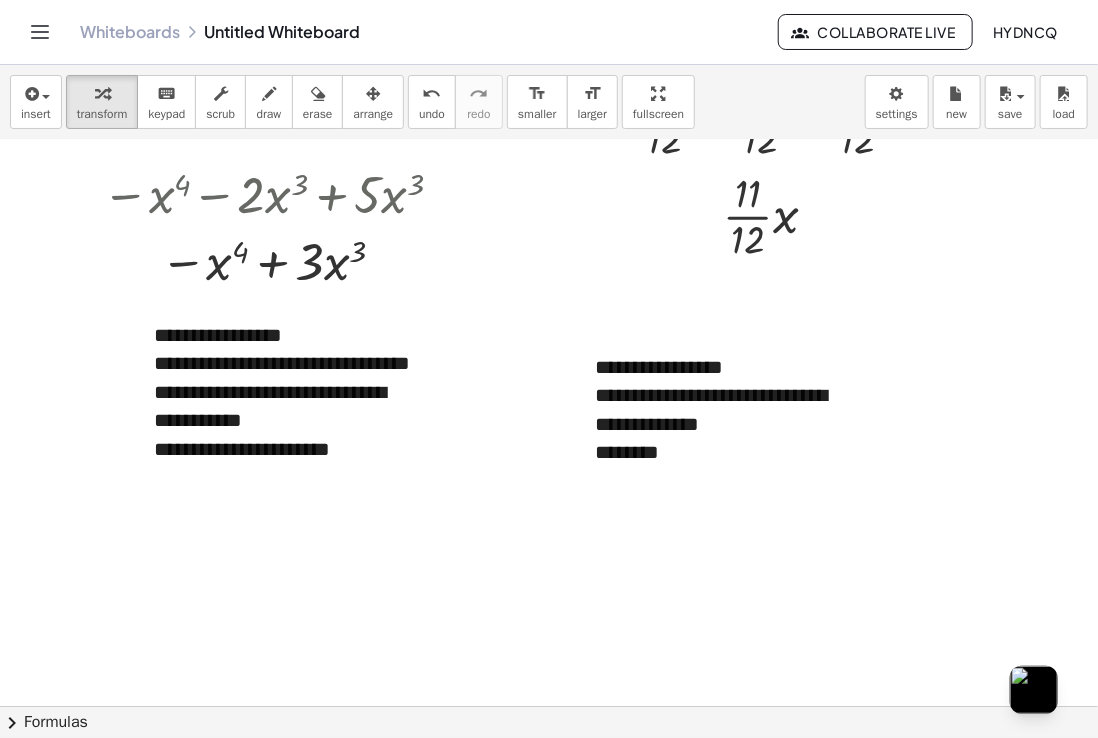 click at bounding box center (725, 481) 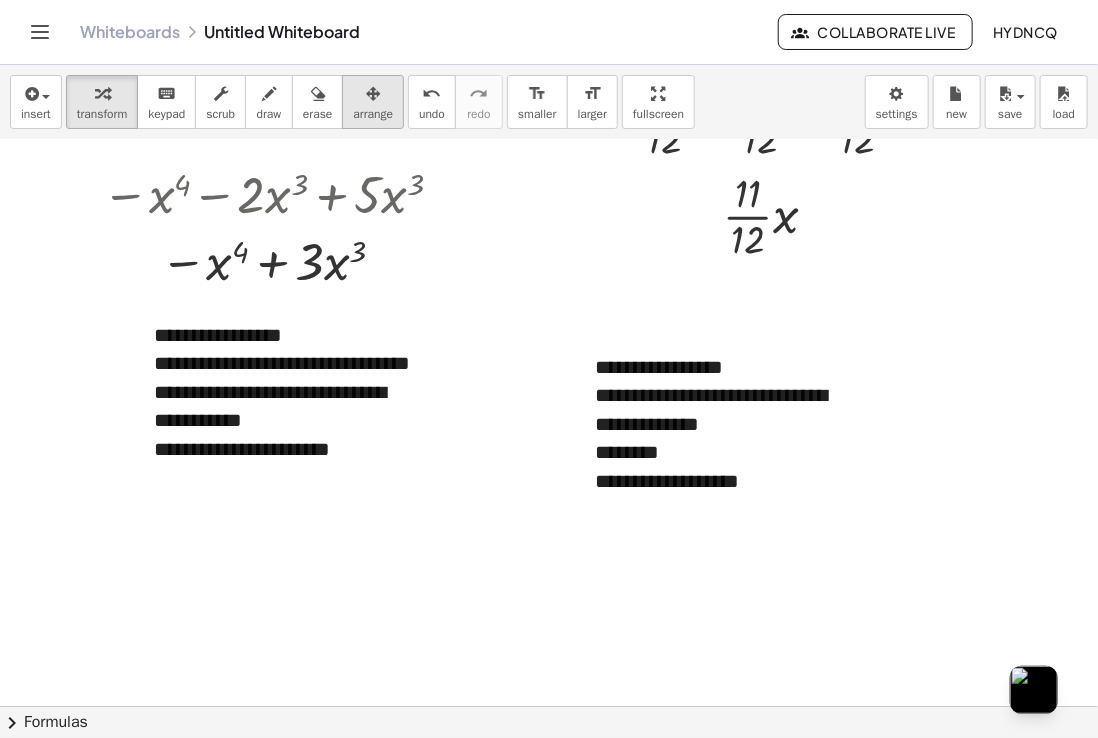 click at bounding box center (373, 94) 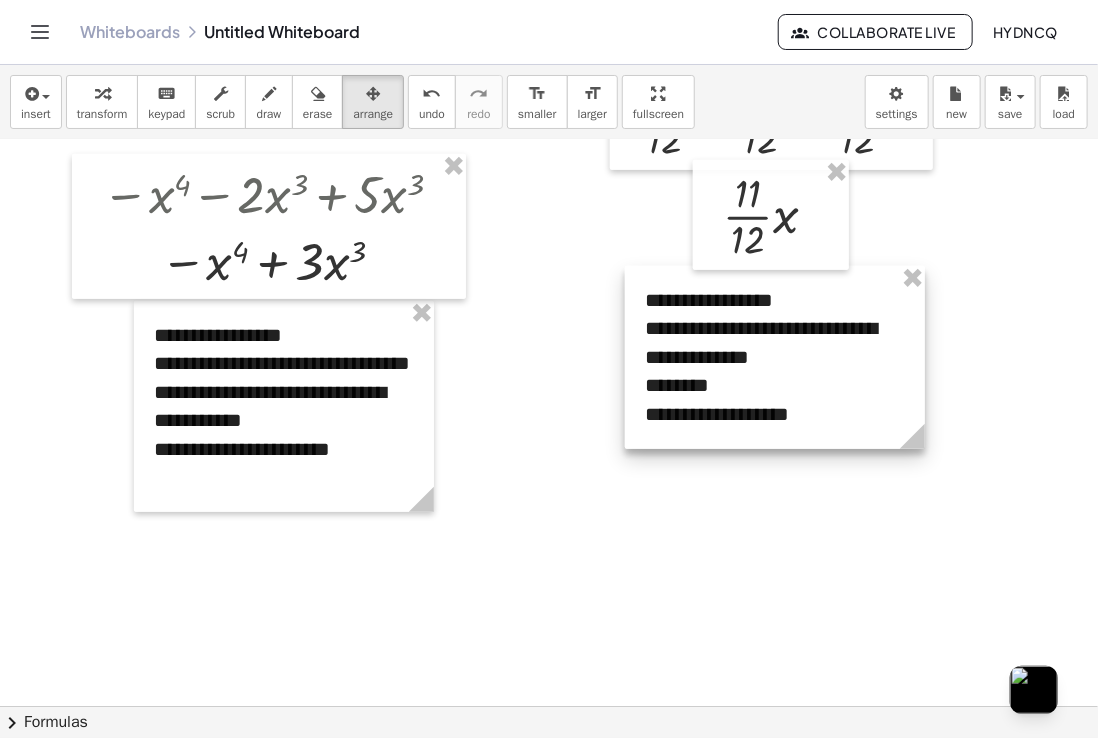 drag, startPoint x: 776, startPoint y: 397, endPoint x: 894, endPoint y: 398, distance: 118.004234 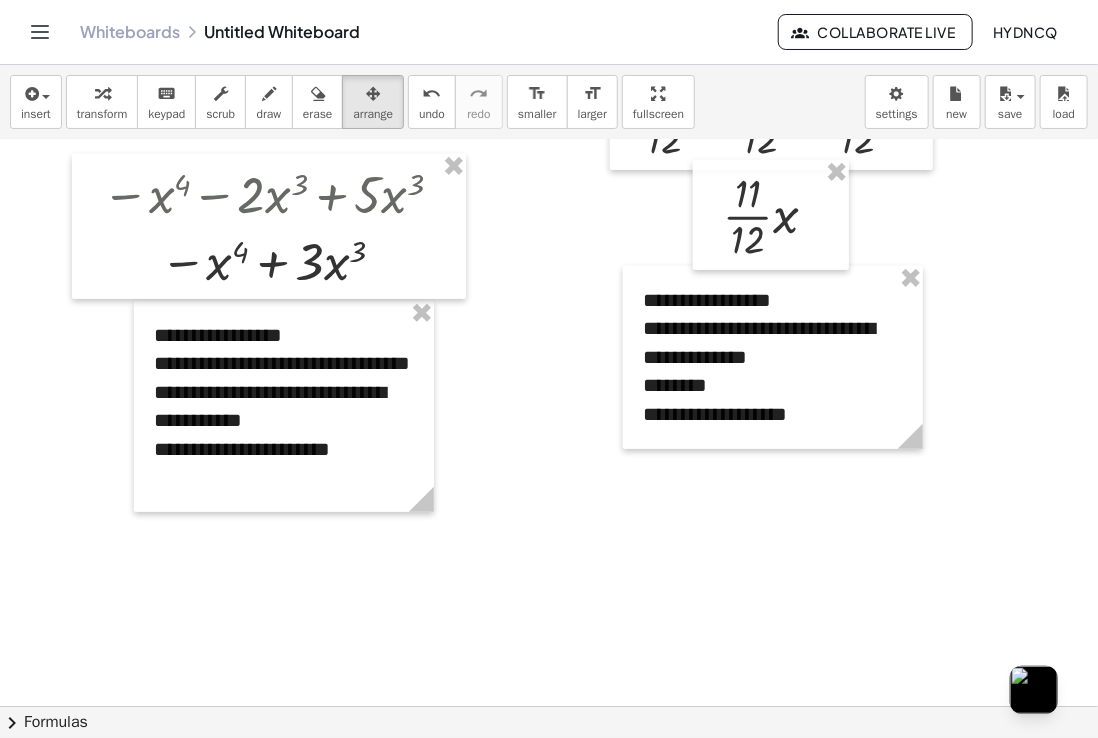 click at bounding box center [609, 544] 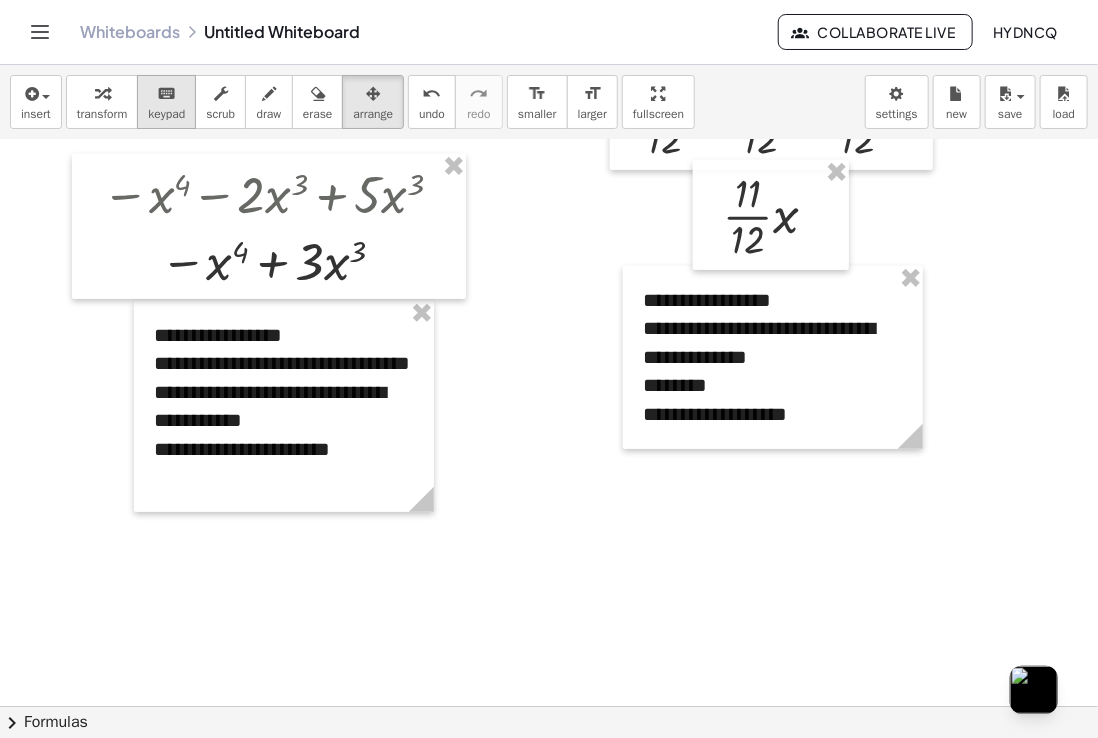 click on "keyboard" at bounding box center (166, 93) 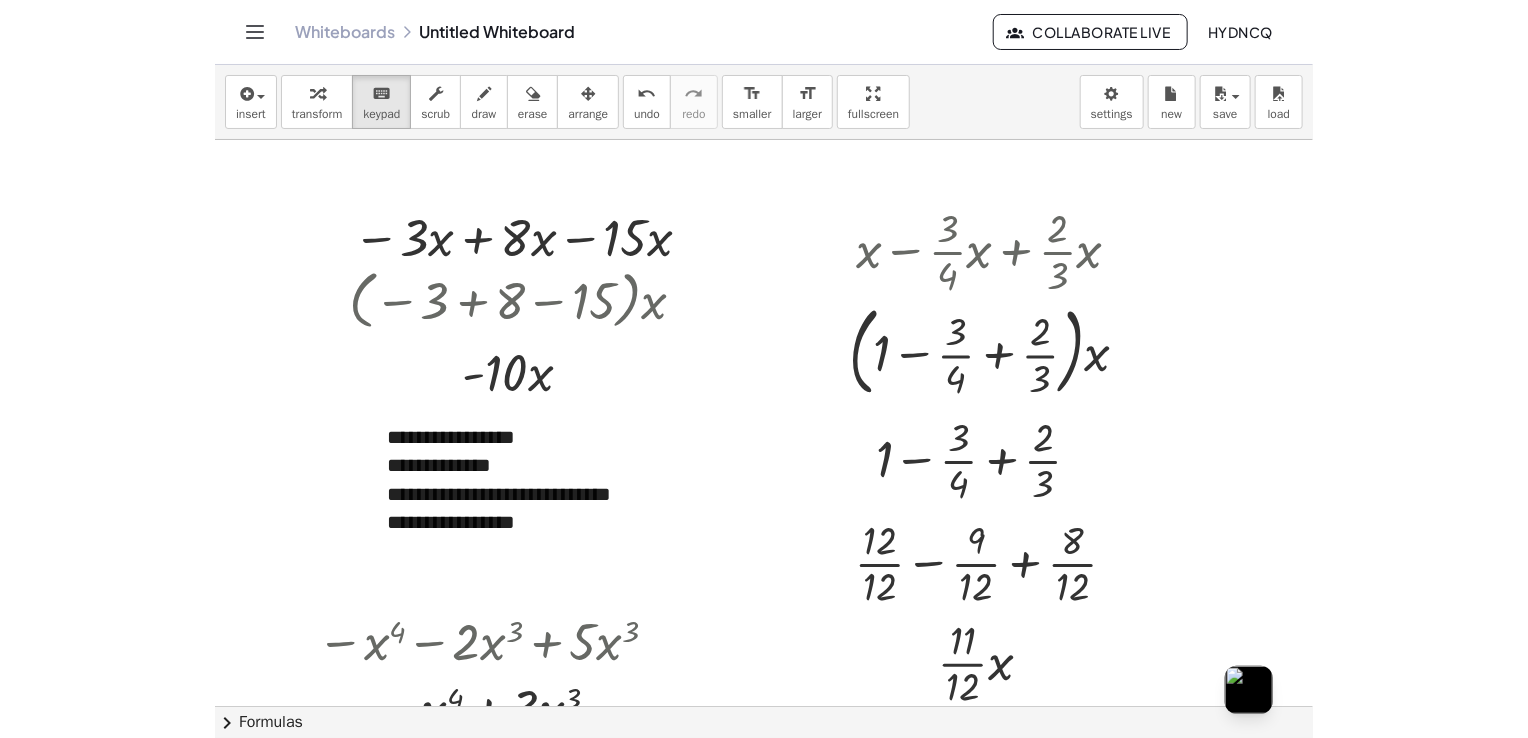 scroll, scrollTop: 25, scrollLeft: 0, axis: vertical 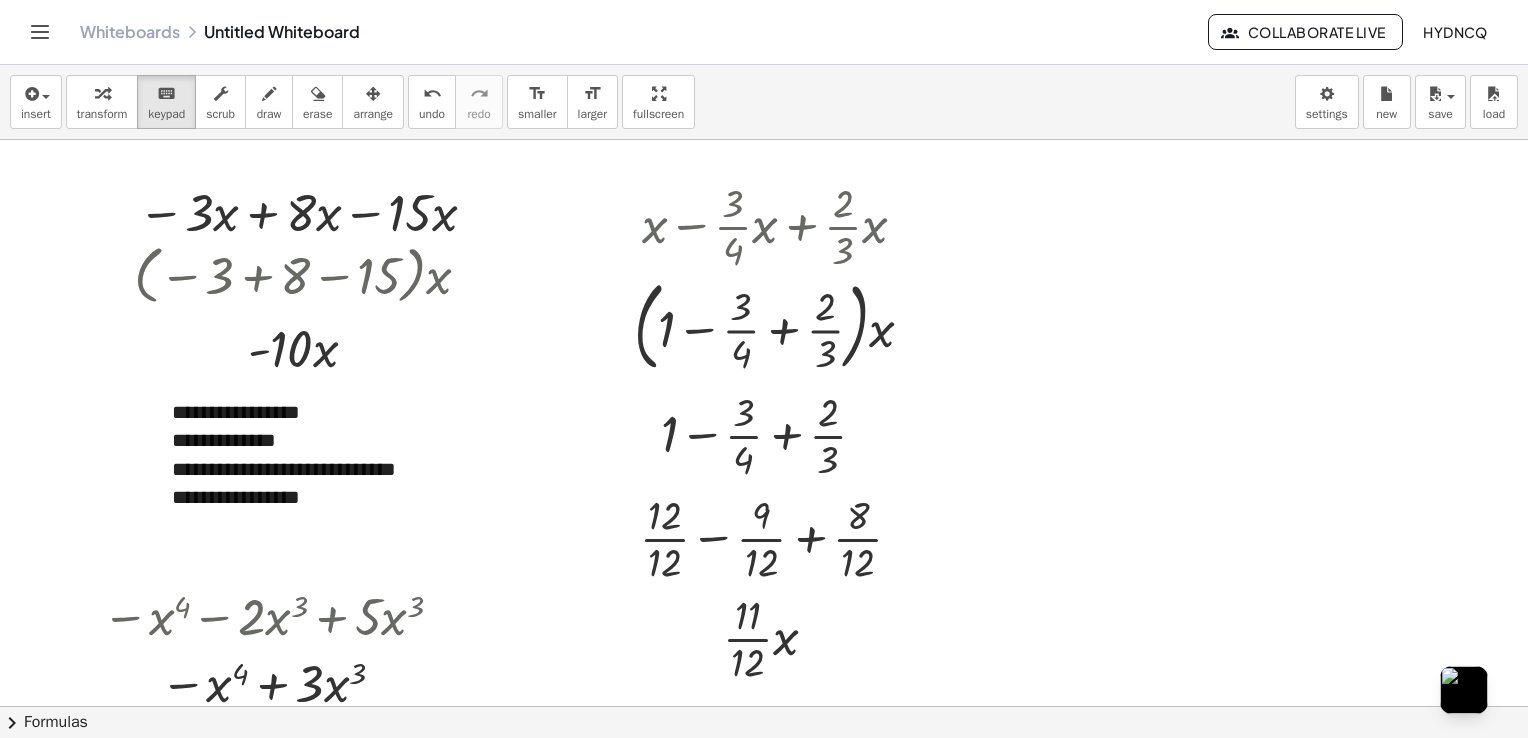 click at bounding box center [40, 32] 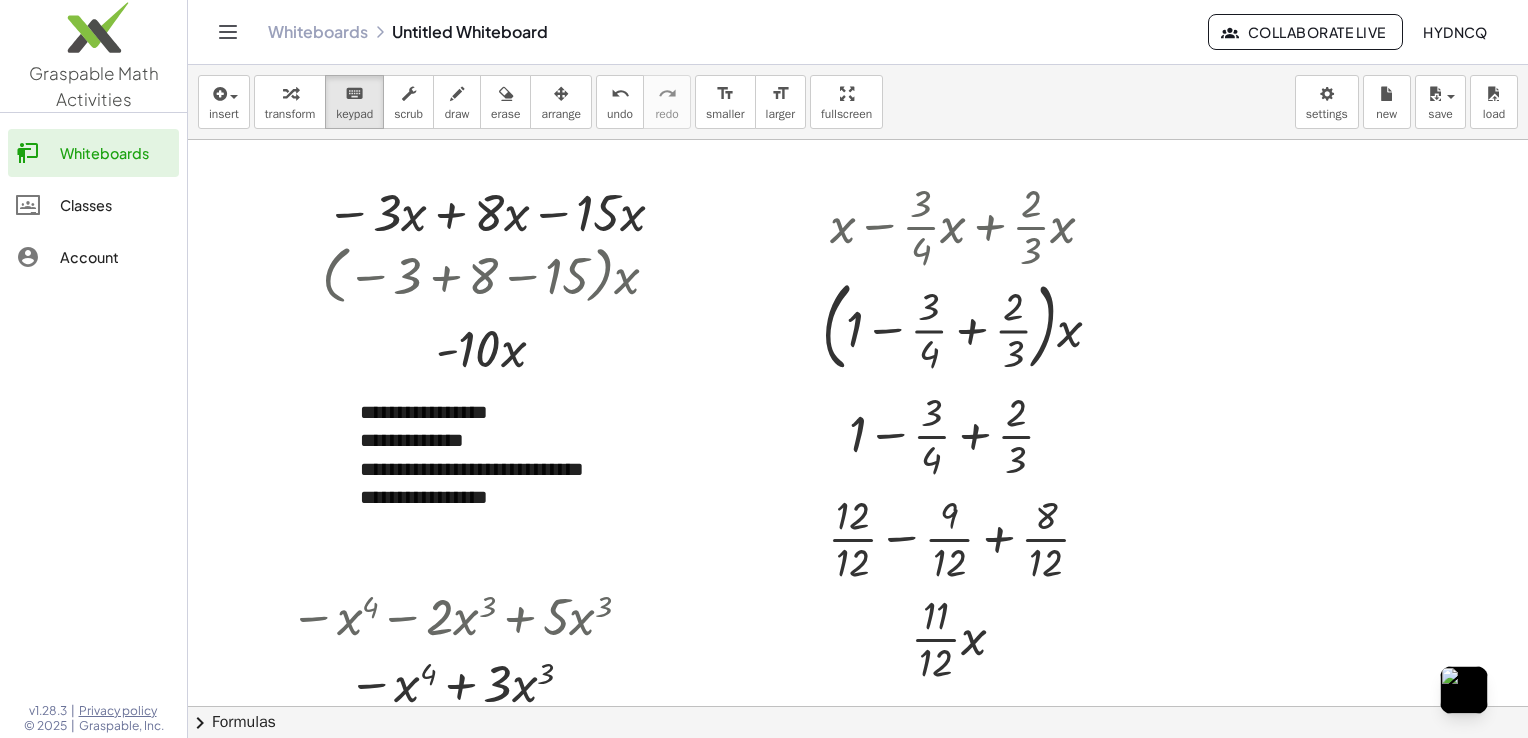 click on "Whiteboards Untitled Whiteboard" at bounding box center (738, 32) 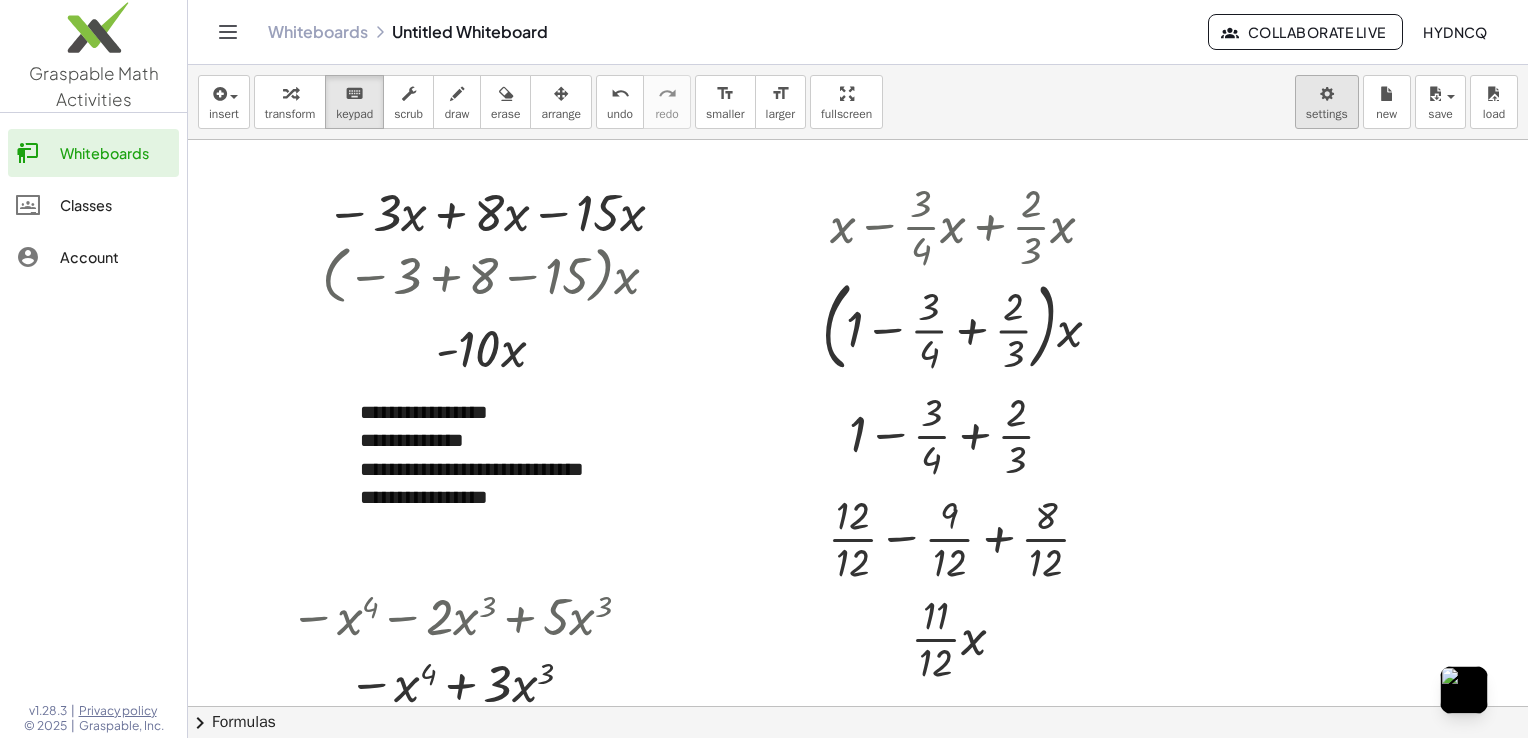 click on "**********" at bounding box center (764, 369) 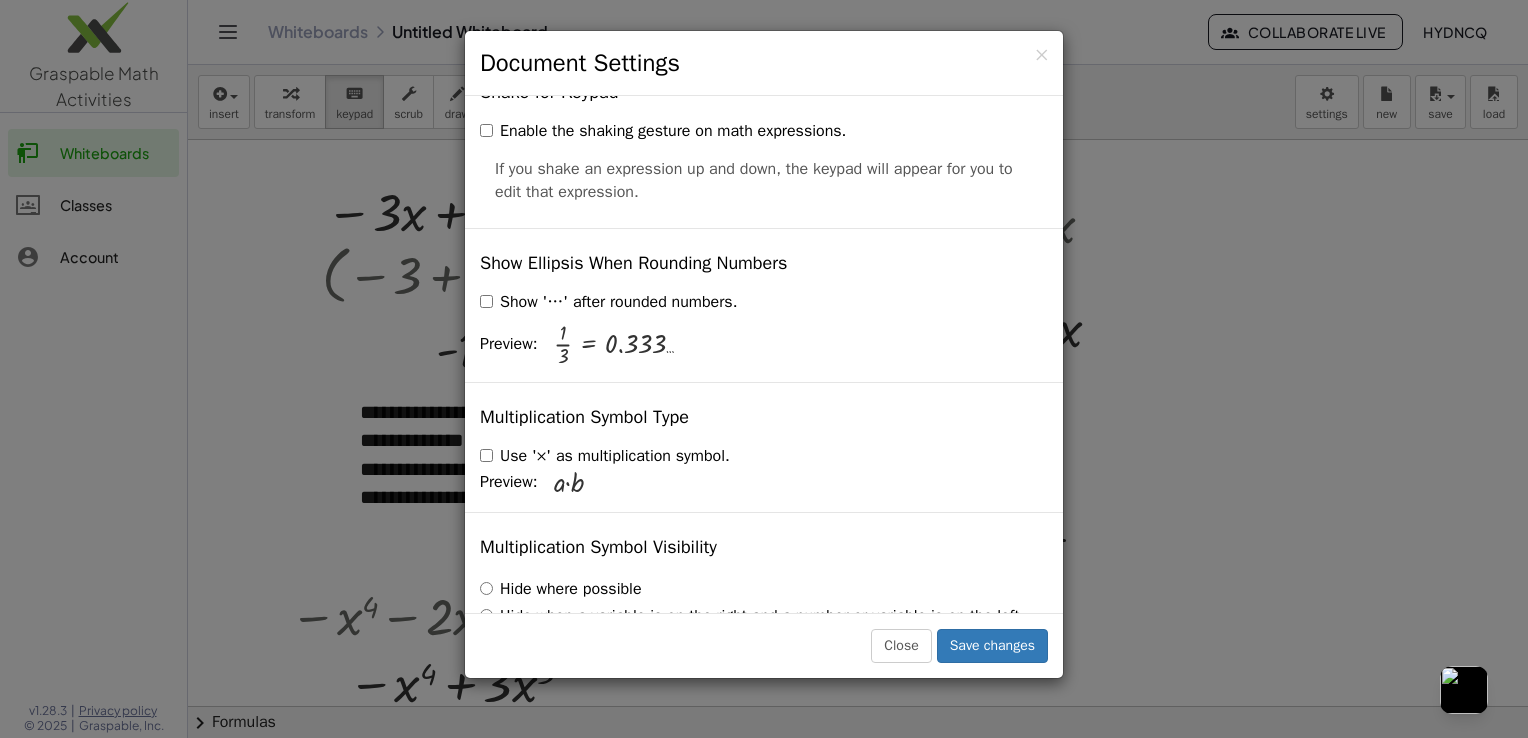 scroll, scrollTop: 4814, scrollLeft: 0, axis: vertical 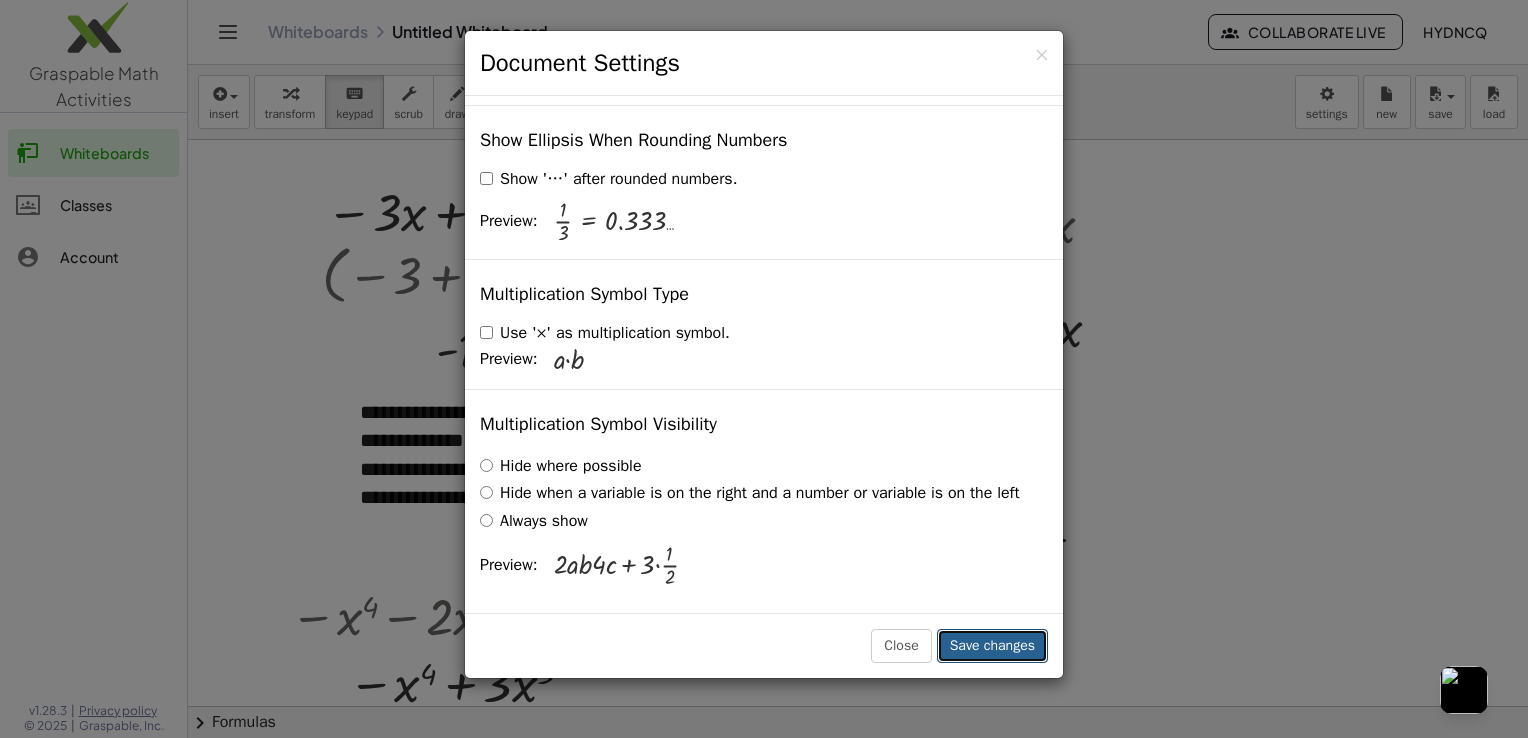 click on "Save changes" at bounding box center (992, 646) 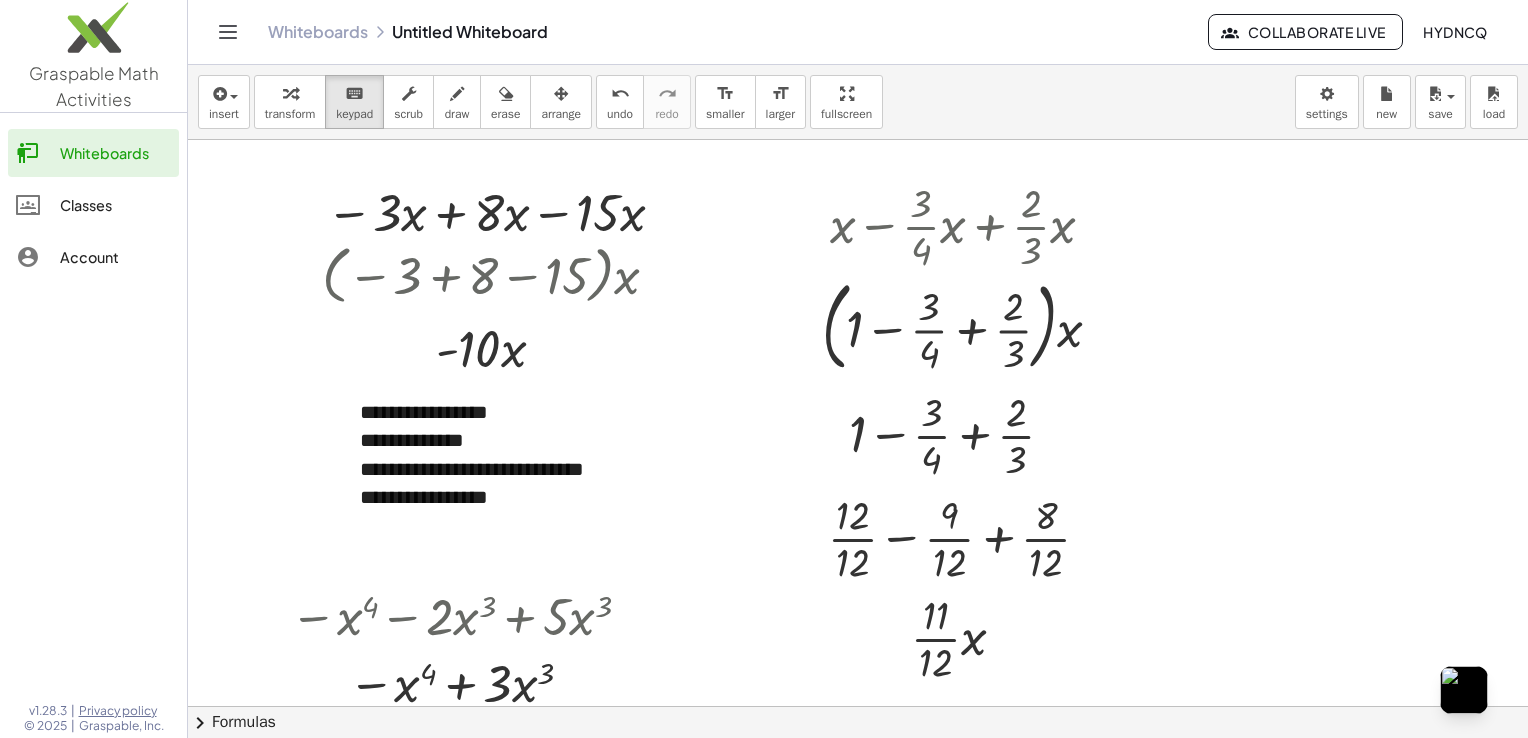 click on "Whiteboards Untitled Whiteboard" at bounding box center [738, 32] 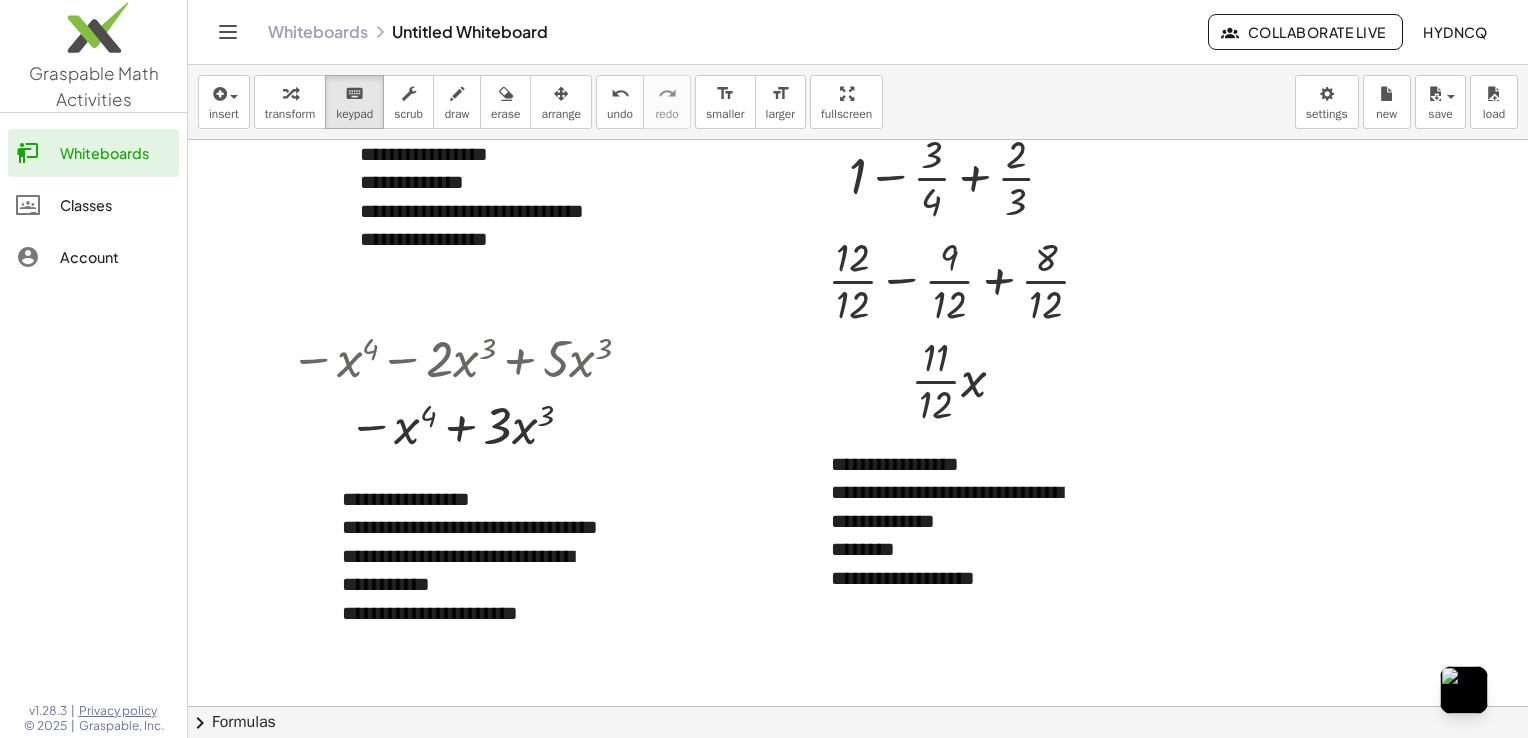 scroll, scrollTop: 463, scrollLeft: 0, axis: vertical 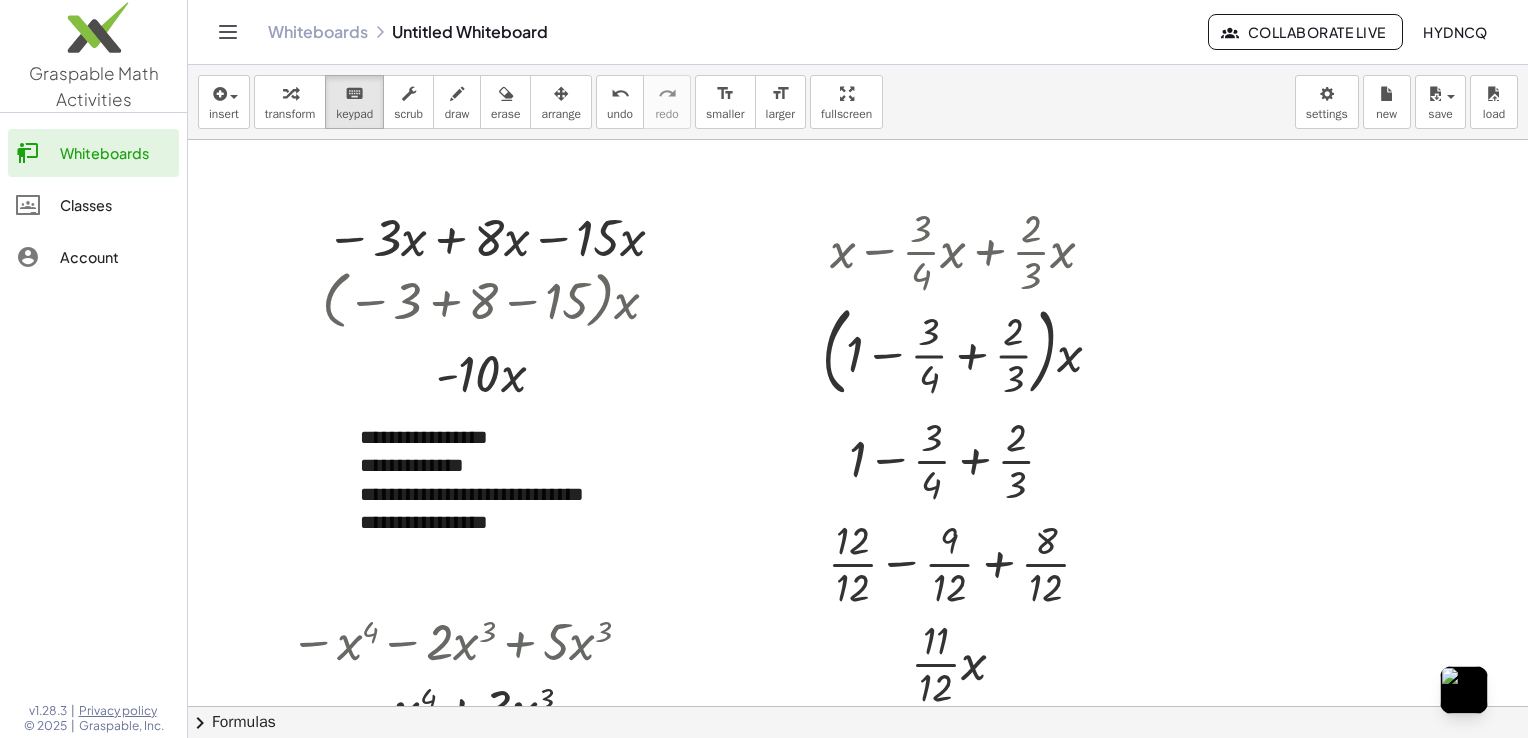 click on "Classes" 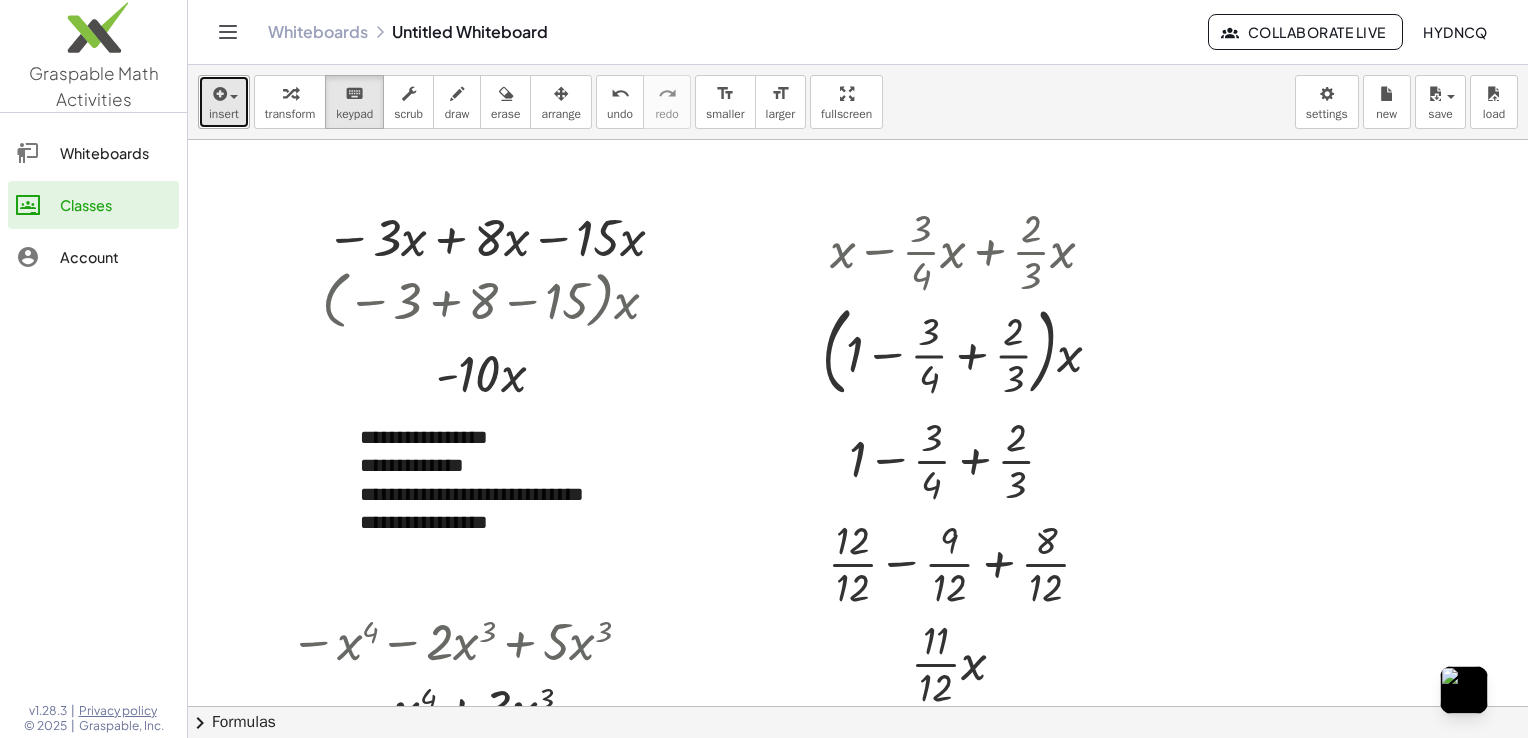 click at bounding box center [218, 94] 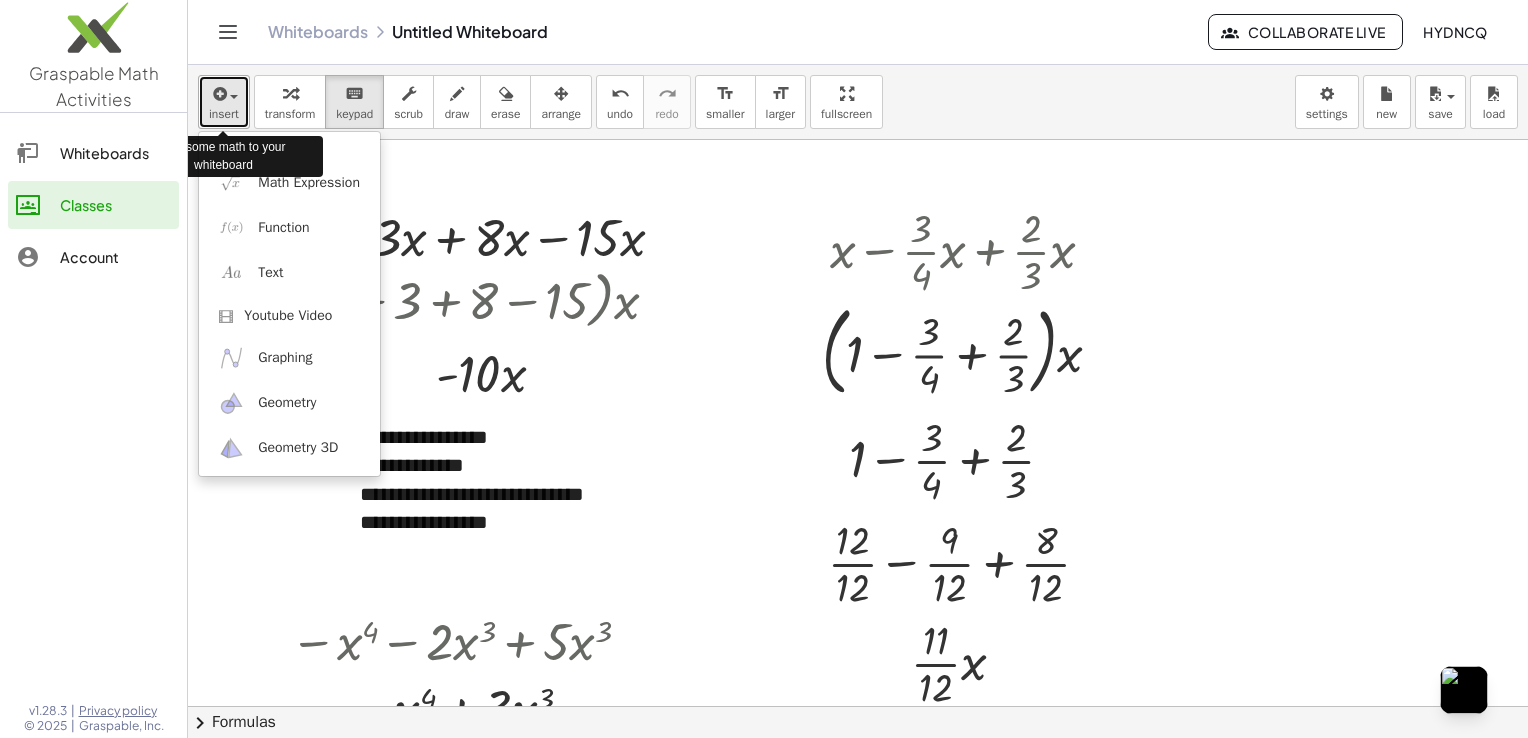 click at bounding box center (218, 94) 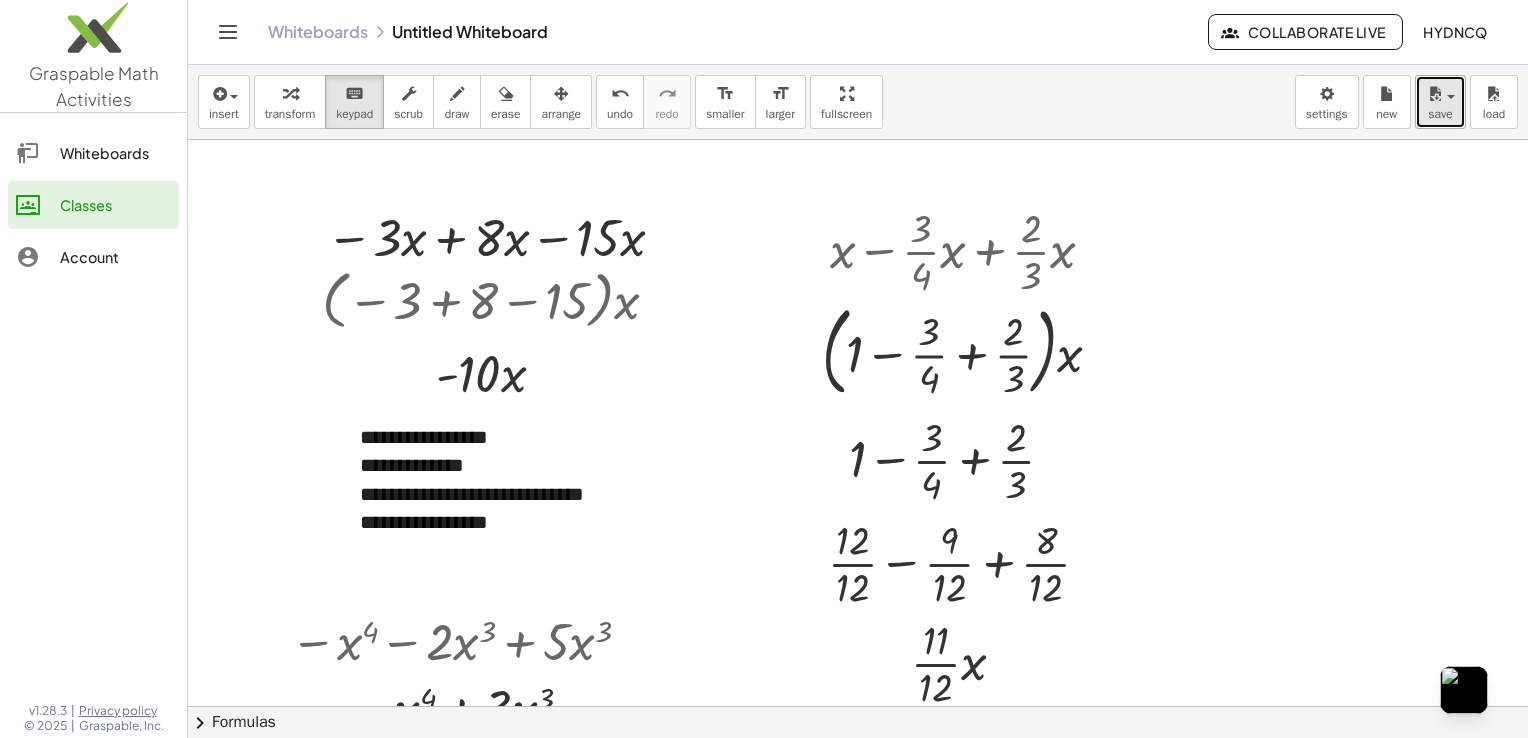 click on "save" at bounding box center [1440, 114] 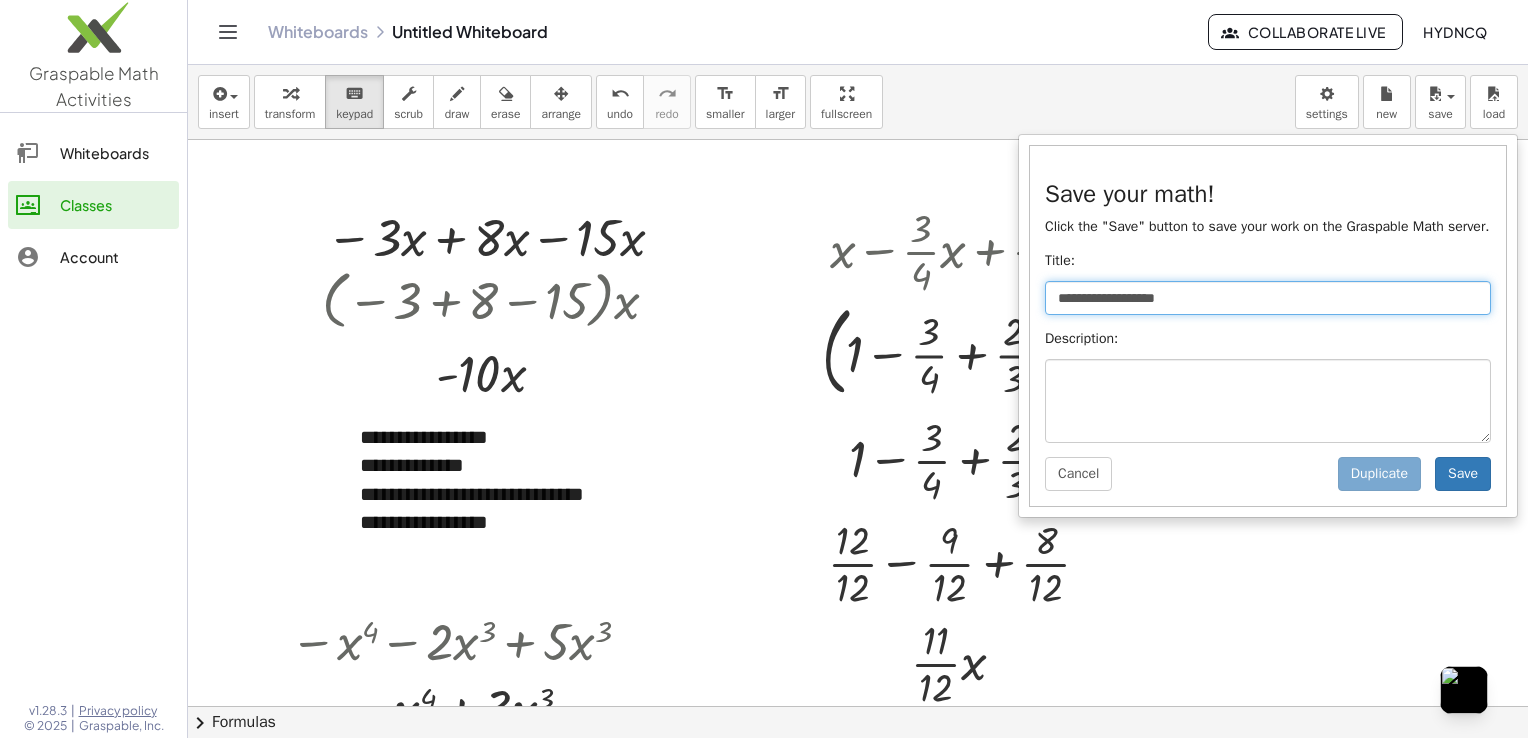 click on "**********" at bounding box center (1268, 298) 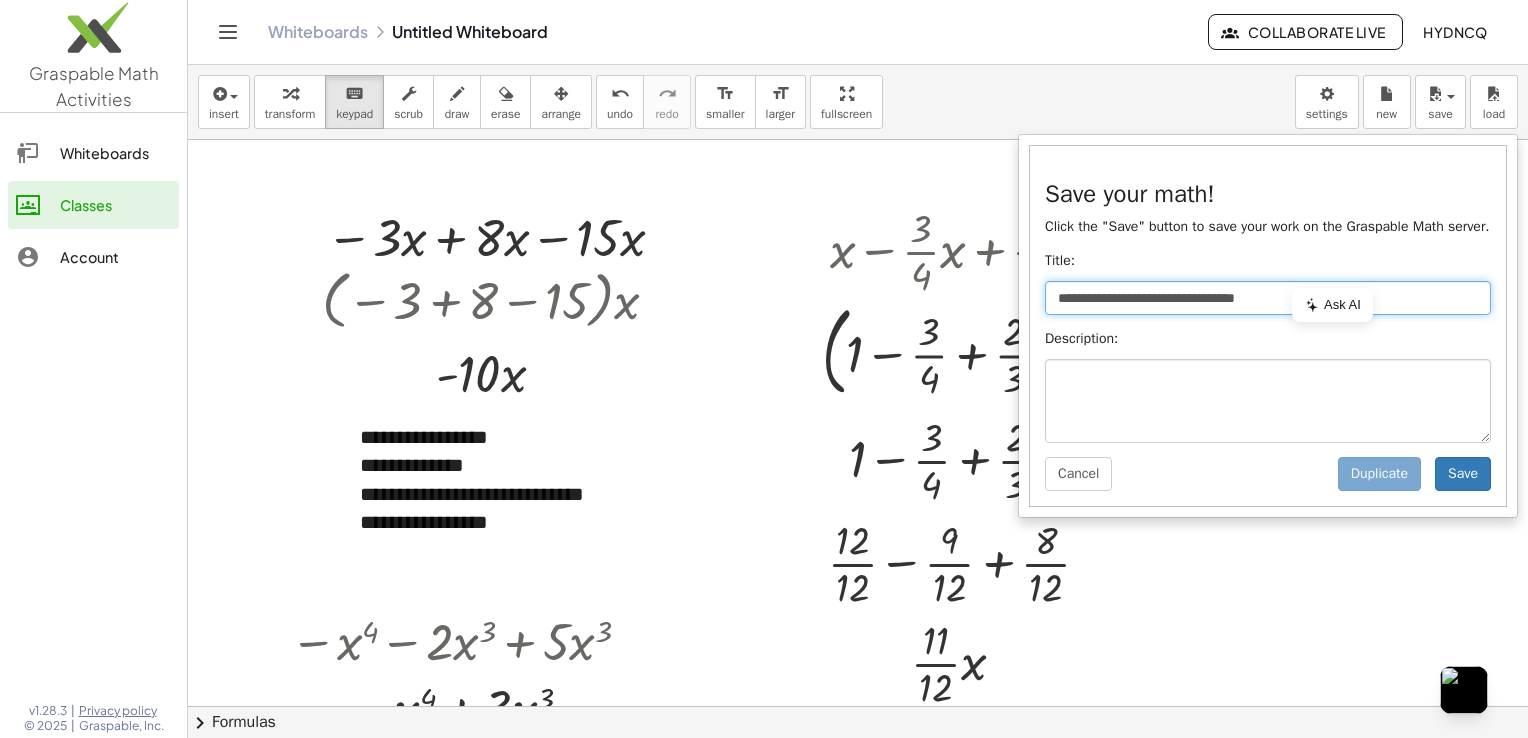 type on "**********" 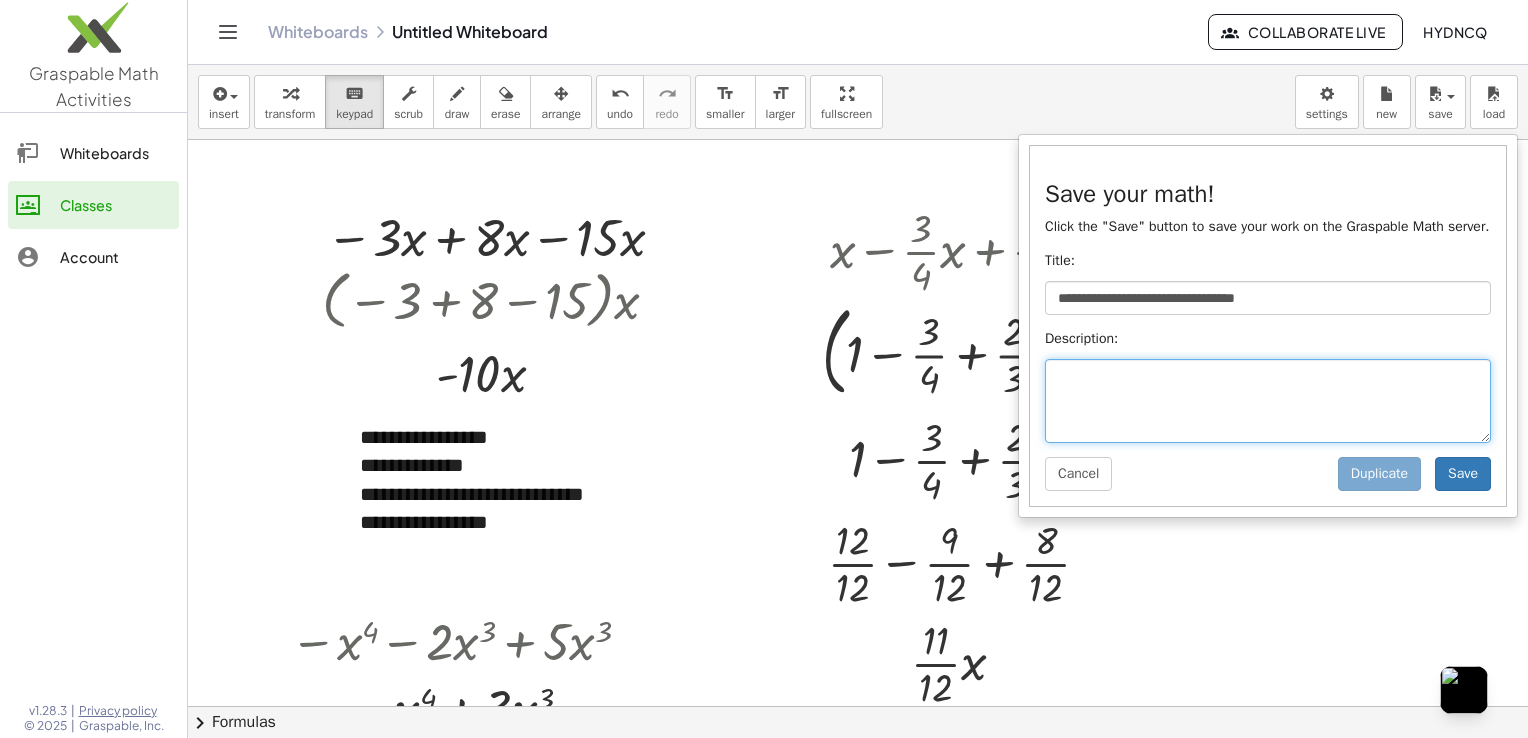 click at bounding box center (1268, 401) 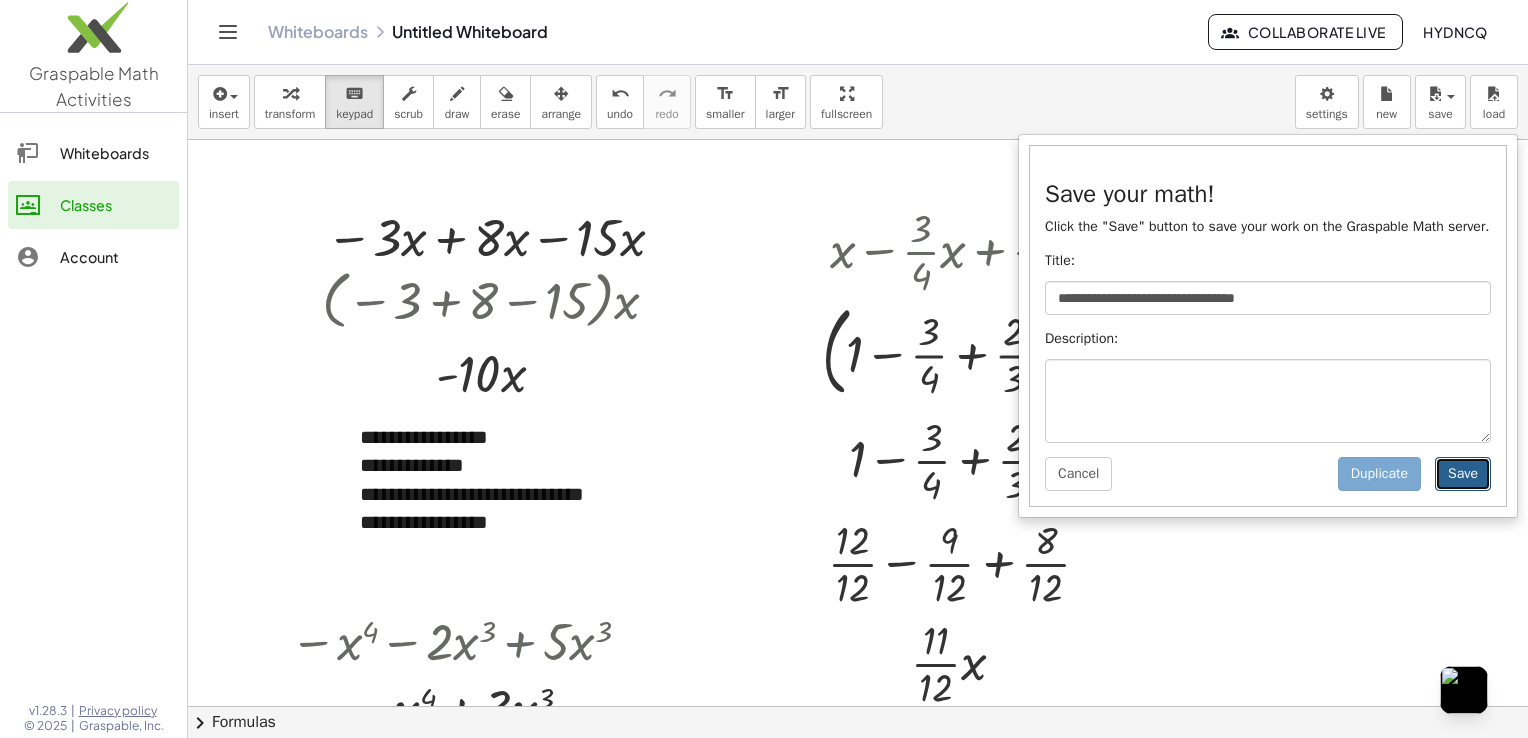 click on "Save" at bounding box center (1463, 474) 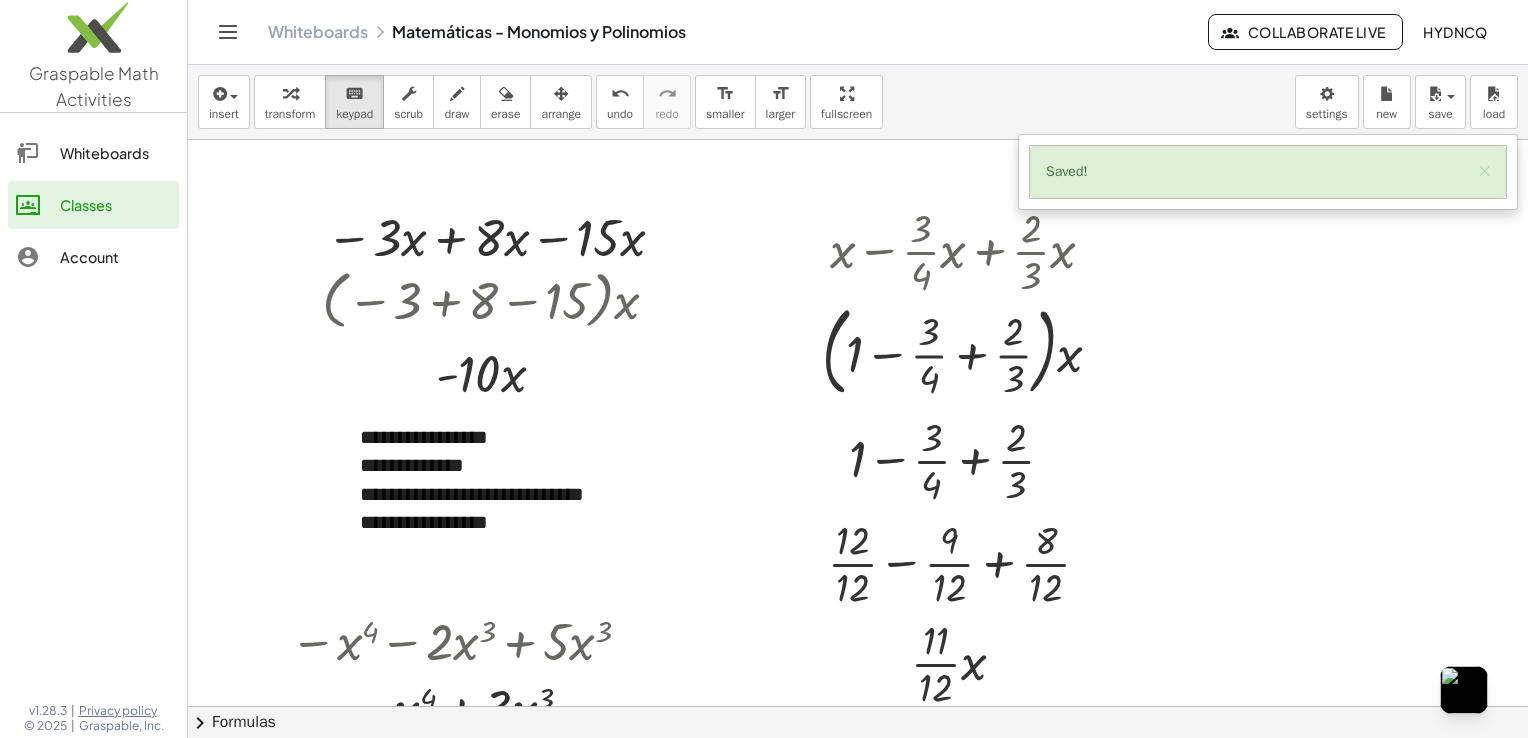 click on "Whiteboards" 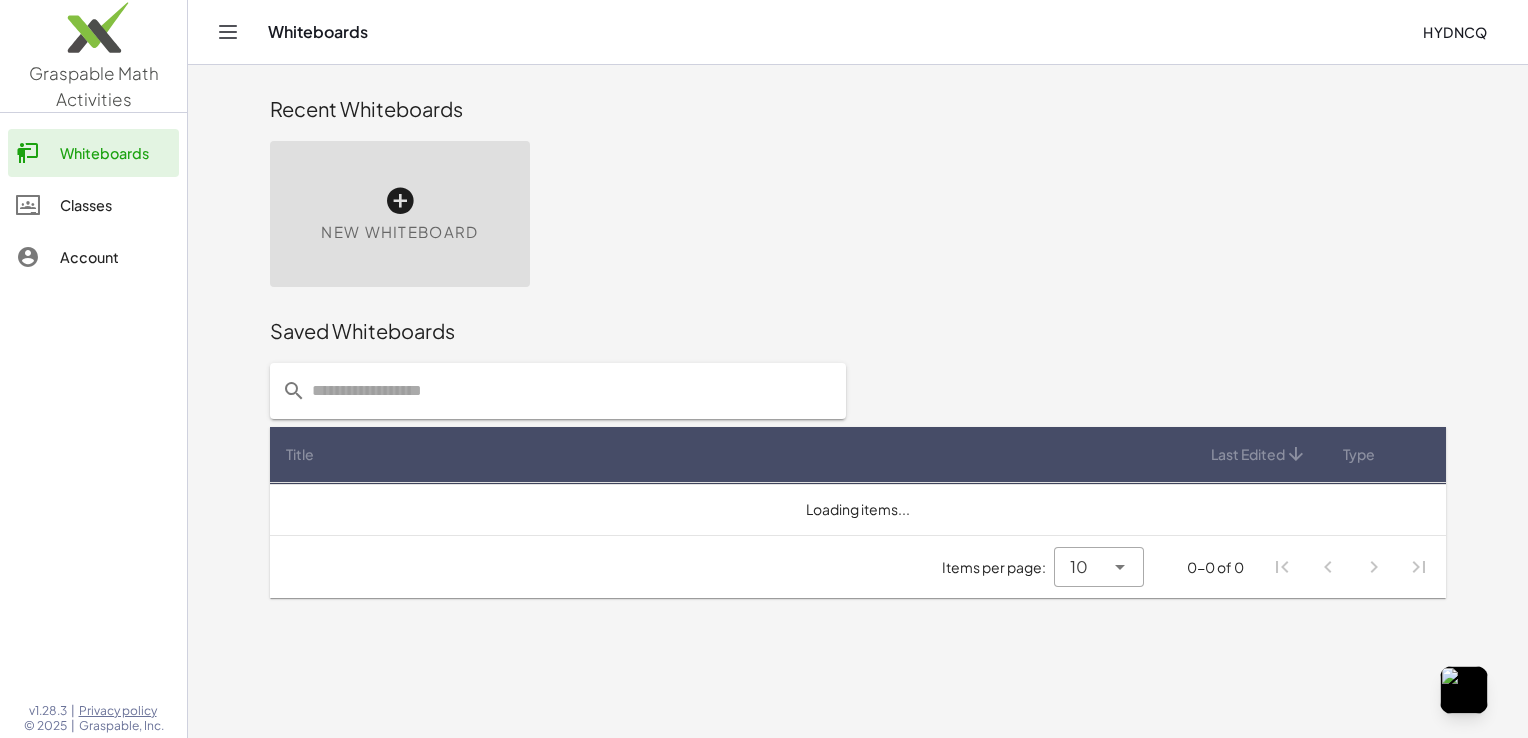 click on "Whiteboards Classes Account" at bounding box center [93, 207] 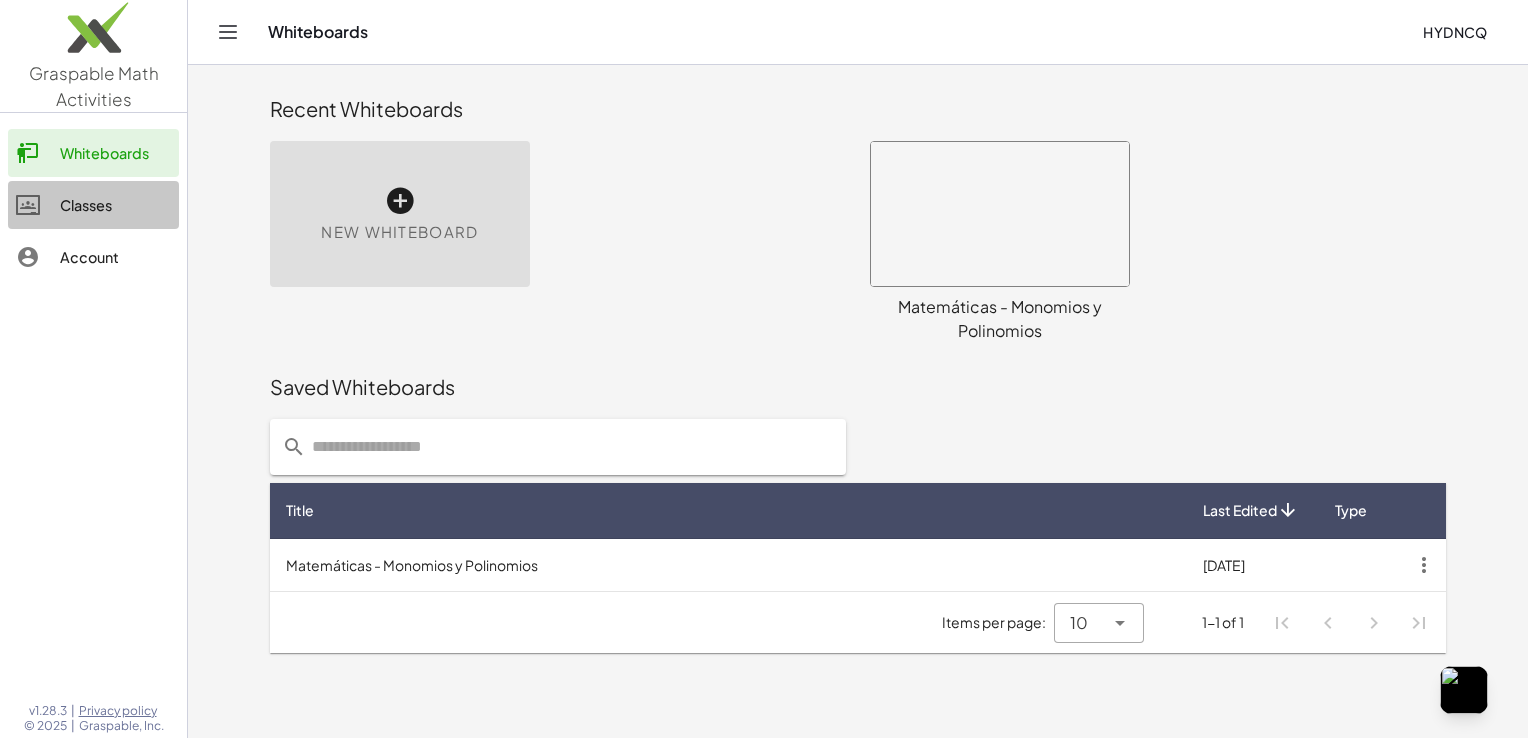 click on "Classes" 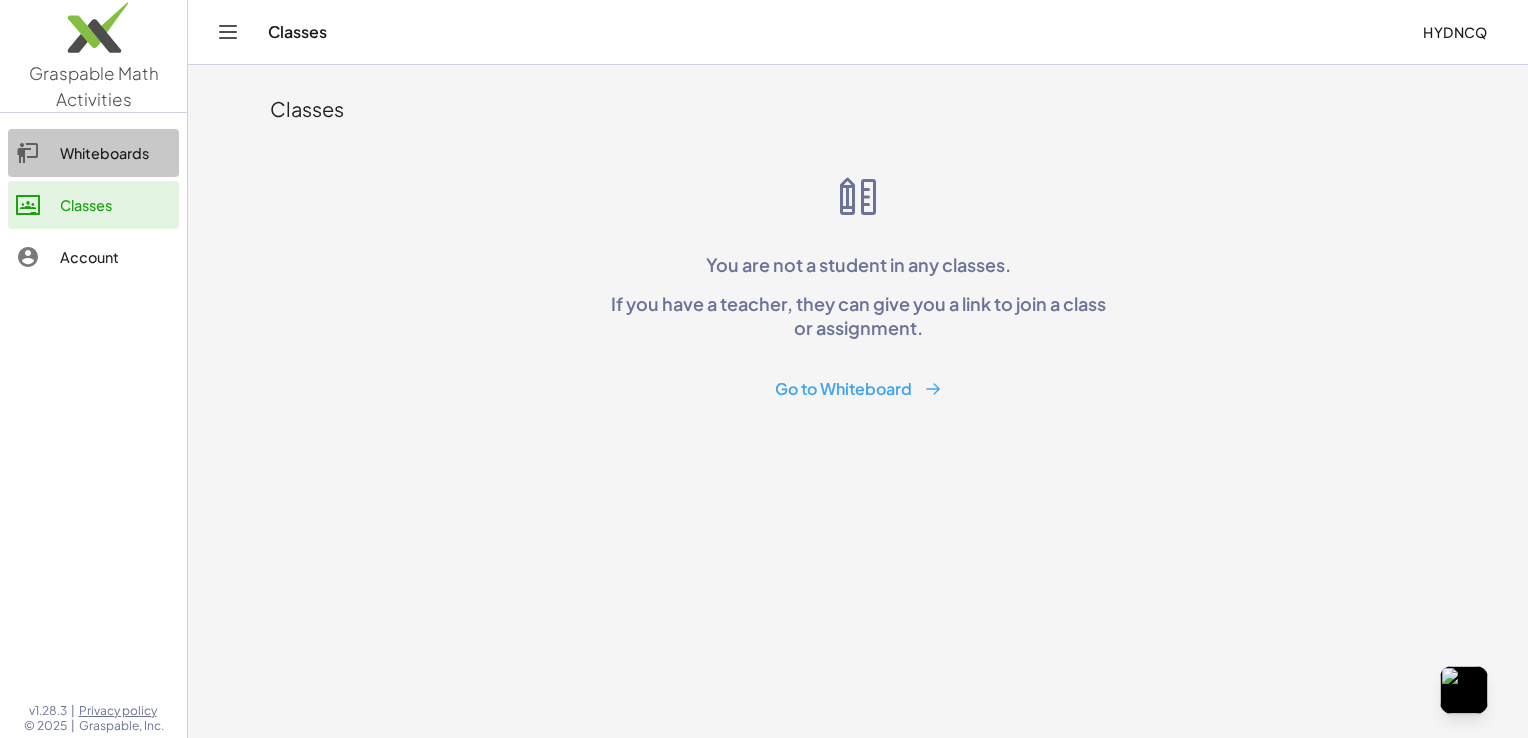 click on "Whiteboards" 